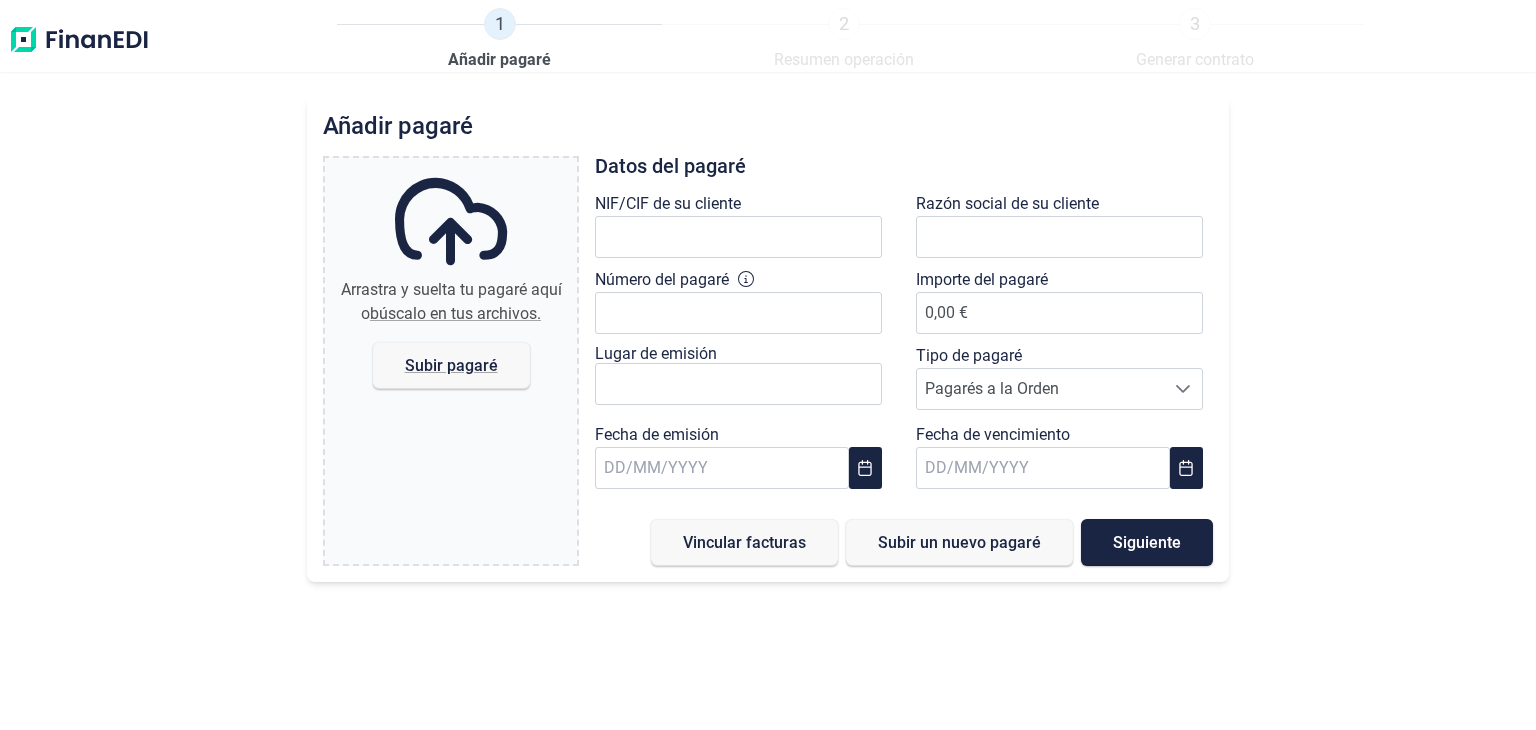 scroll, scrollTop: 0, scrollLeft: 0, axis: both 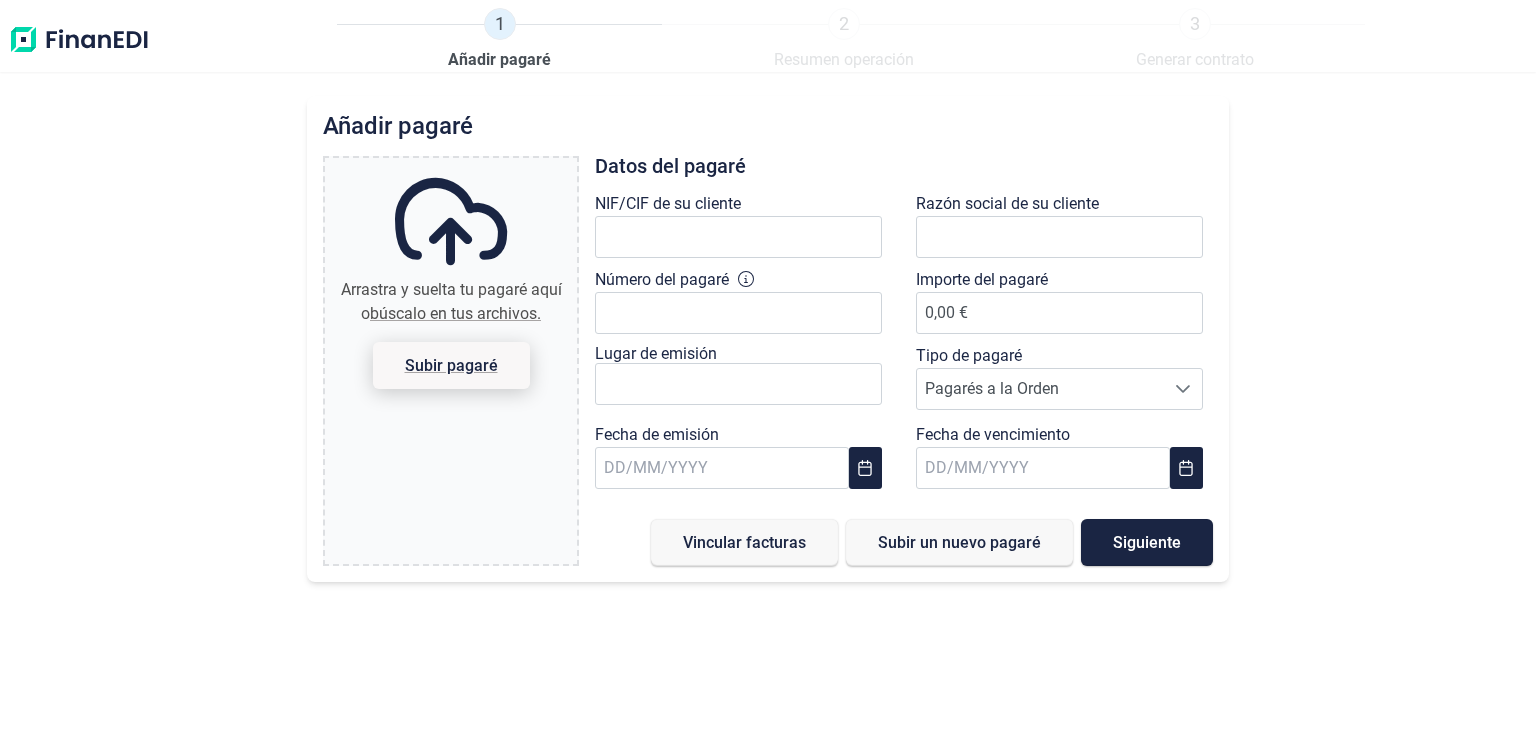 click on "Subir pagaré" at bounding box center [451, 365] 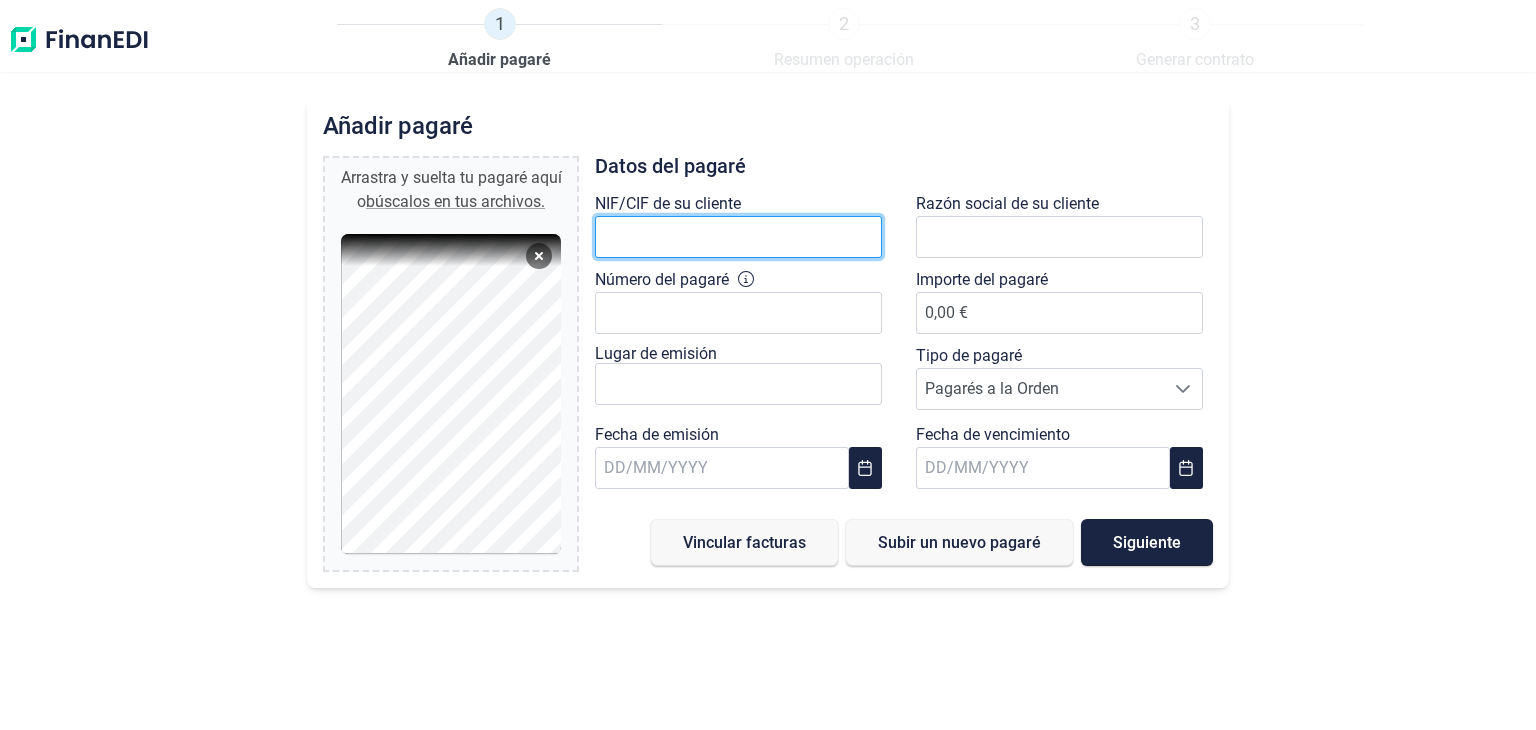 click at bounding box center (738, 237) 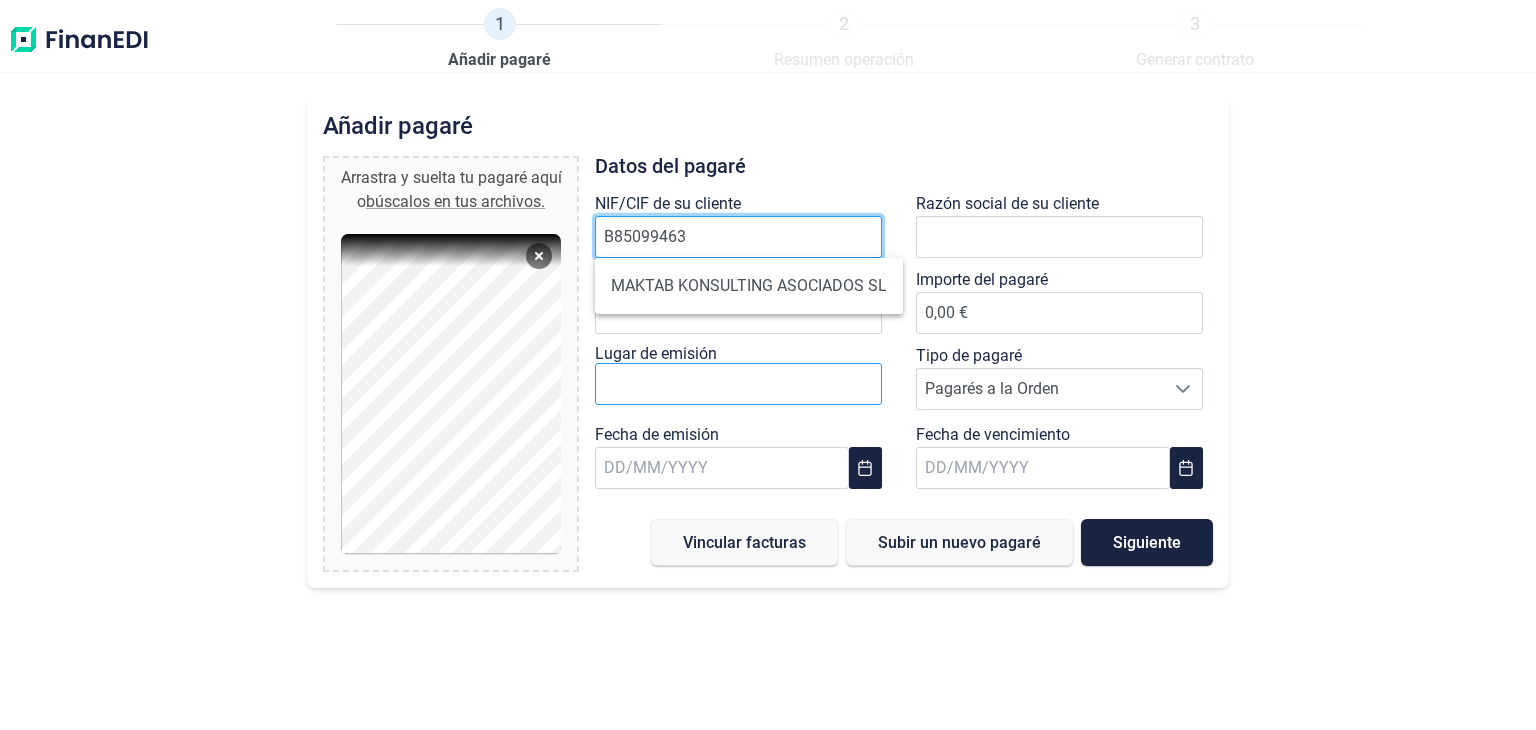 type on "B85099463" 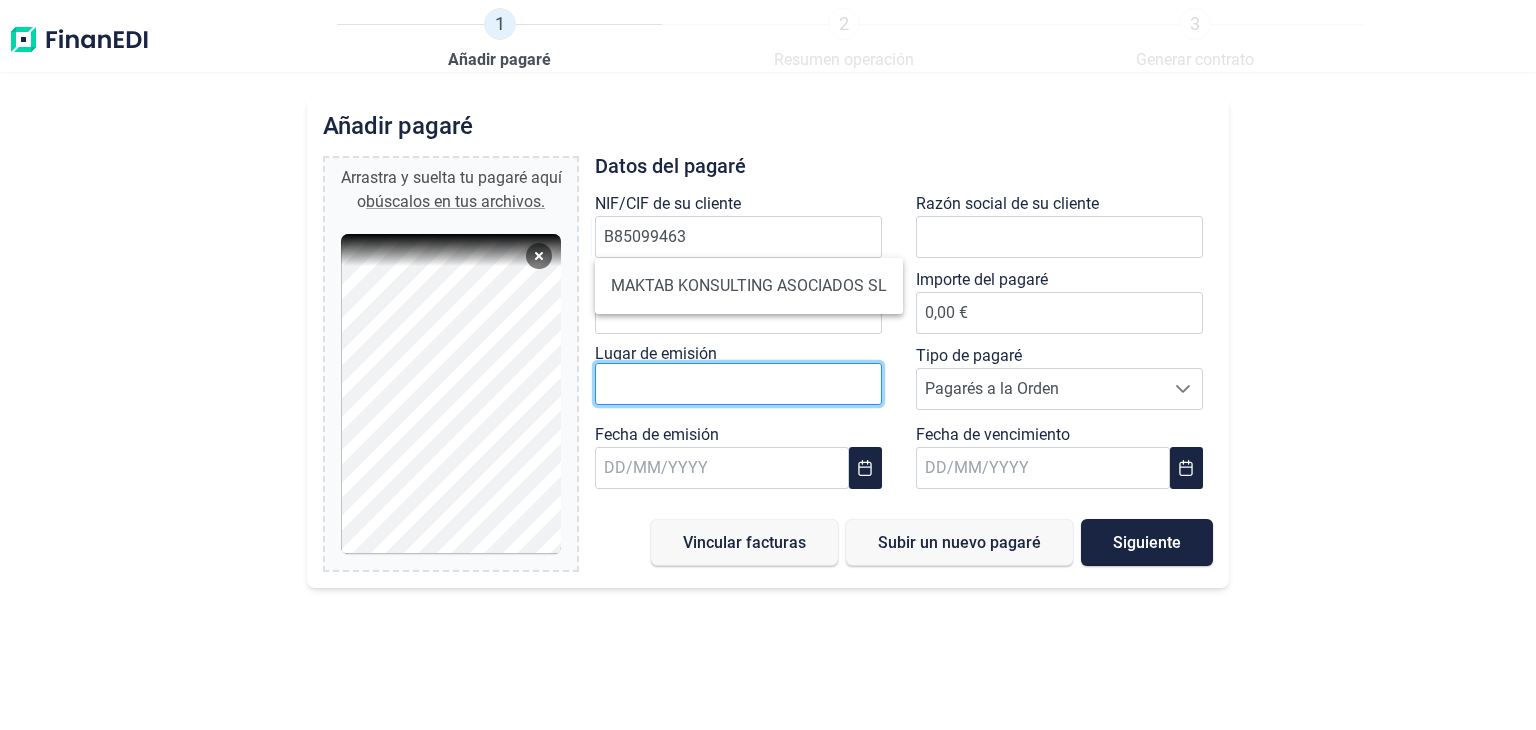 click at bounding box center [738, 384] 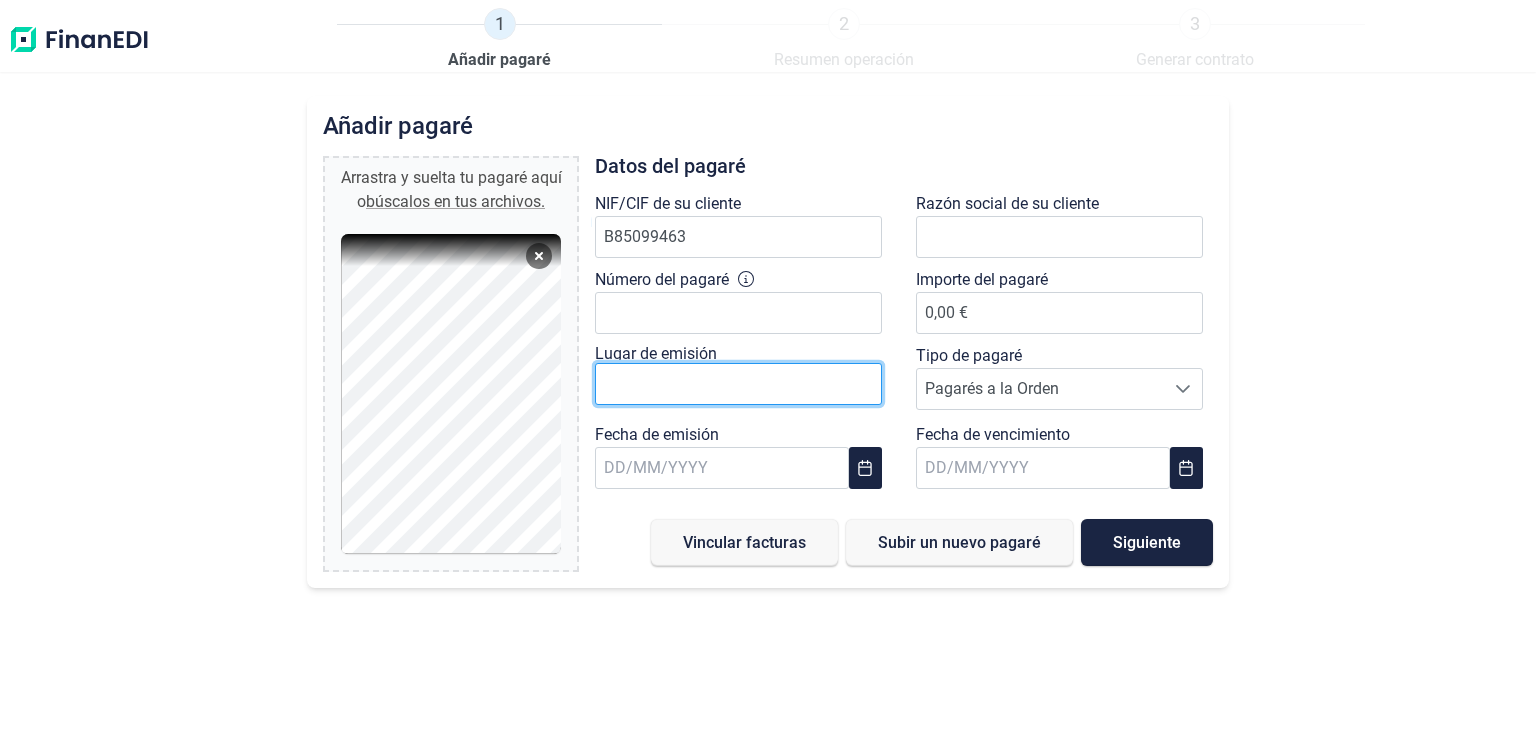 scroll, scrollTop: 0, scrollLeft: 0, axis: both 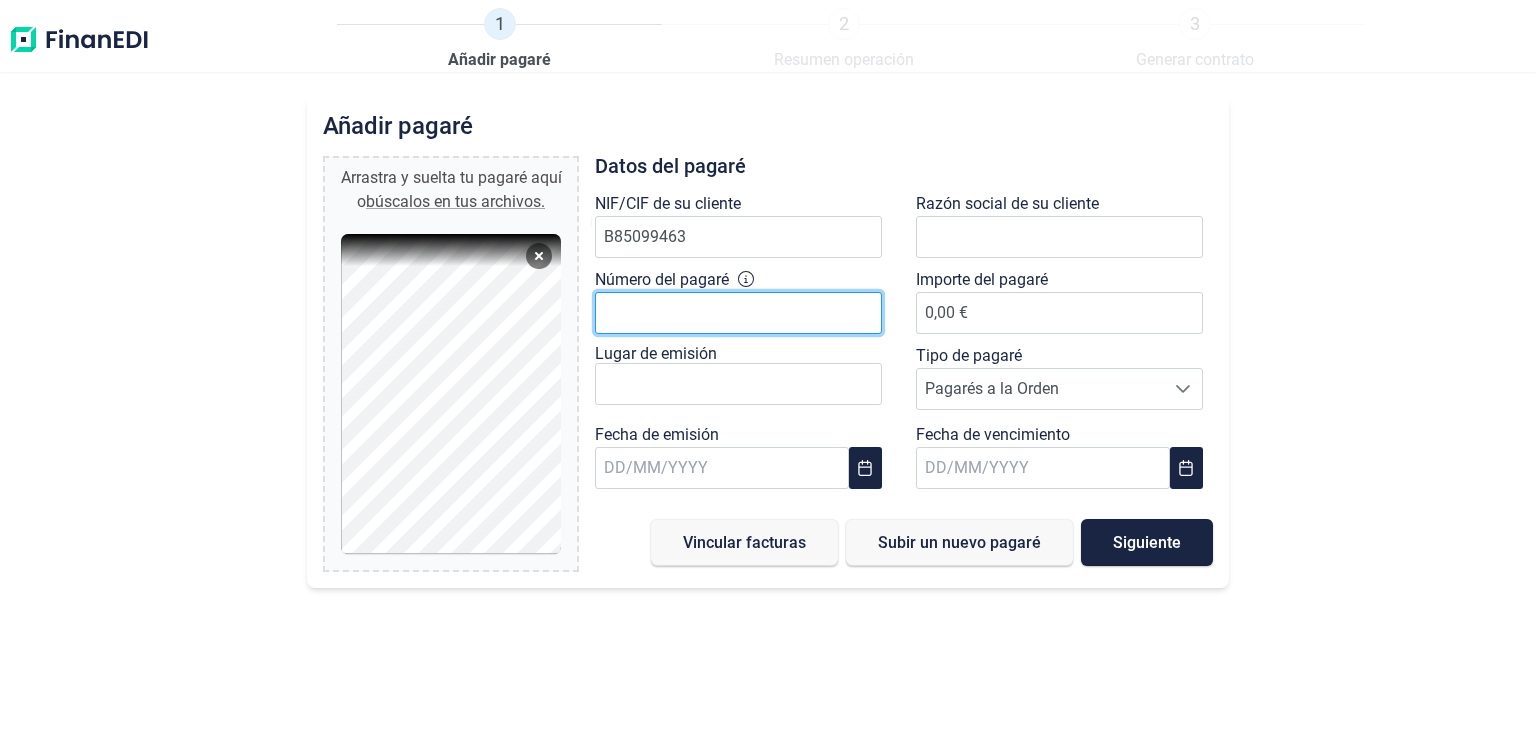 click on "Número del pagaré" at bounding box center (738, 313) 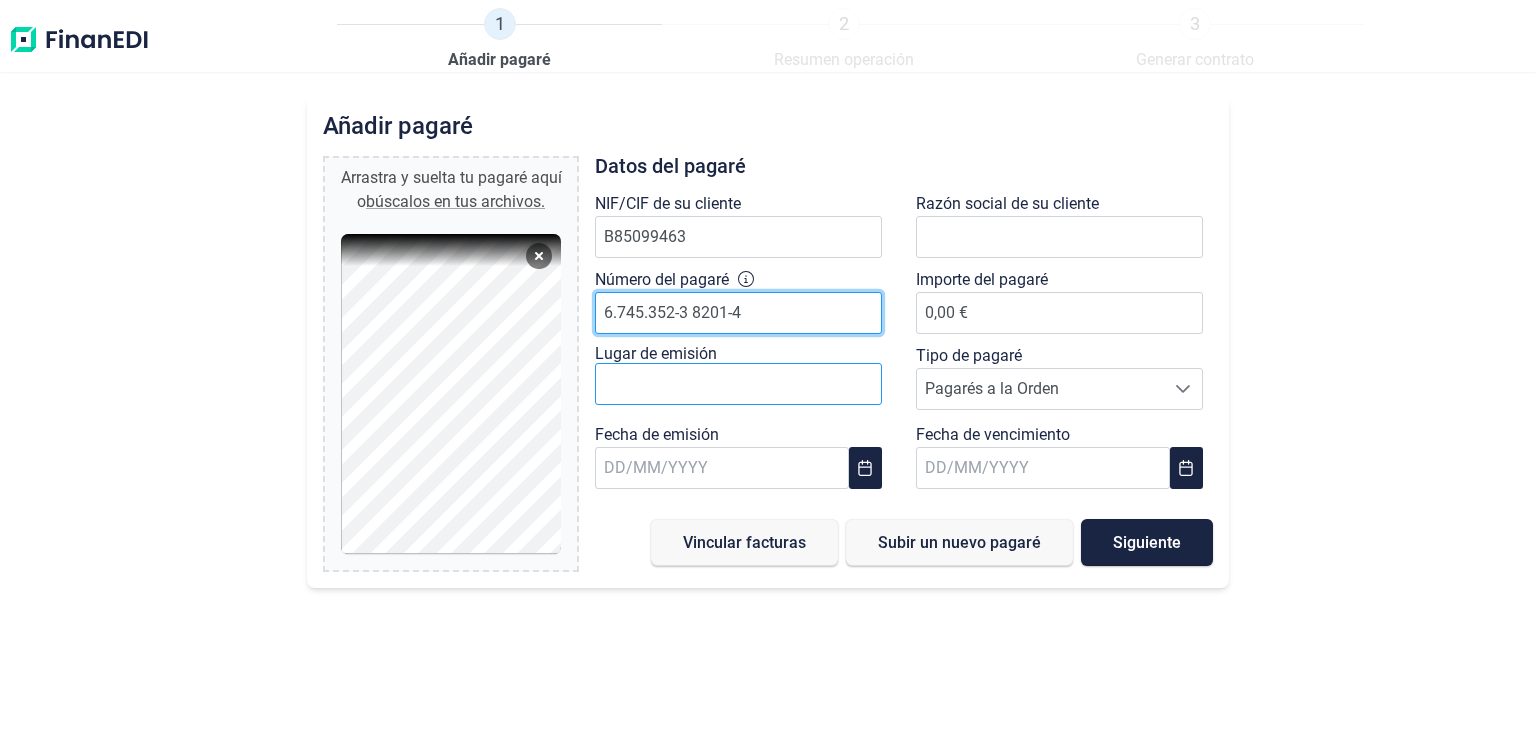 type on "6.745.352-3 8201-4" 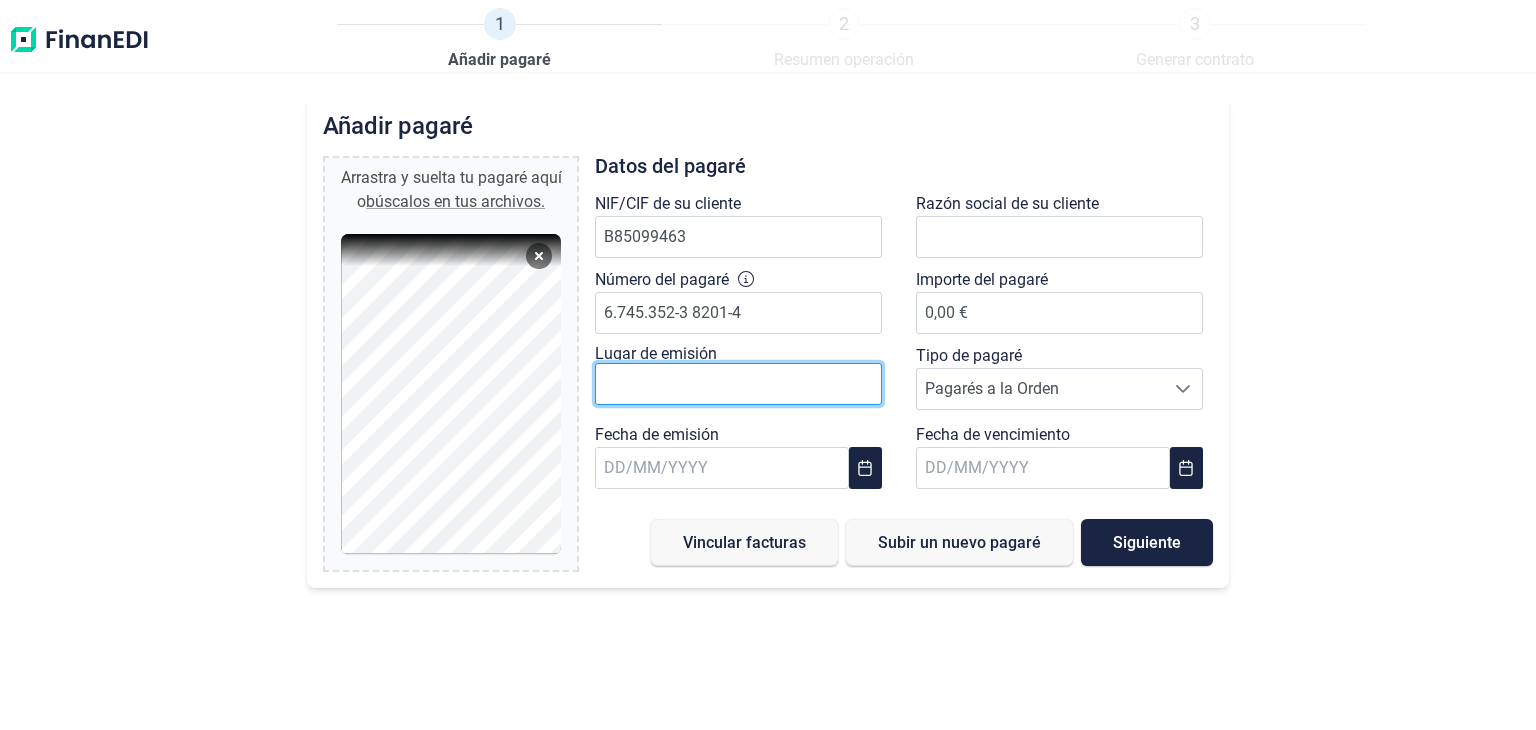 click at bounding box center (738, 384) 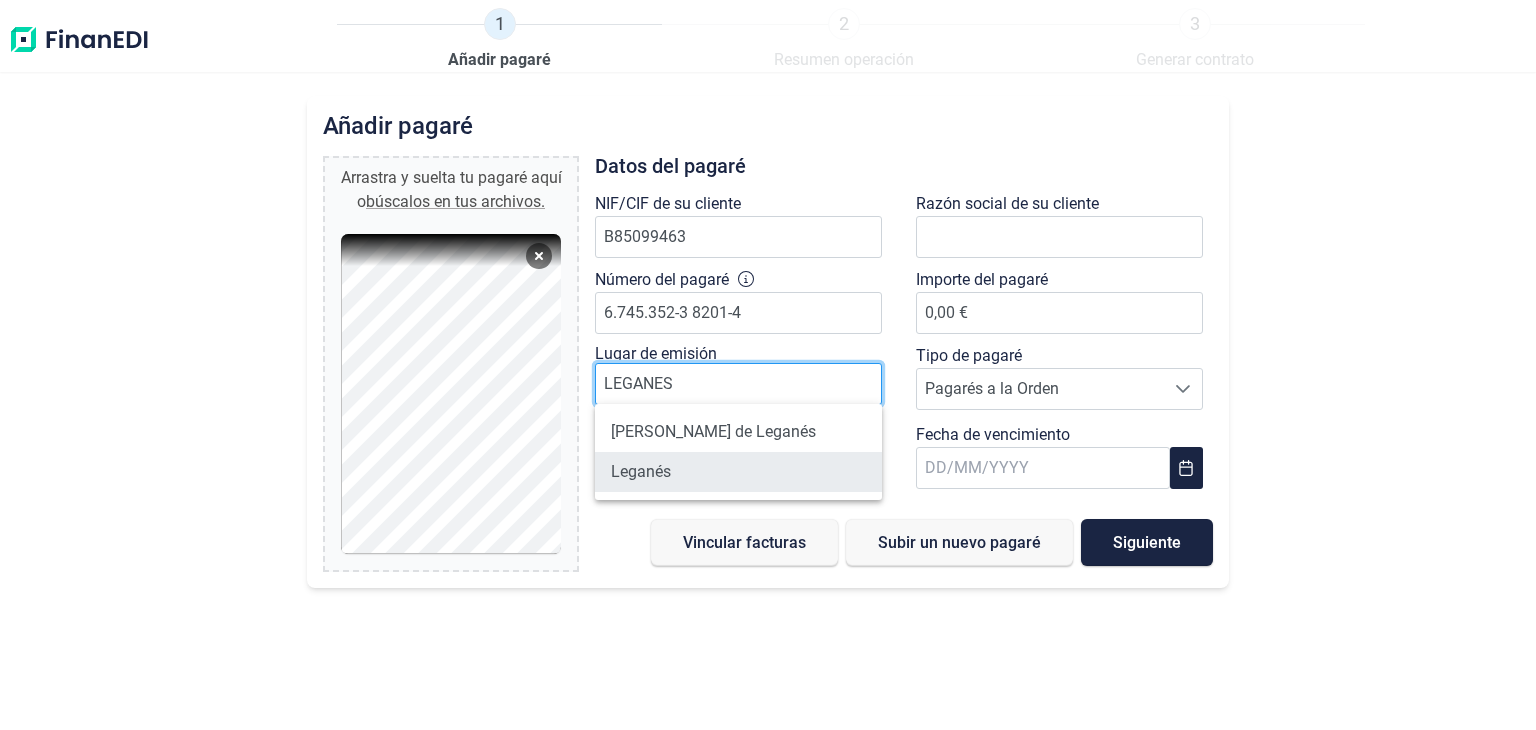 type on "LEGANES" 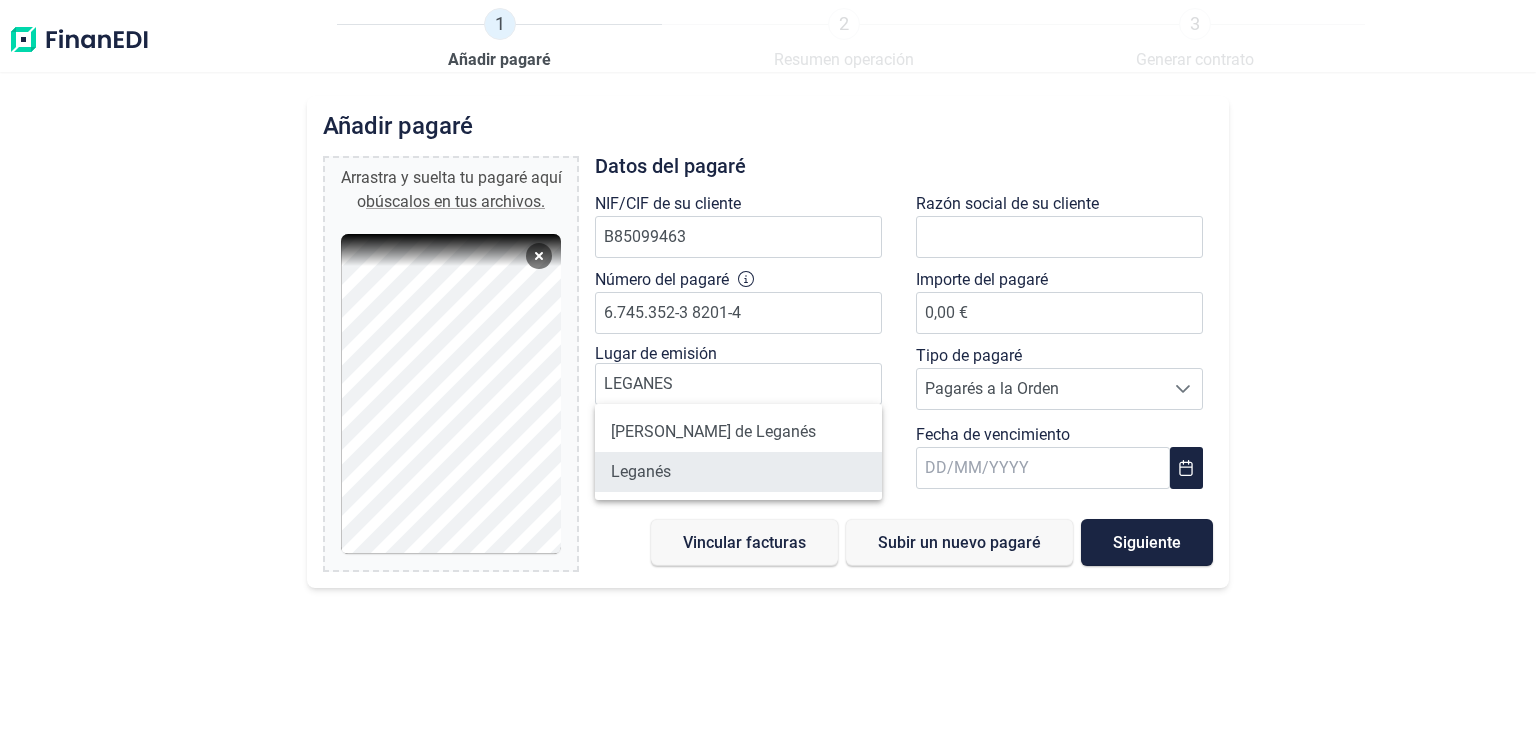 click on "Leganés" at bounding box center [738, 472] 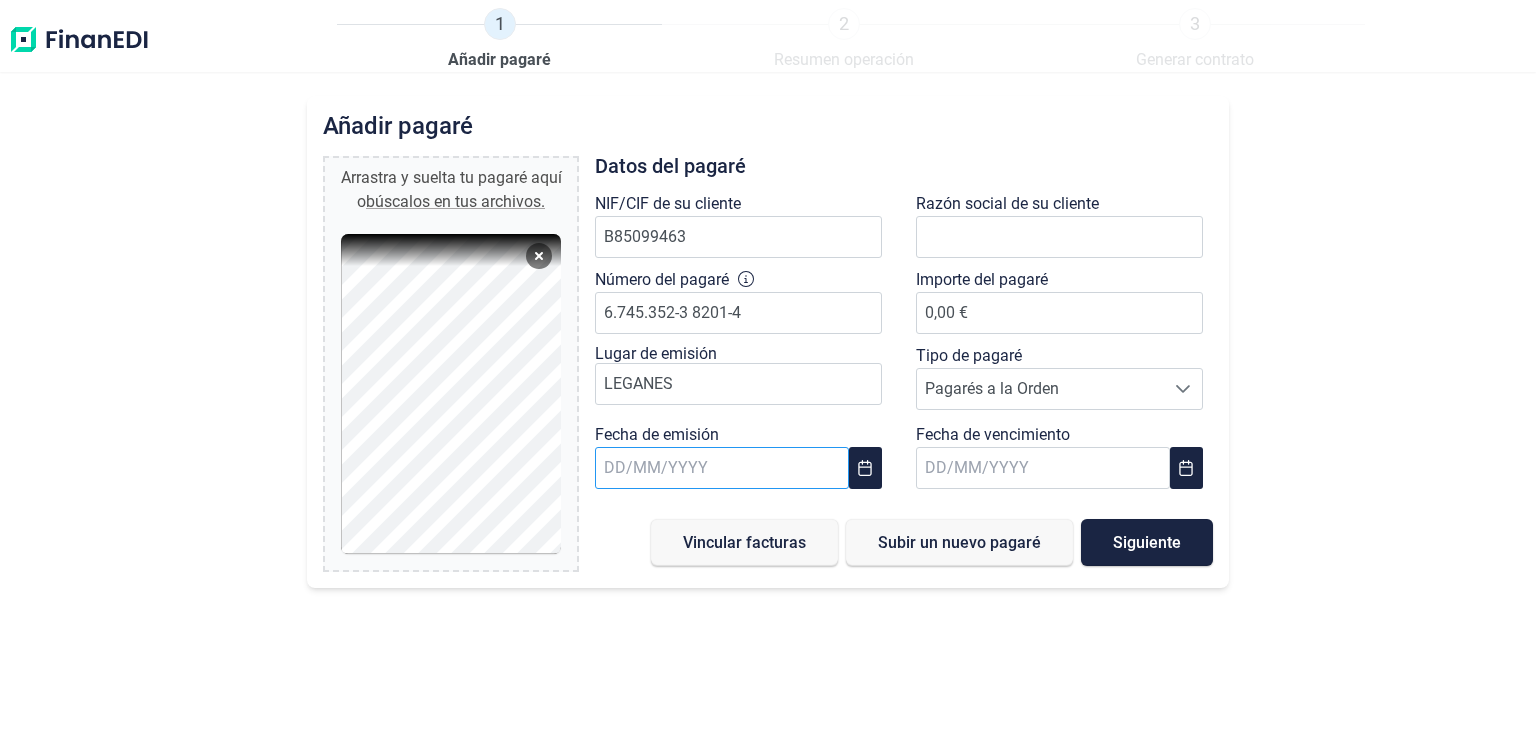 click at bounding box center (722, 468) 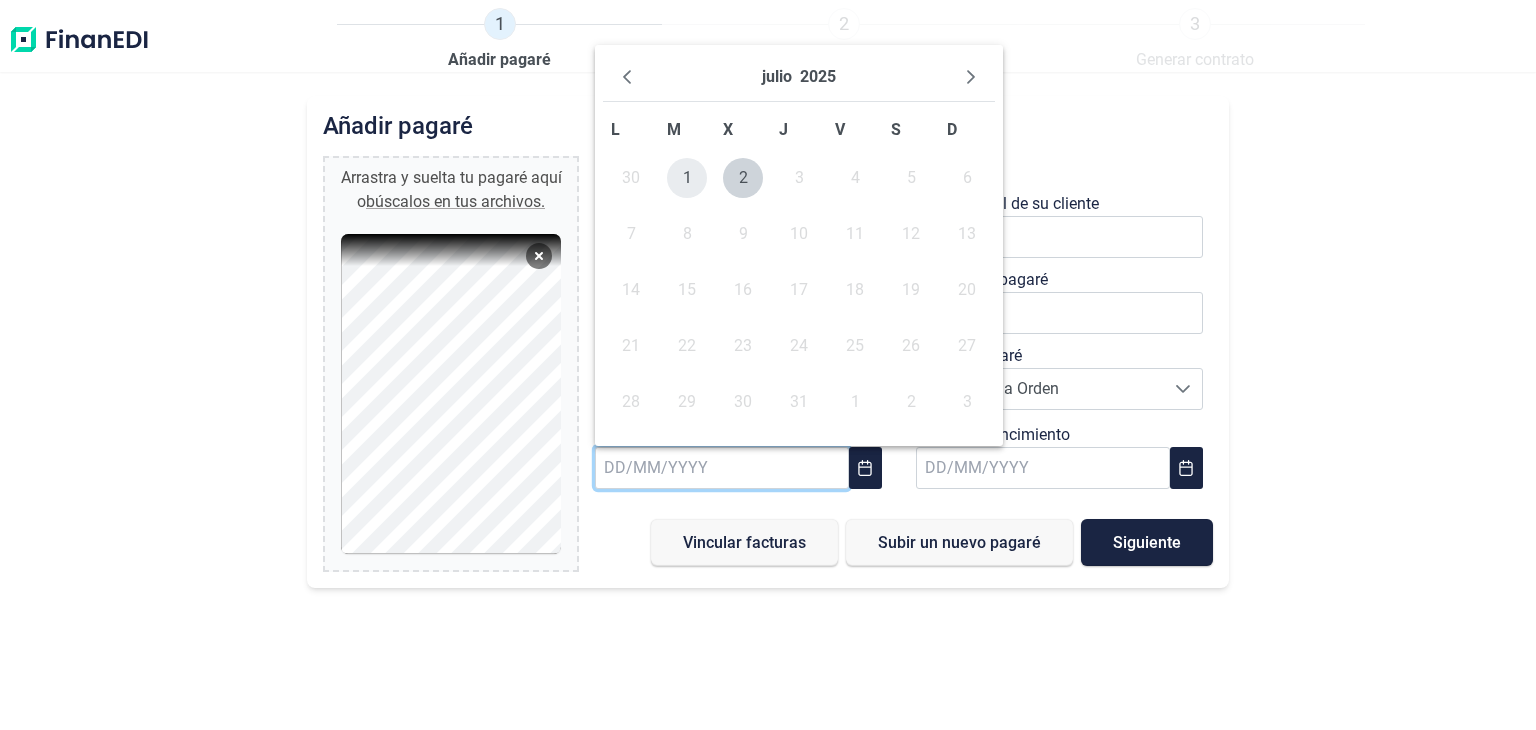 click on "1" at bounding box center [687, 178] 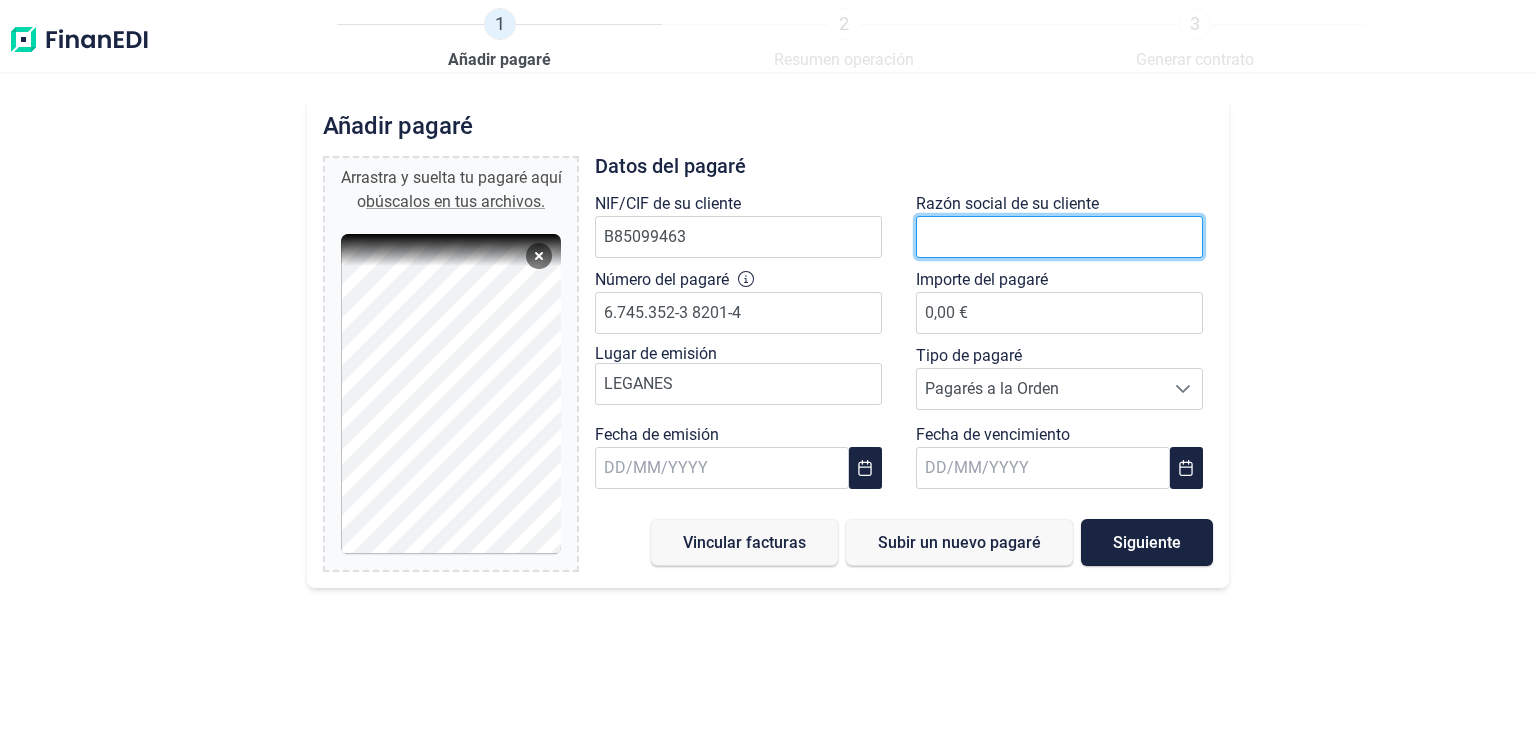 click at bounding box center [1059, 237] 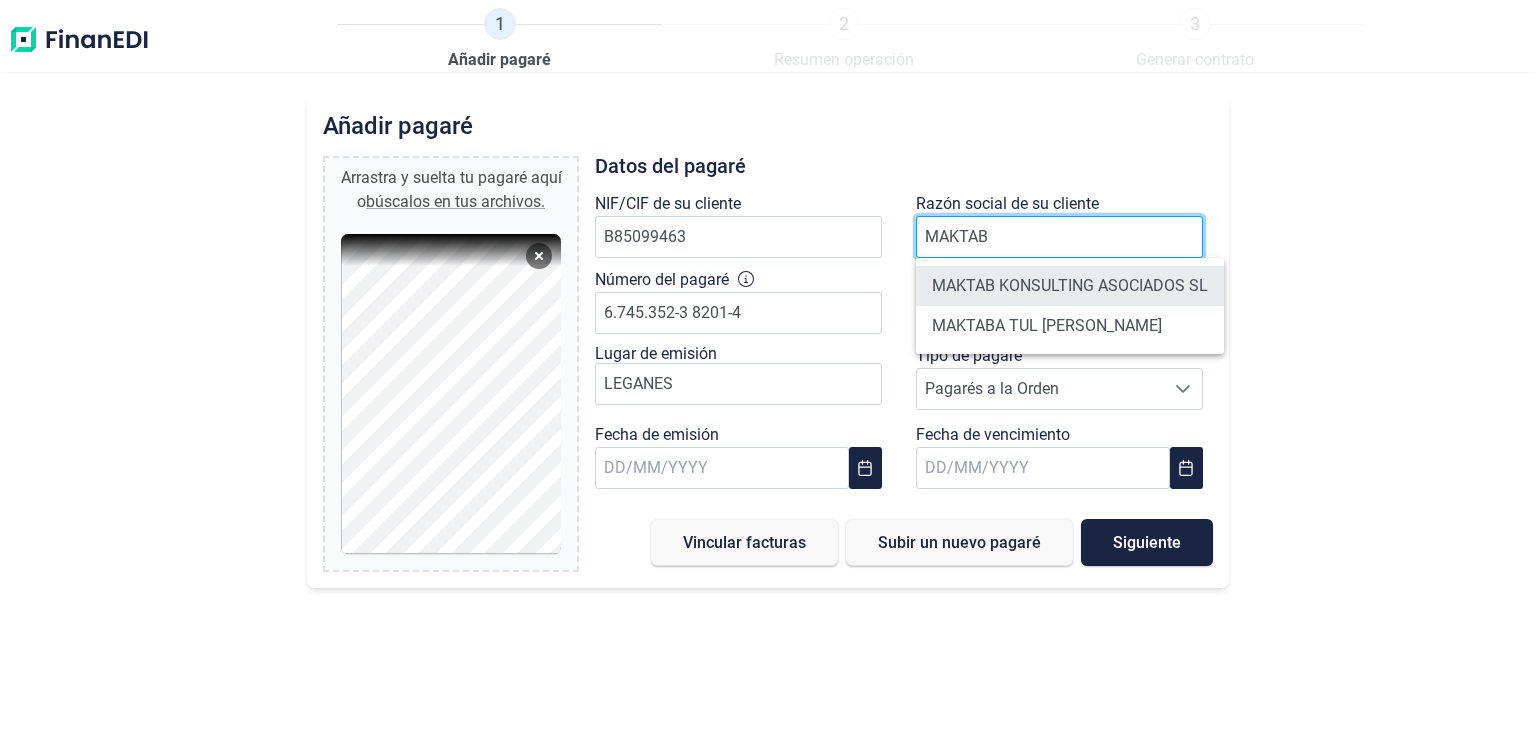 type on "MAKTAB" 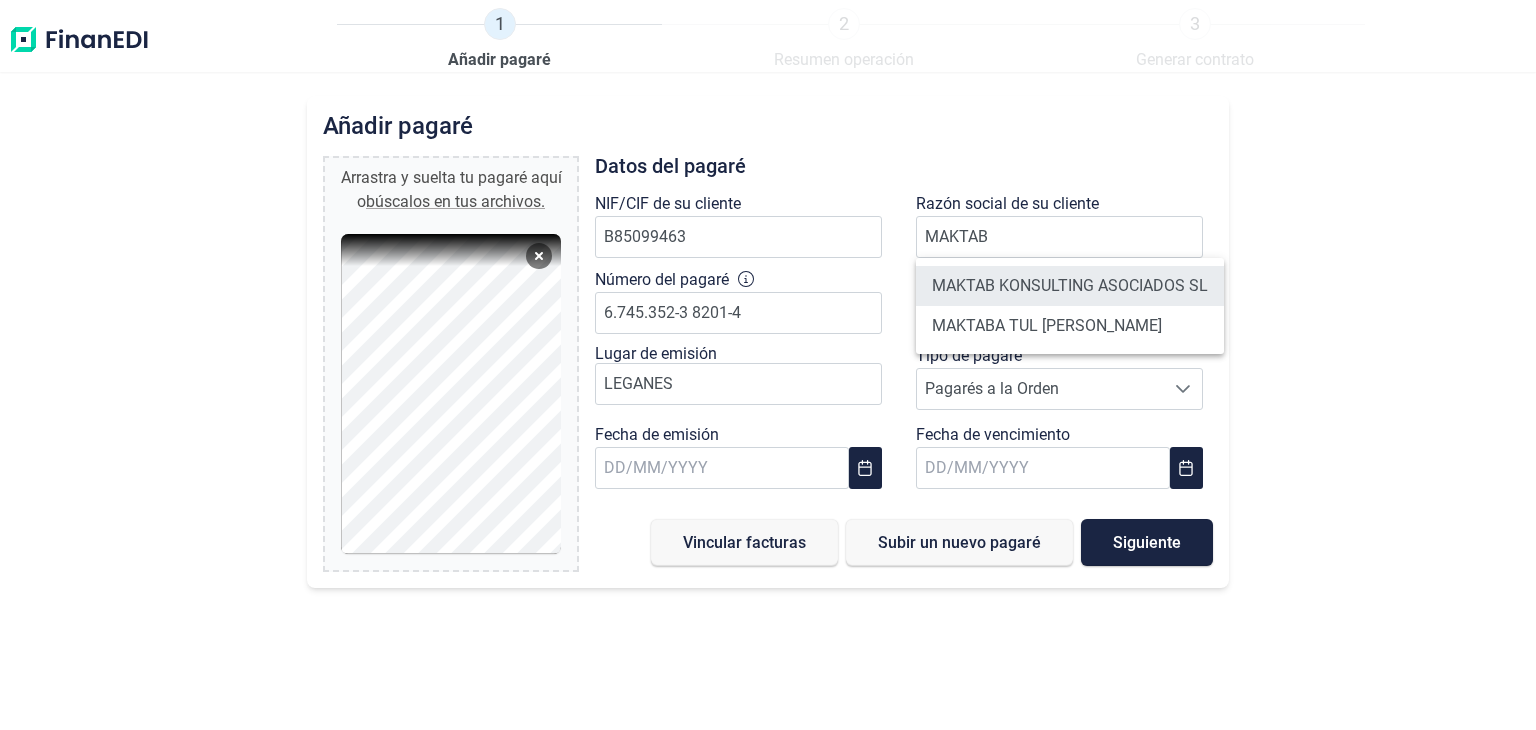 click on "MAKTAB KONSULTING ASOCIADOS SL" at bounding box center (1070, 286) 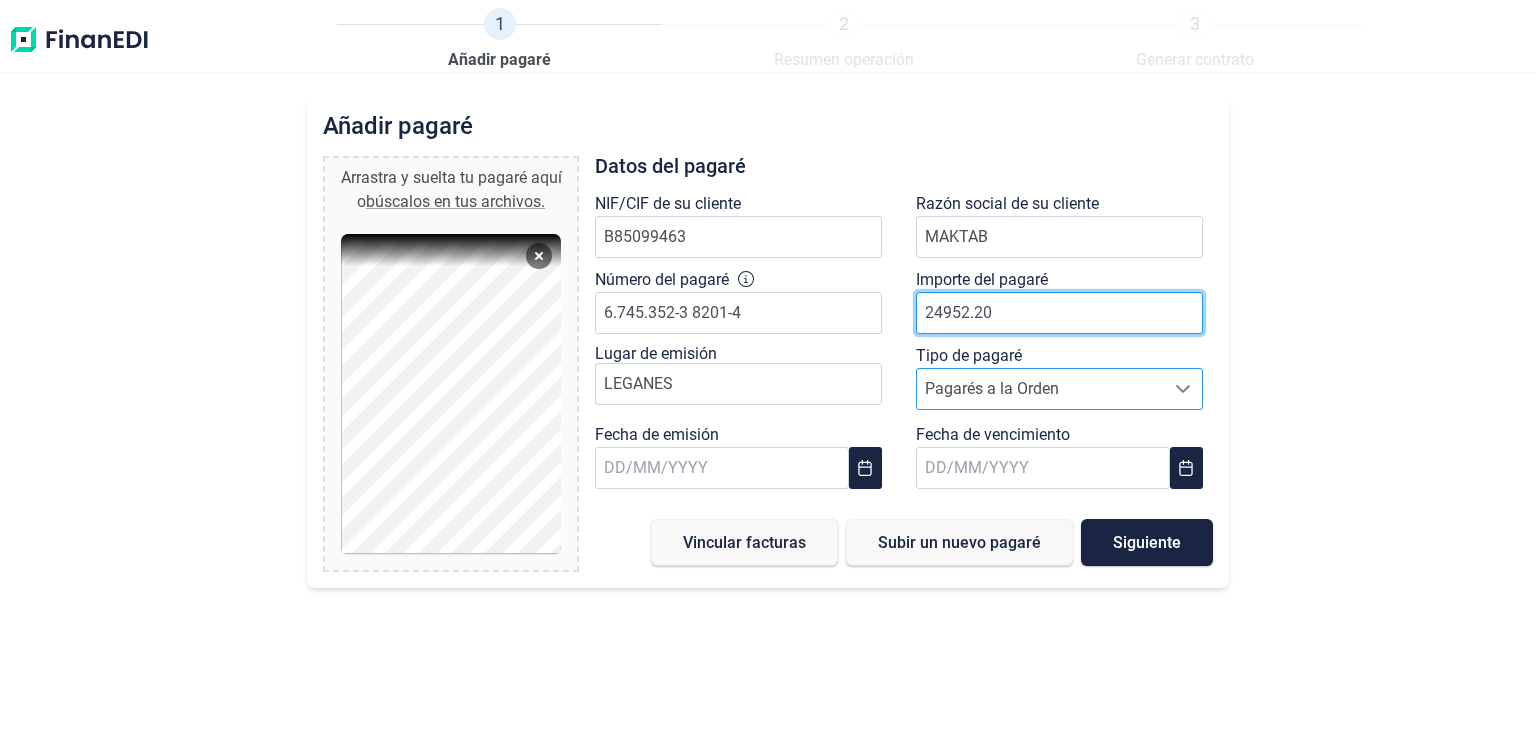 type on "24952.20" 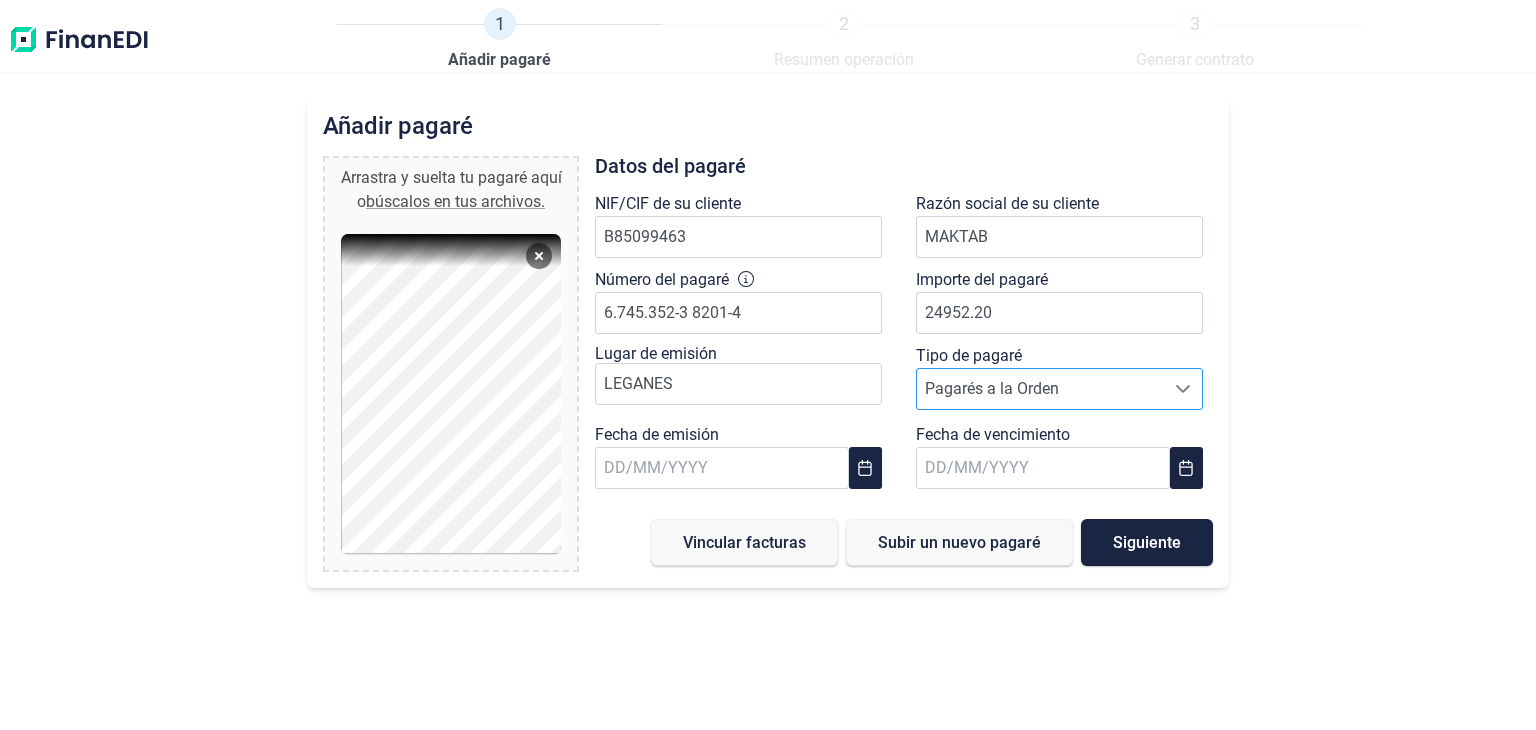 click on "Pagarés a la Orden" at bounding box center (1040, 389) 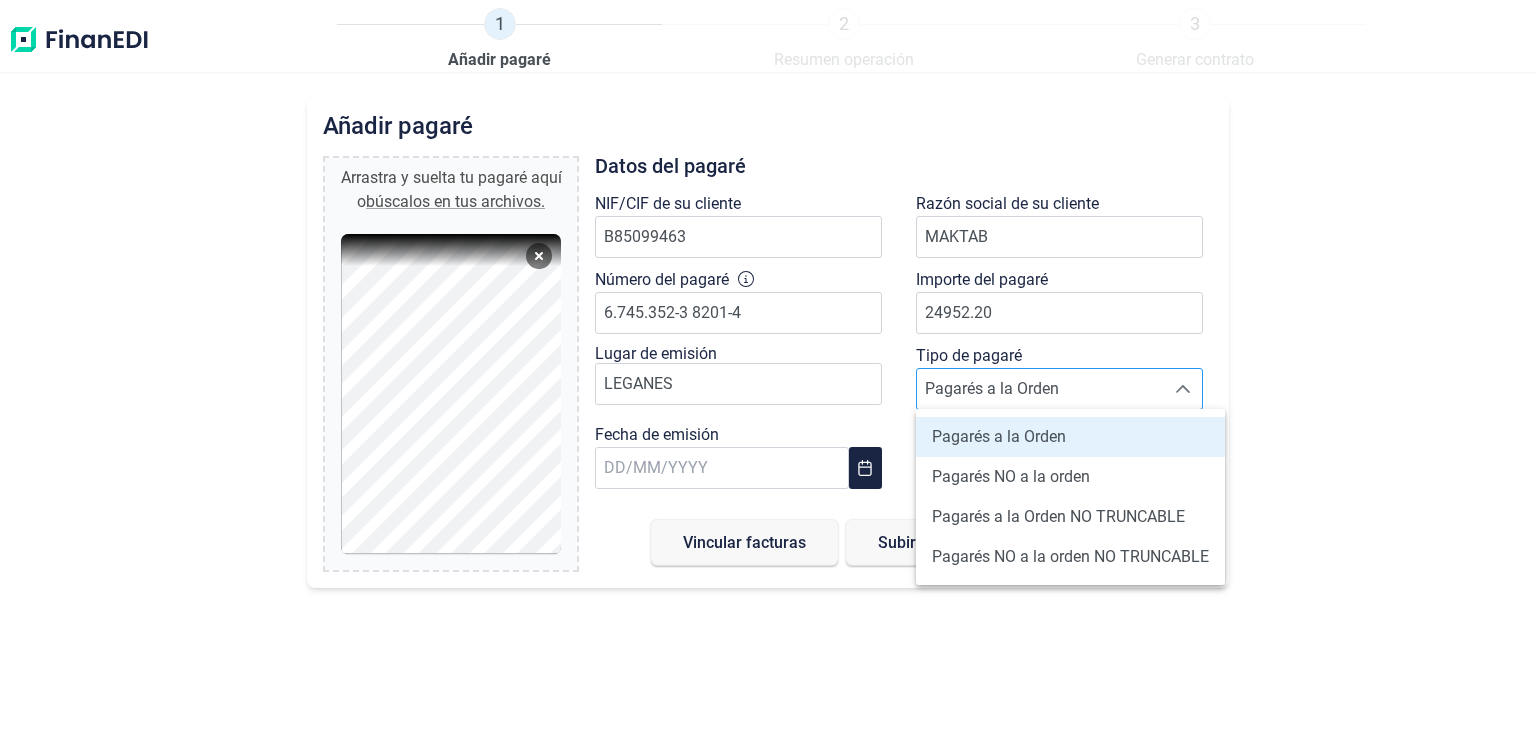 click on "Pagarés a la Orden" at bounding box center (1040, 389) 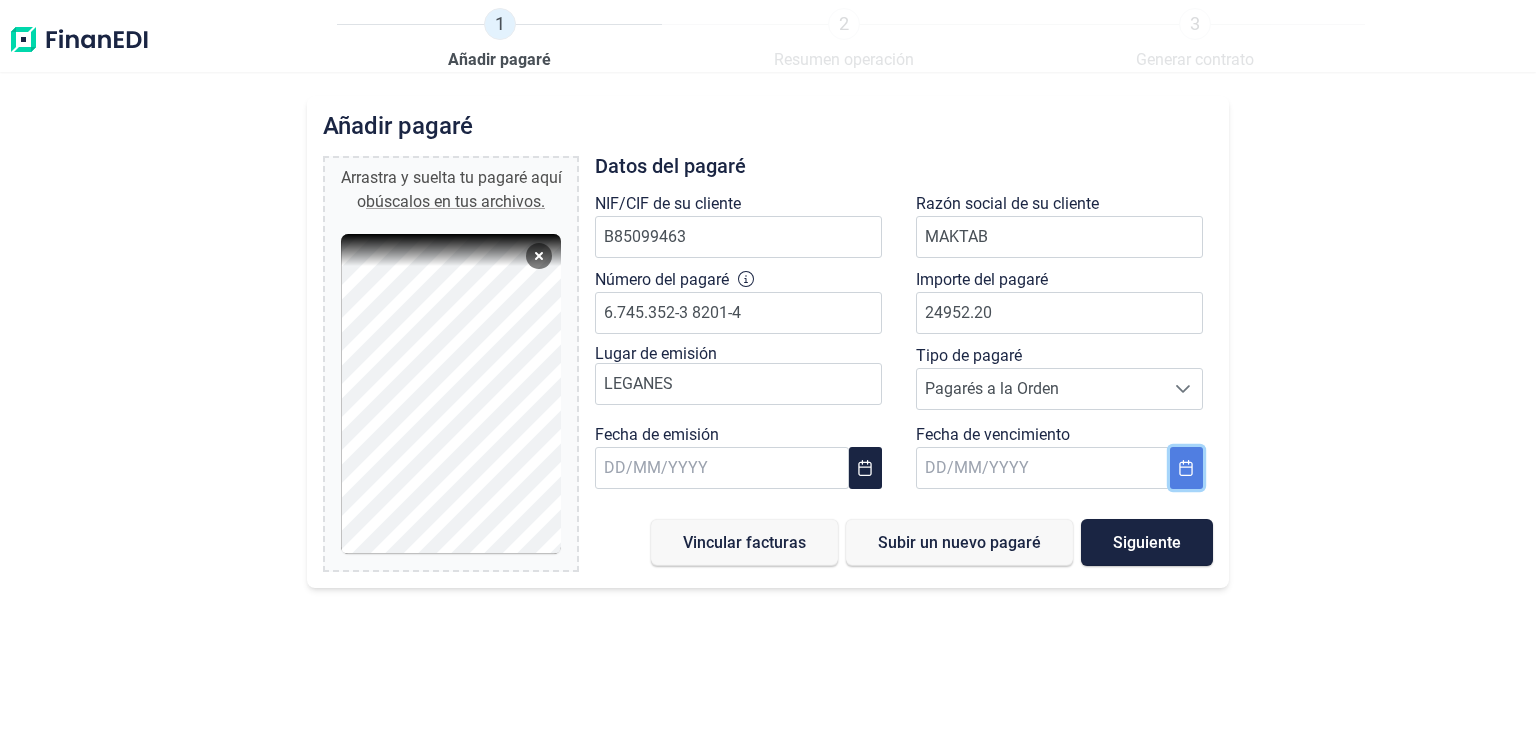 click at bounding box center [1186, 468] 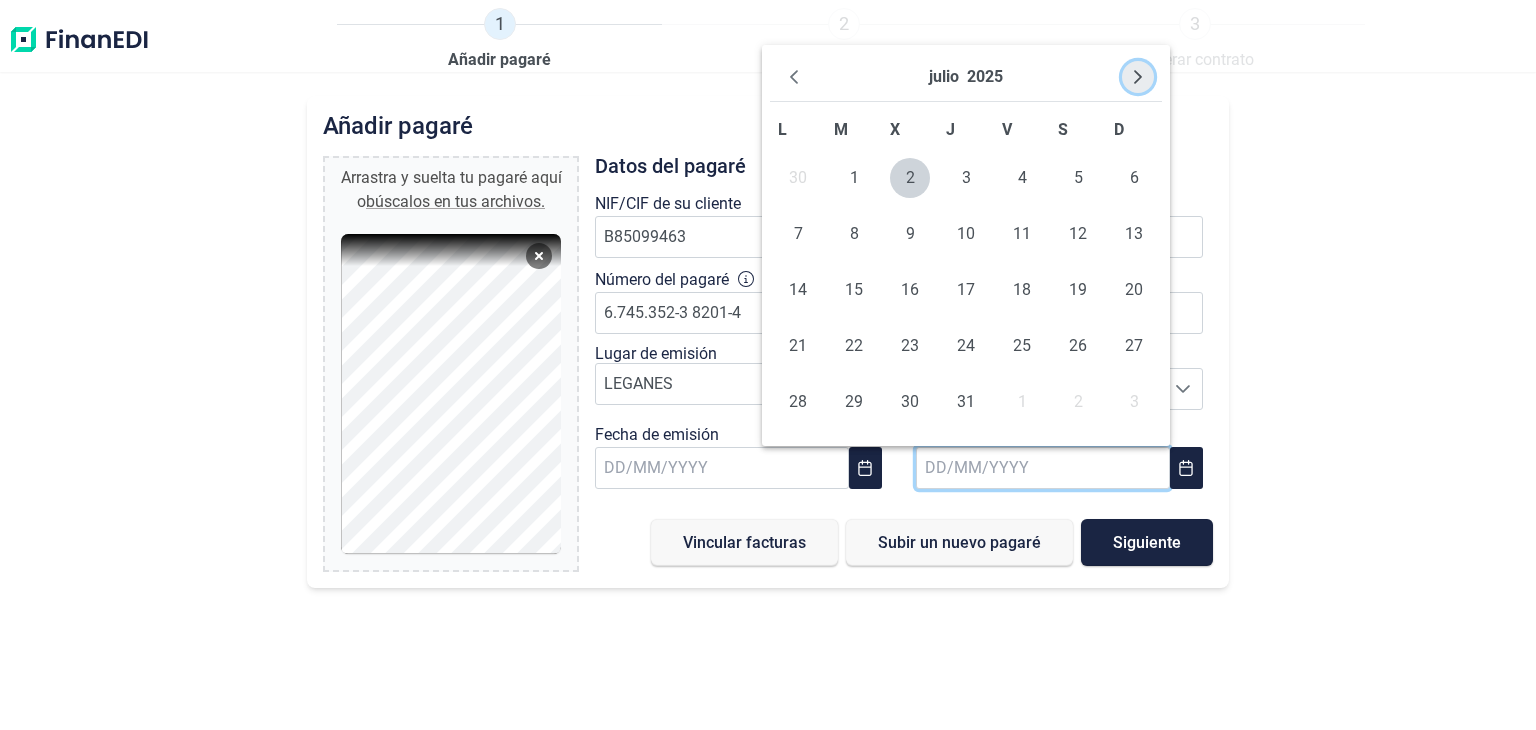 click 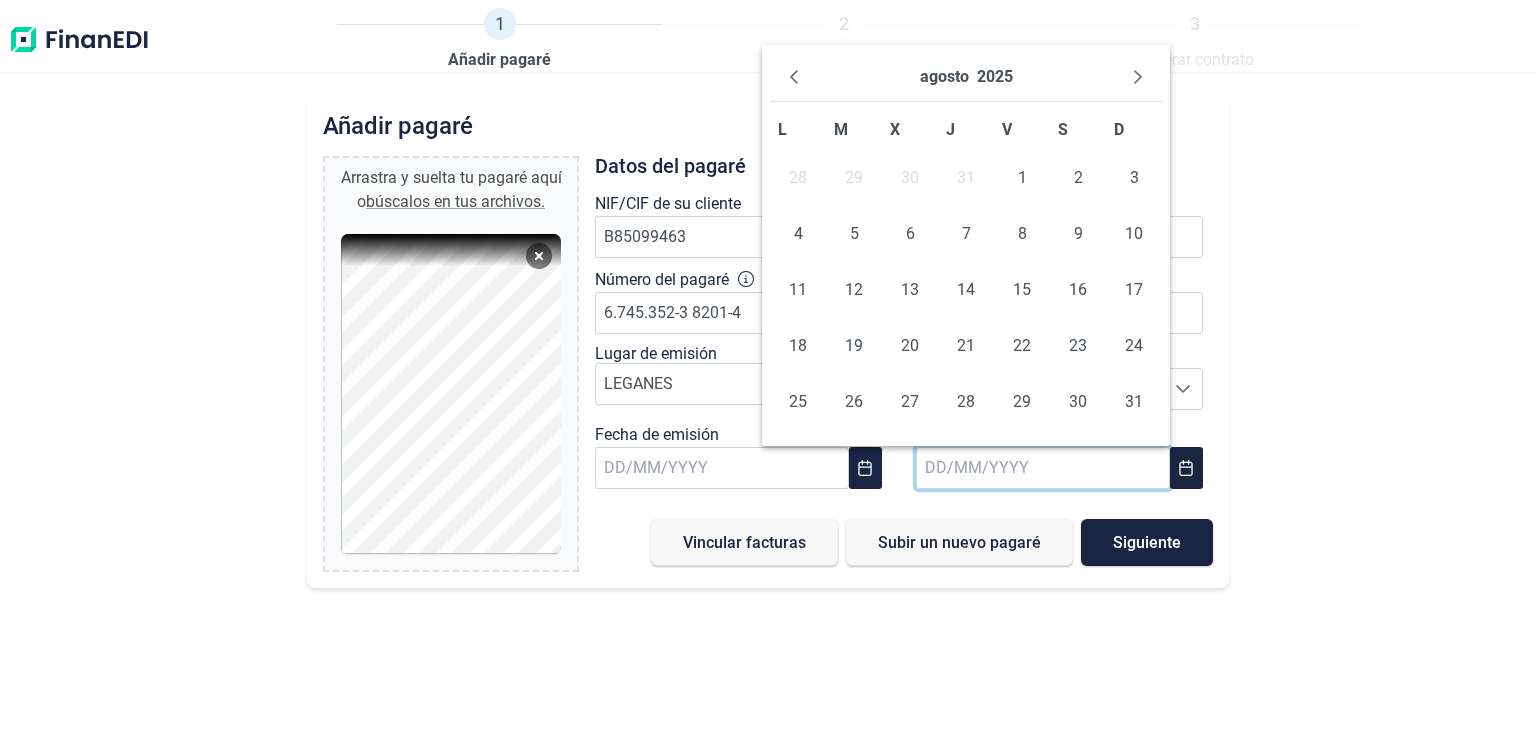 click 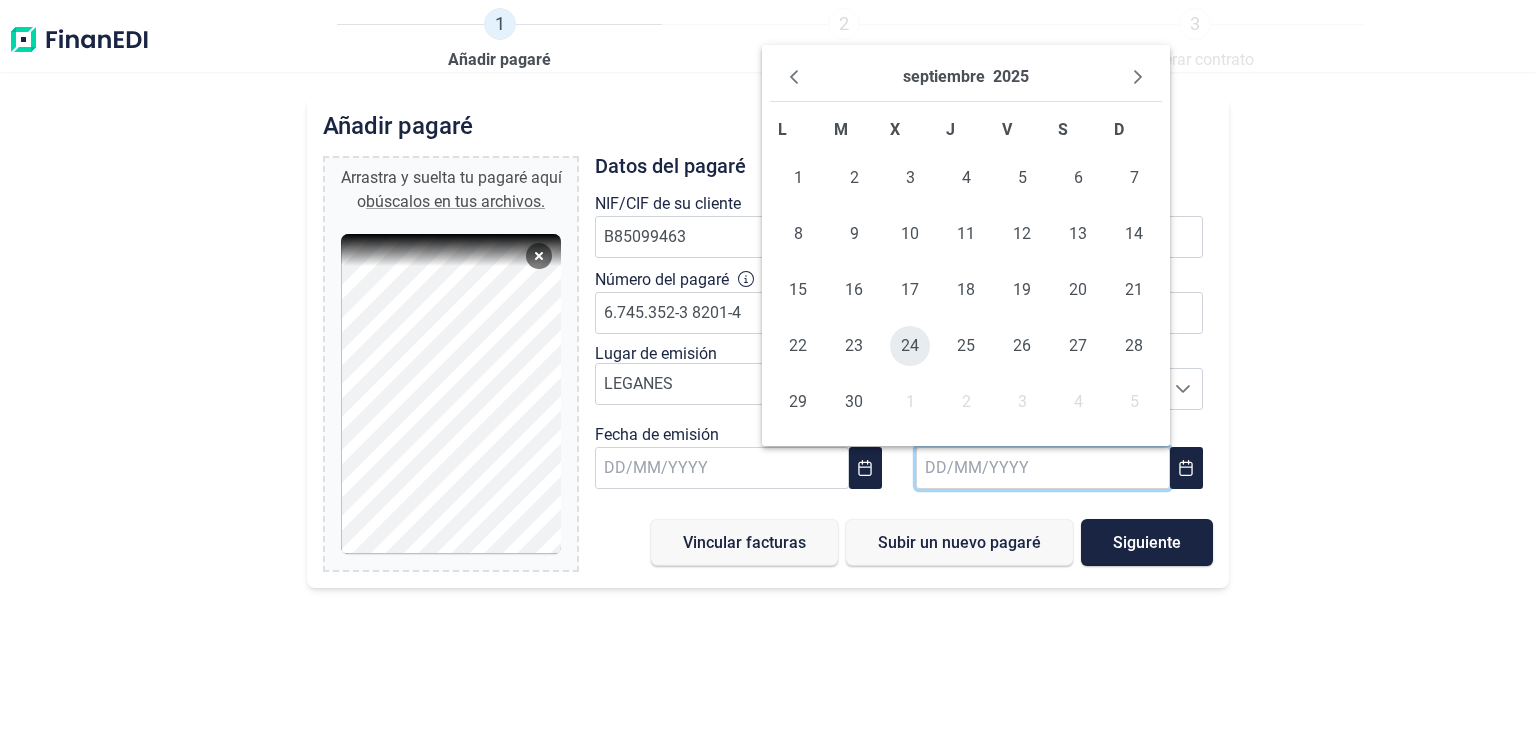 click on "24" at bounding box center [910, 346] 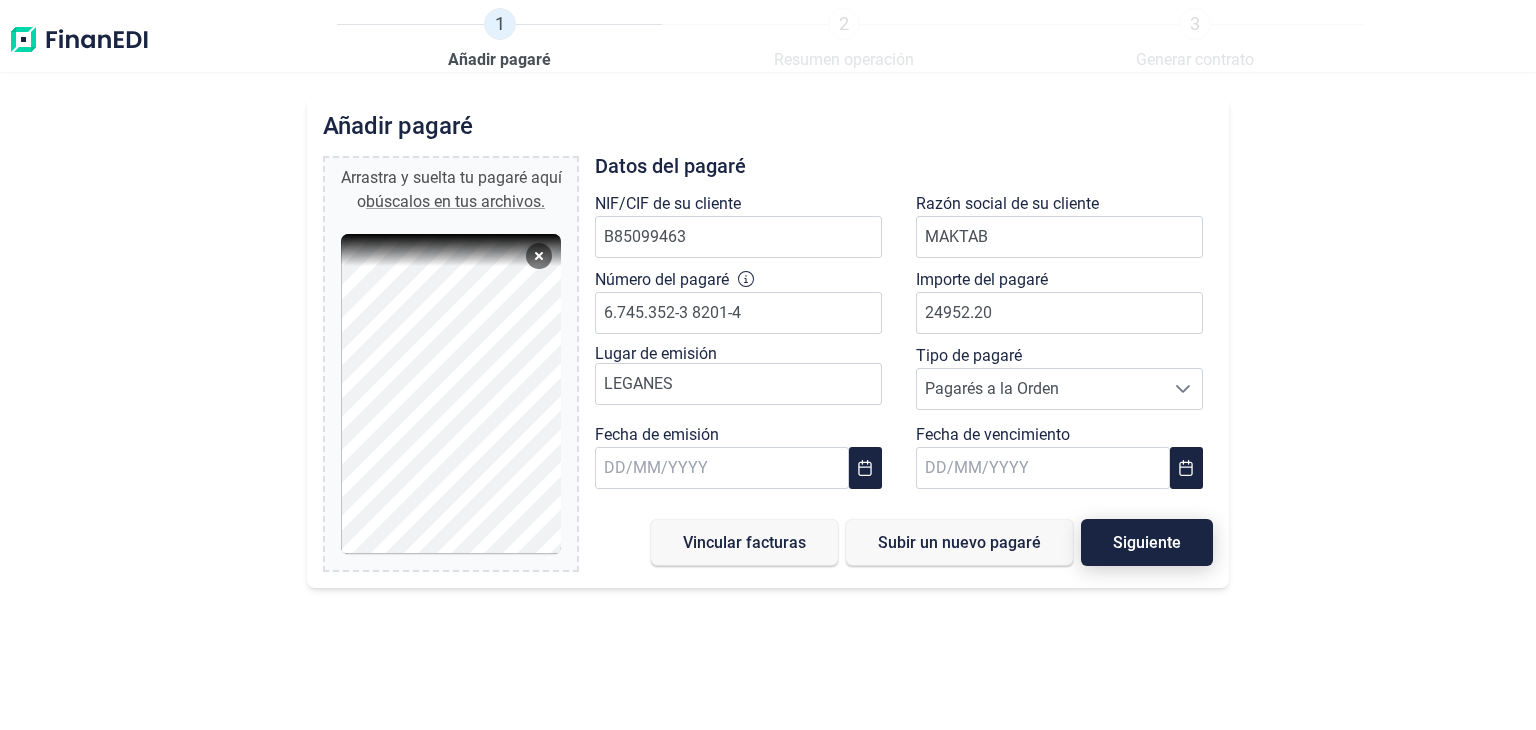 click on "Siguiente" at bounding box center [1147, 542] 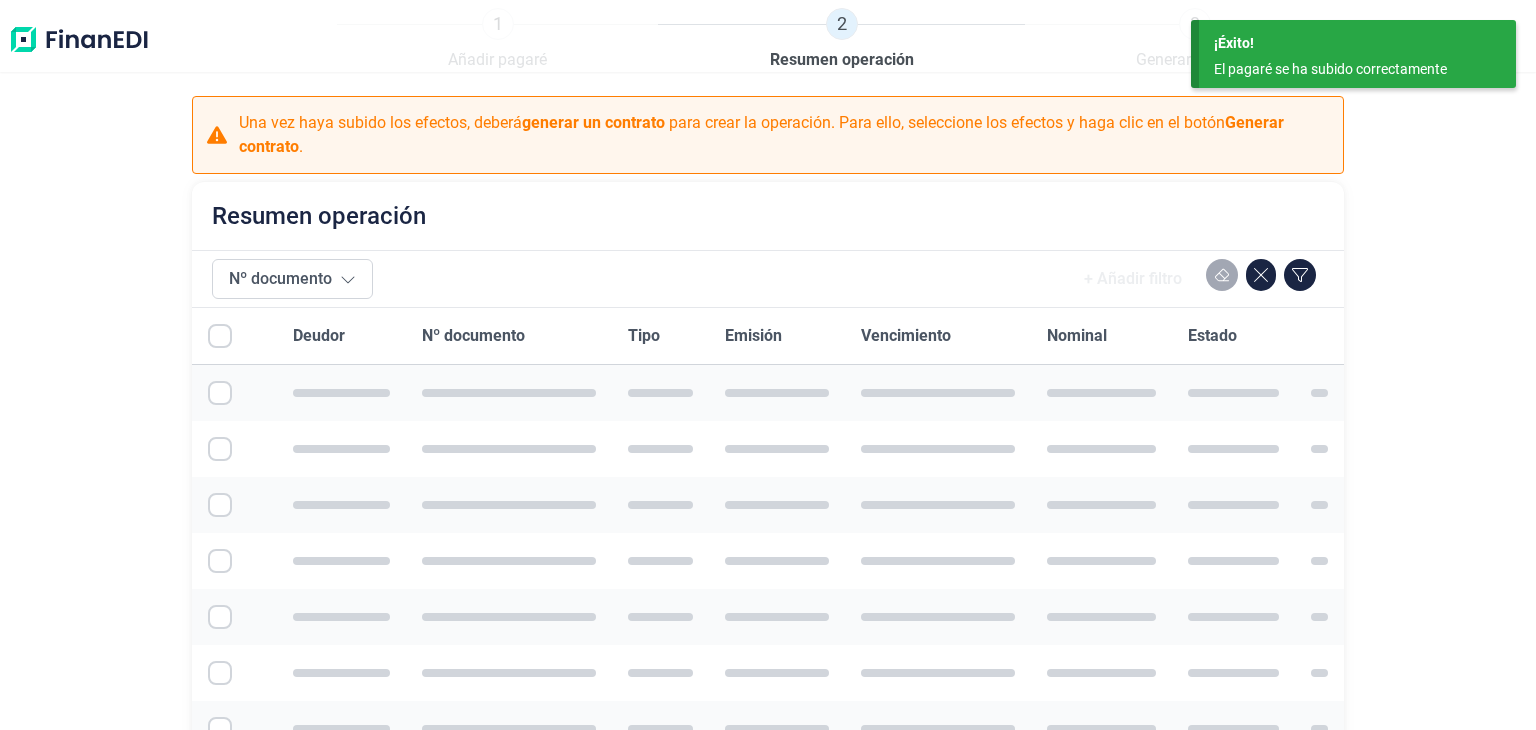 checkbox on "true" 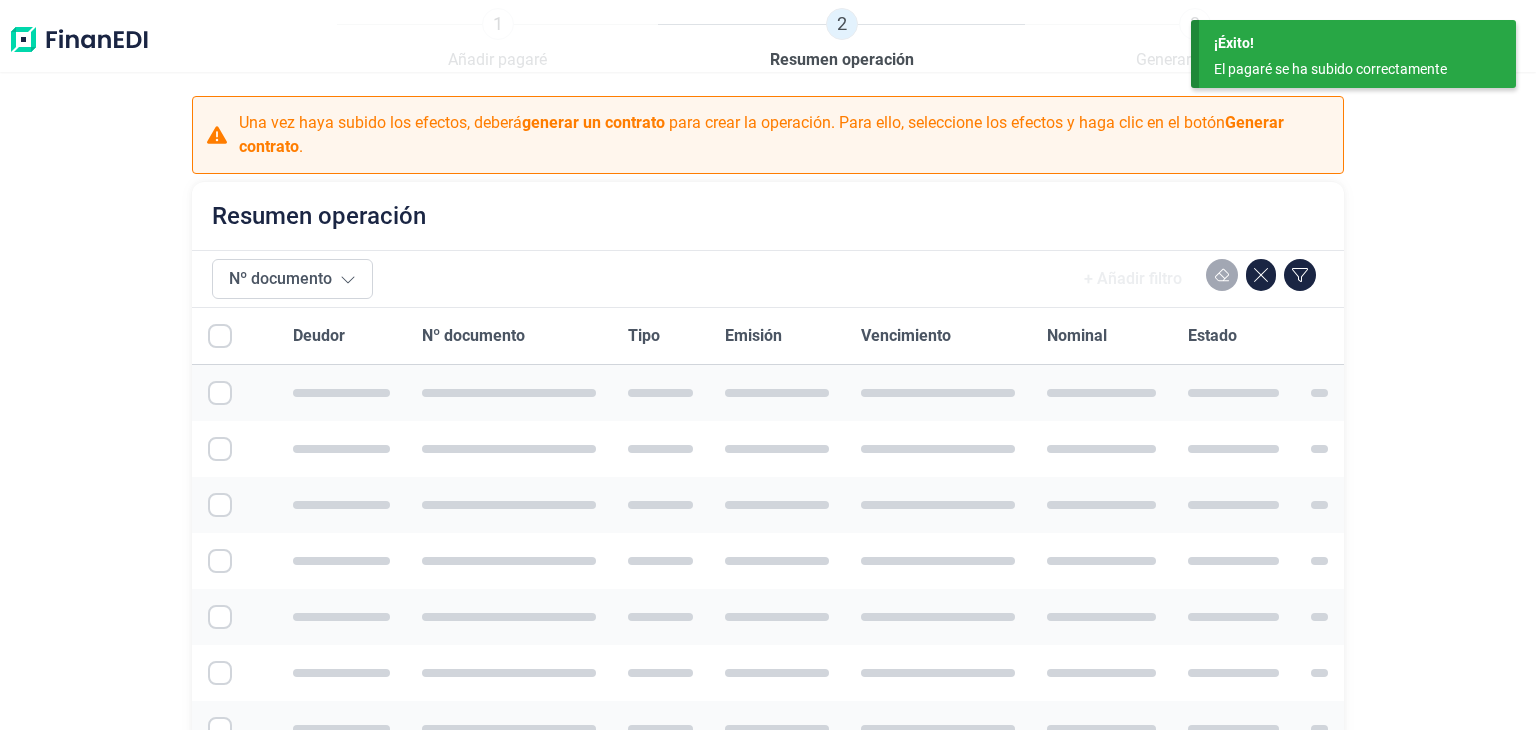 checkbox on "true" 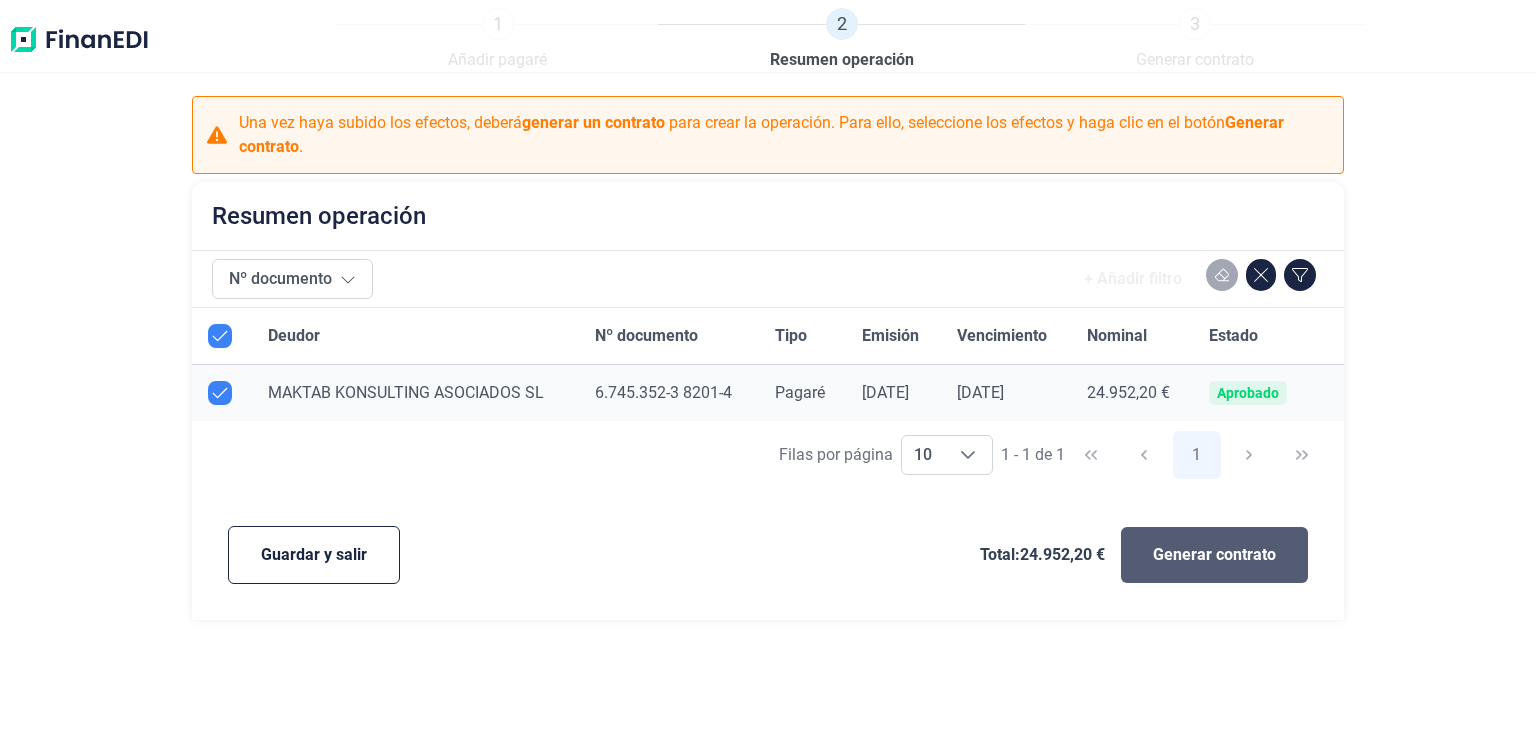 click on "Generar contrato" at bounding box center (1214, 555) 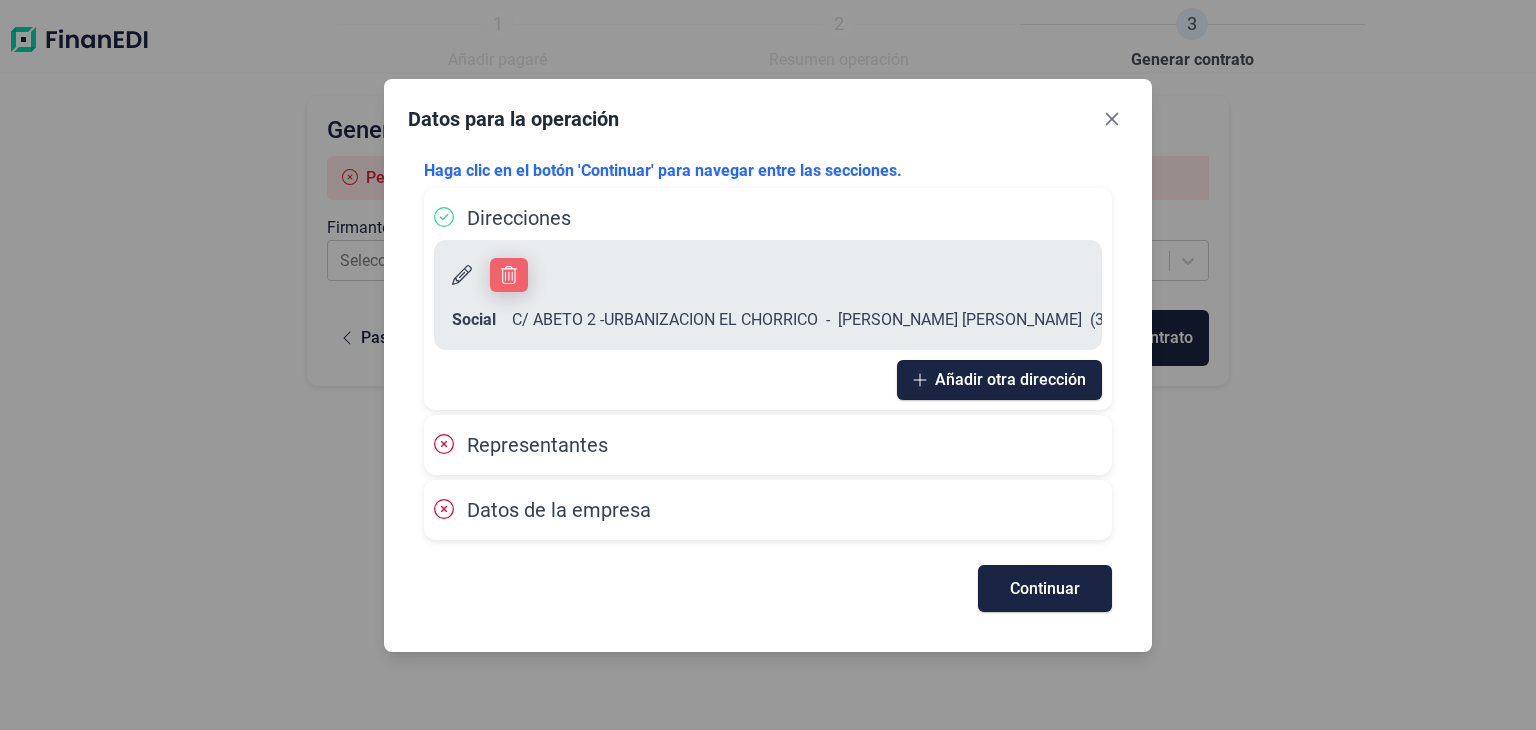 click 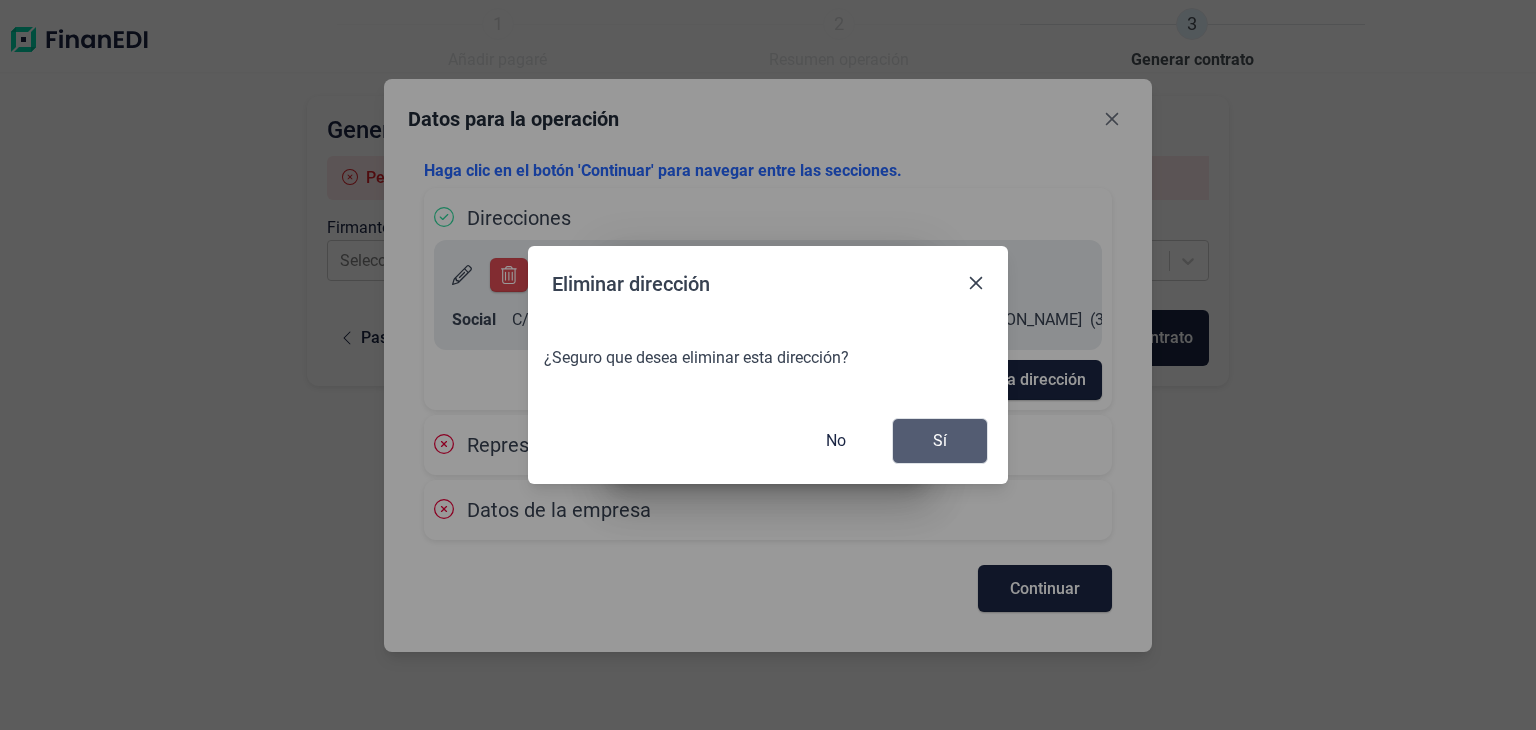 click on "Sí" at bounding box center [940, 441] 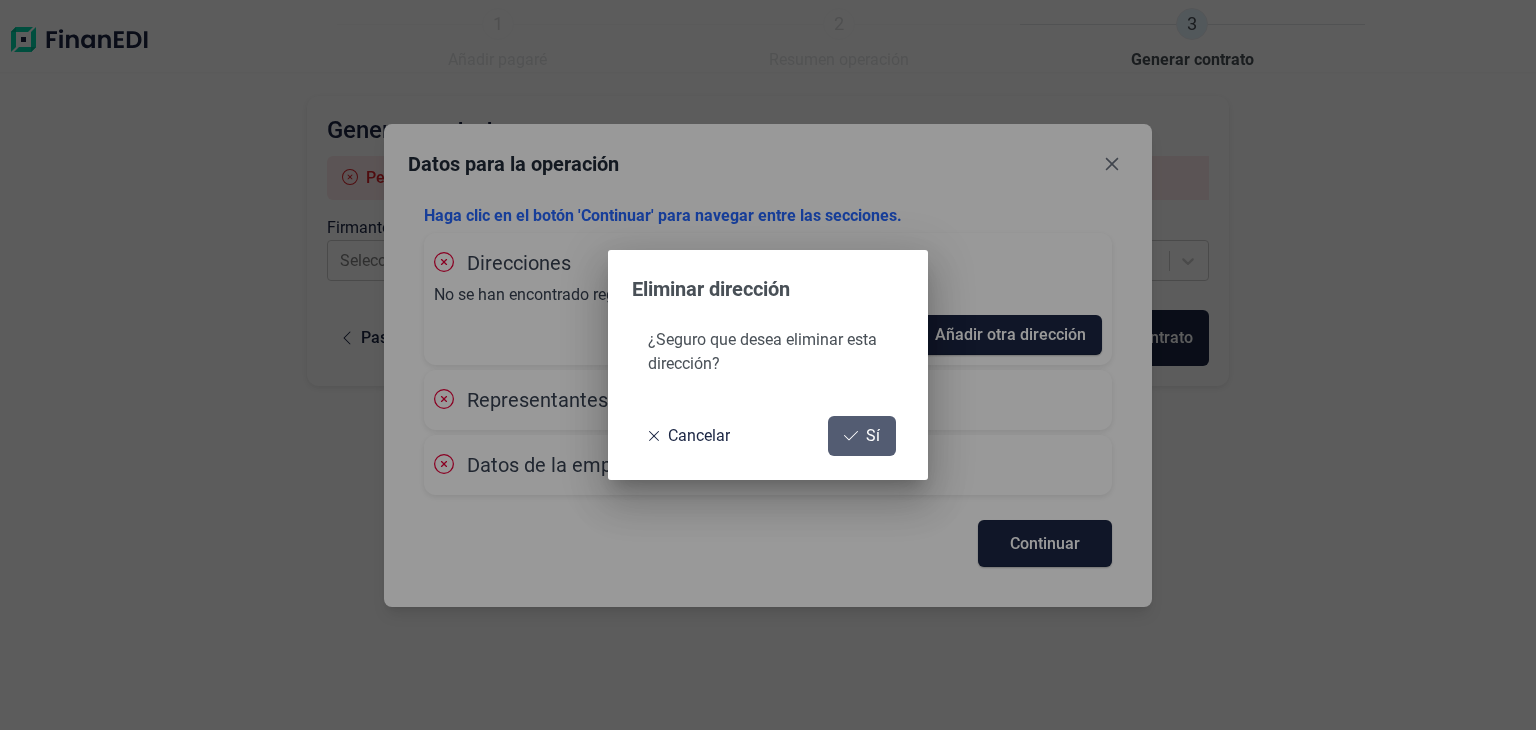 click 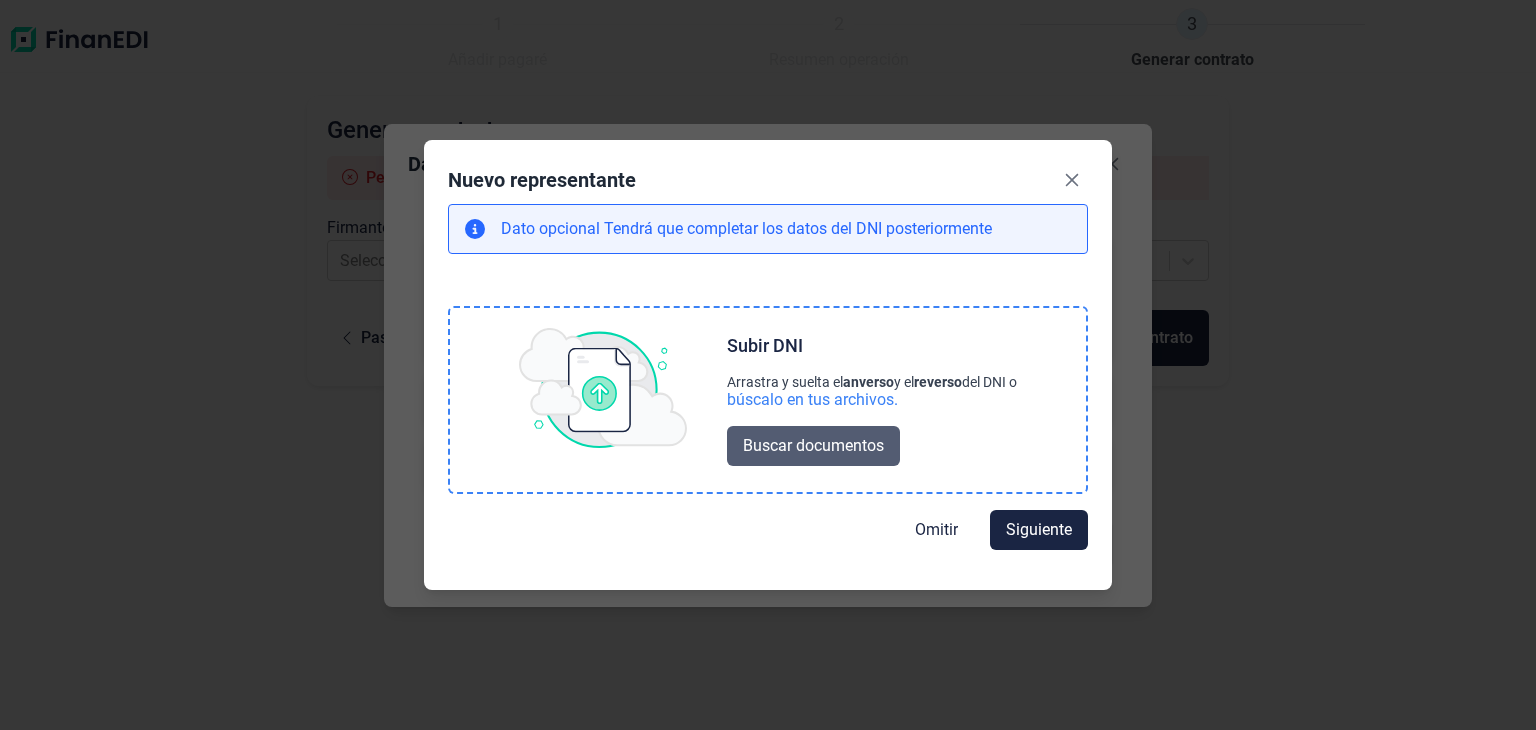click on "Buscar documentos" at bounding box center (813, 446) 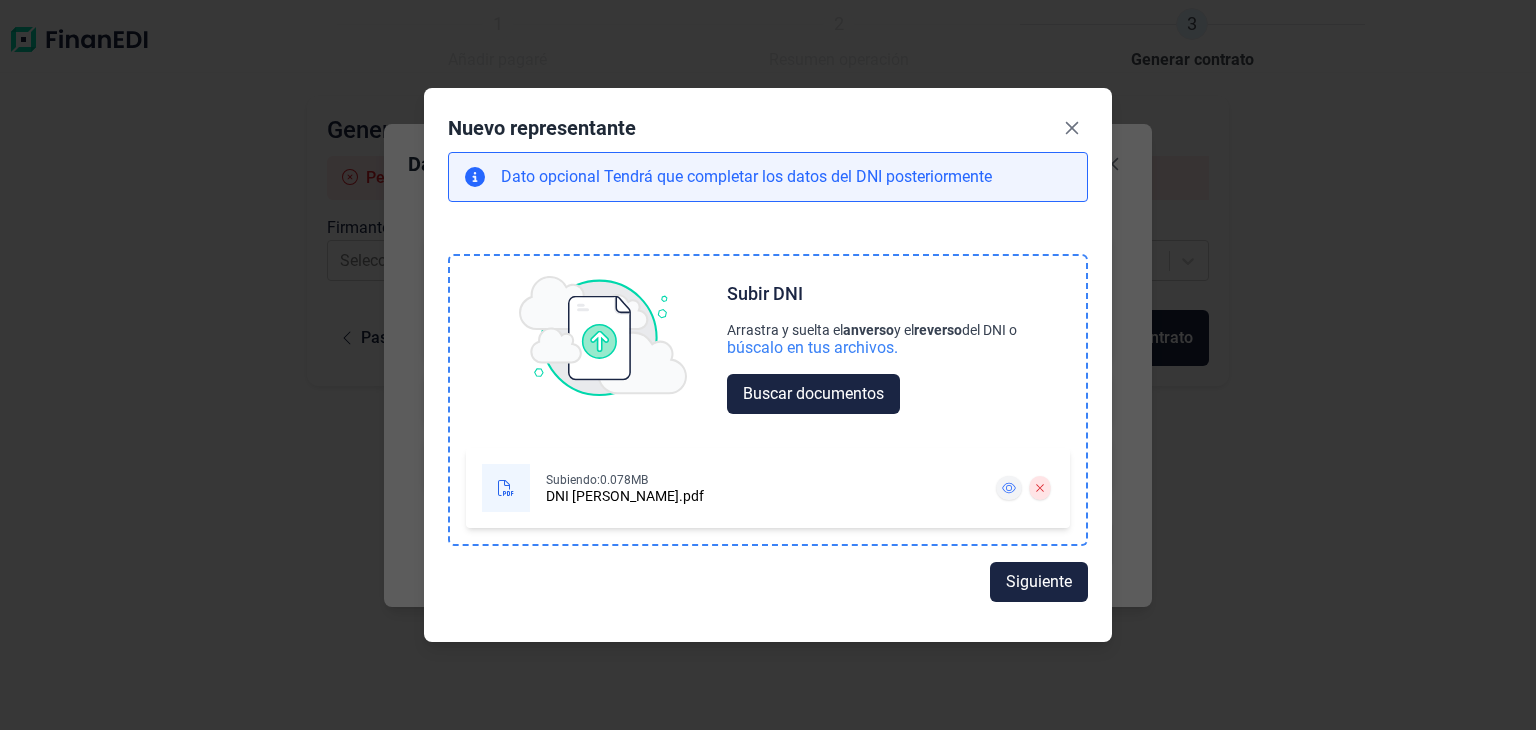 click 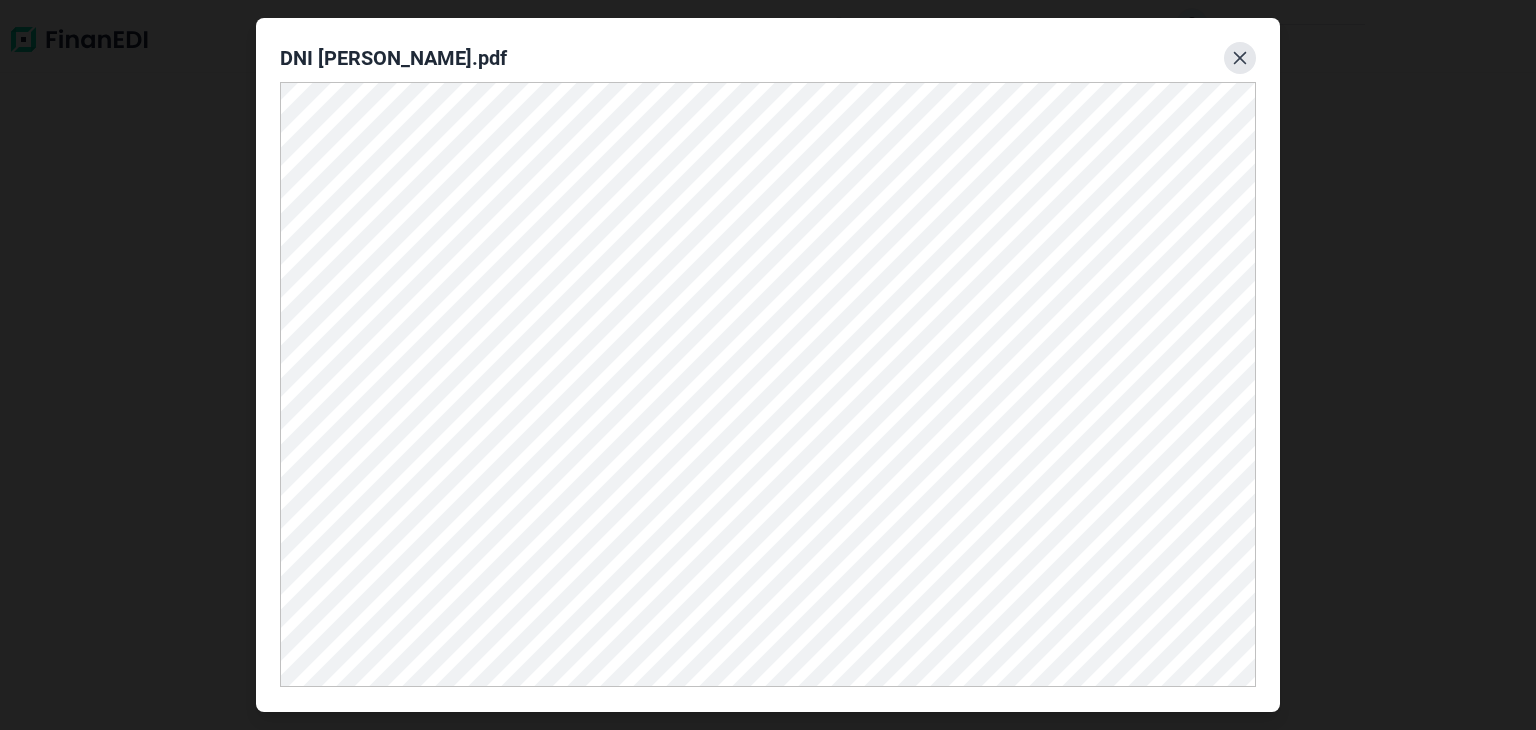 click at bounding box center [1240, 58] 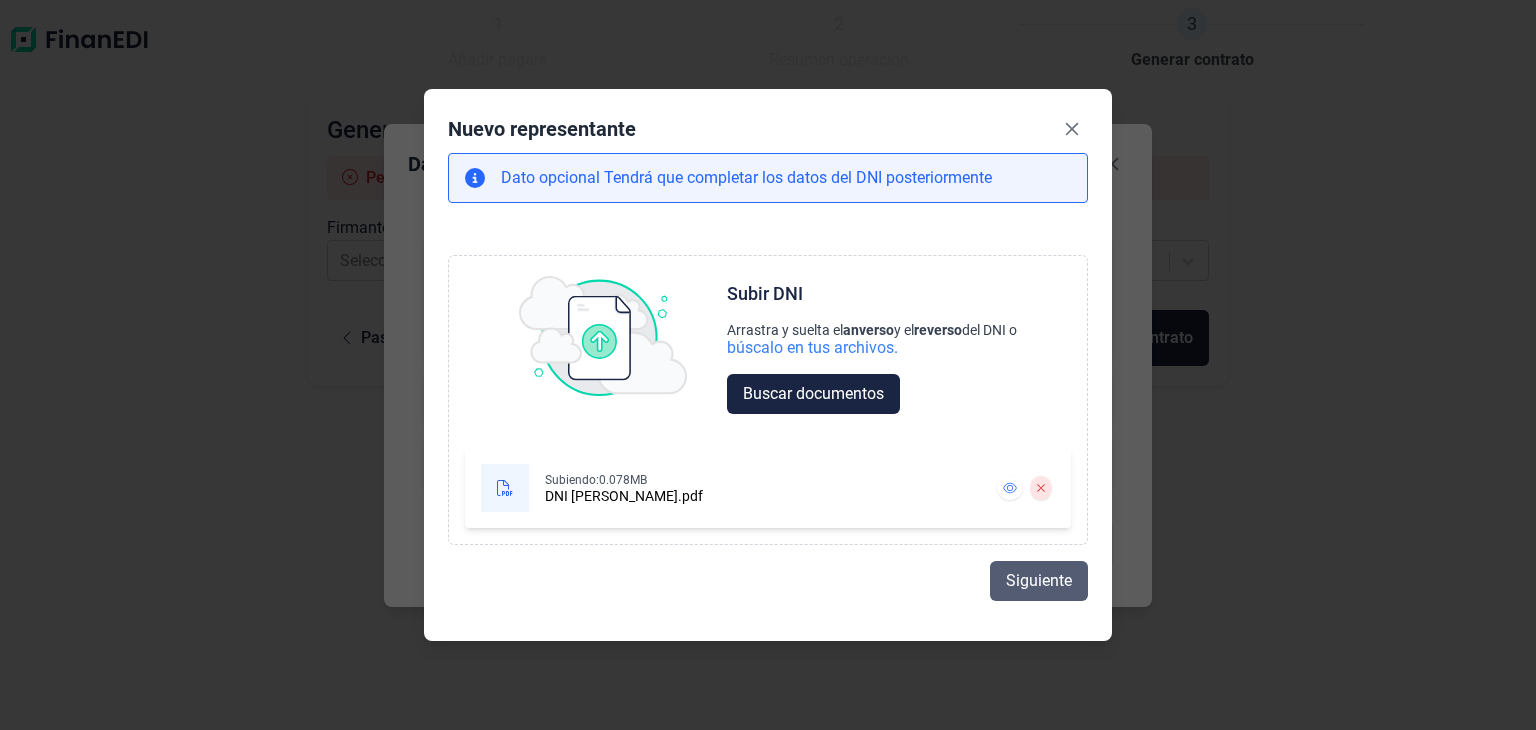click on "Siguiente" at bounding box center [1039, 581] 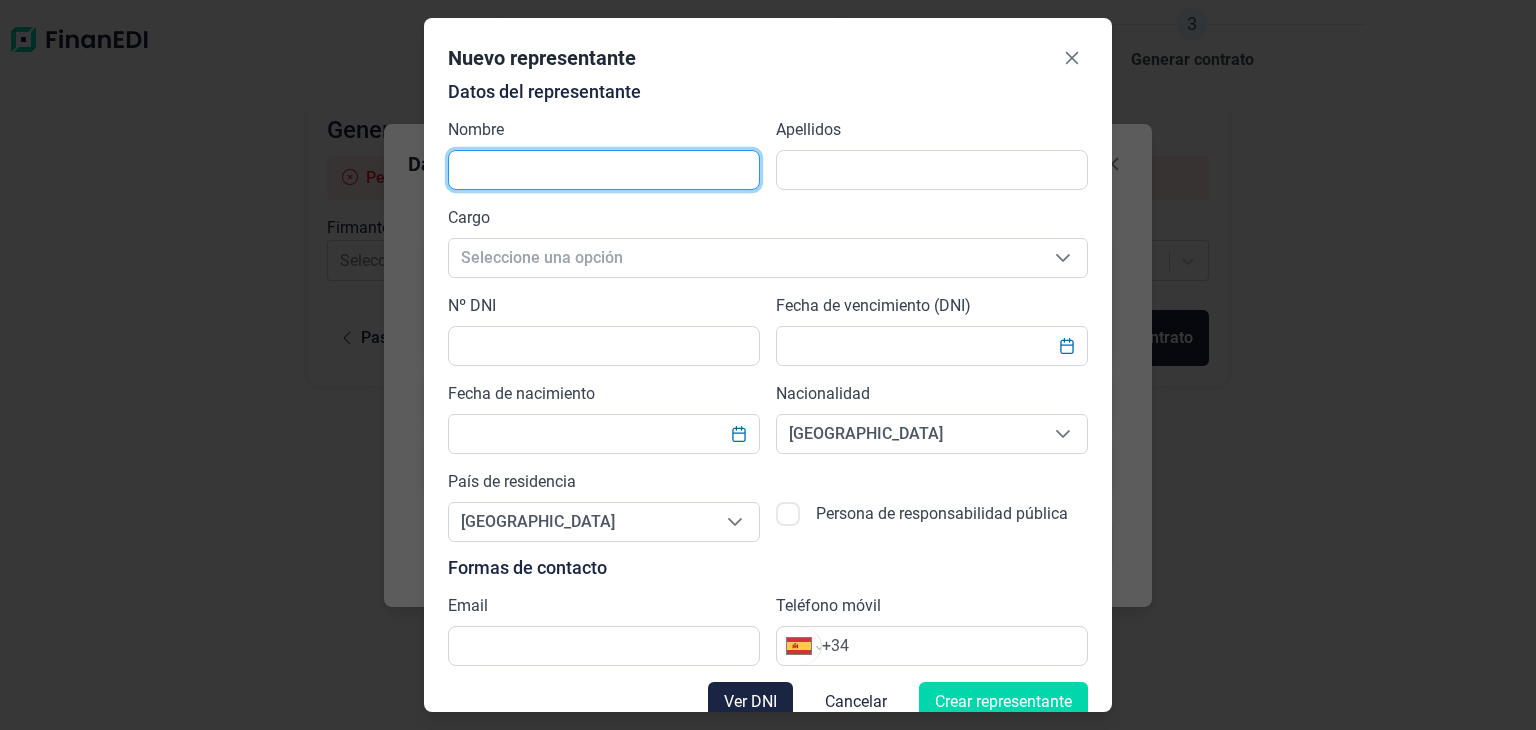 click at bounding box center [604, 170] 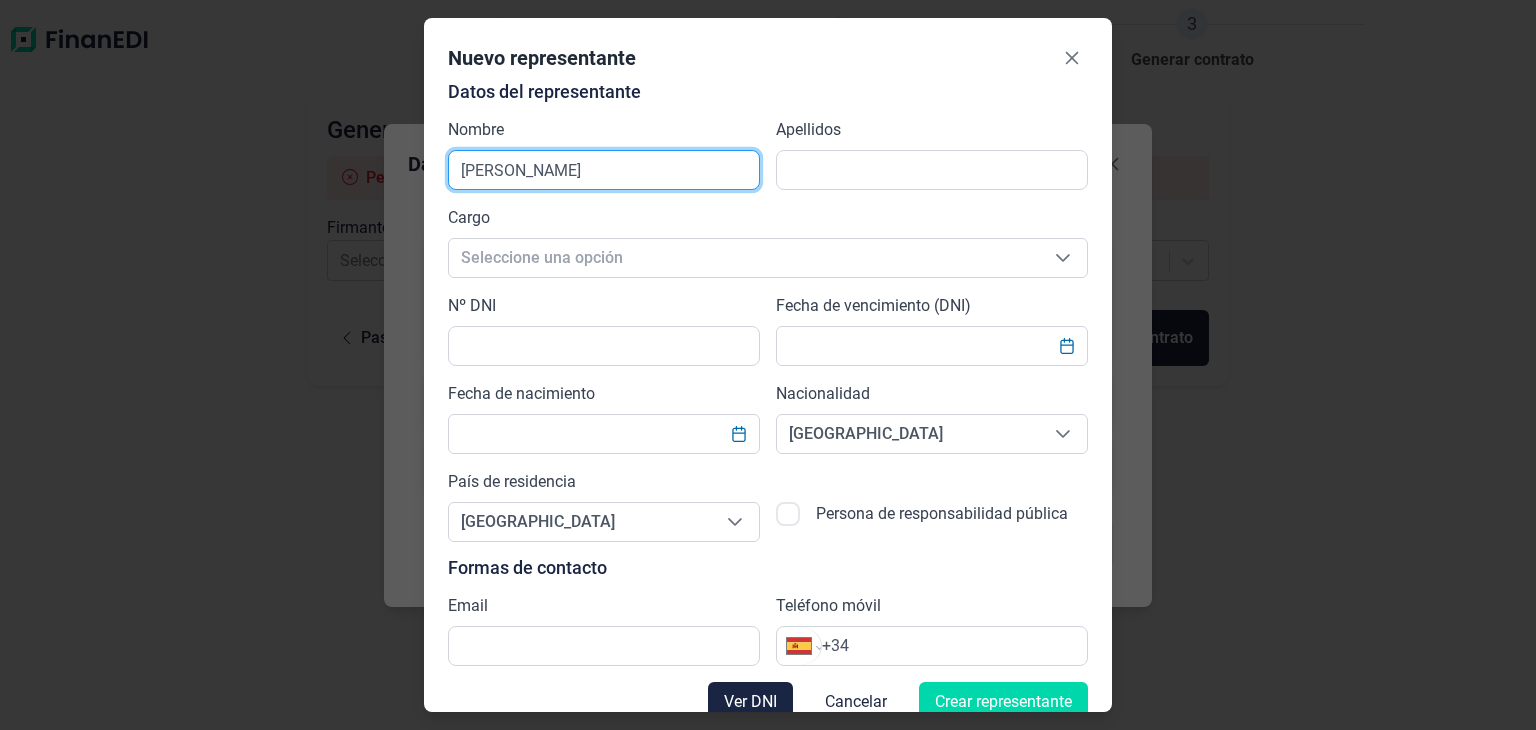type on "[PERSON_NAME]" 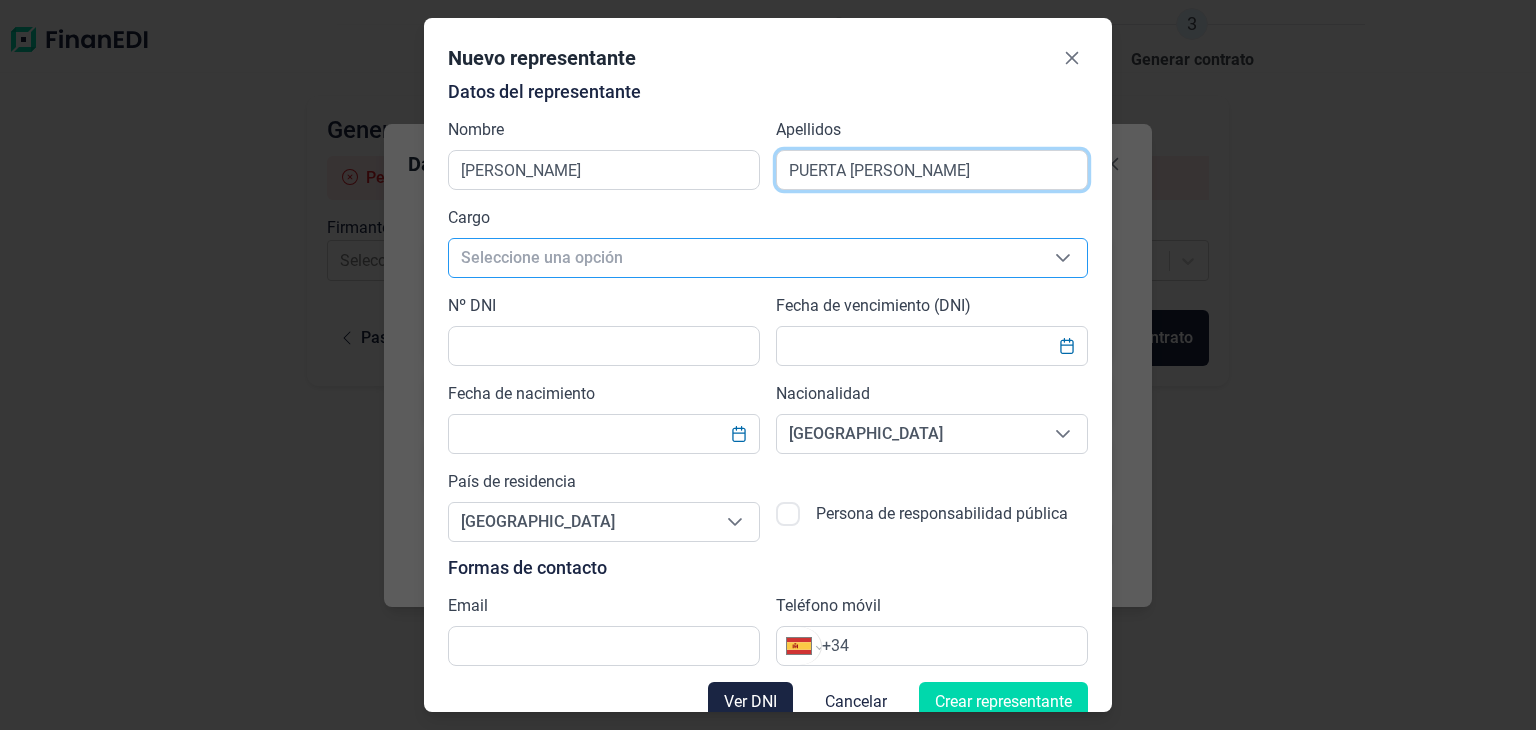 type on "PUERTA [PERSON_NAME]" 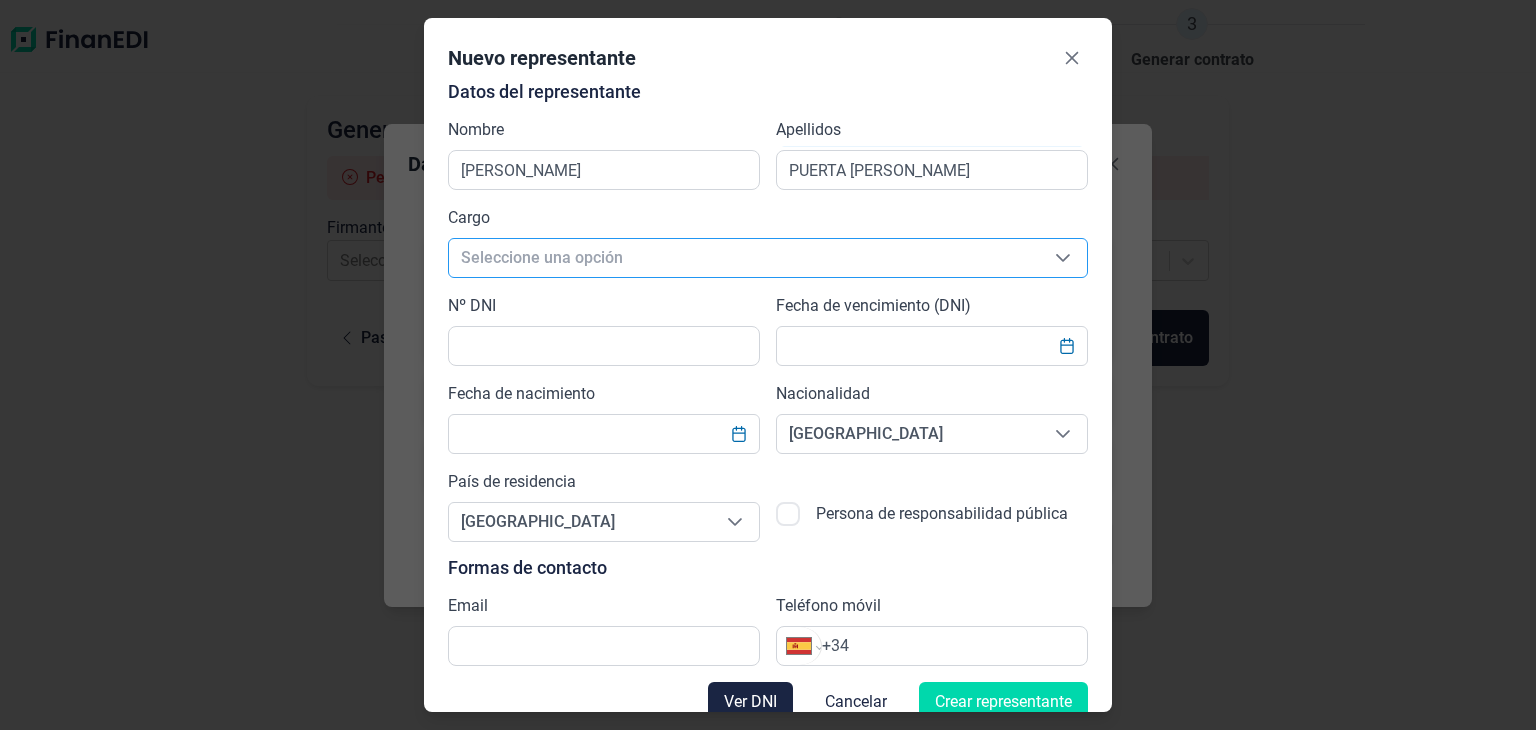 click on "Seleccione una opción" at bounding box center (744, 258) 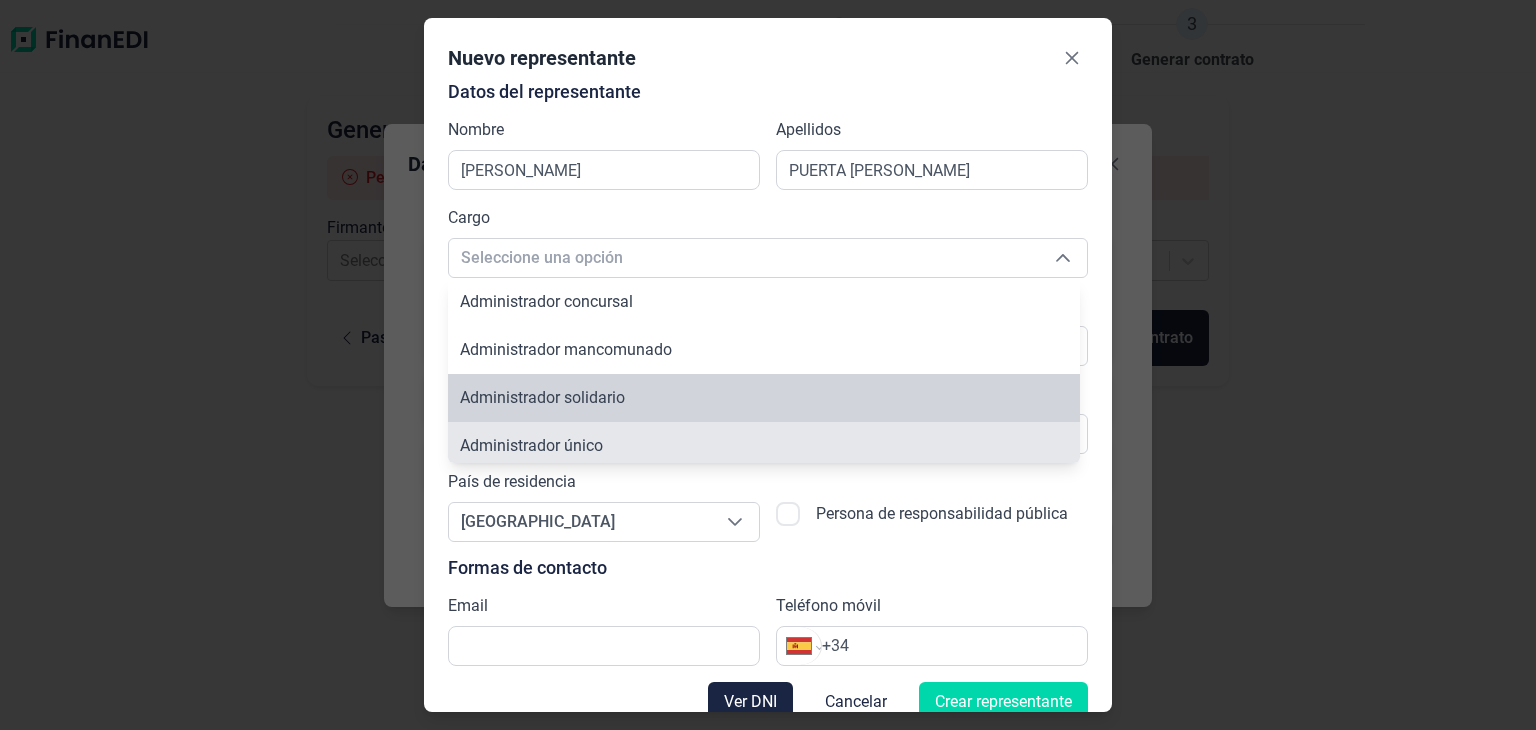 scroll, scrollTop: 7, scrollLeft: 0, axis: vertical 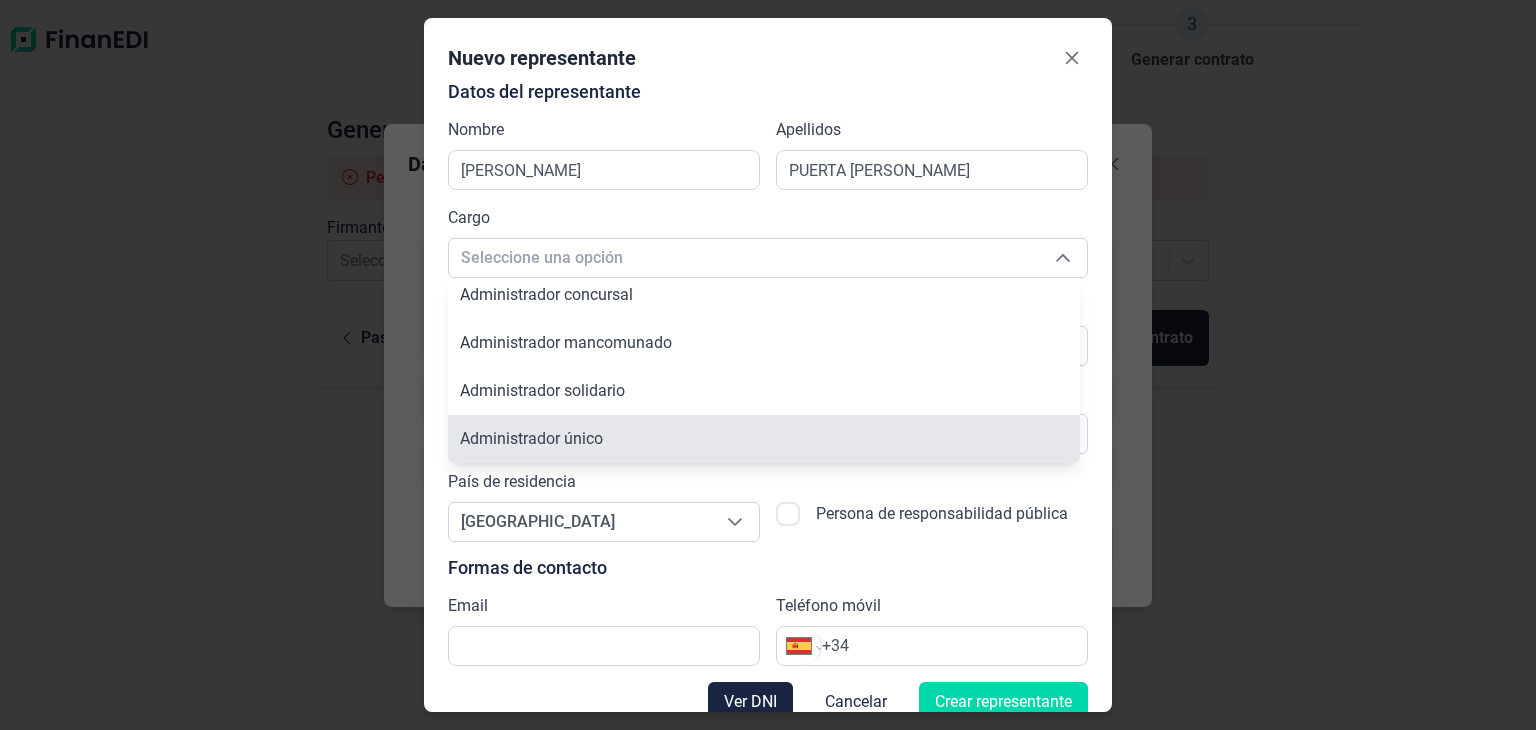 click on "Administrador único" at bounding box center (531, 438) 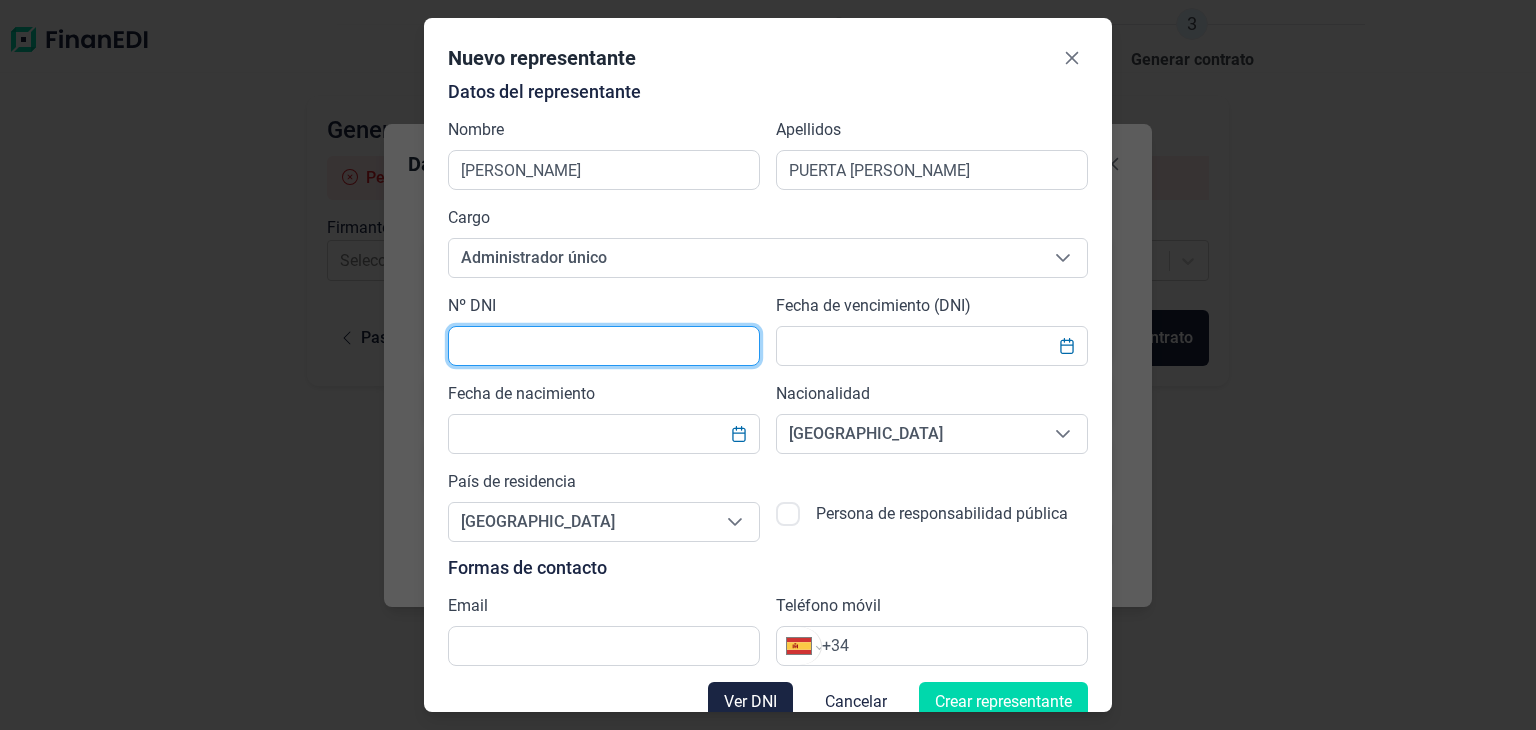 click at bounding box center (604, 346) 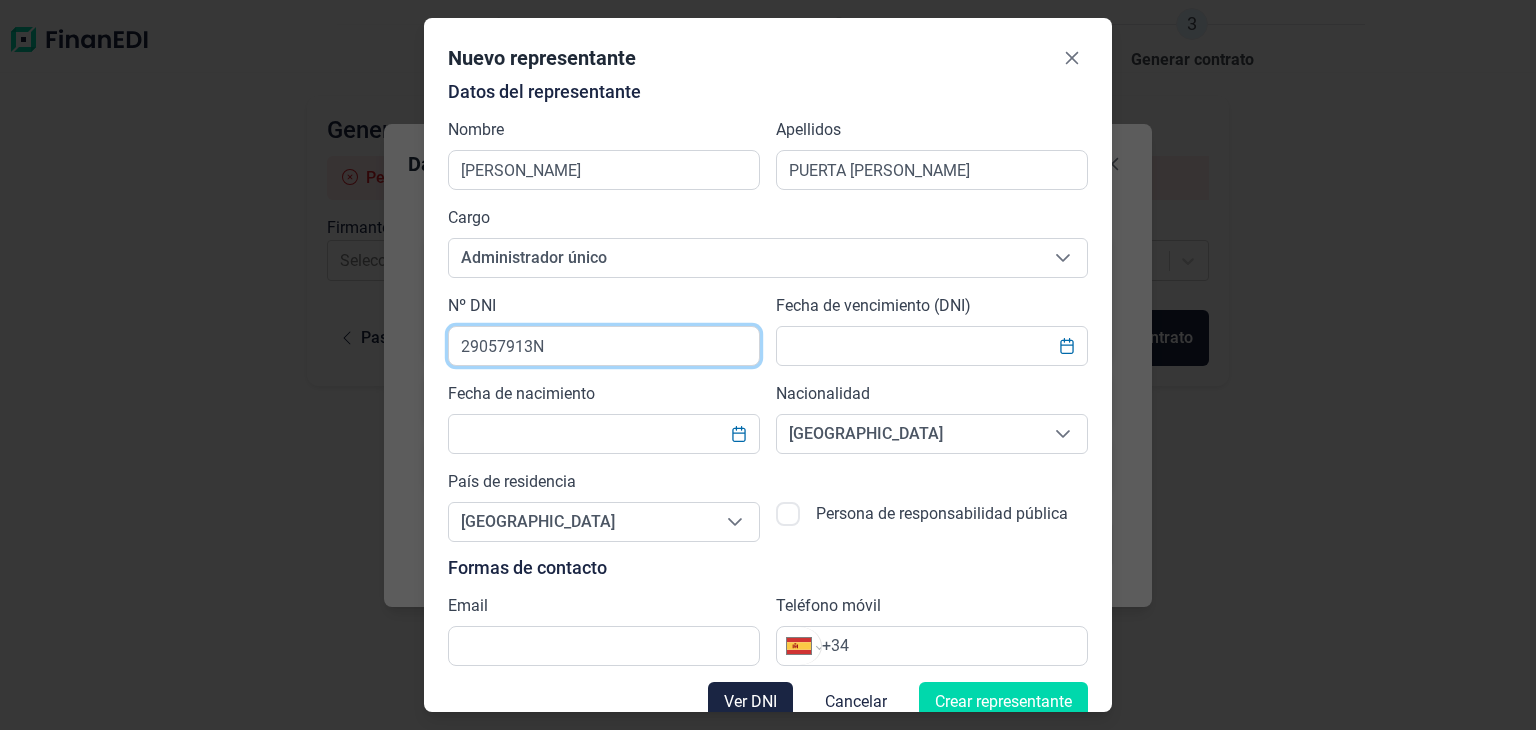 type on "29057913N" 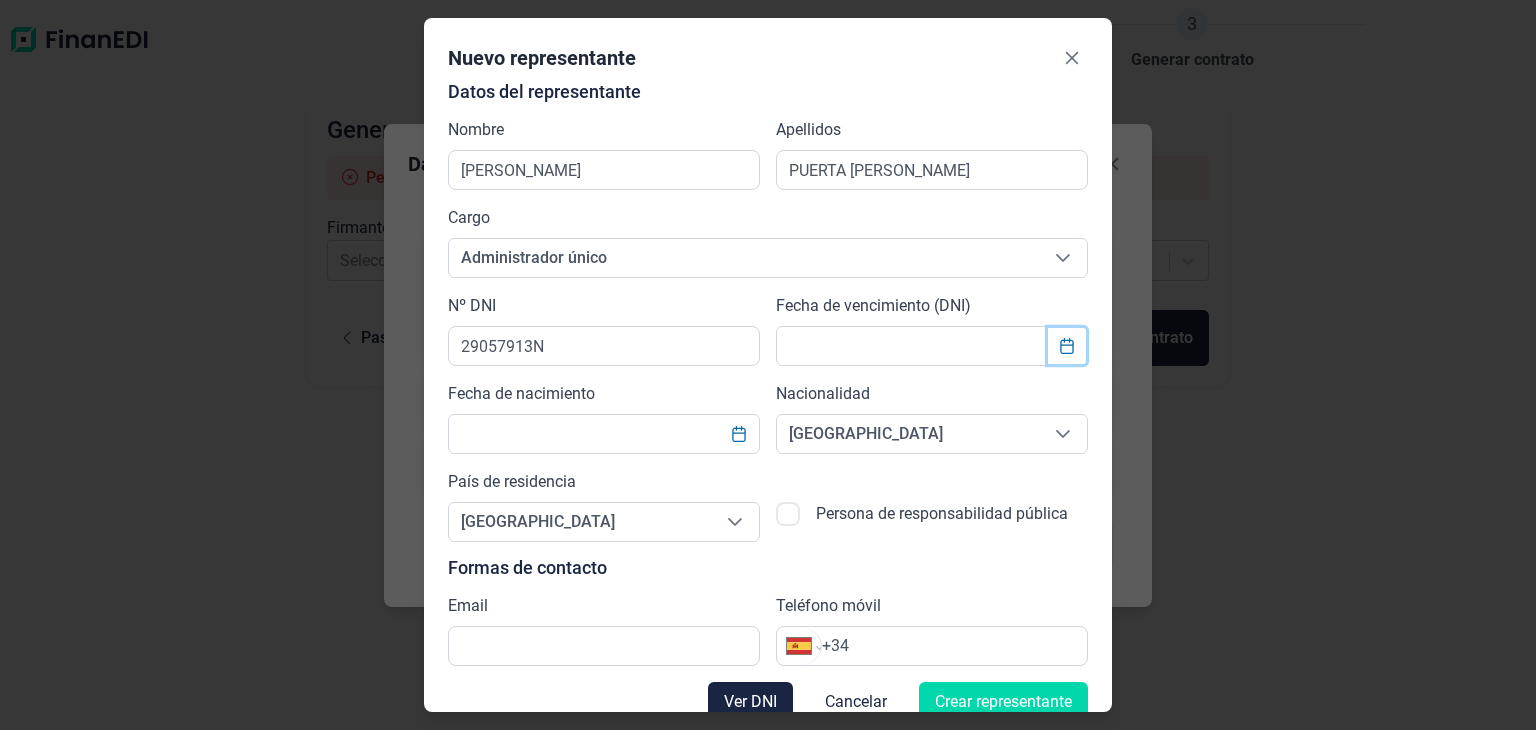 click 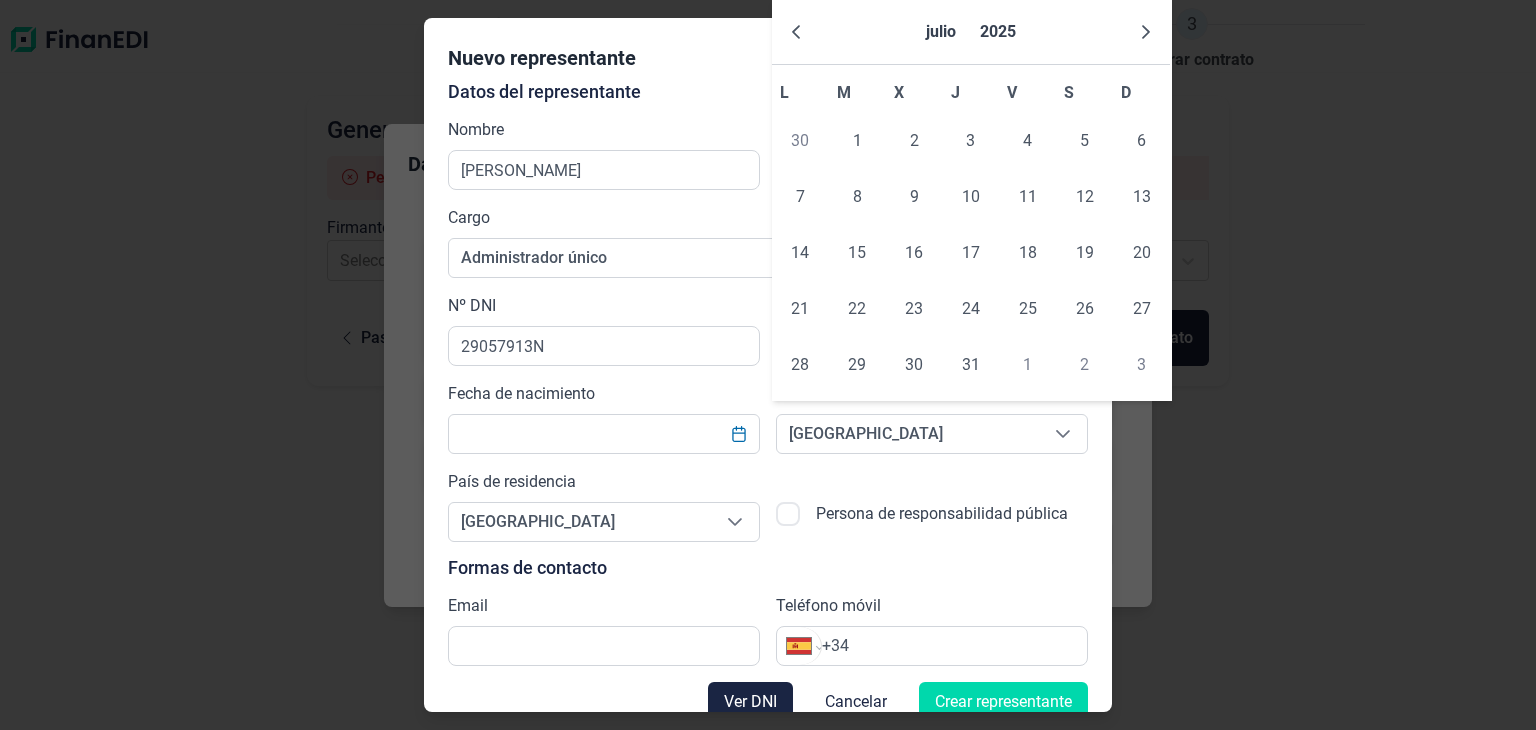 click on "Fecha de nacimiento" at bounding box center (604, 418) 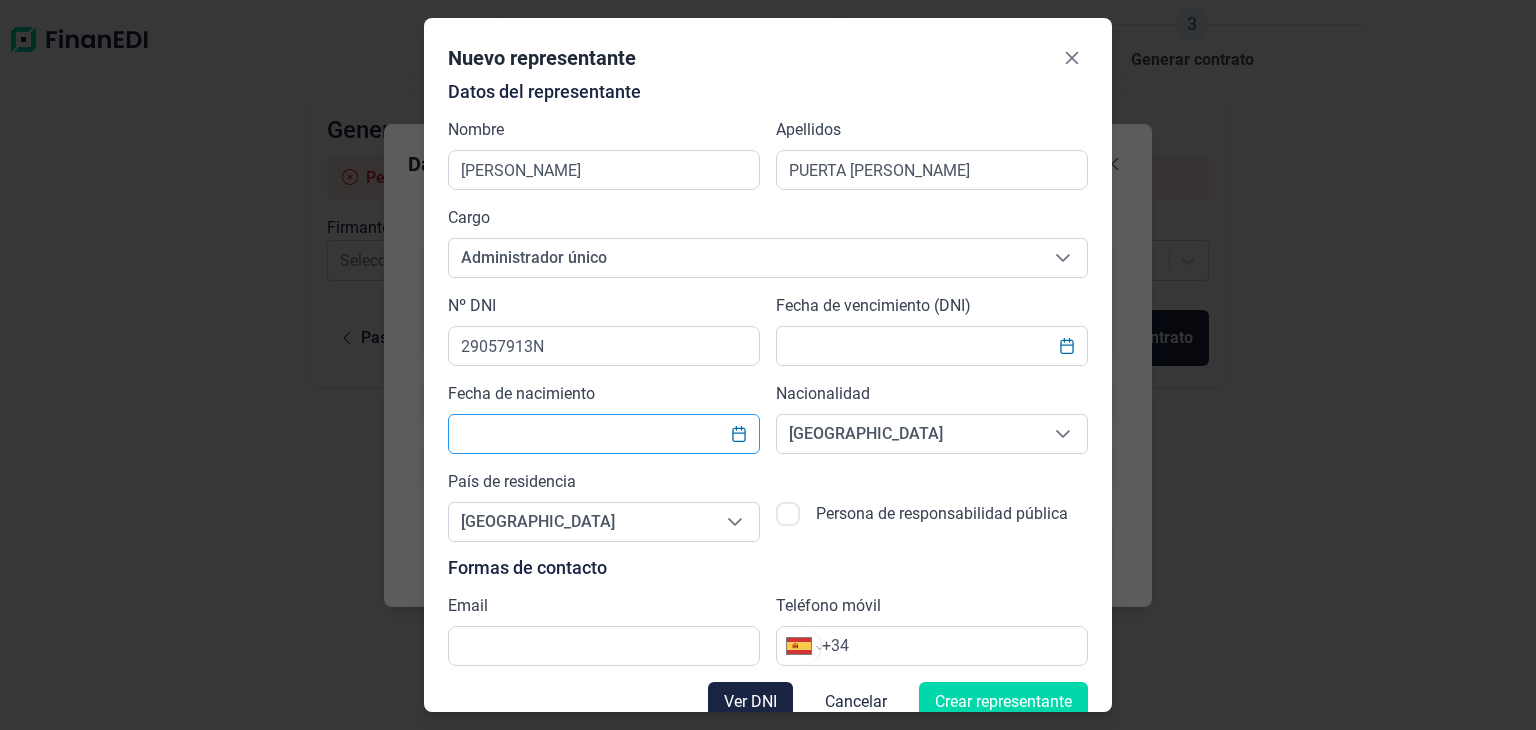 click at bounding box center [604, 434] 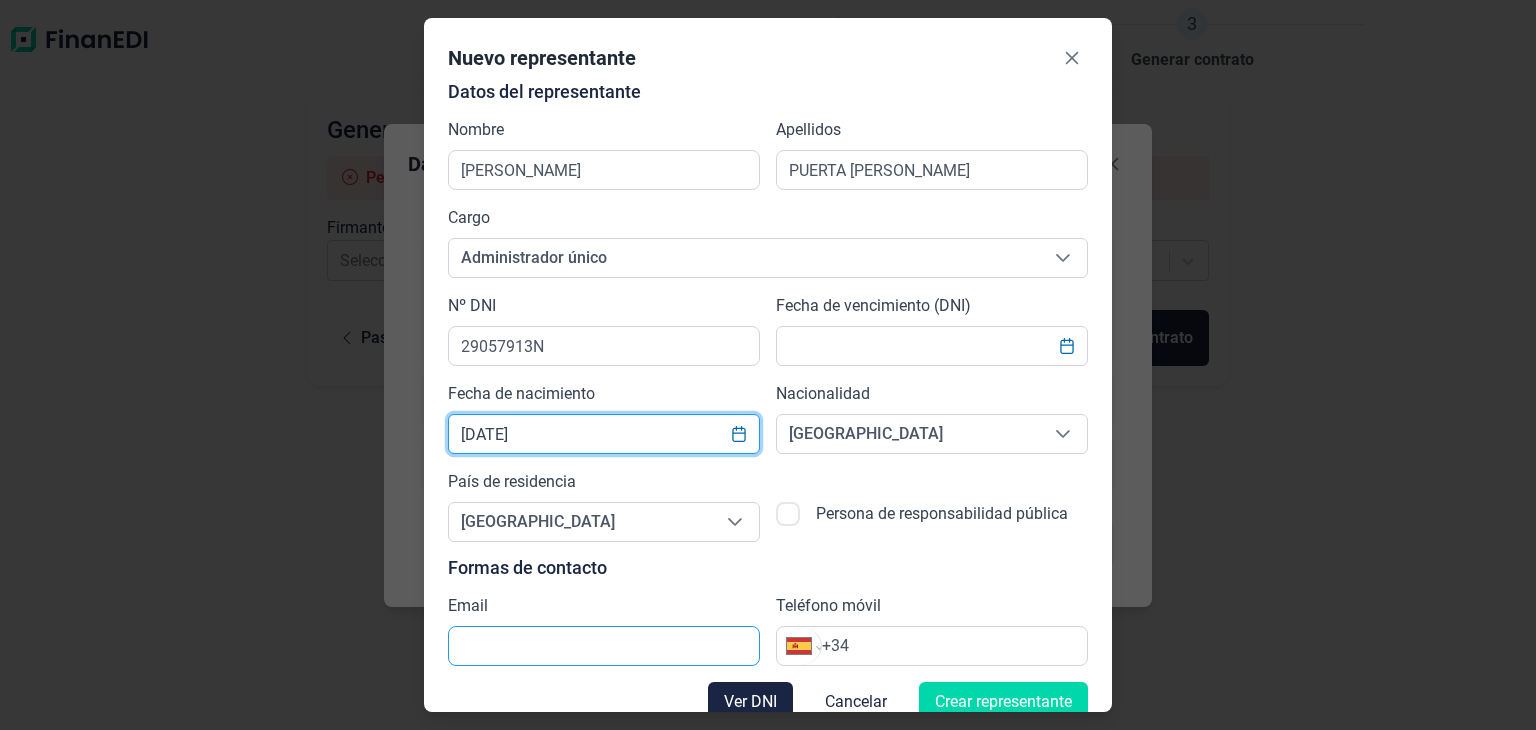type on "03/02/1965" 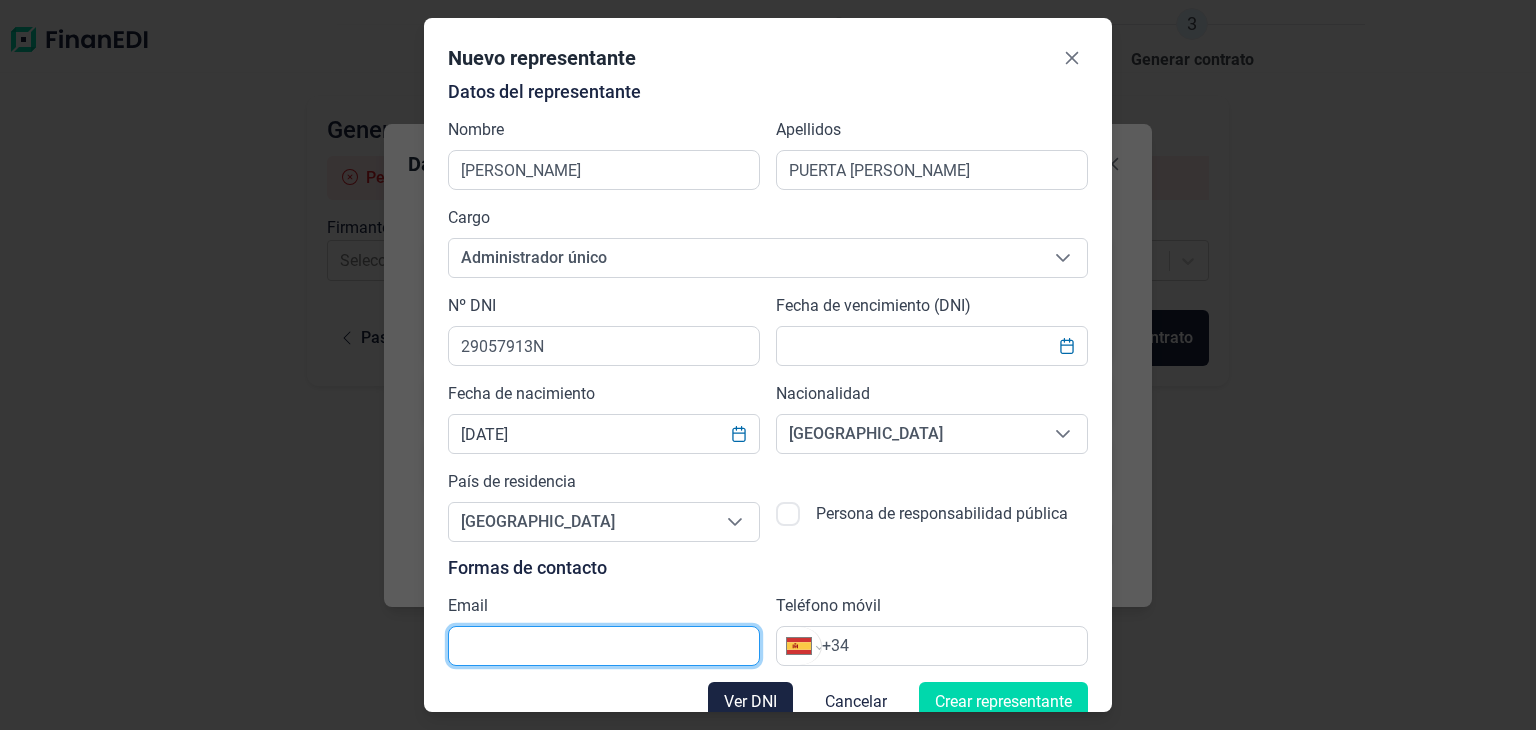 click at bounding box center [604, 646] 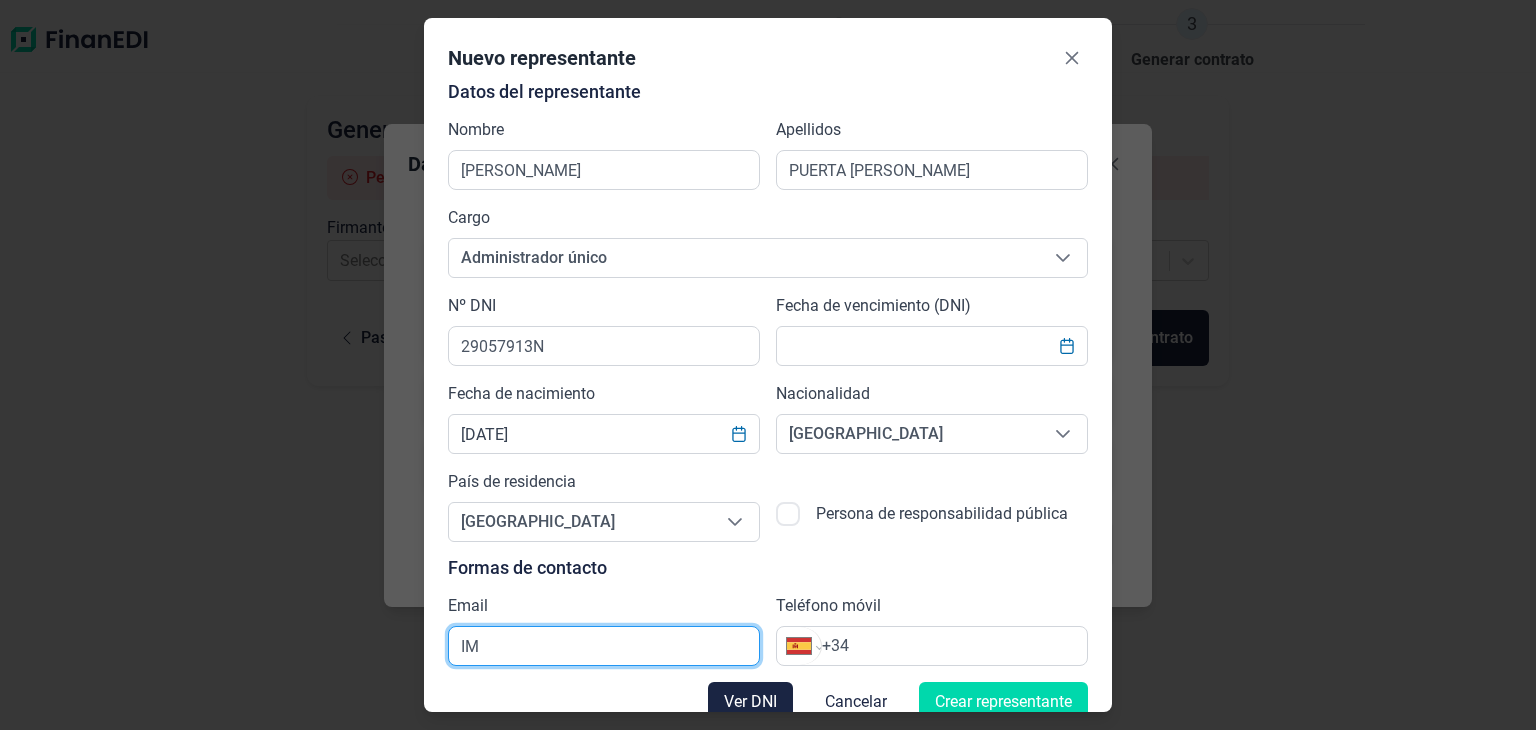 type on "I" 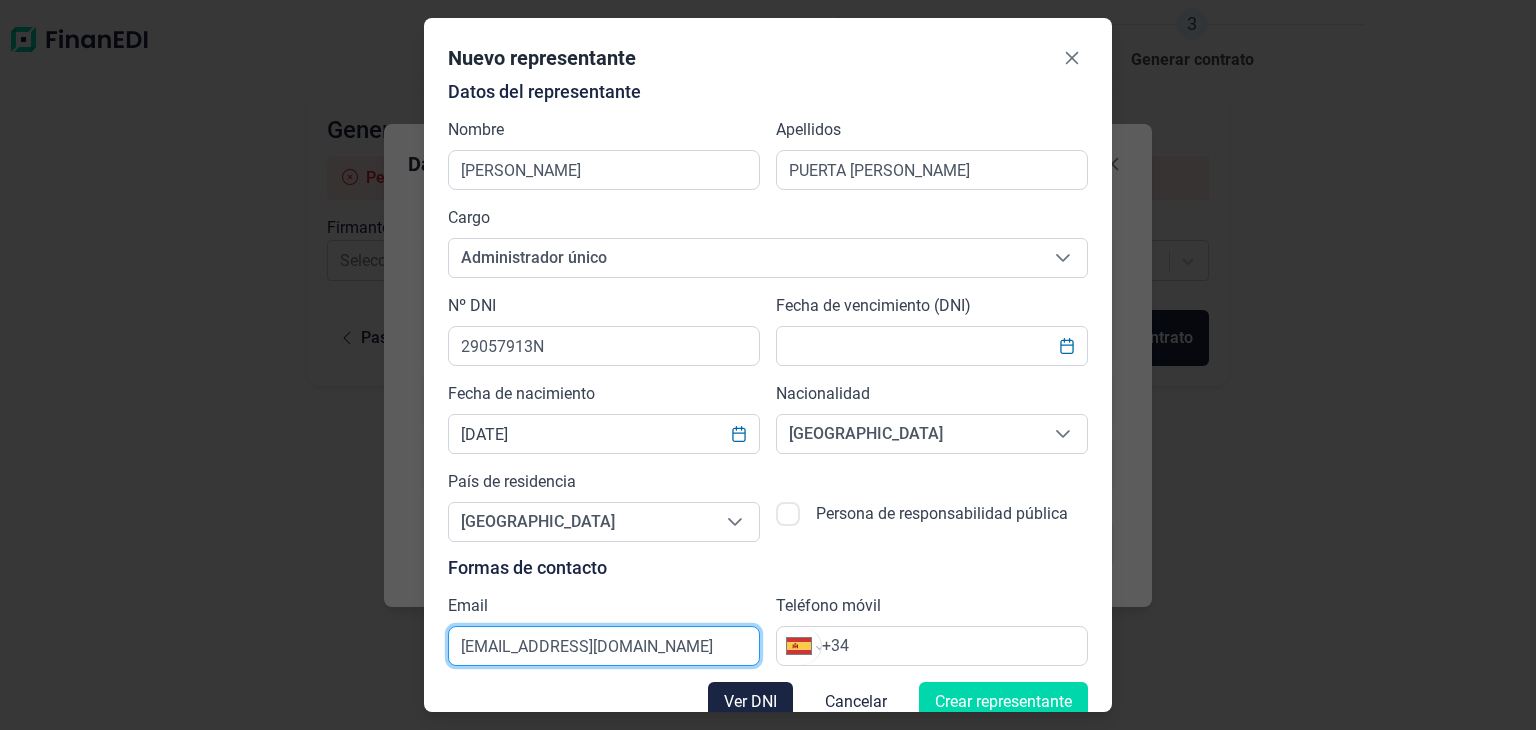 scroll, scrollTop: 0, scrollLeft: 22, axis: horizontal 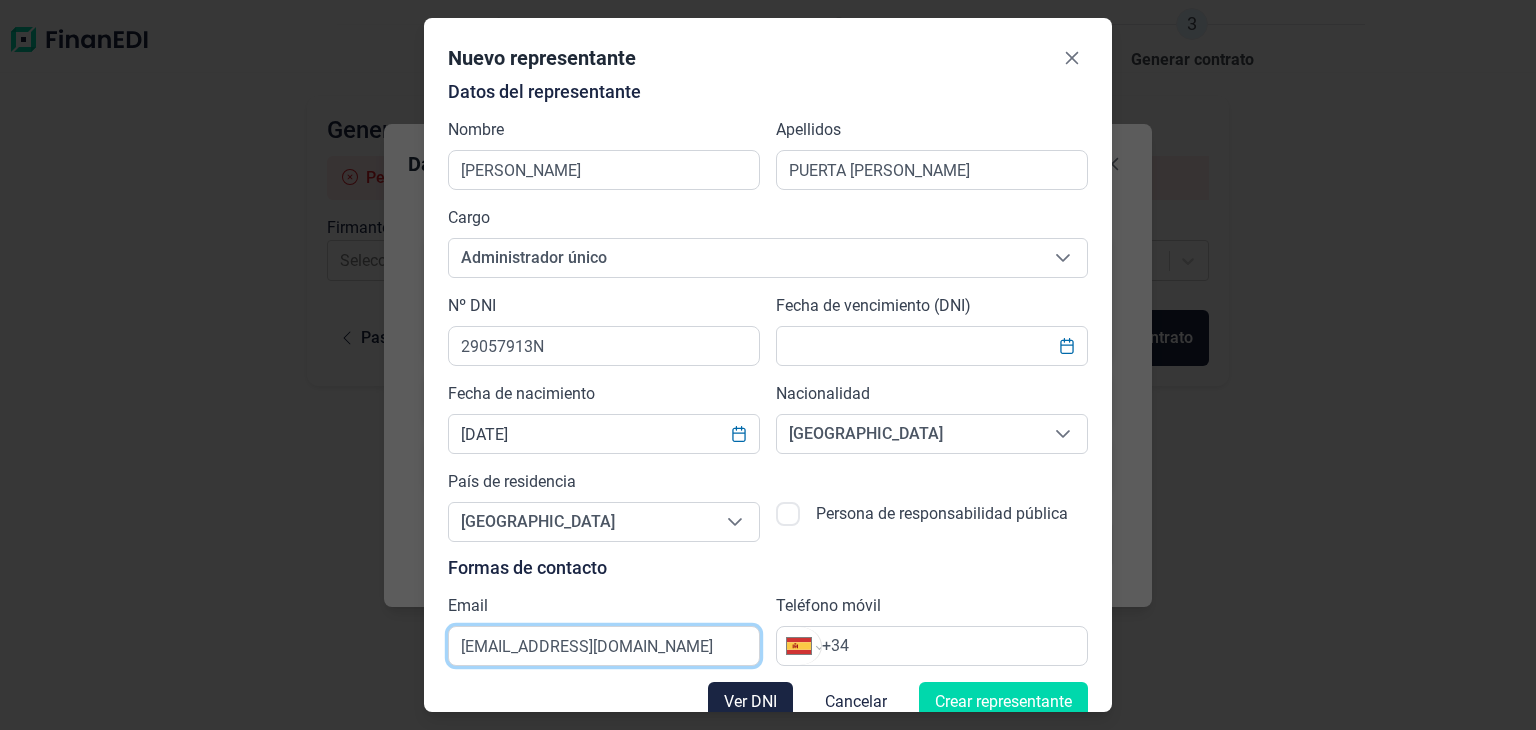 type on "impulsionesalimentariasgarpa@gmail.com" 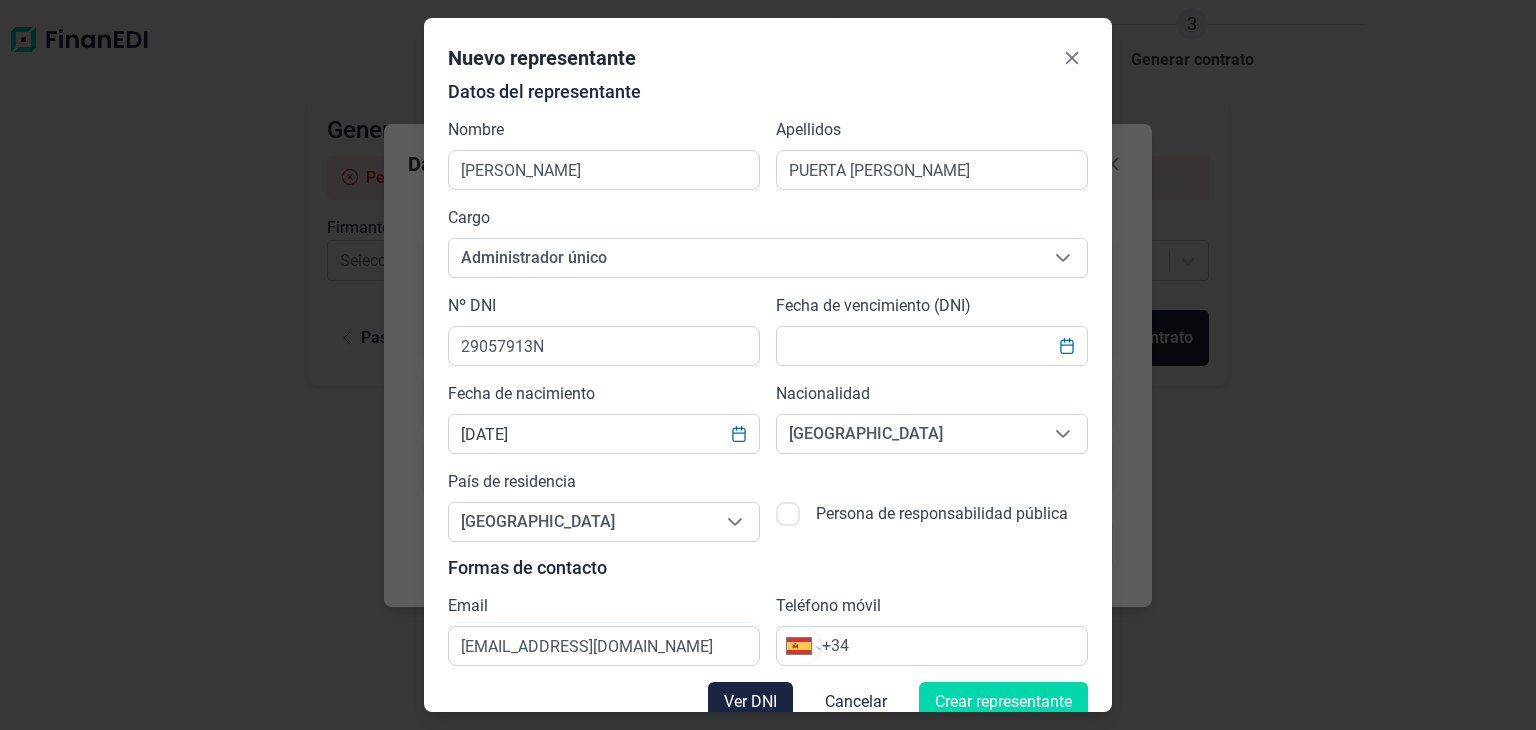 click on "+34" at bounding box center [954, 646] 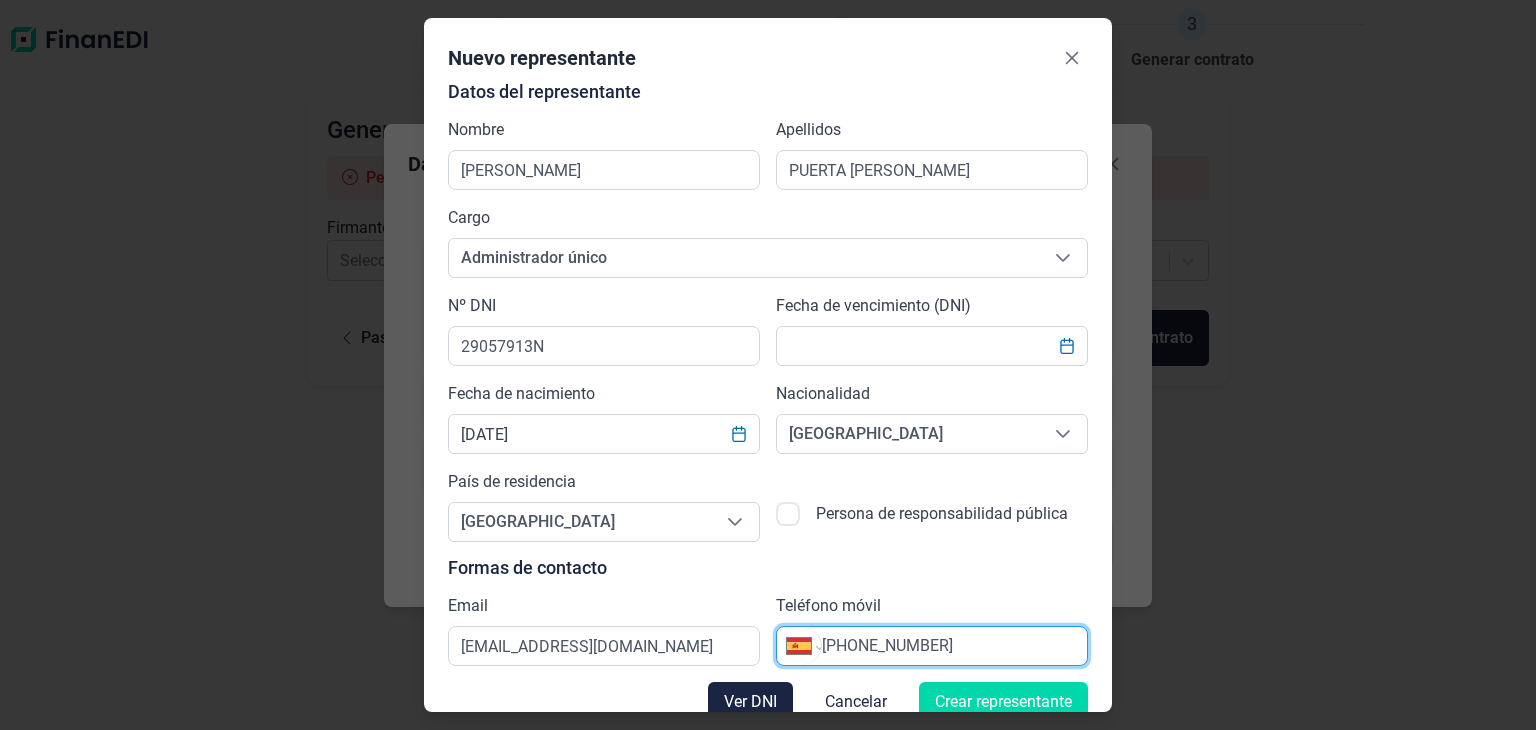 scroll, scrollTop: 27, scrollLeft: 0, axis: vertical 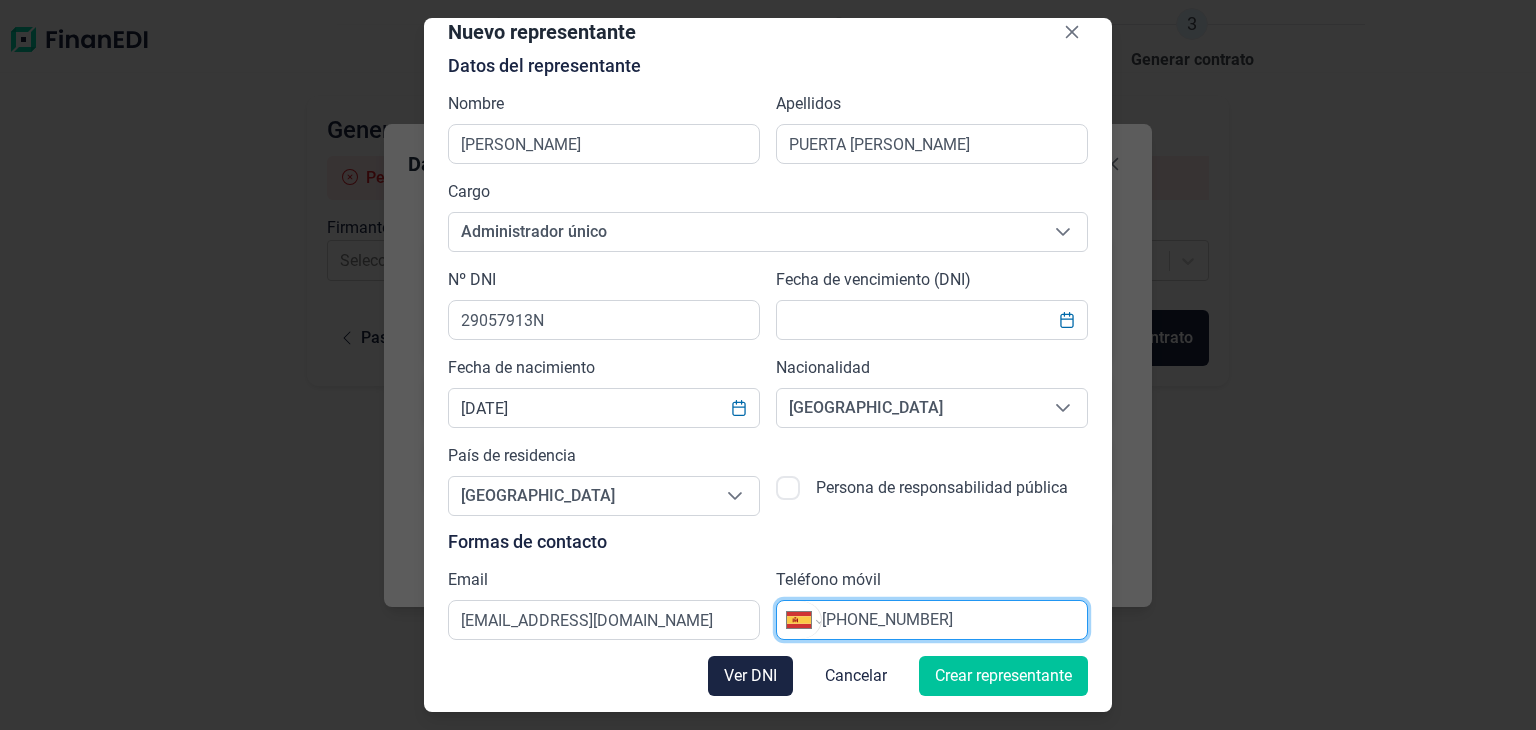 type on "+34 663 36 03 44" 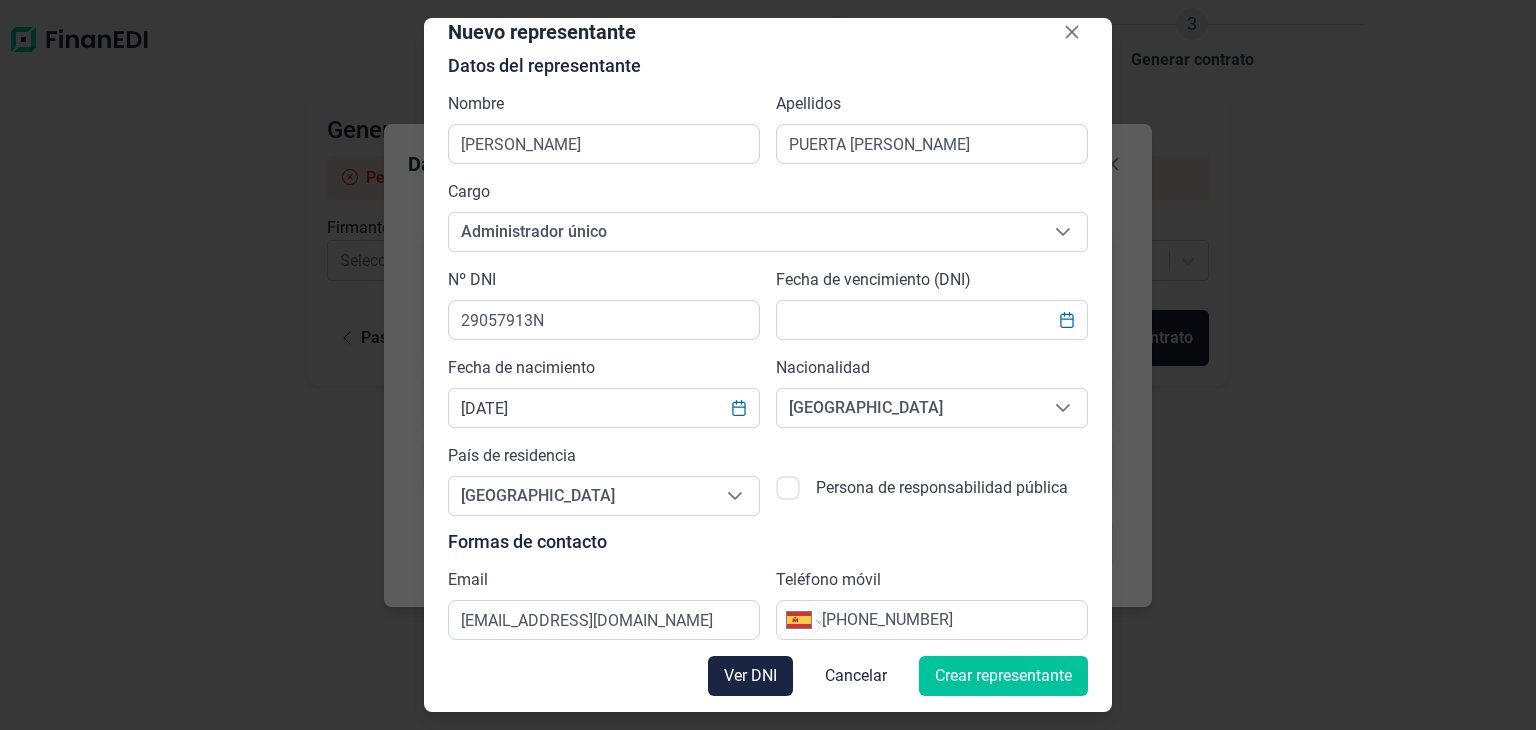 click on "Crear representante" at bounding box center (1003, 676) 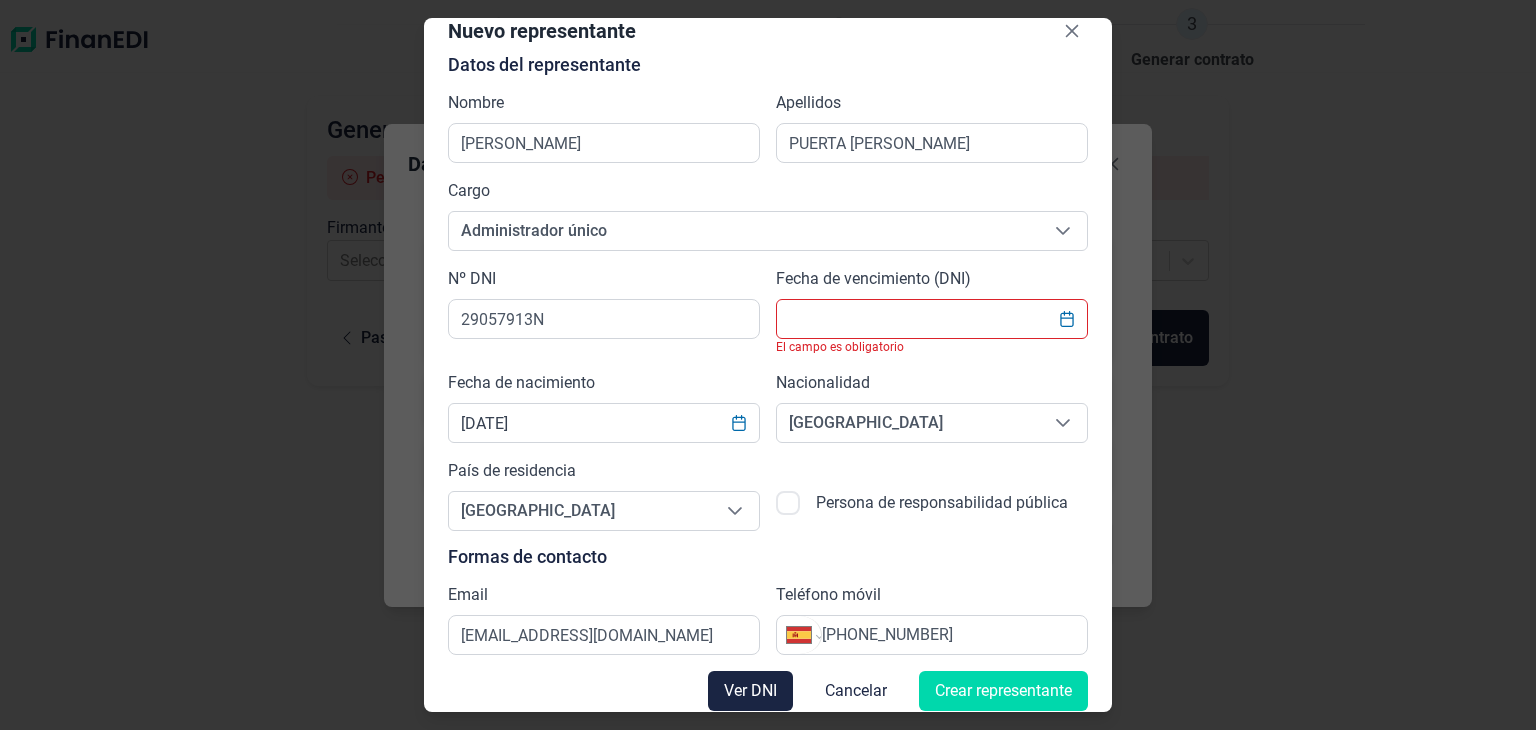 click at bounding box center [932, 319] 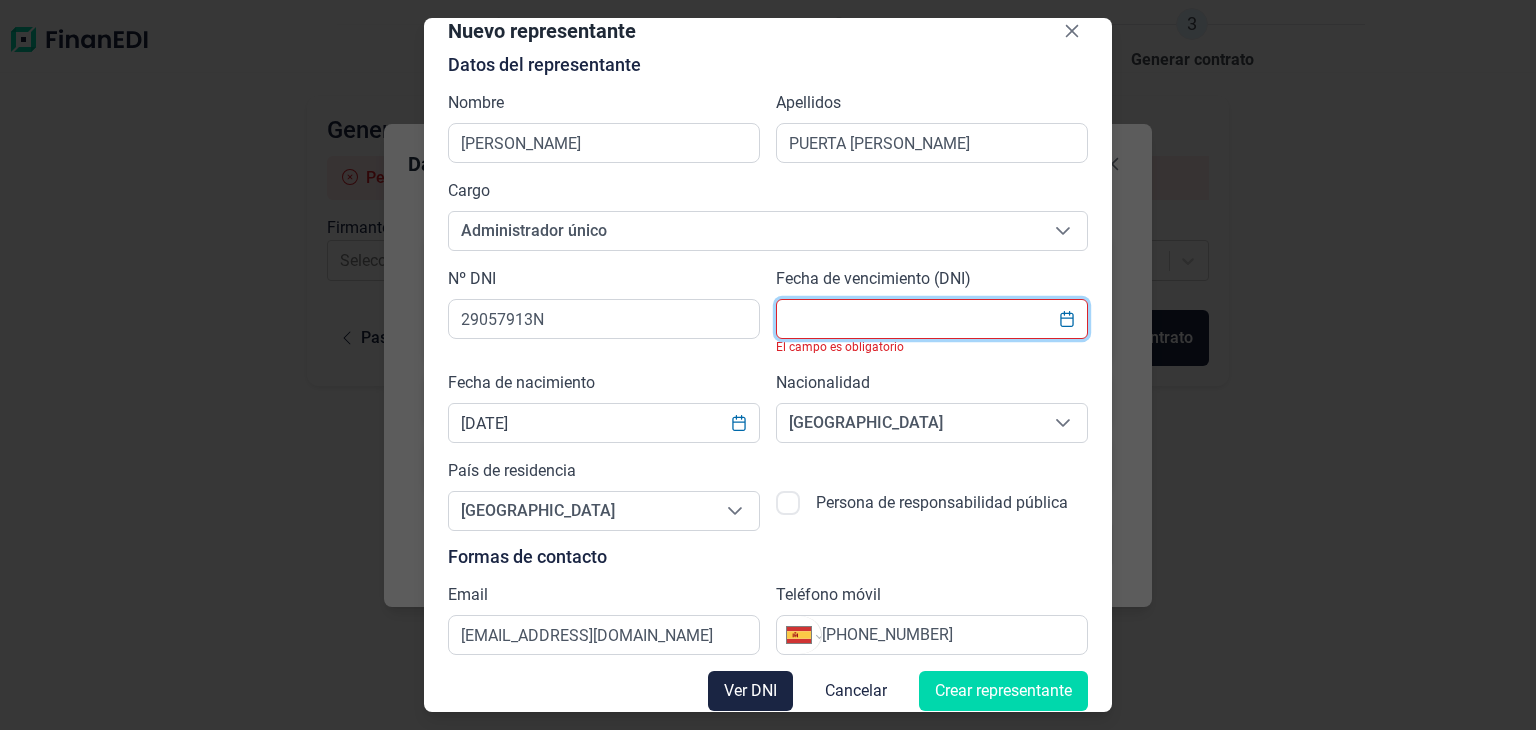 click at bounding box center (932, 319) 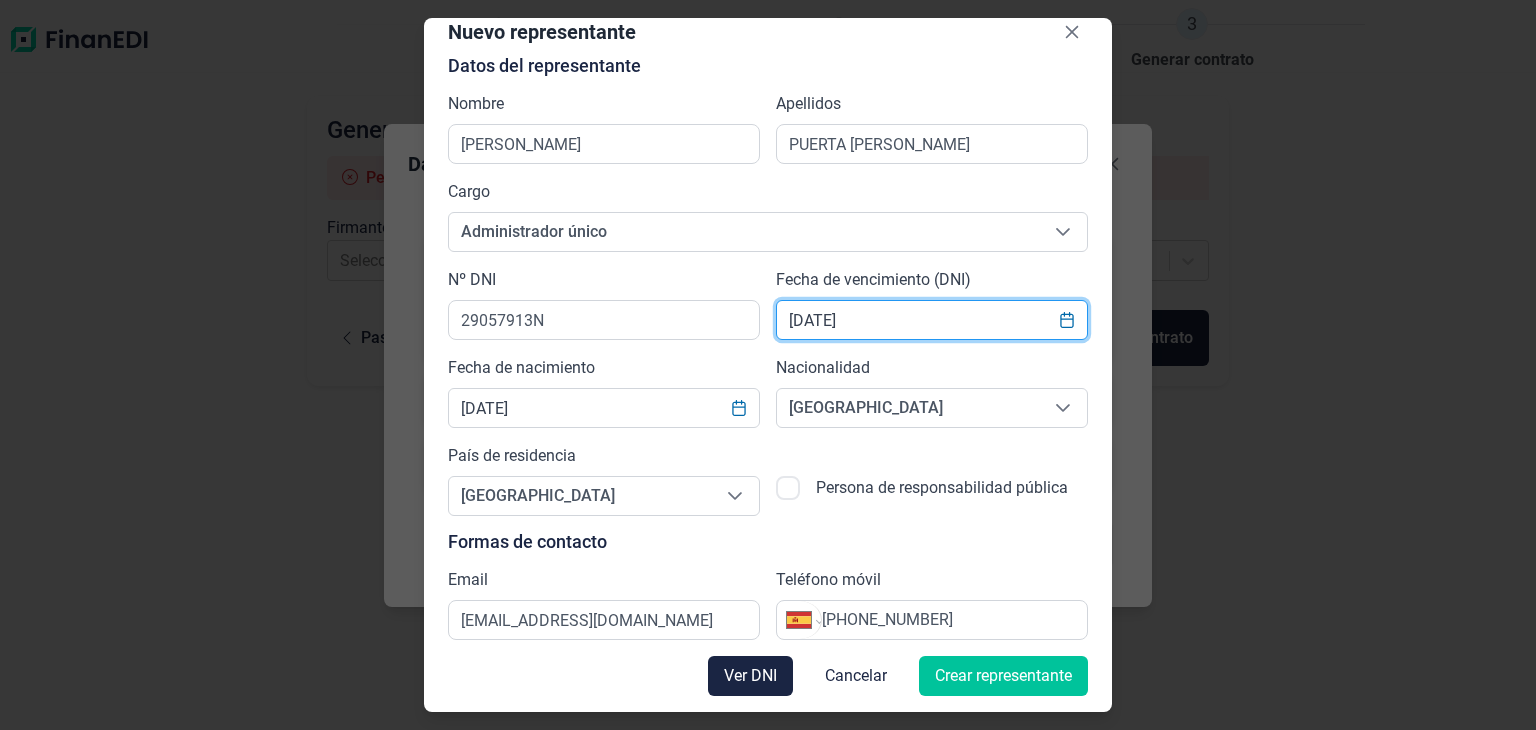 type on "20/02/2030" 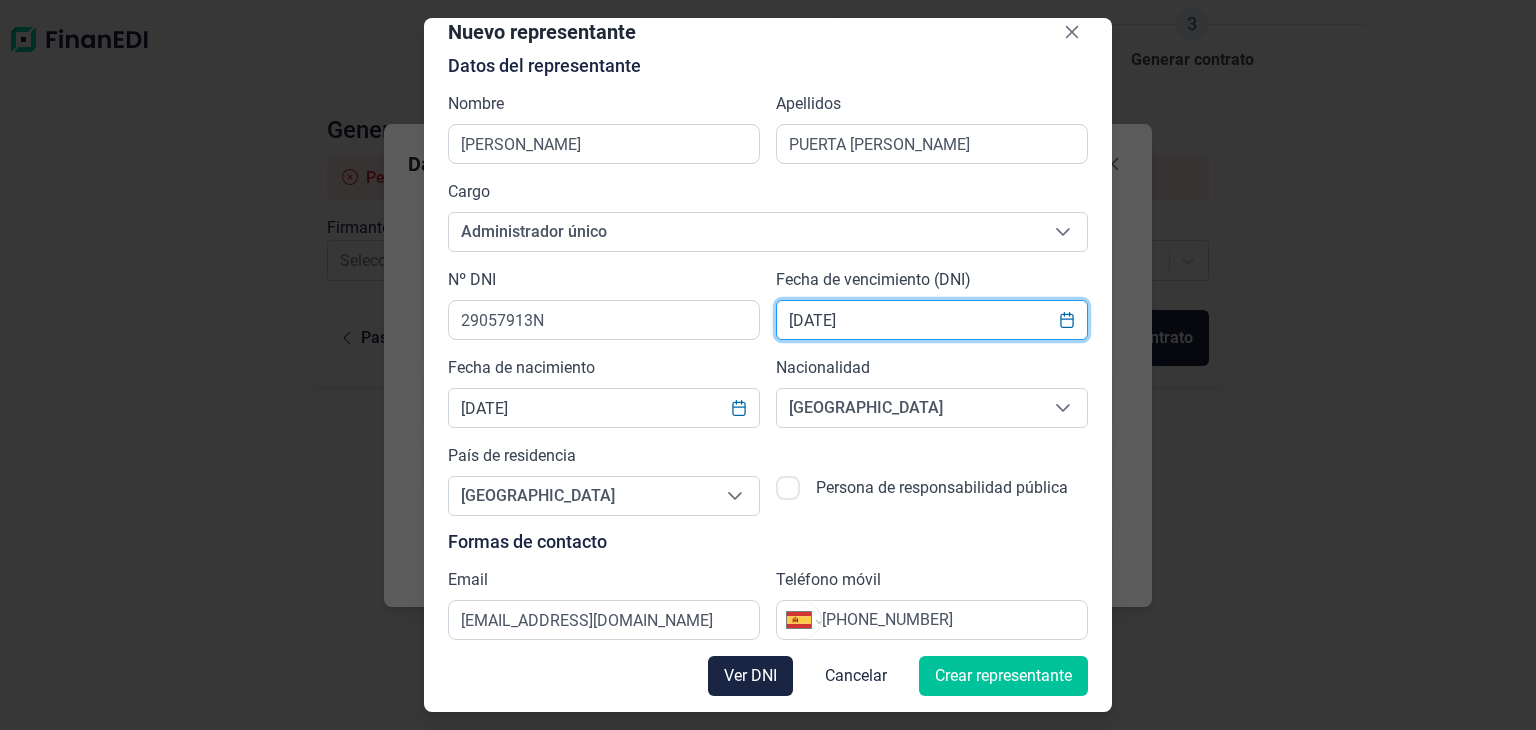 click on "Crear representante" at bounding box center [1003, 676] 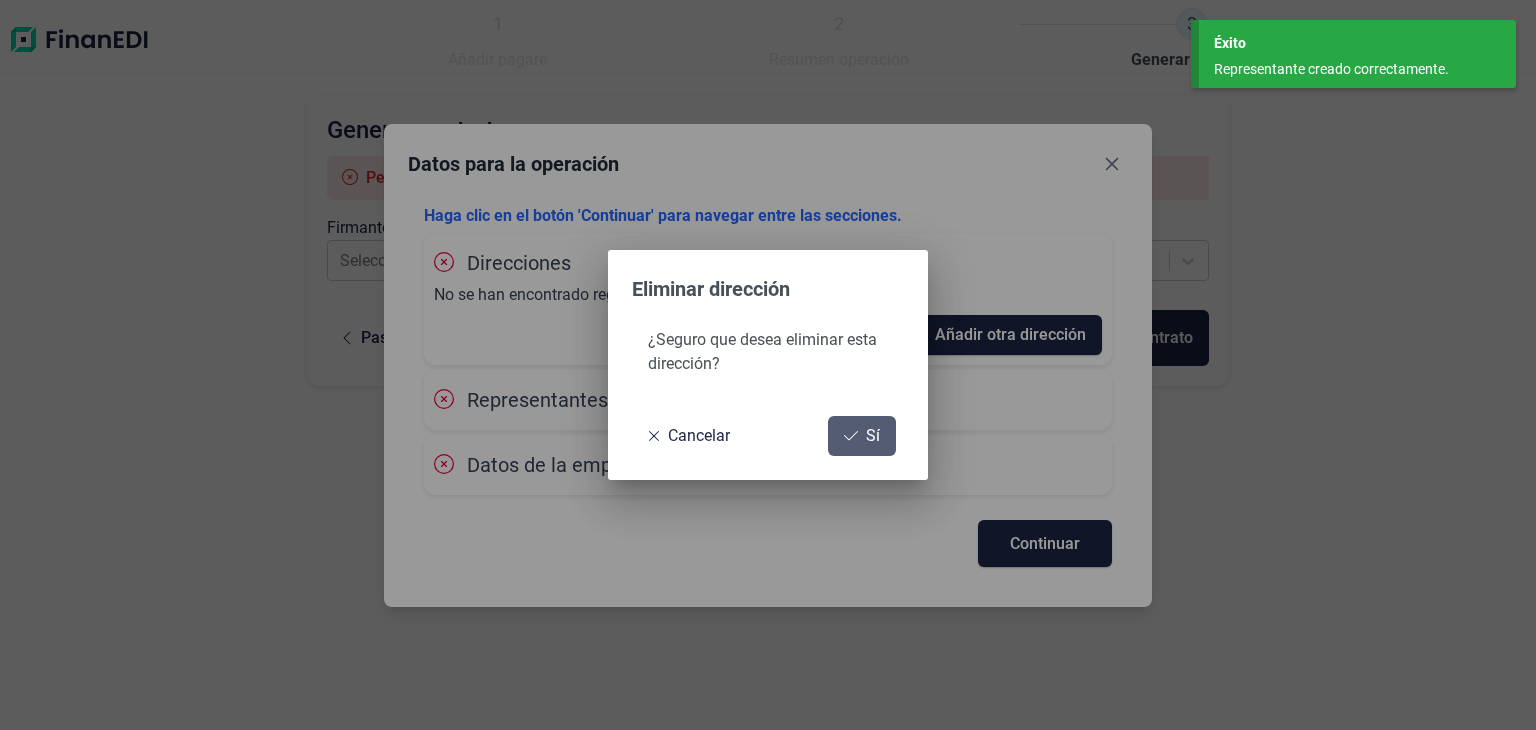 click on "Sí" at bounding box center [862, 436] 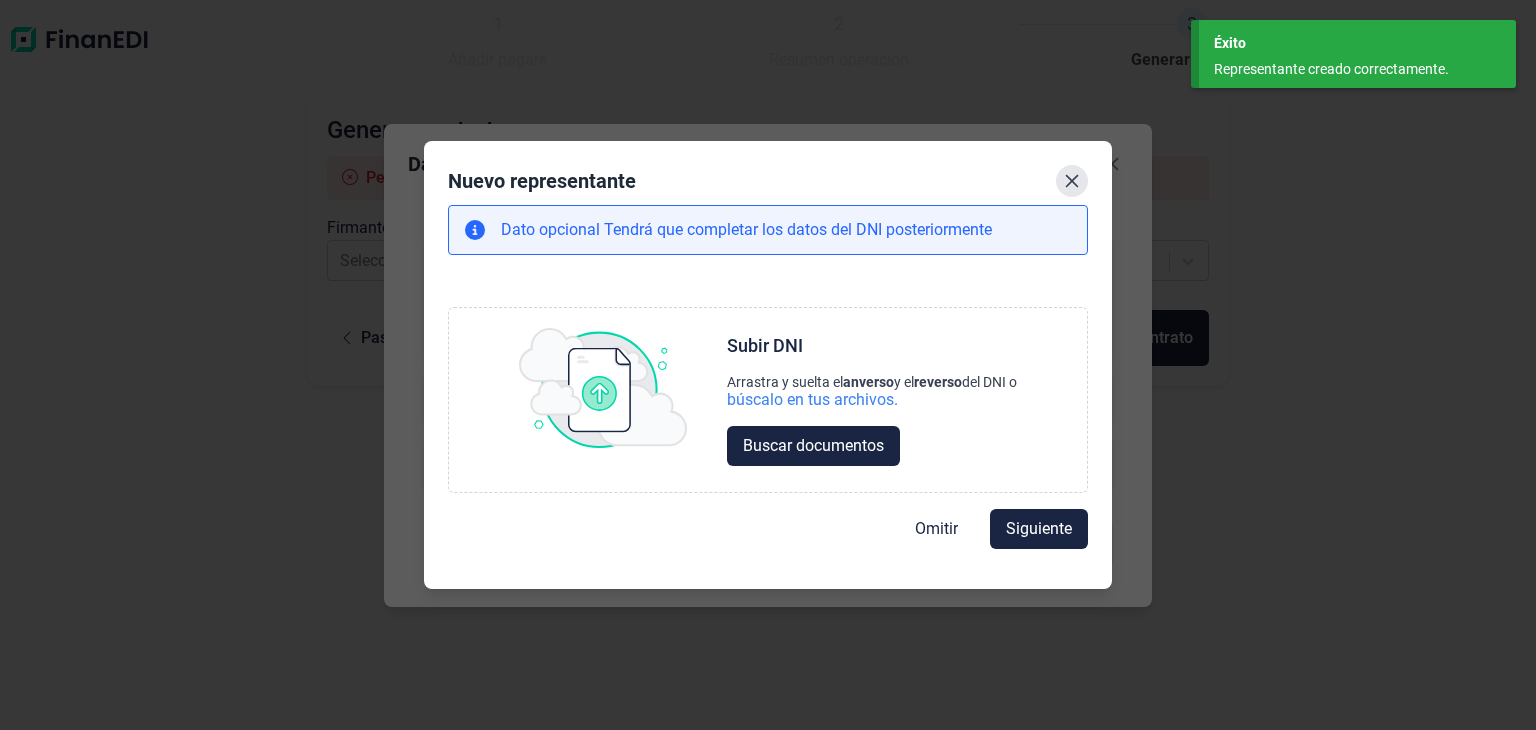 click at bounding box center (1072, 181) 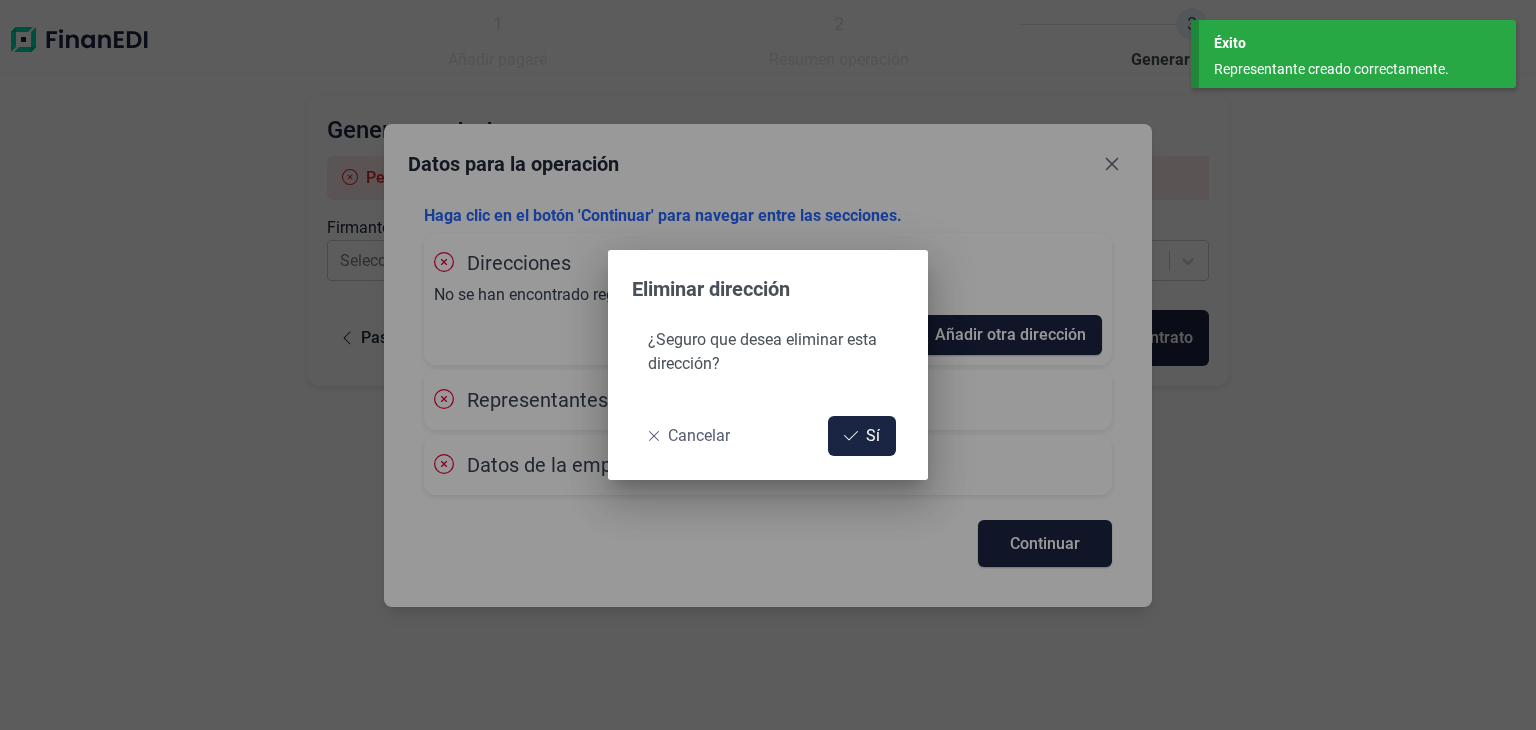 click 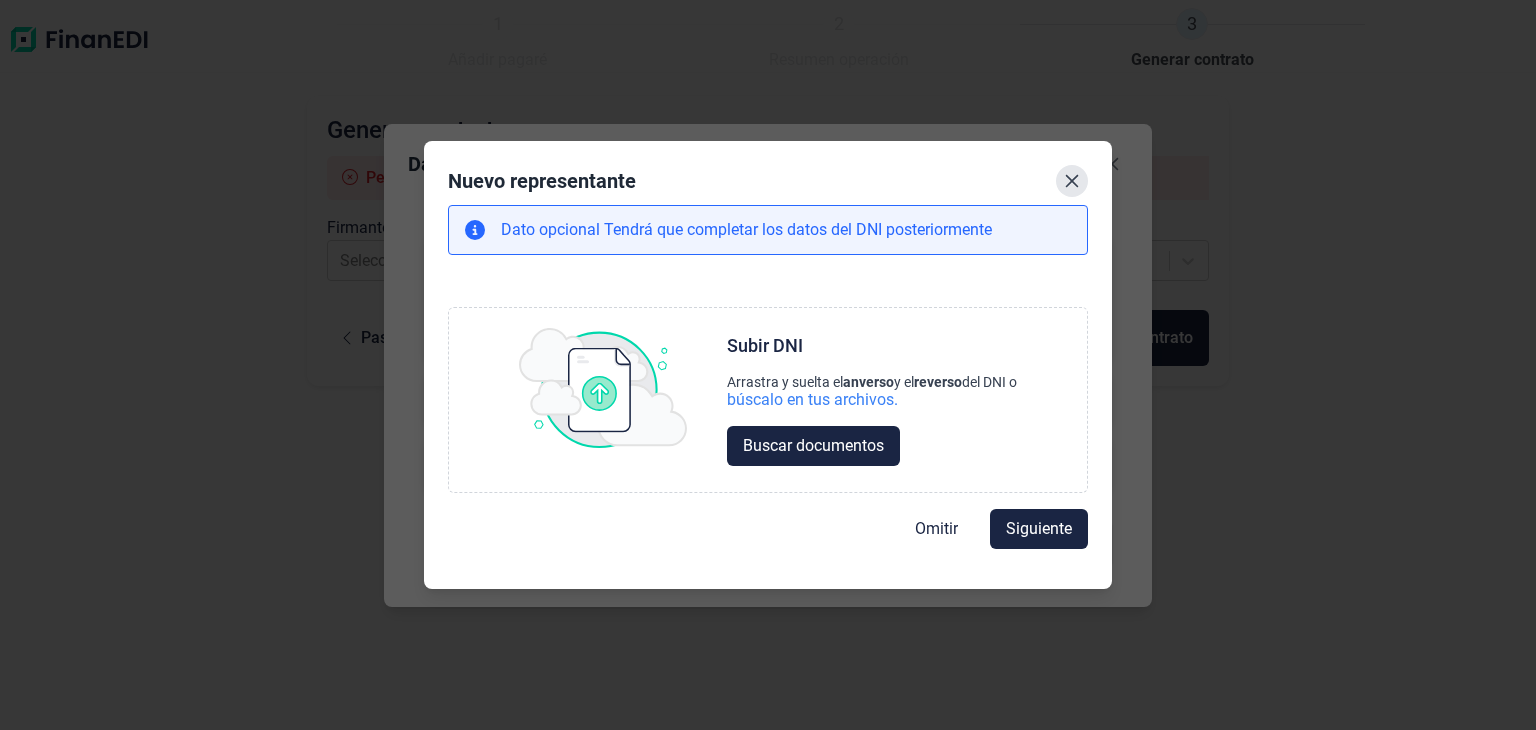 click at bounding box center (1072, 181) 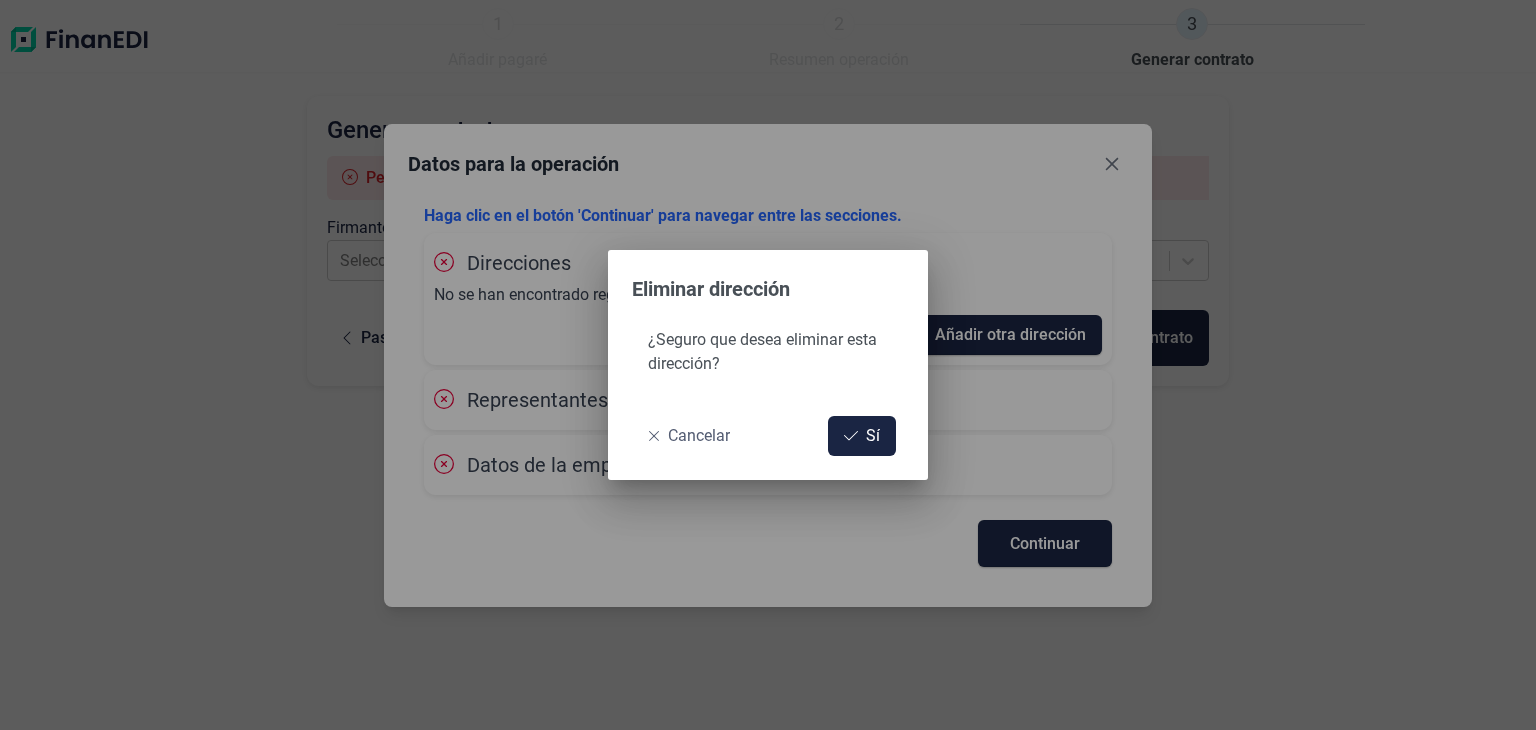 click on "Cancelar" at bounding box center [699, 436] 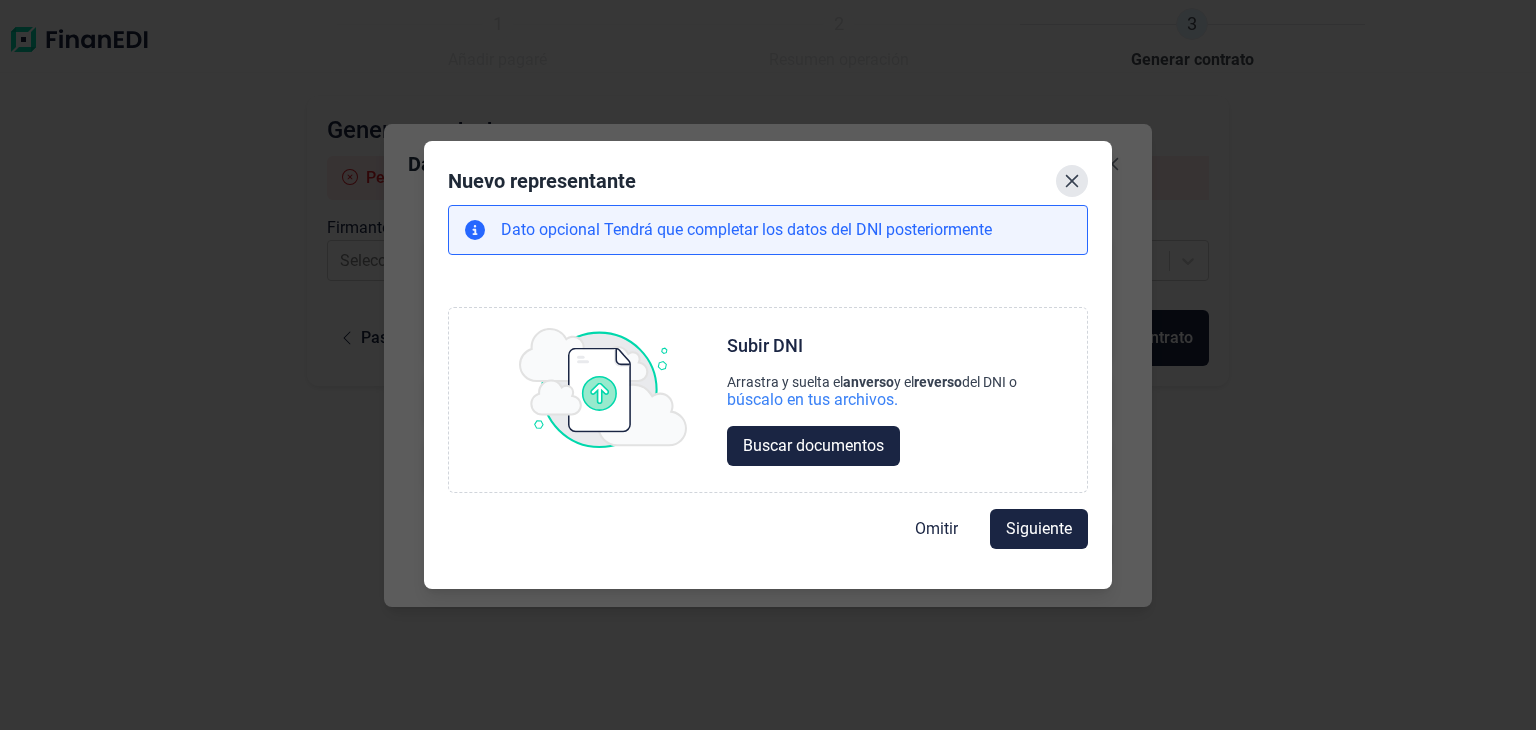 click 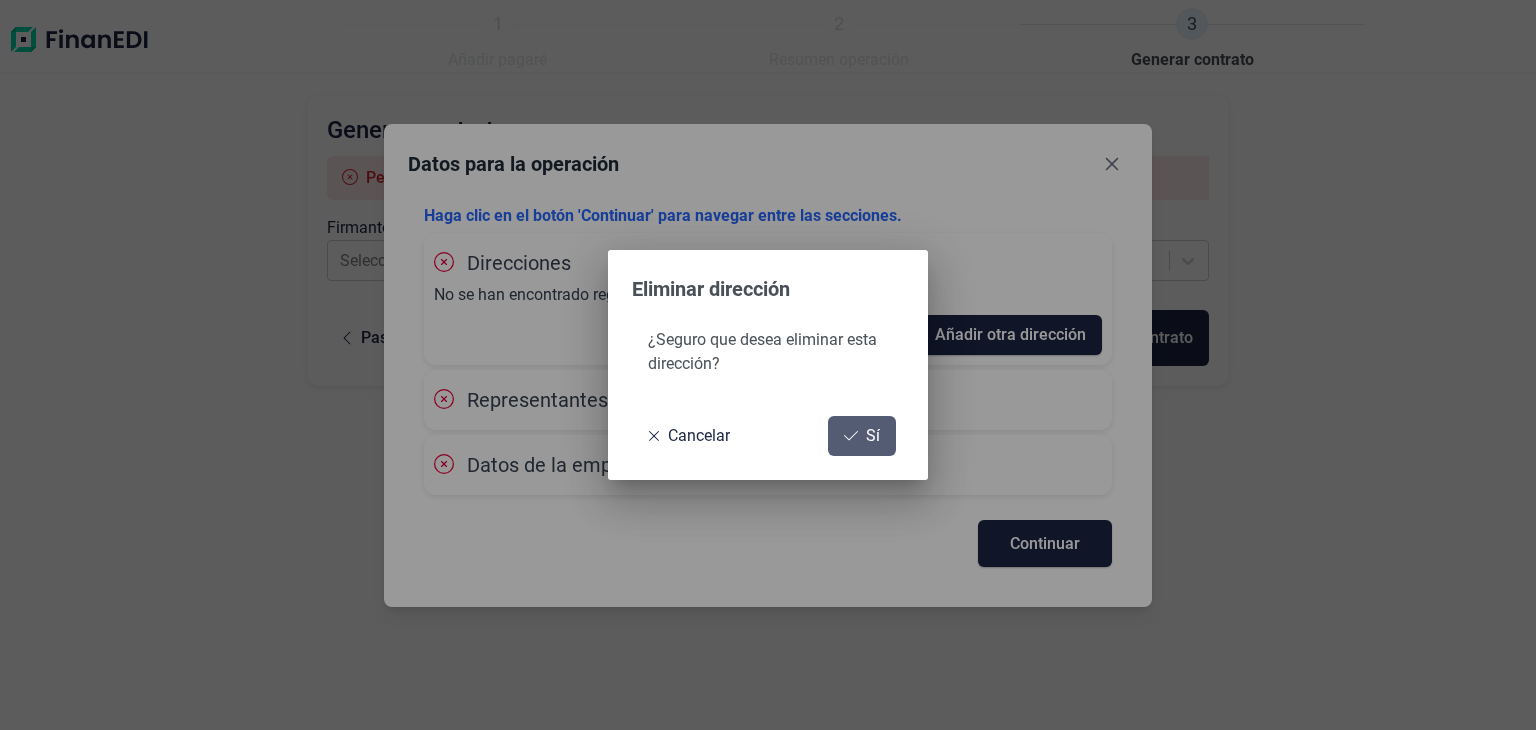 click 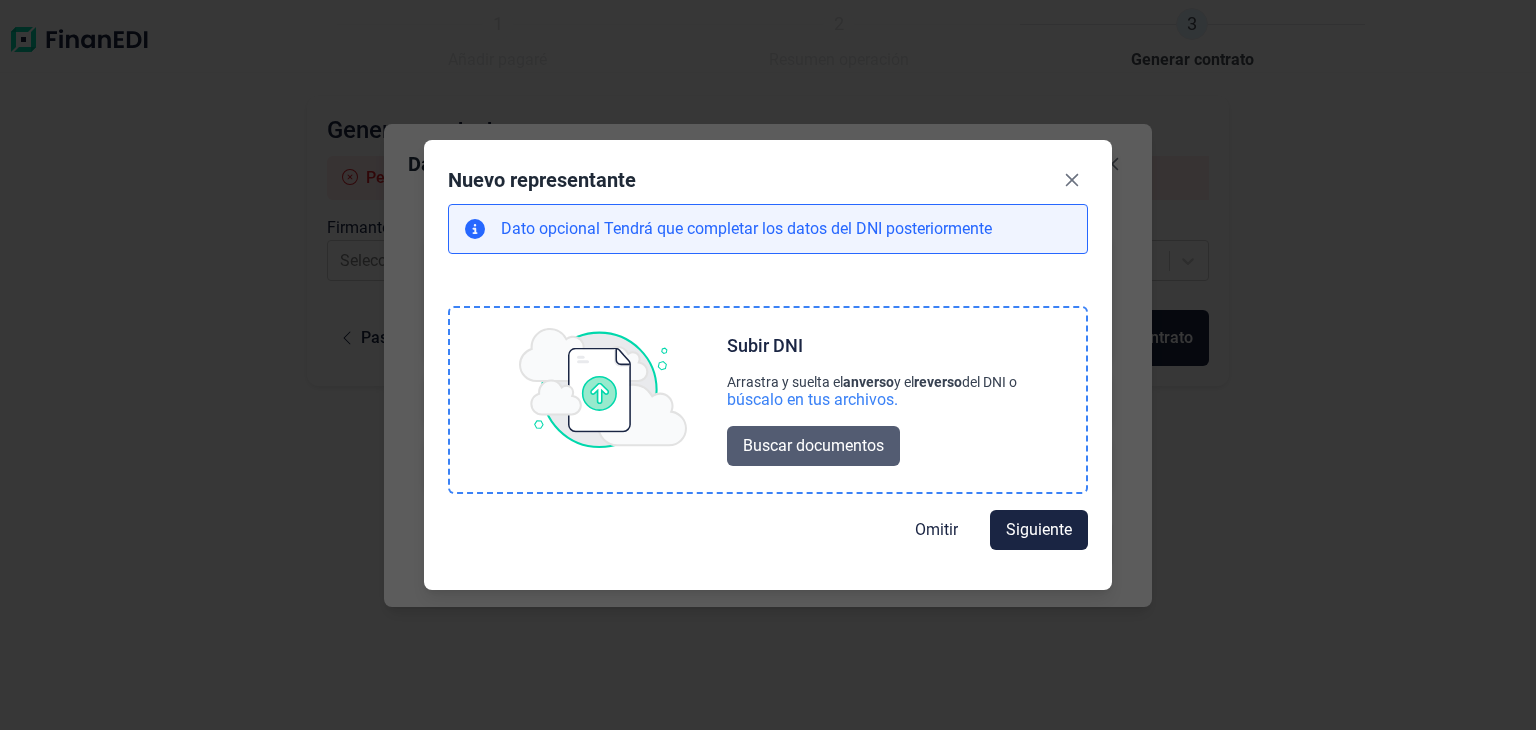 click on "Buscar documentos" at bounding box center [813, 446] 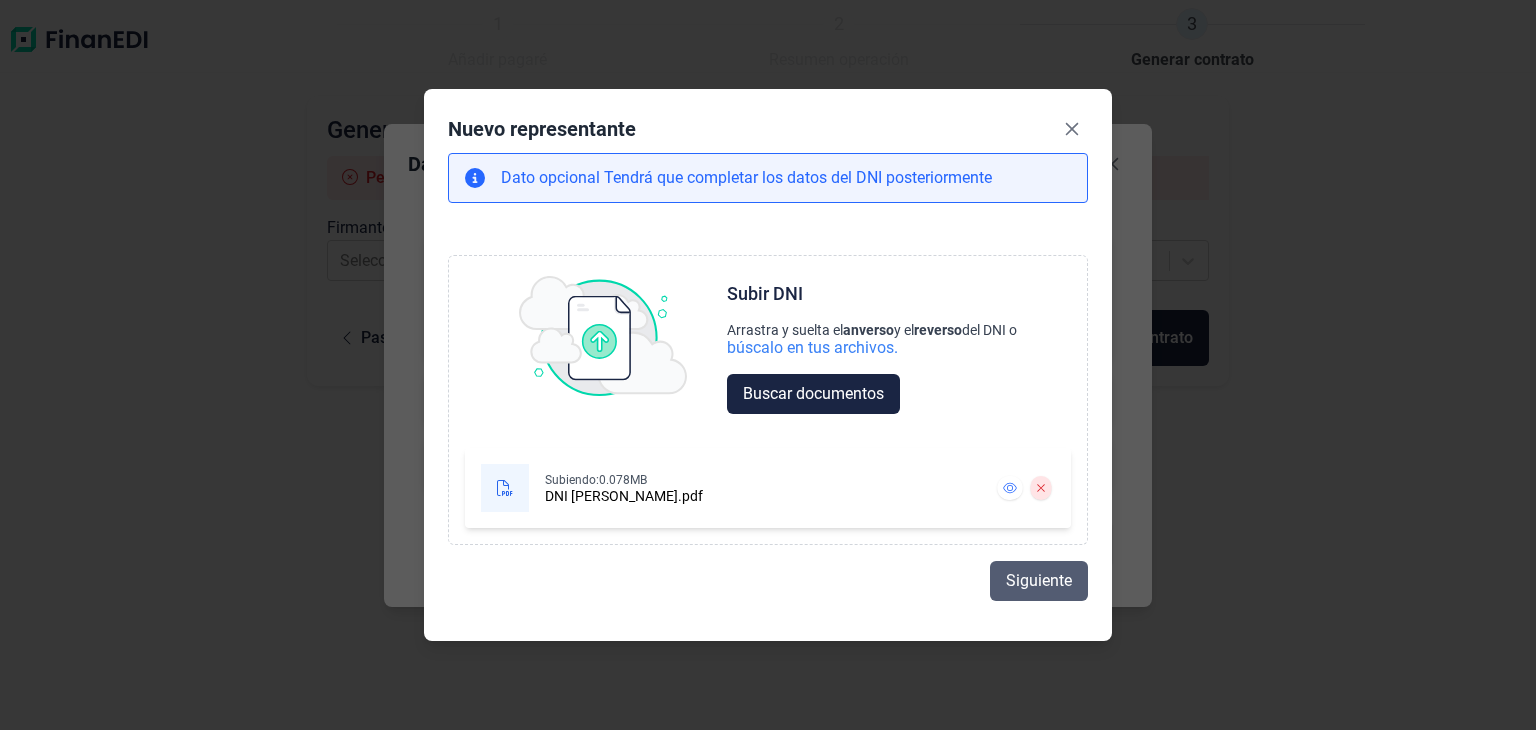 click on "Siguiente" at bounding box center (1039, 581) 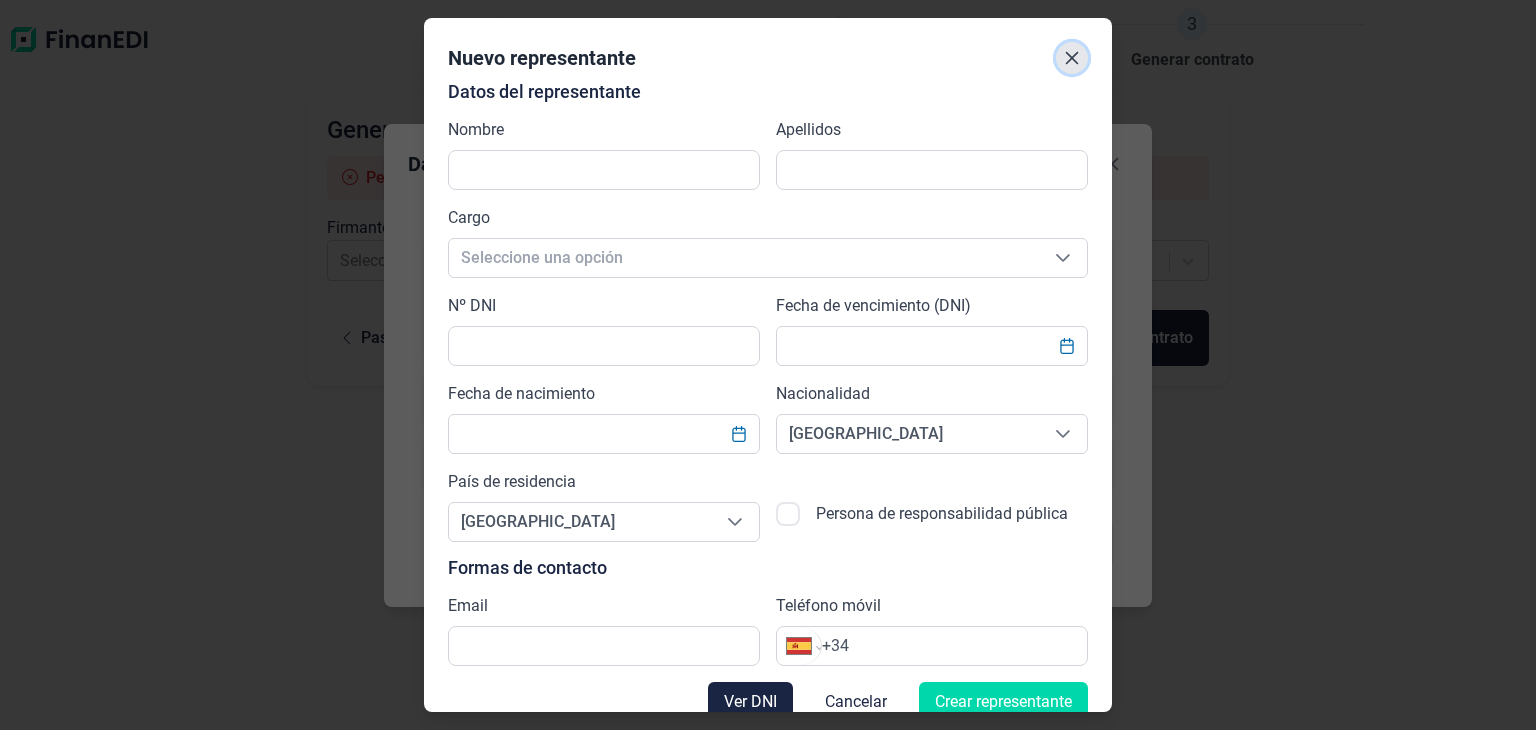 click at bounding box center (1072, 58) 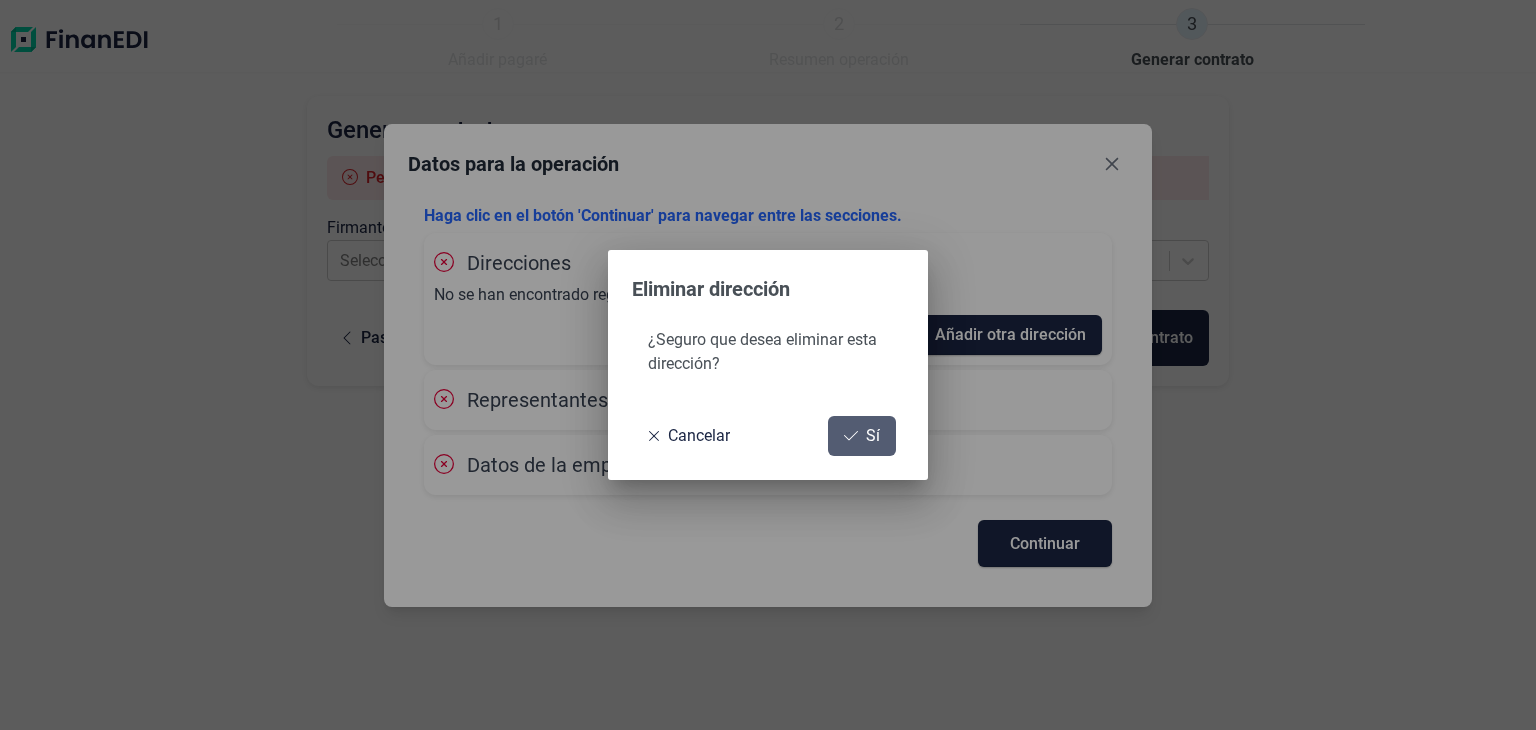 click on "Sí" at bounding box center [873, 436] 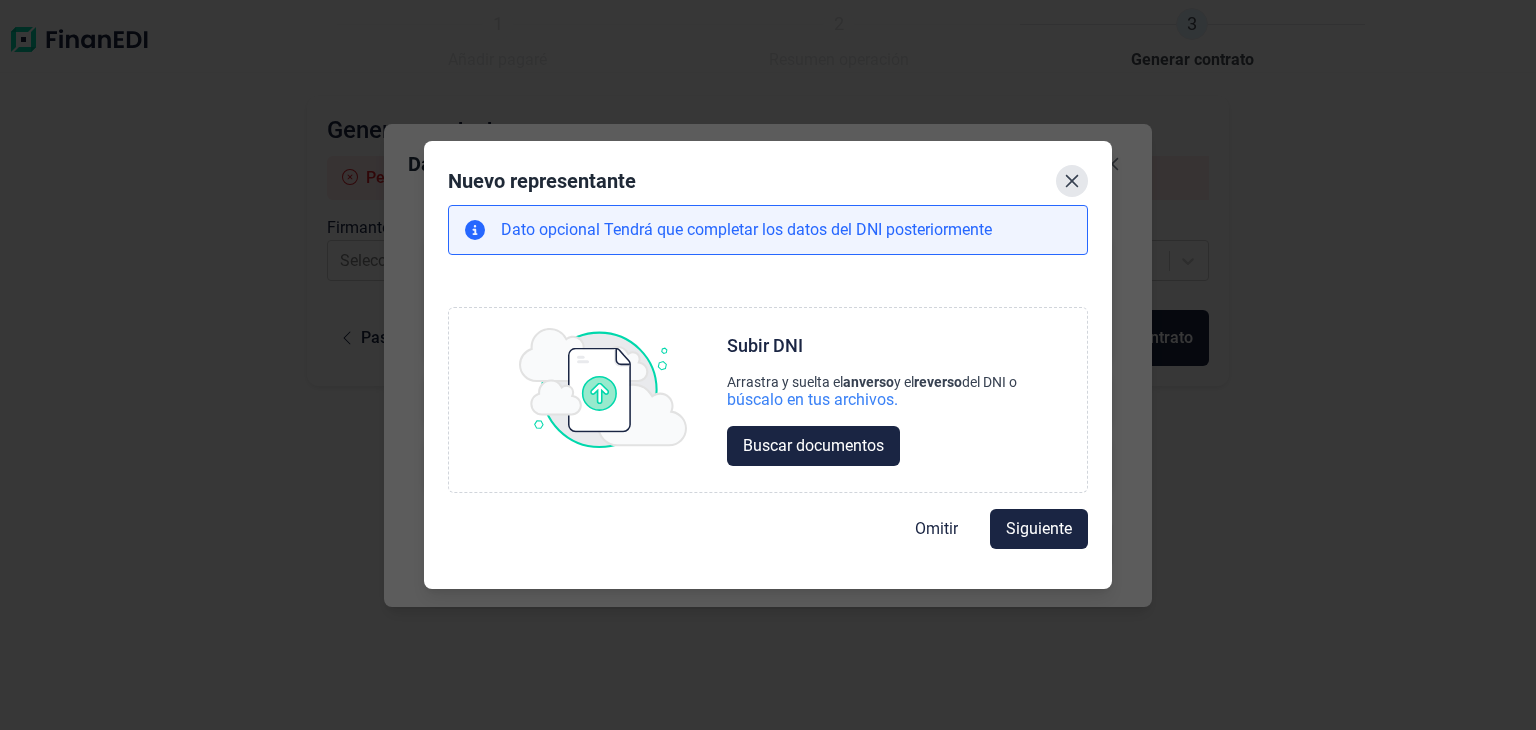 click 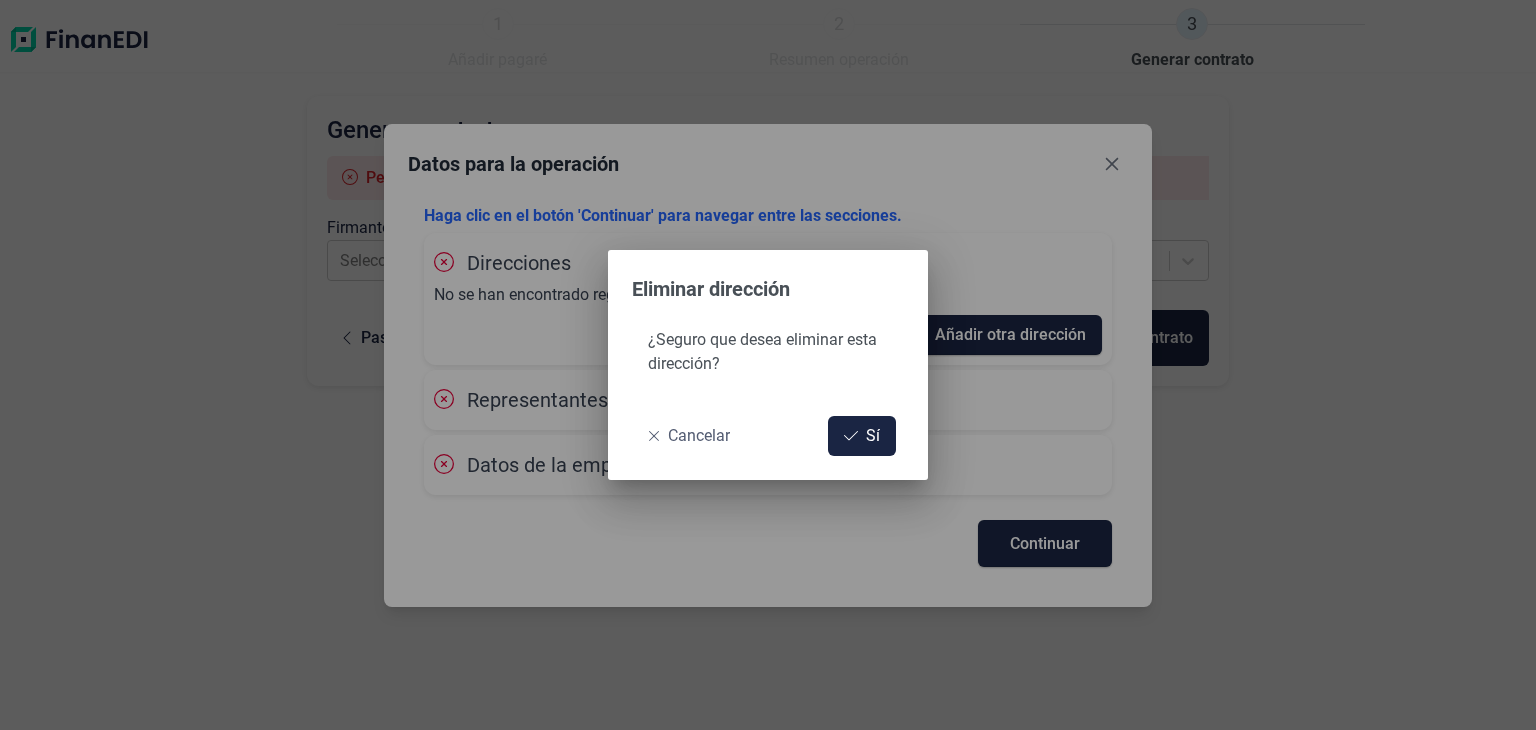 click on "Cancelar" at bounding box center (699, 436) 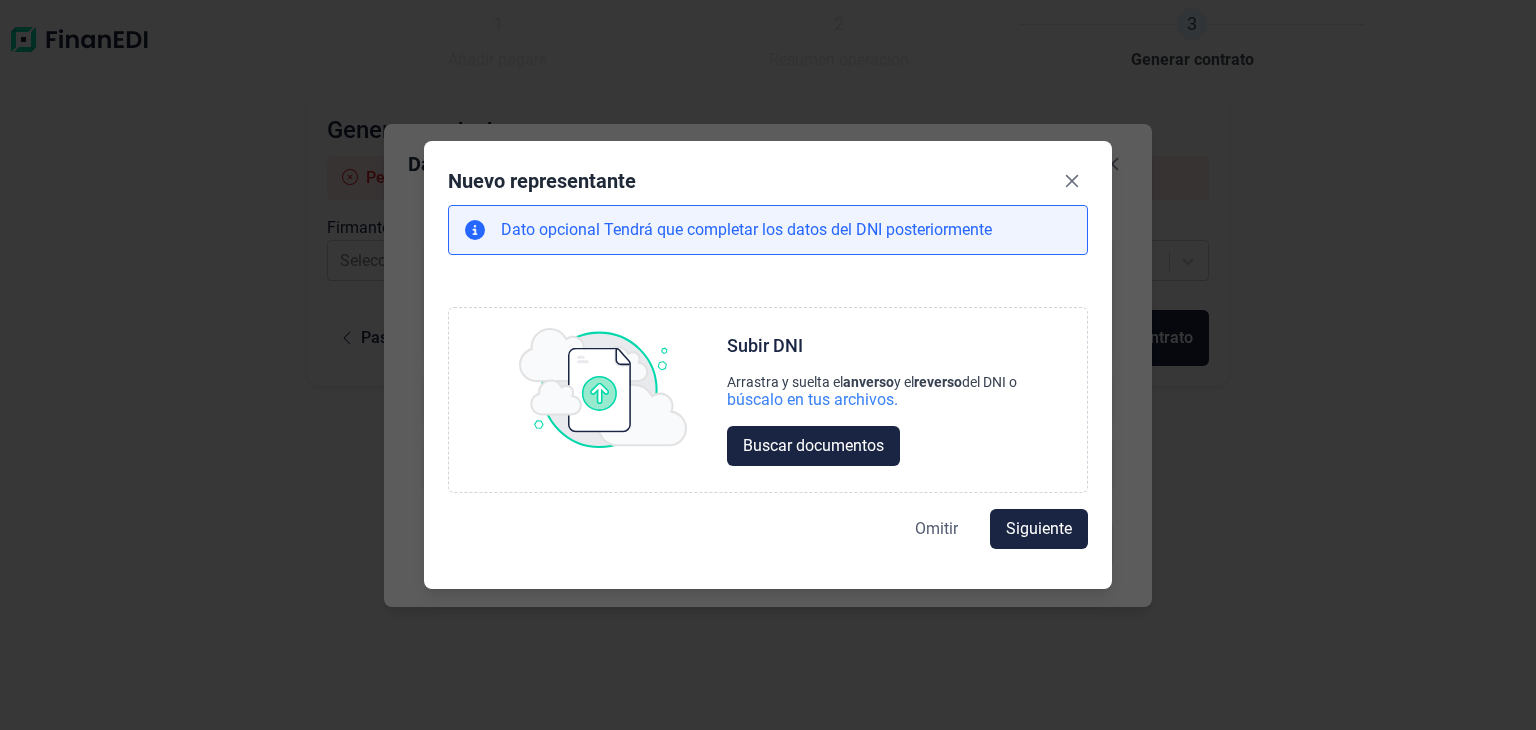 click on "Omitir" at bounding box center (936, 529) 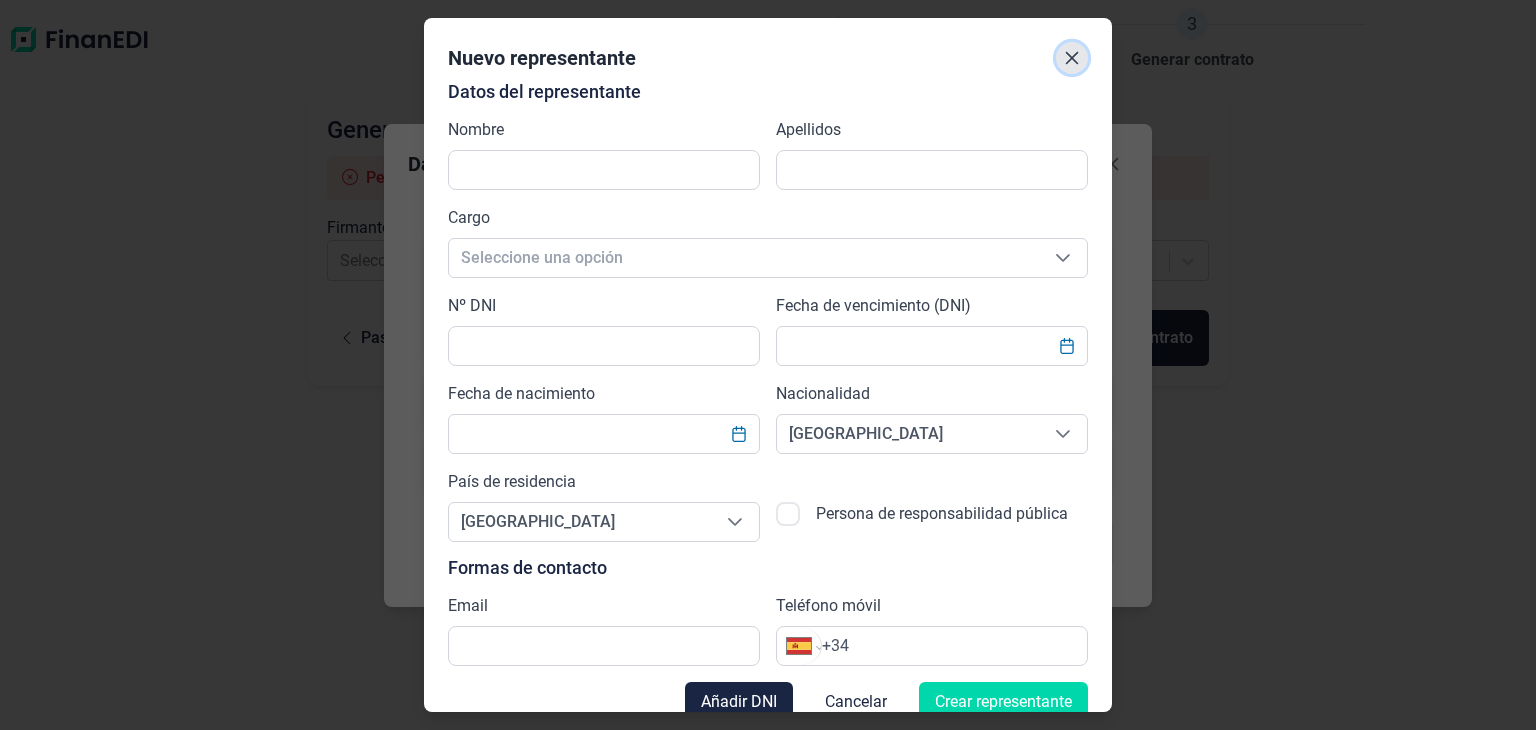 click 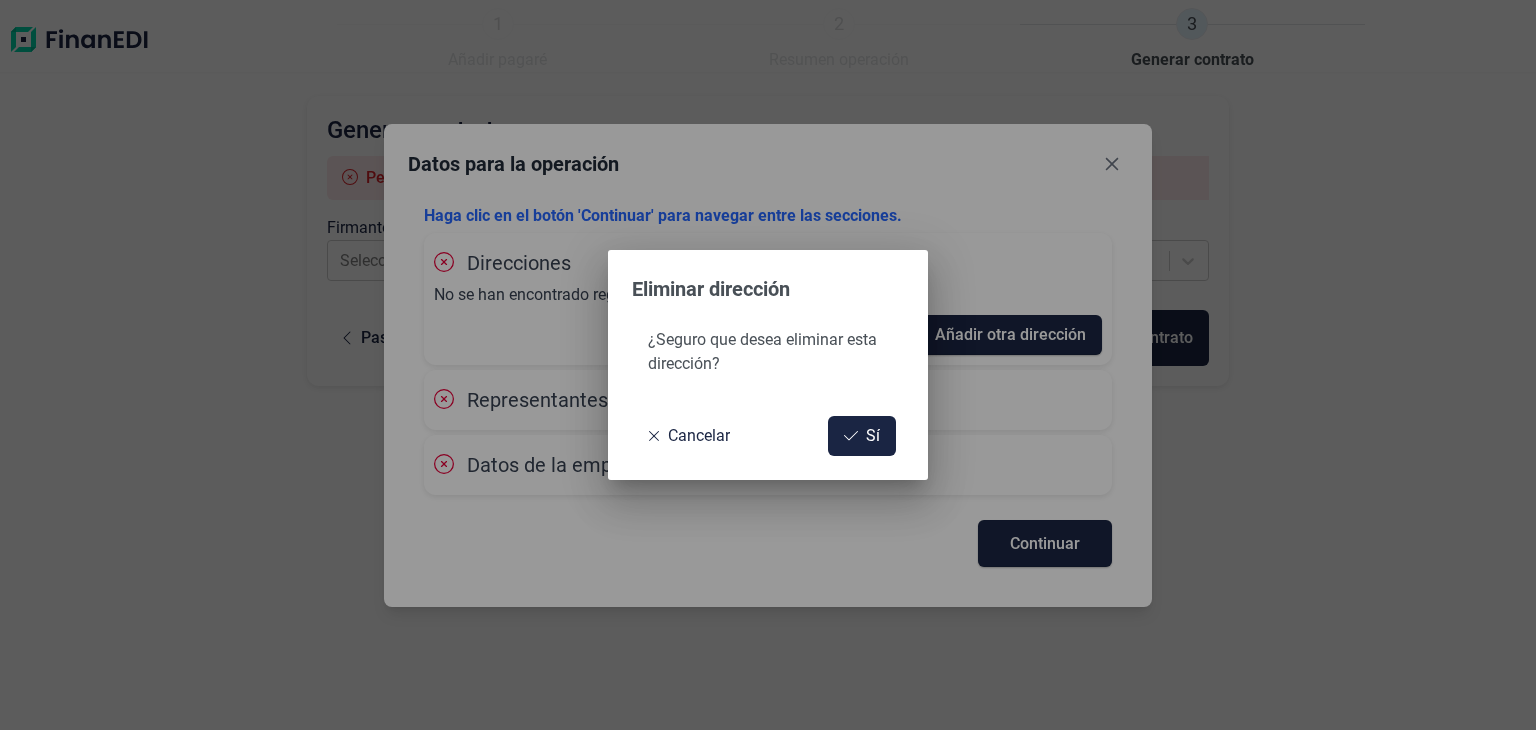 click on "Eliminar dirección ¿Seguro que desea eliminar esta dirección? Cancelar Sí" at bounding box center [768, 365] 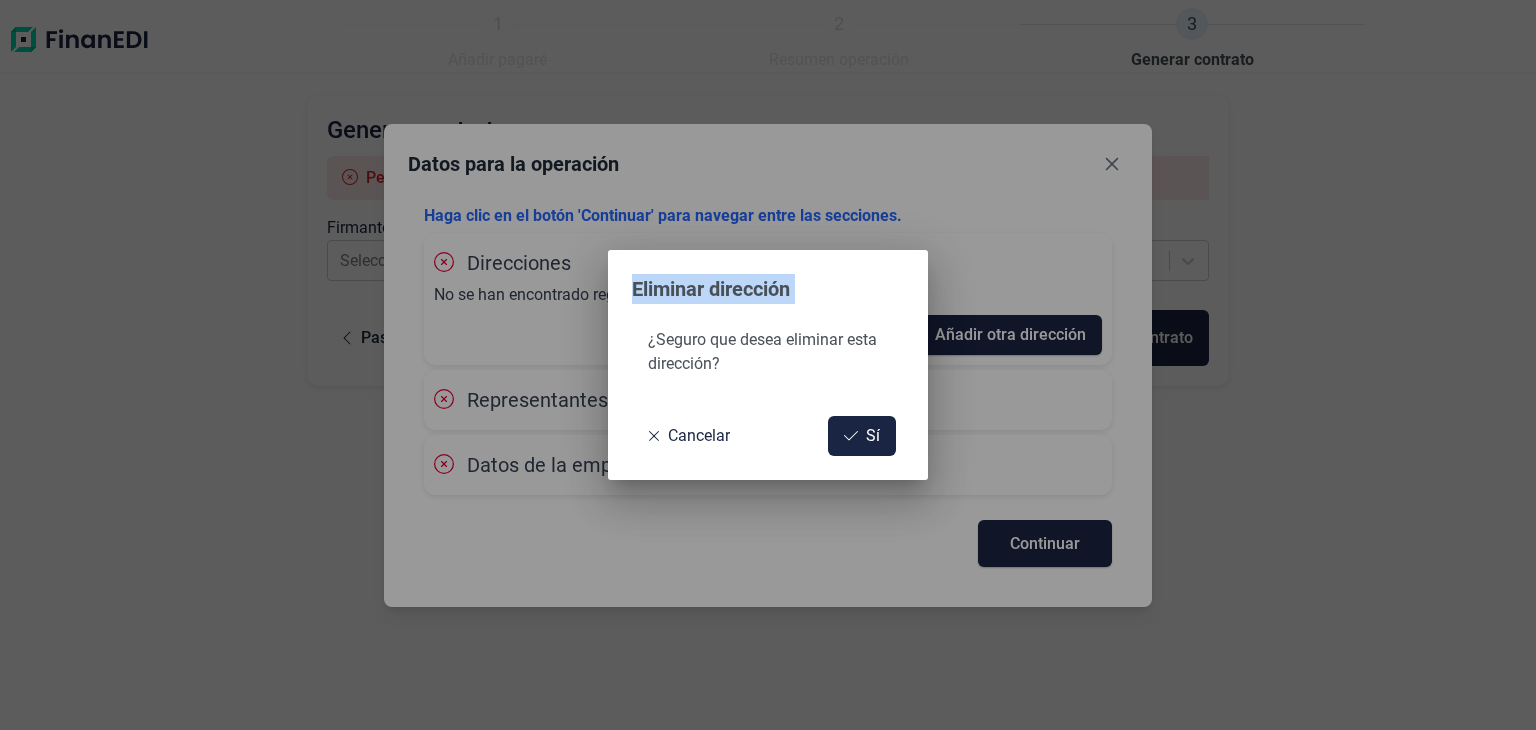 click on "Eliminar dirección ¿Seguro que desea eliminar esta dirección? Cancelar Sí" at bounding box center [768, 365] 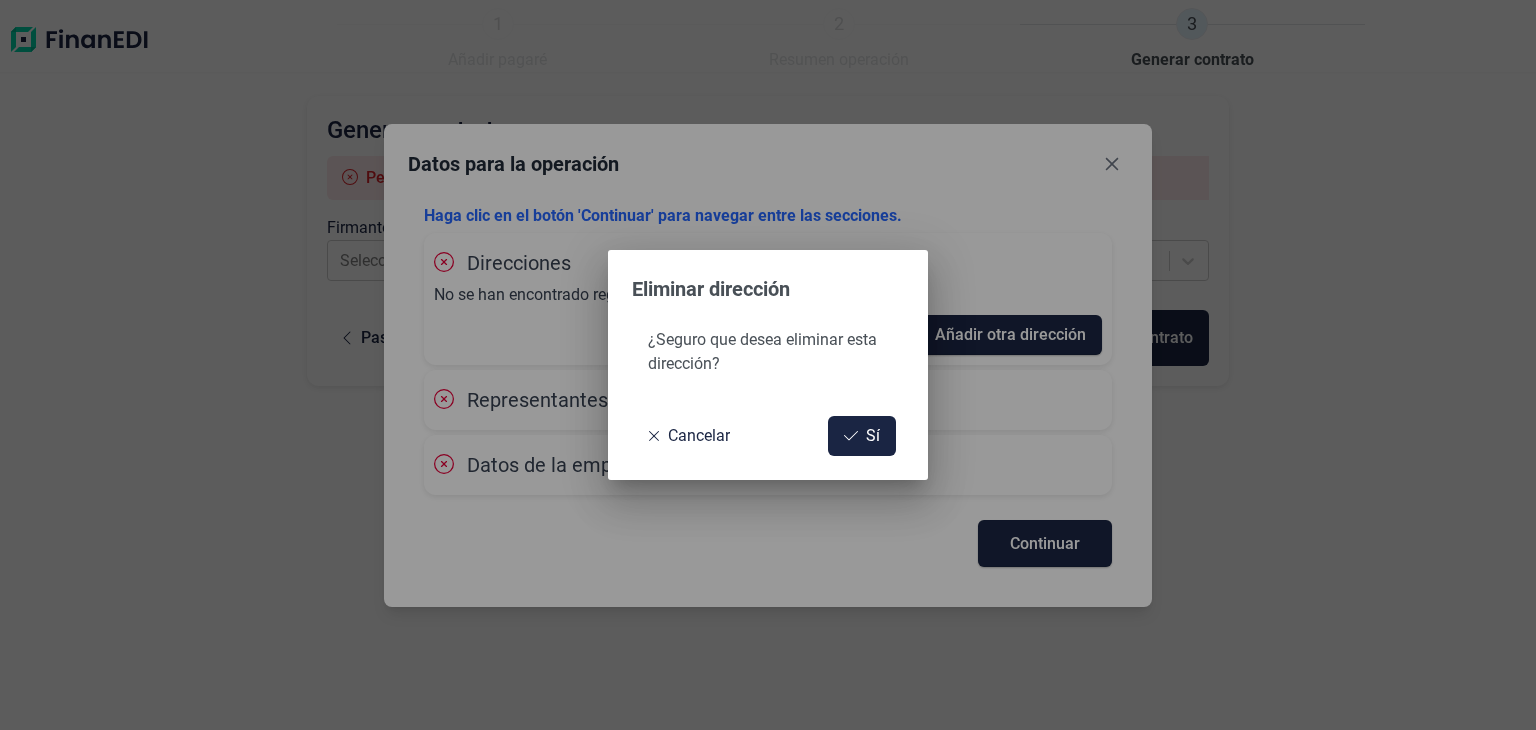 click on "Cancelar Sí" at bounding box center [768, 444] 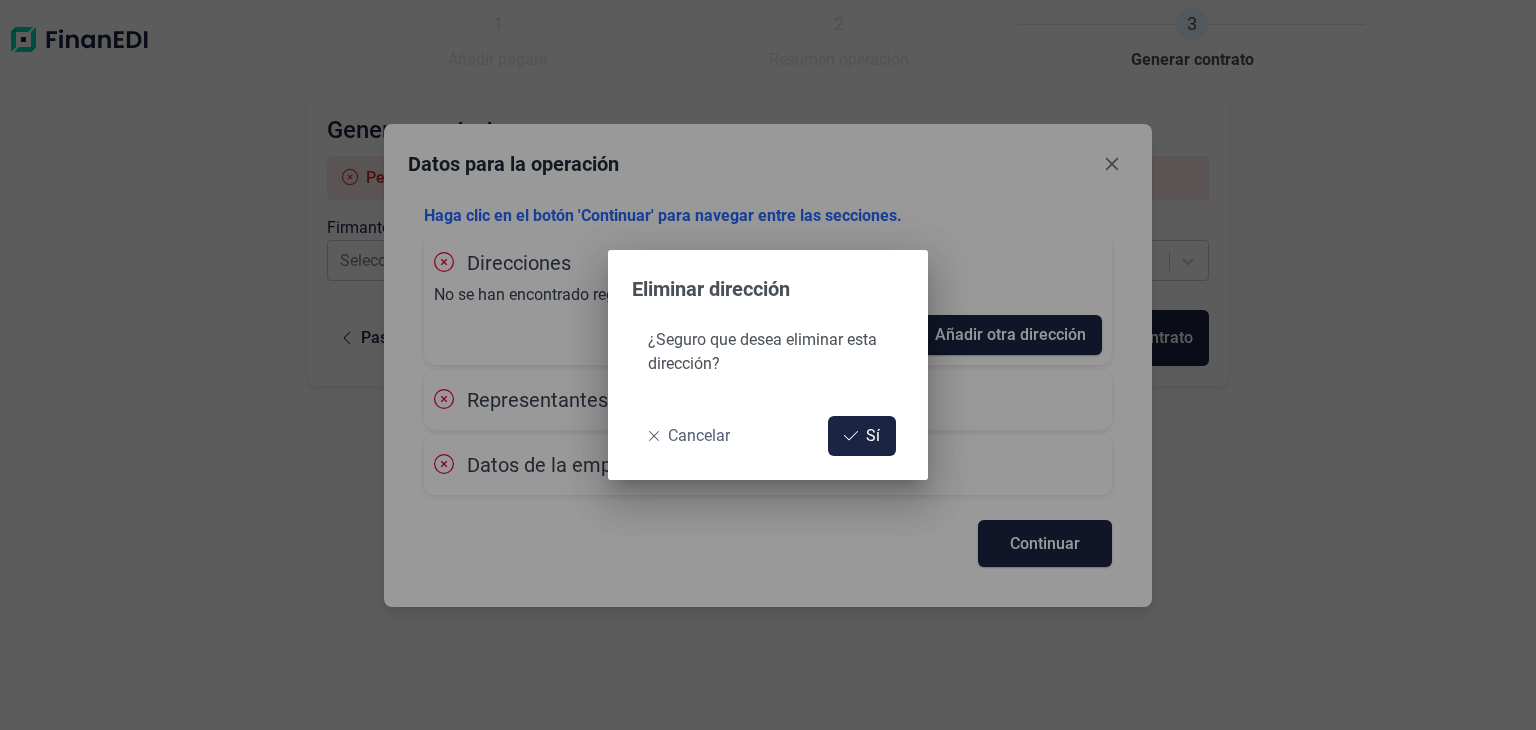 click on "Cancelar" at bounding box center [699, 436] 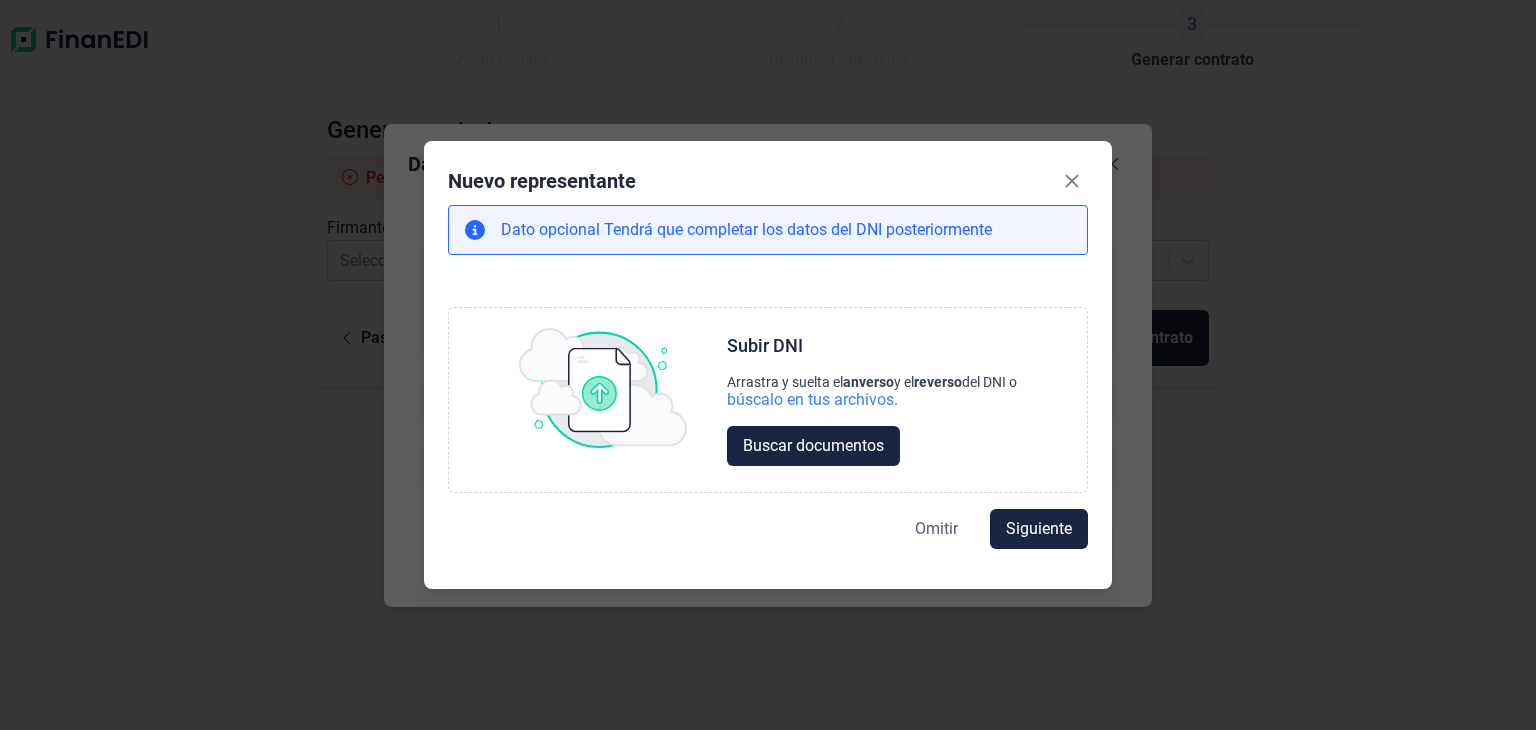 click on "Omitir" at bounding box center (936, 529) 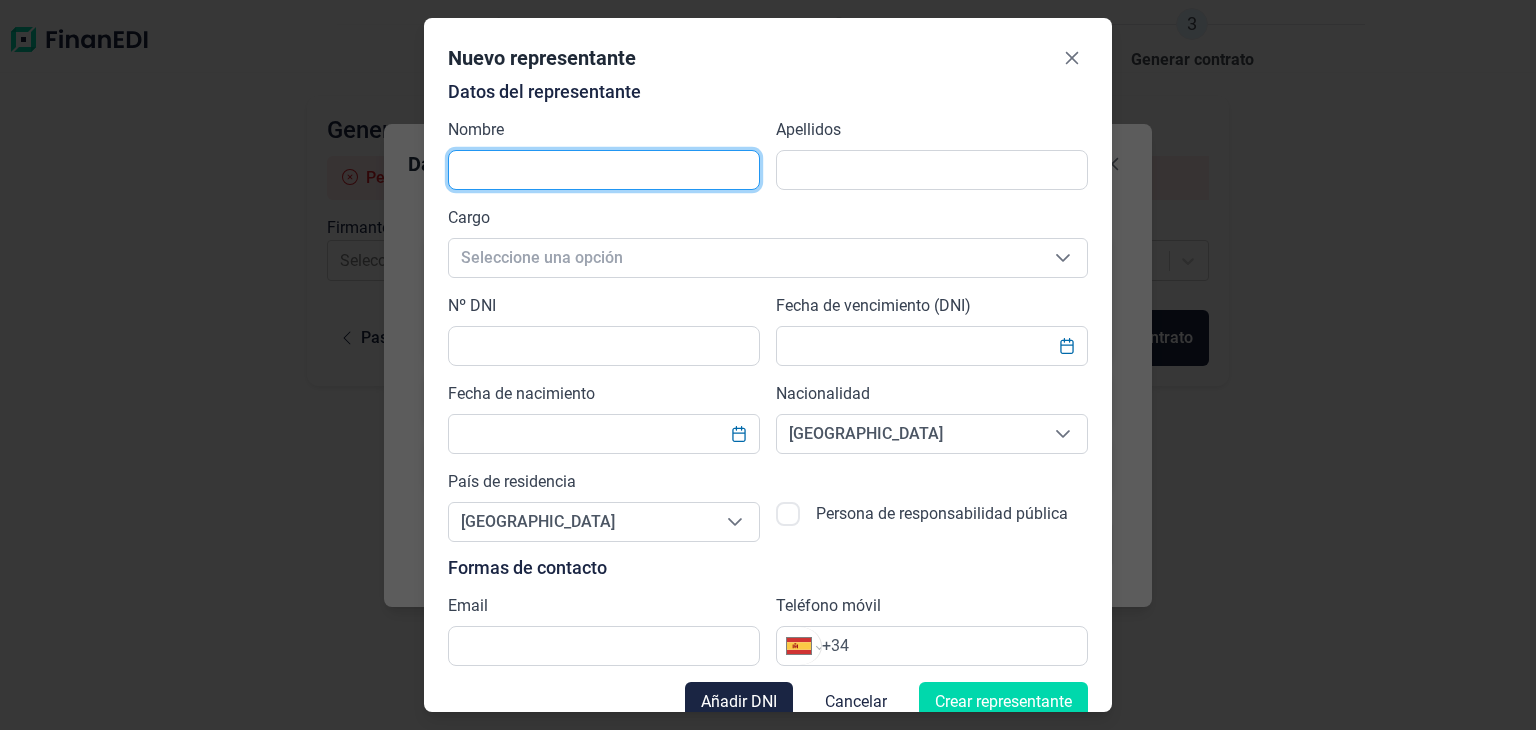 click at bounding box center (604, 170) 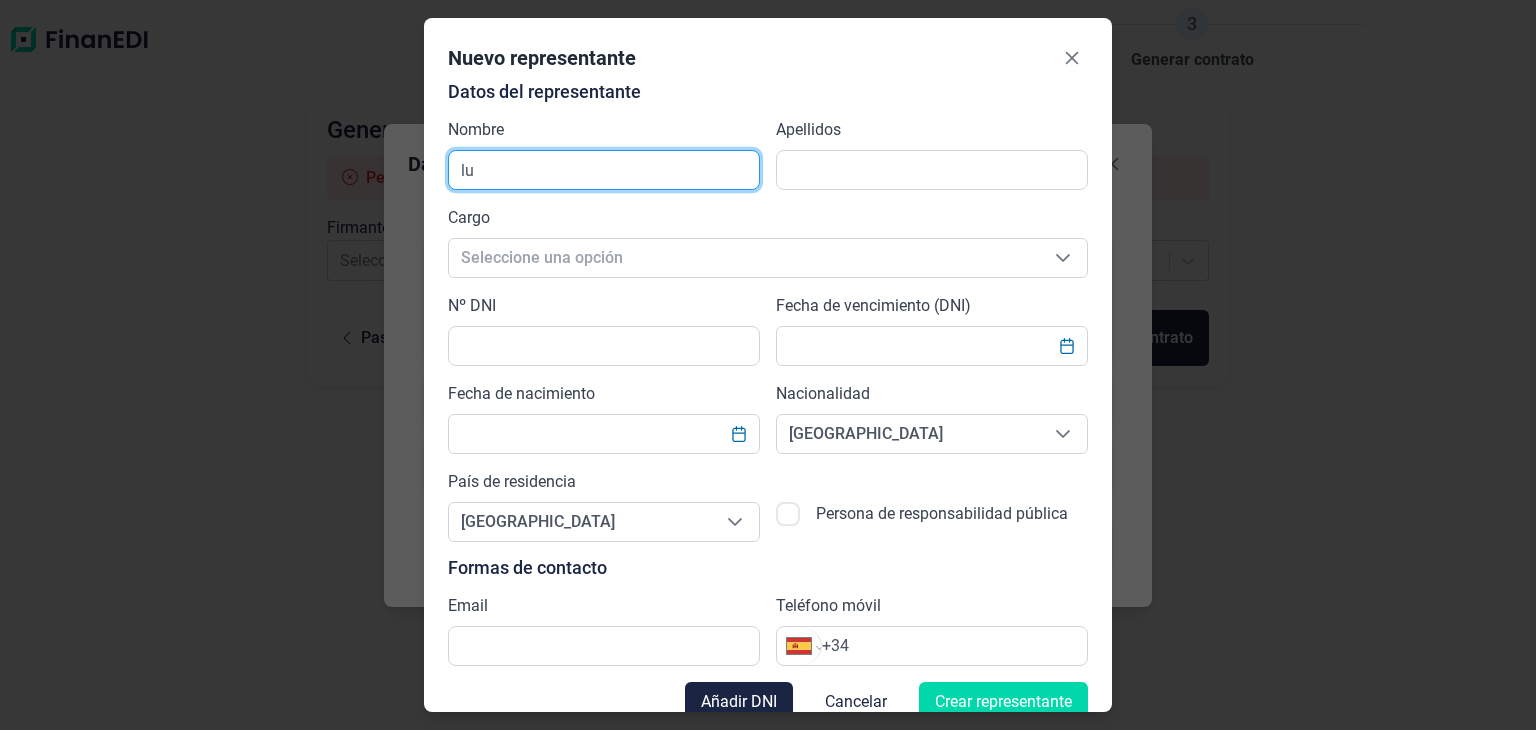 type on "l" 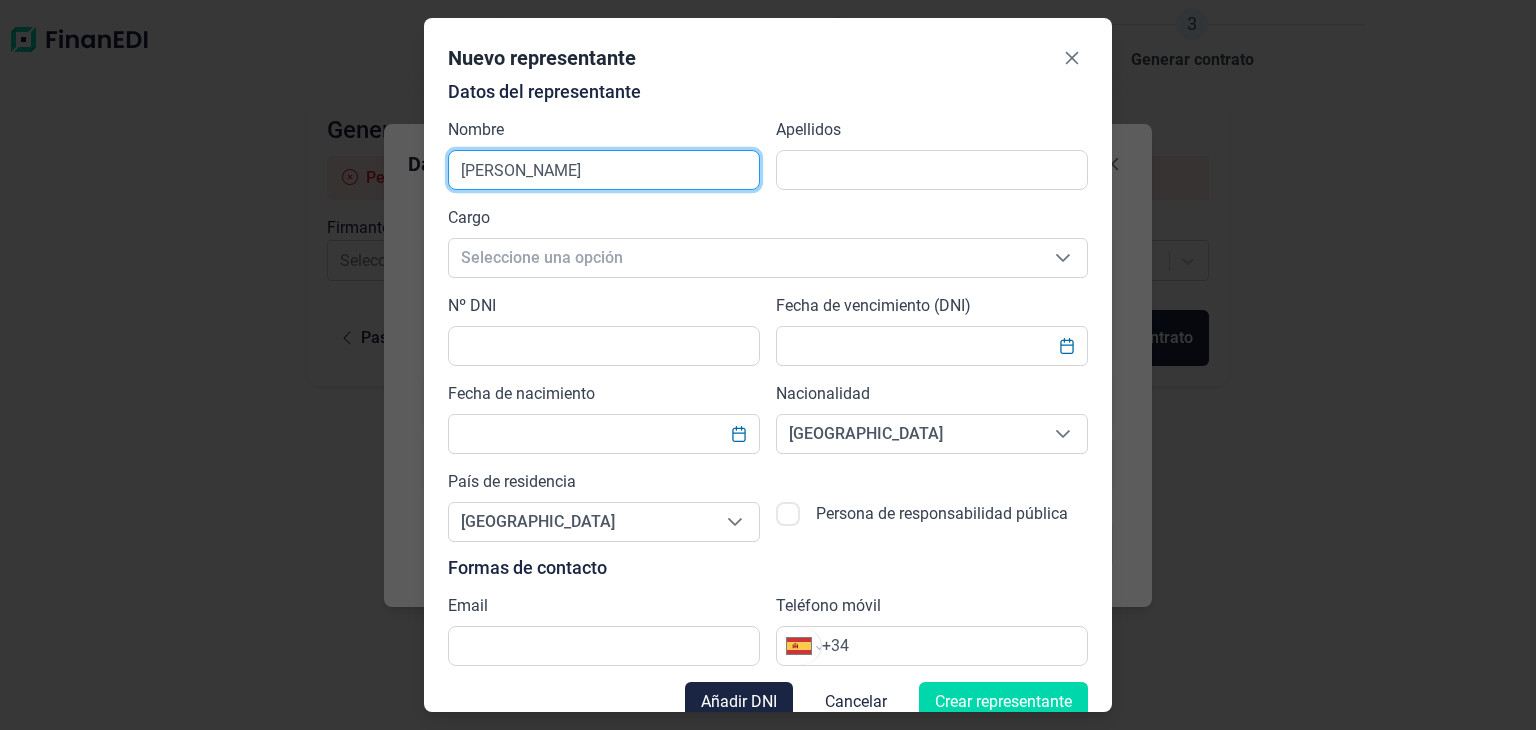 type on "[PERSON_NAME]" 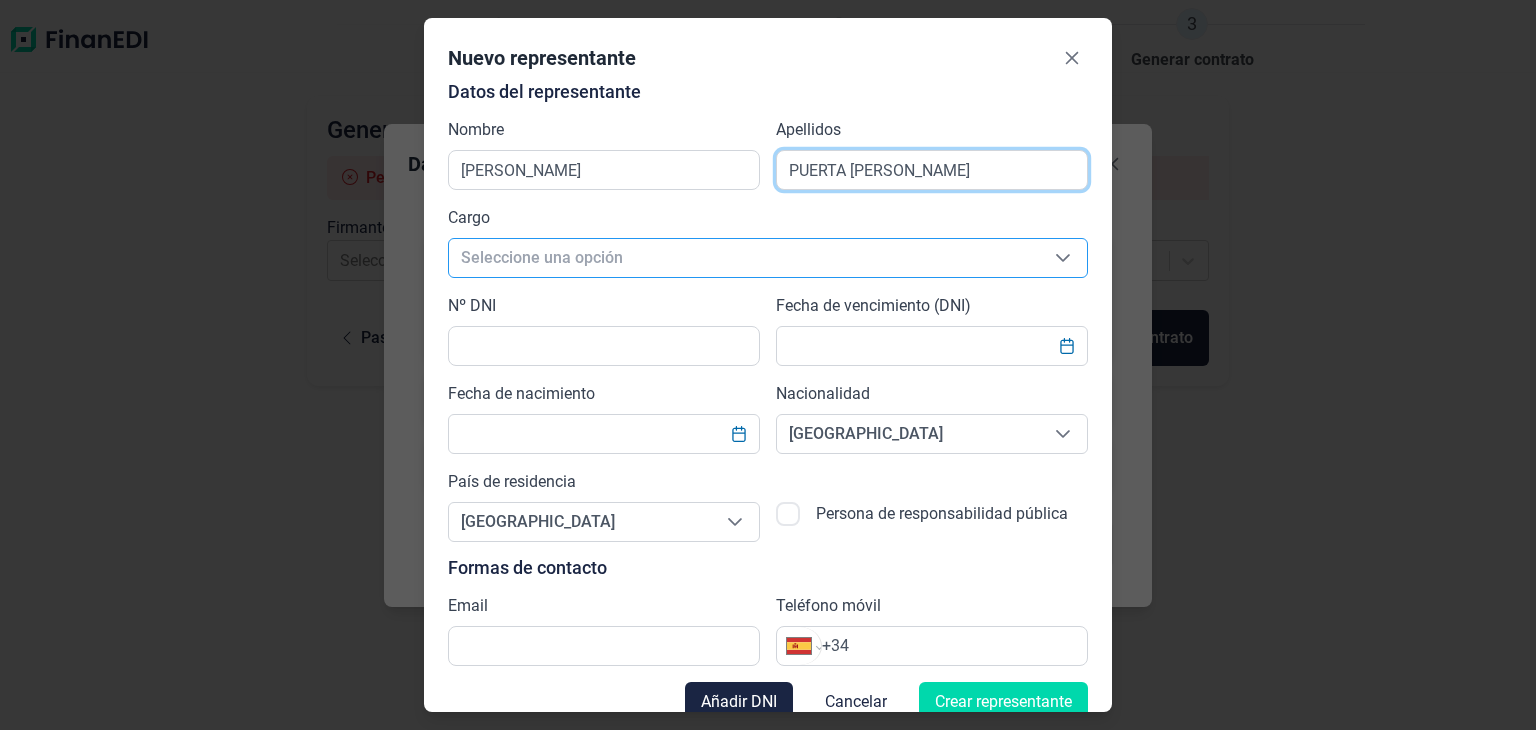 type on "PUERTA [PERSON_NAME]" 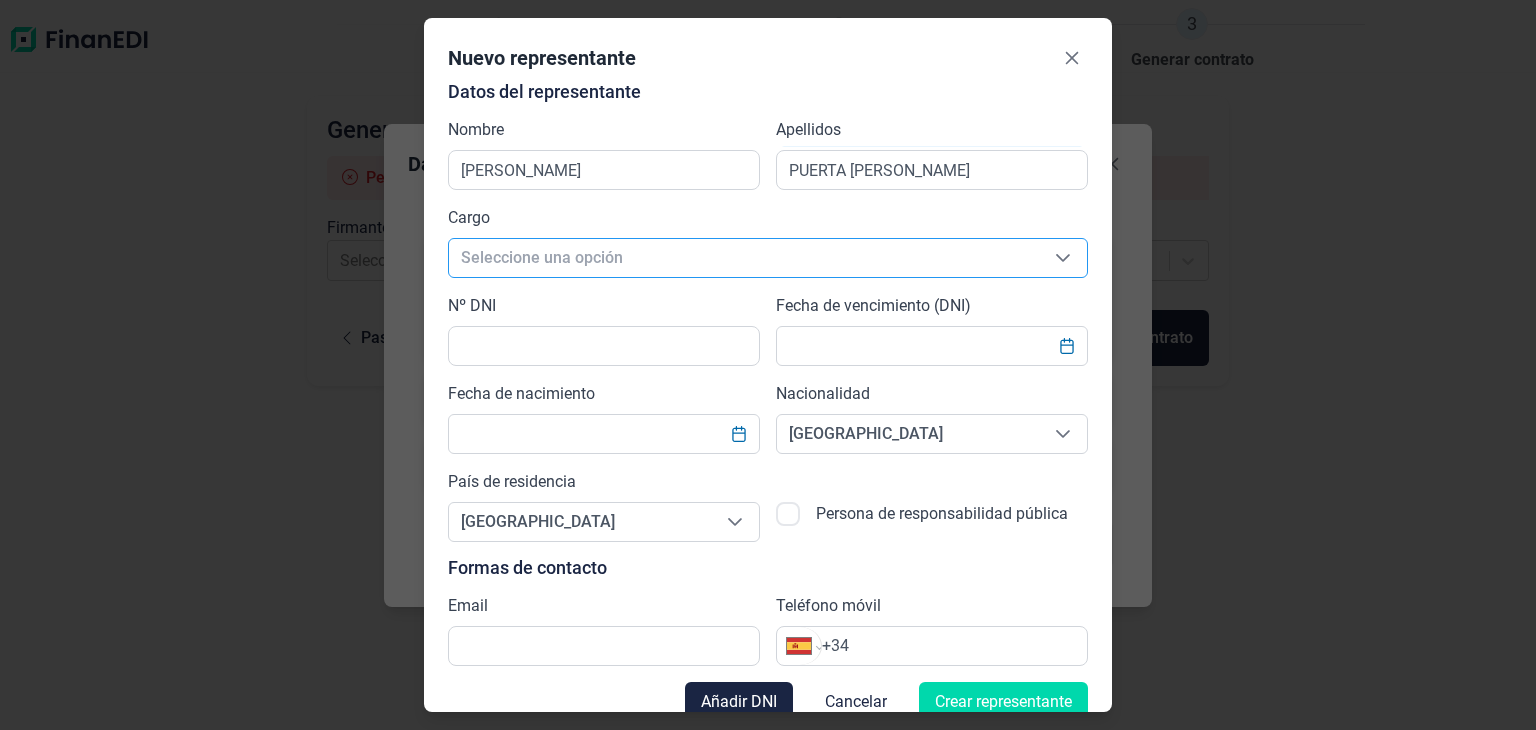 click on "Seleccione una opción" at bounding box center [744, 258] 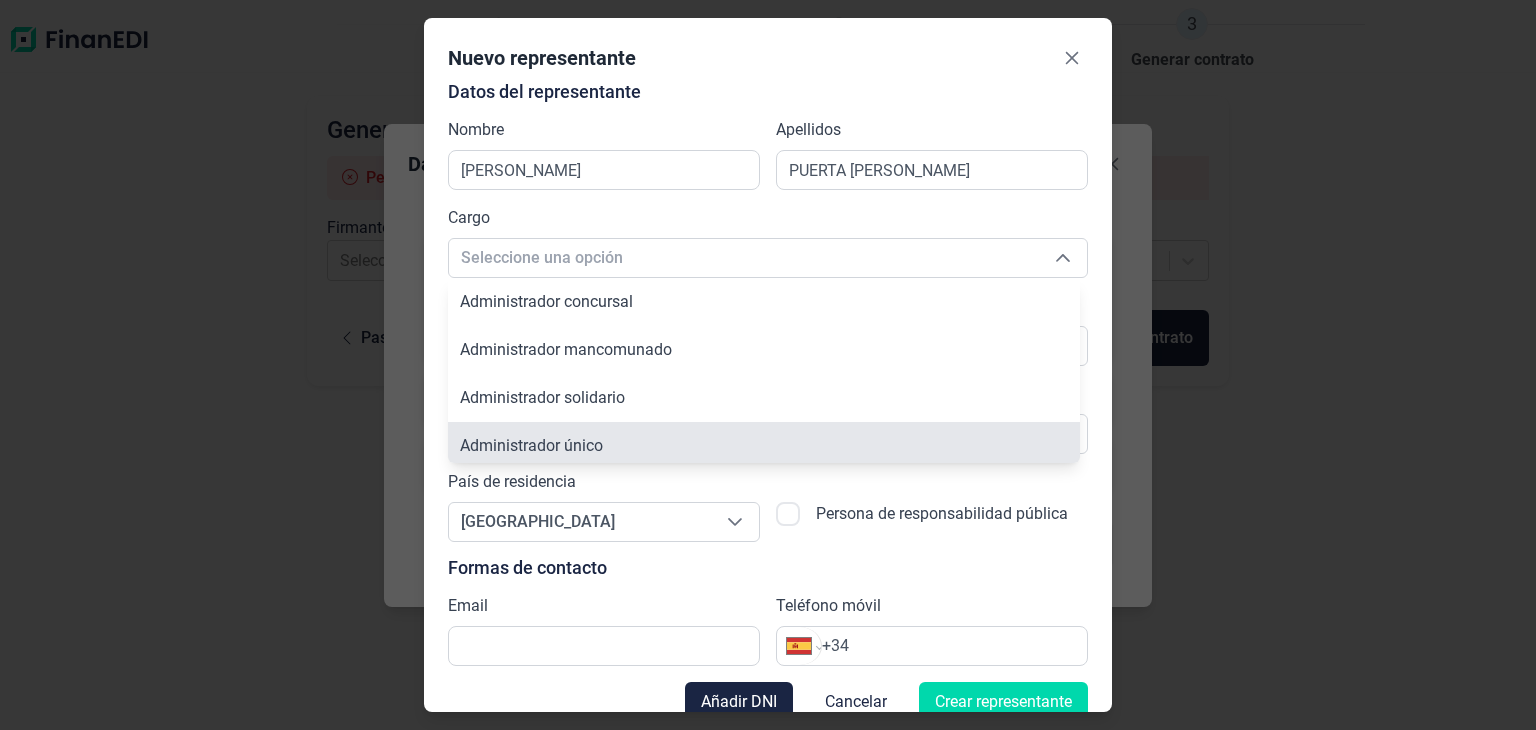 scroll, scrollTop: 7, scrollLeft: 0, axis: vertical 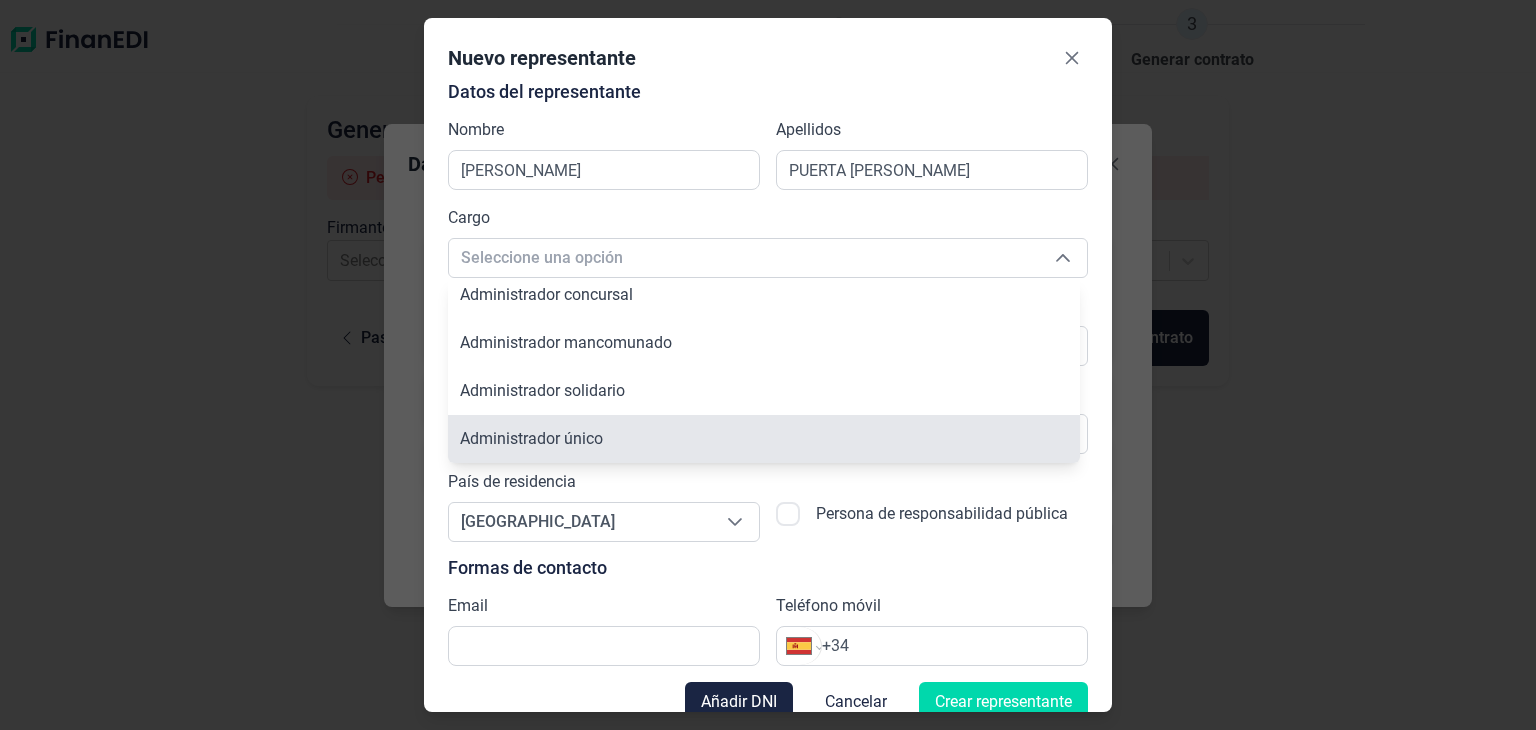 click on "Administrador único" at bounding box center [531, 438] 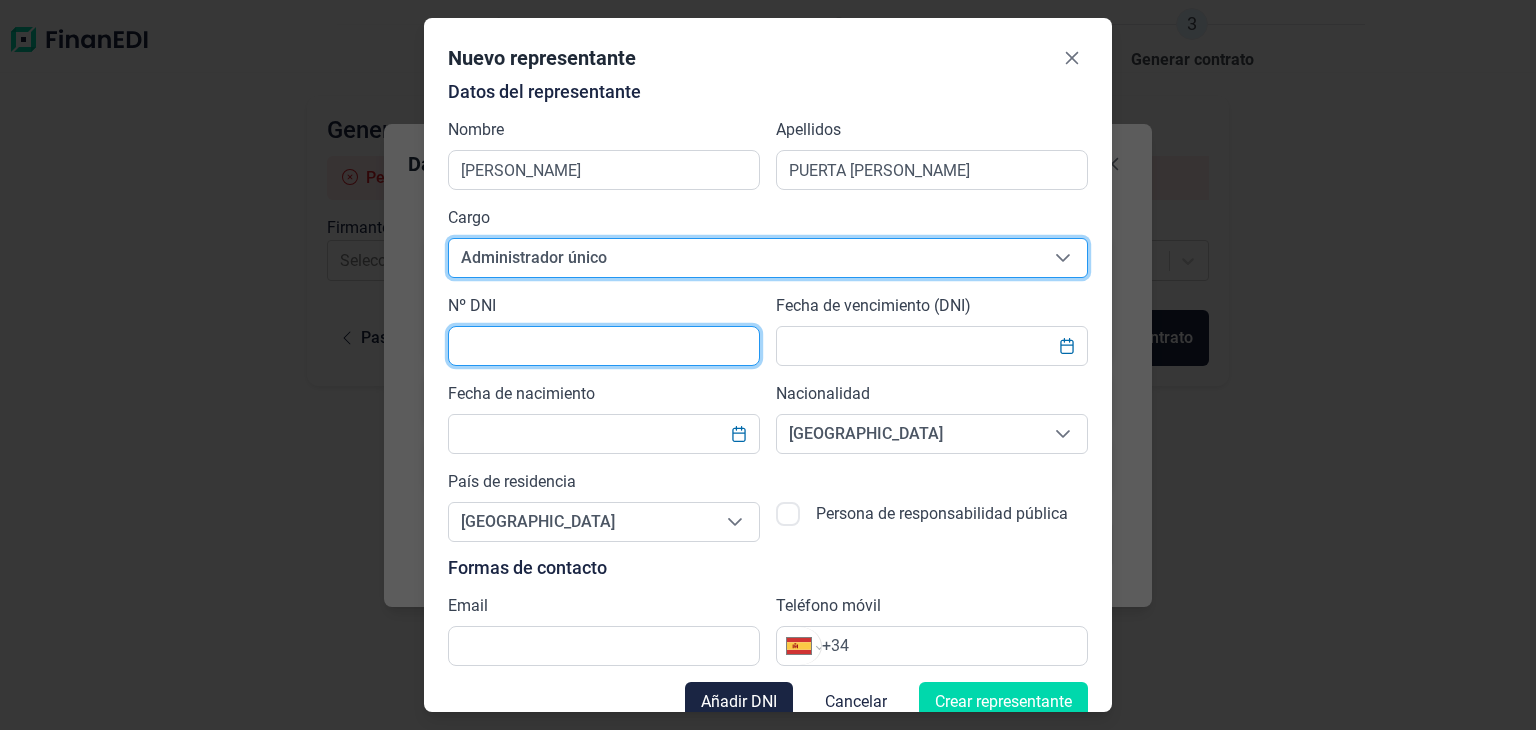 click at bounding box center [604, 346] 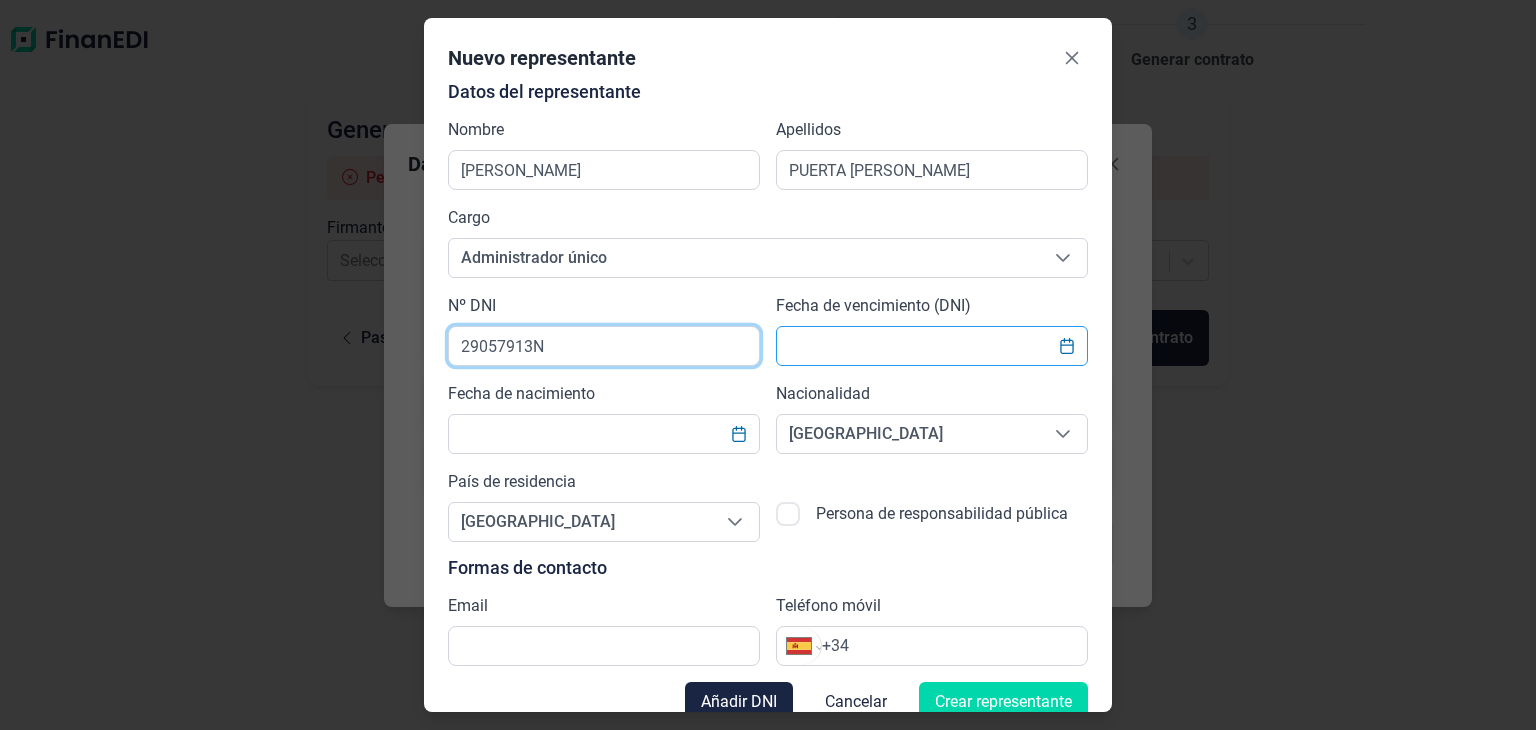 type on "29057913N" 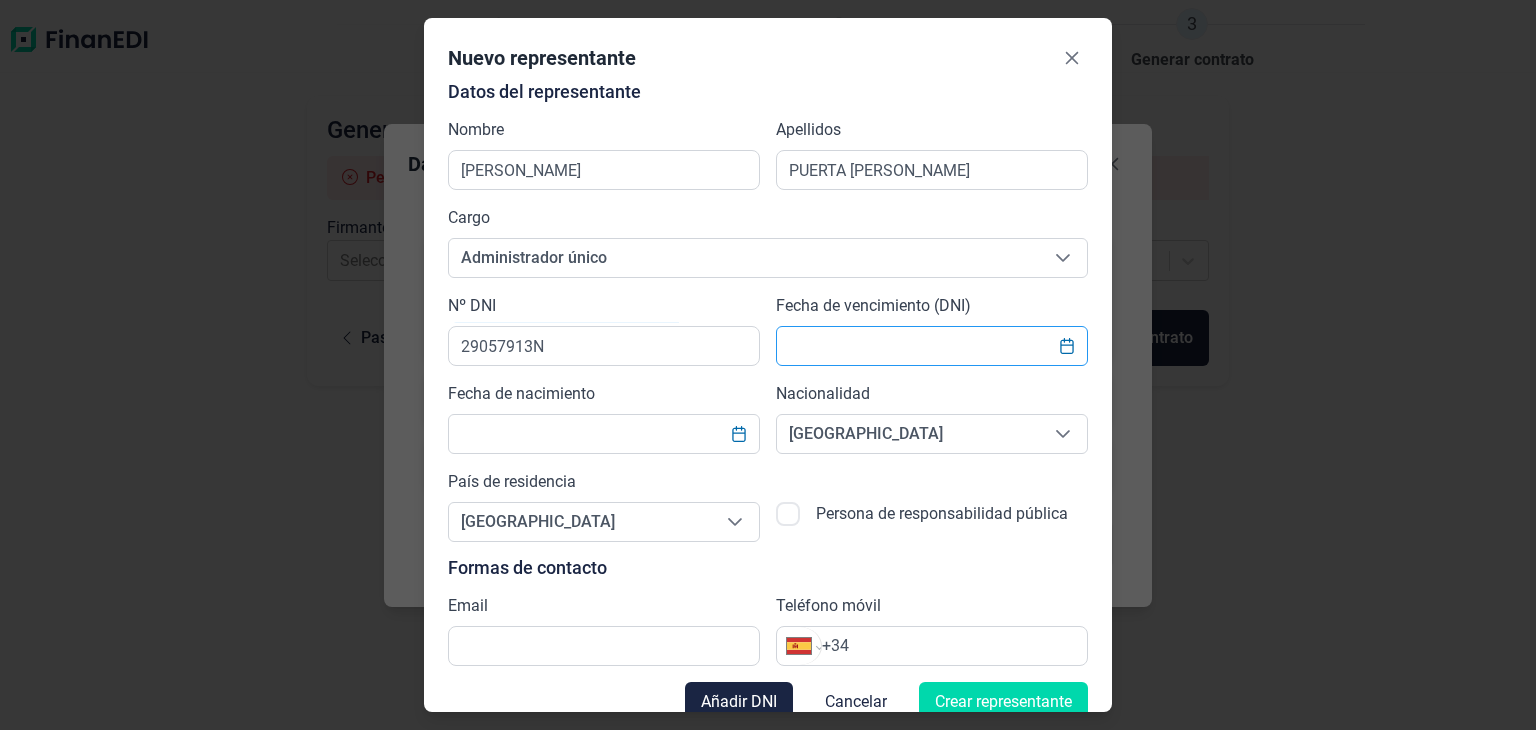 click at bounding box center [932, 346] 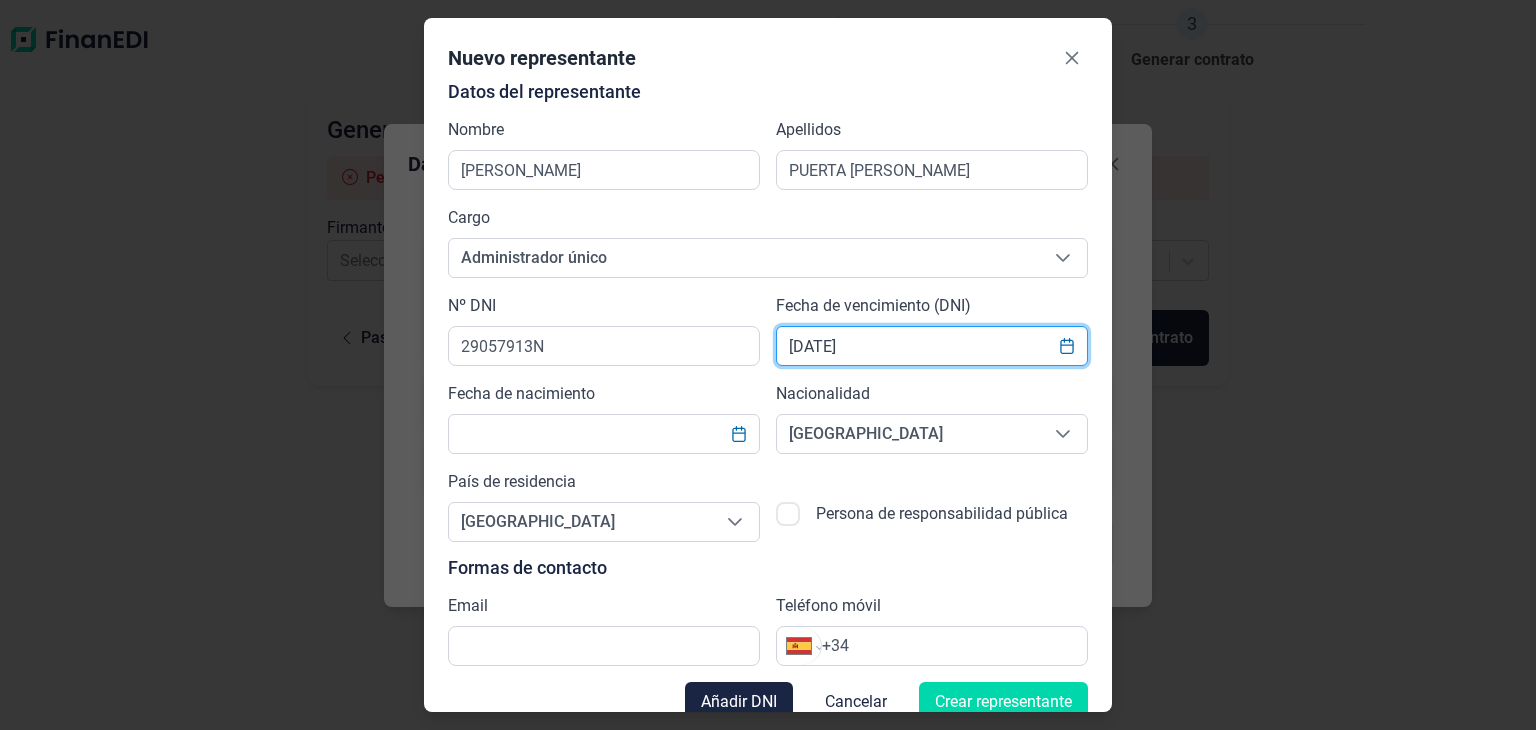 type on "20/02/2030" 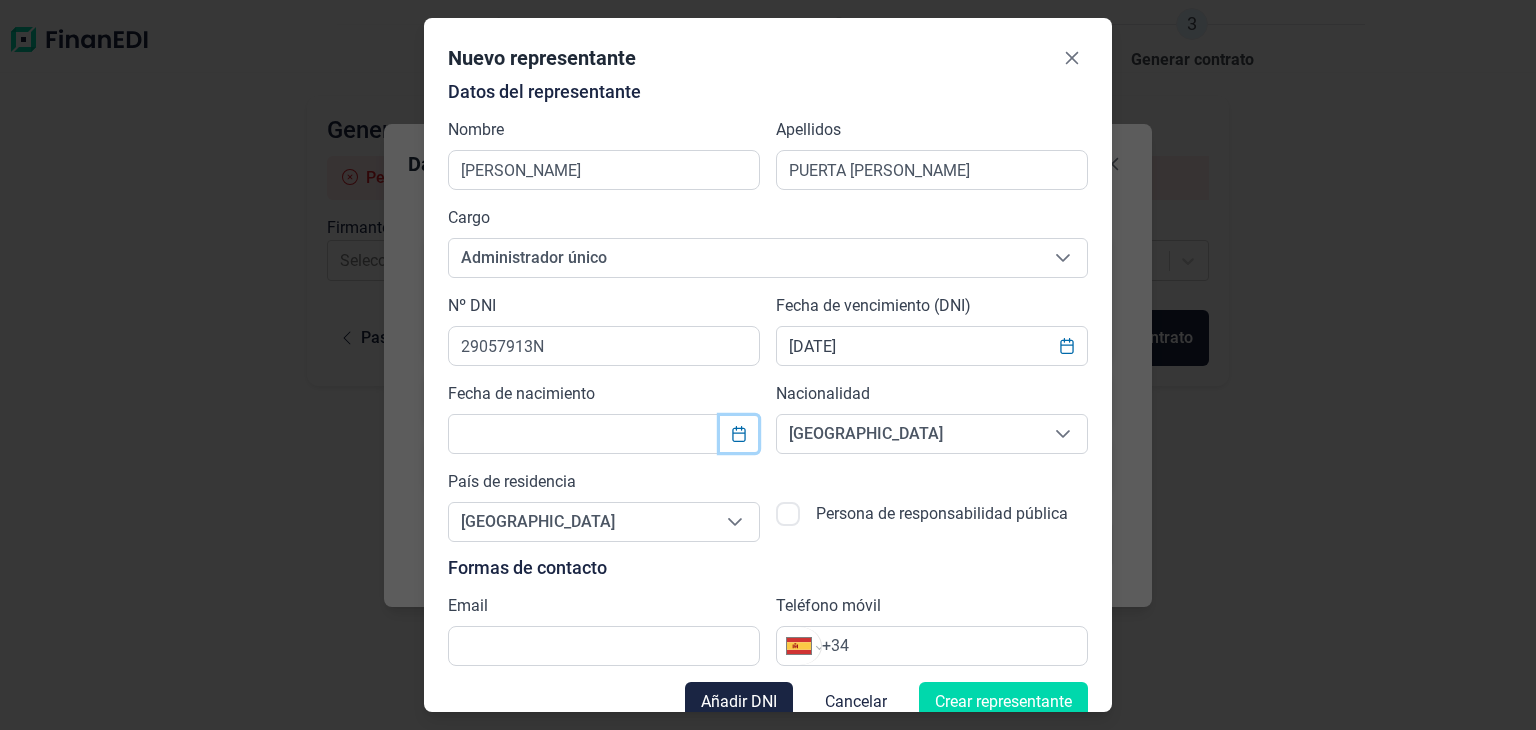 click at bounding box center (739, 434) 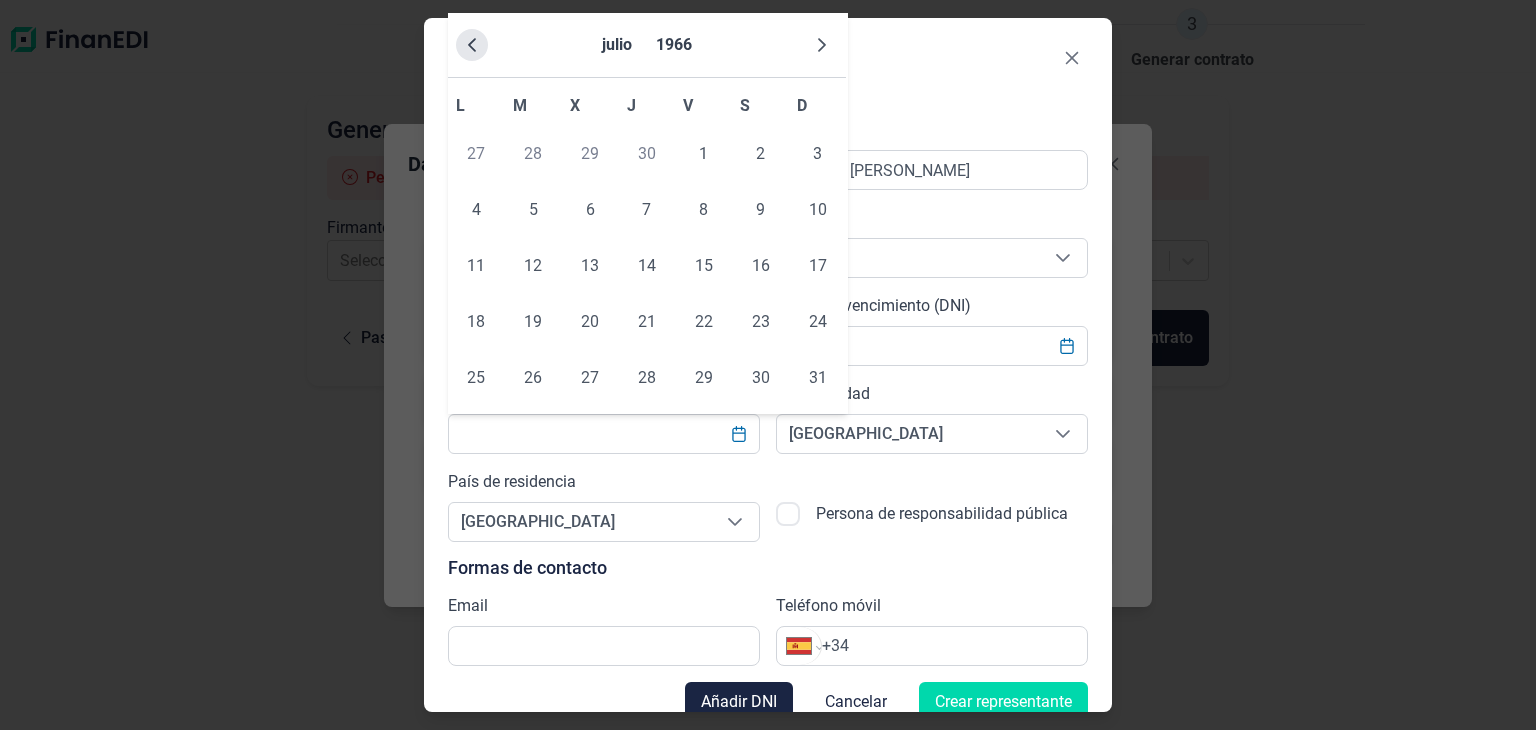 click at bounding box center (472, 45) 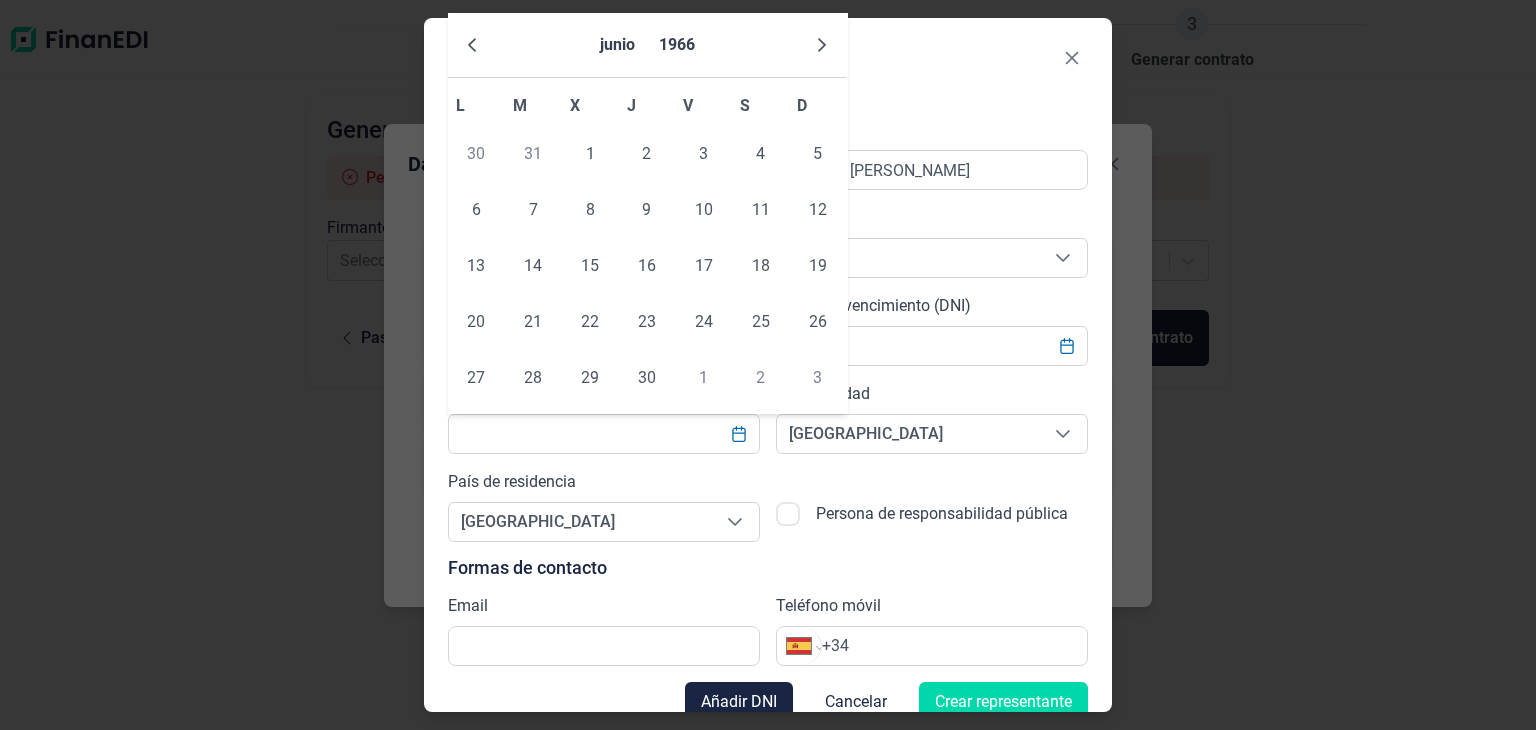 click at bounding box center [472, 45] 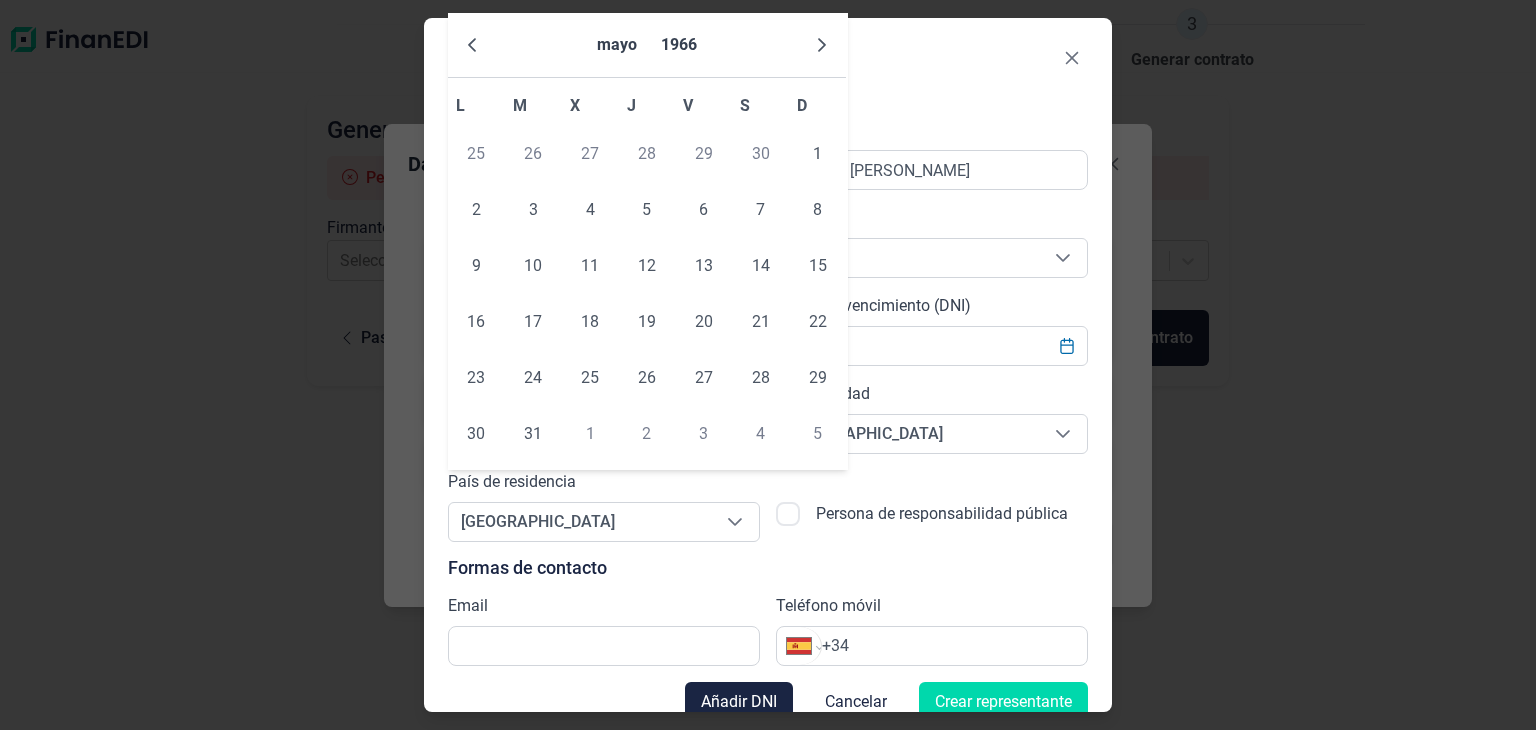 click at bounding box center (472, 45) 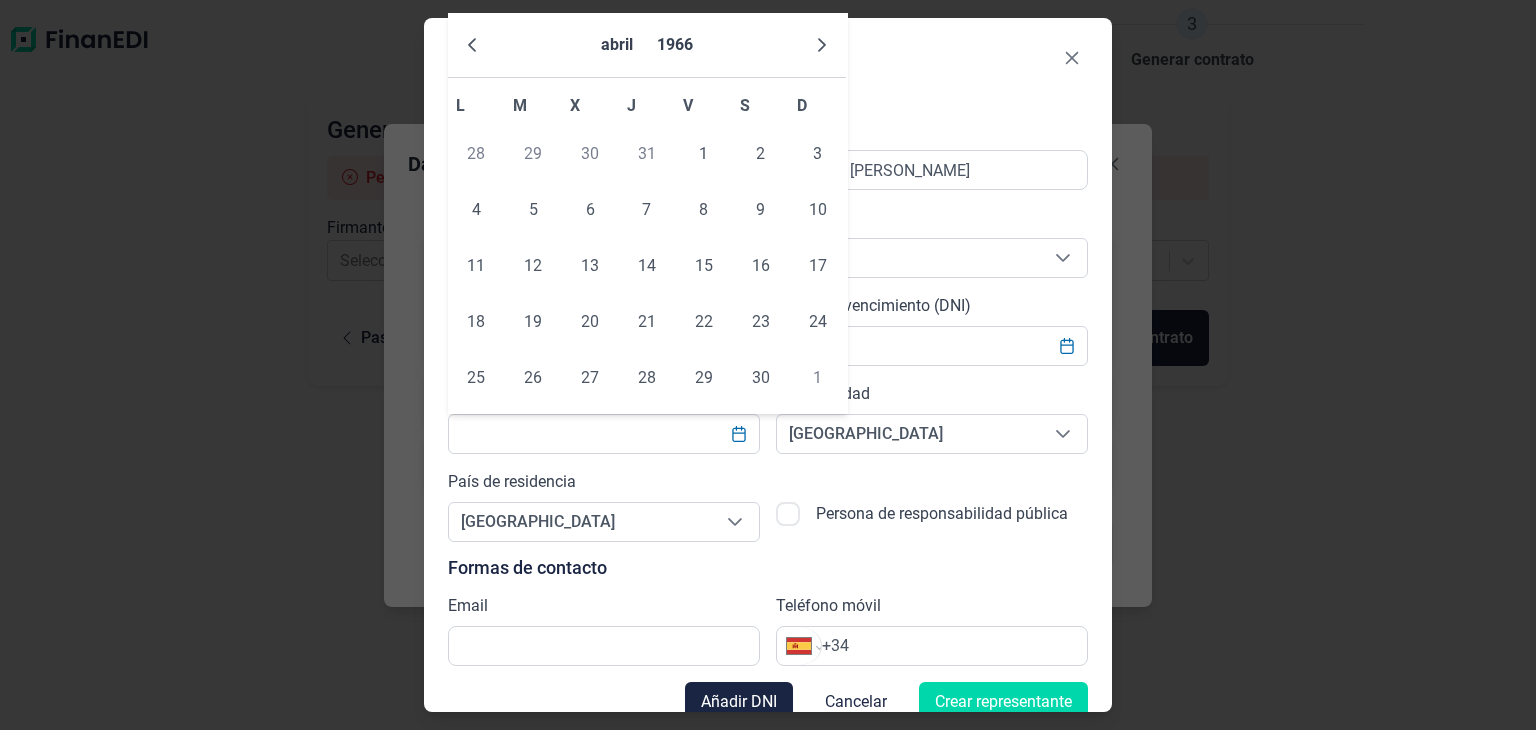 click at bounding box center (472, 45) 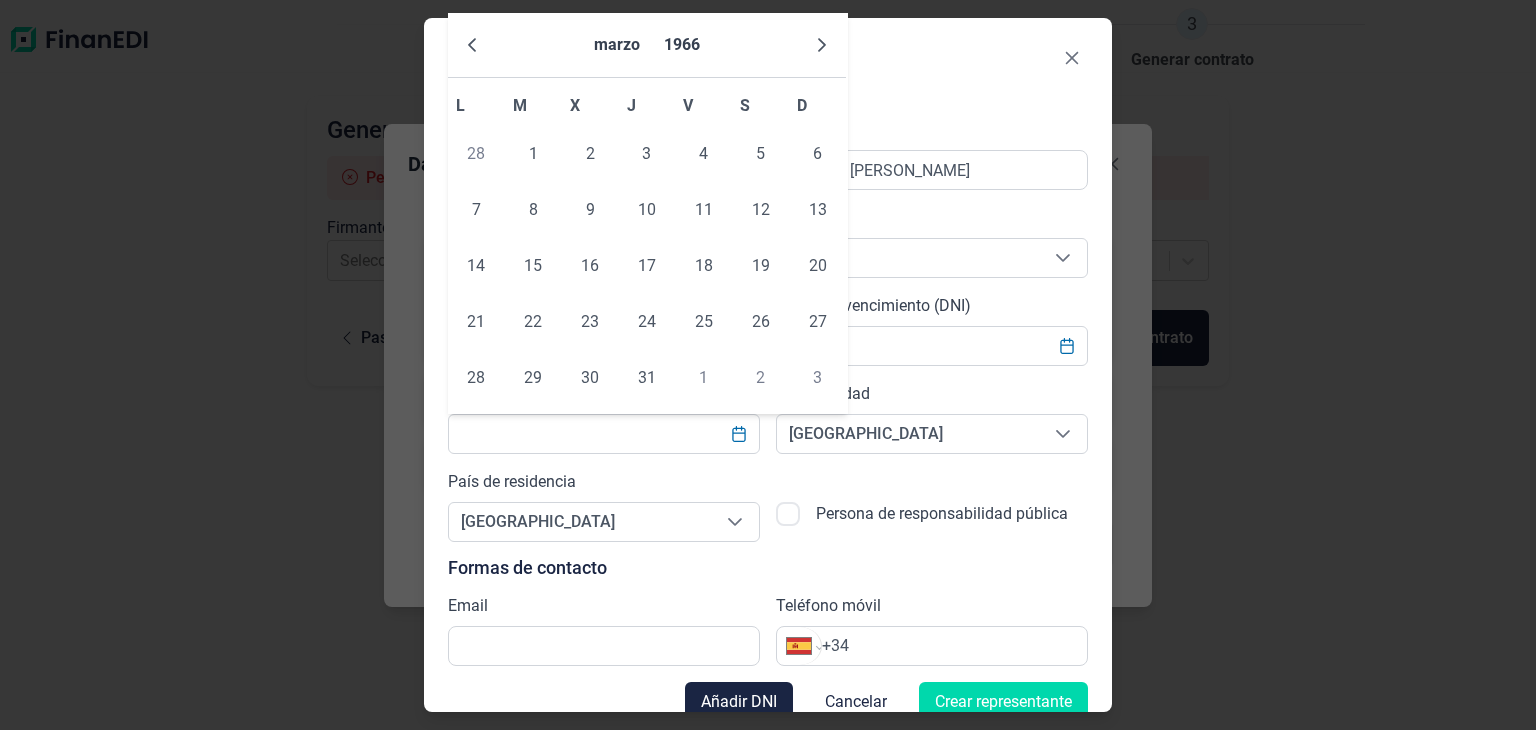 click at bounding box center (472, 45) 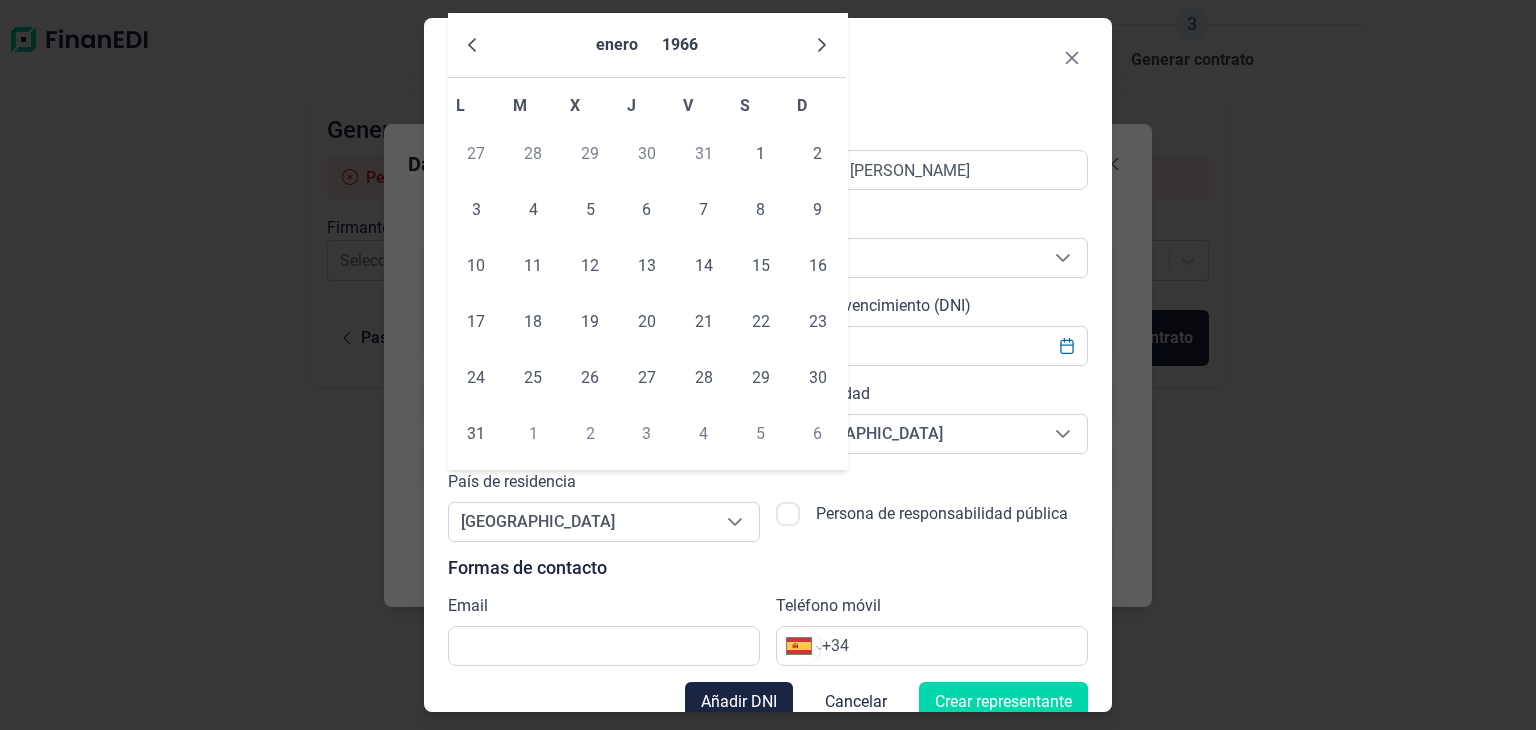click at bounding box center [472, 45] 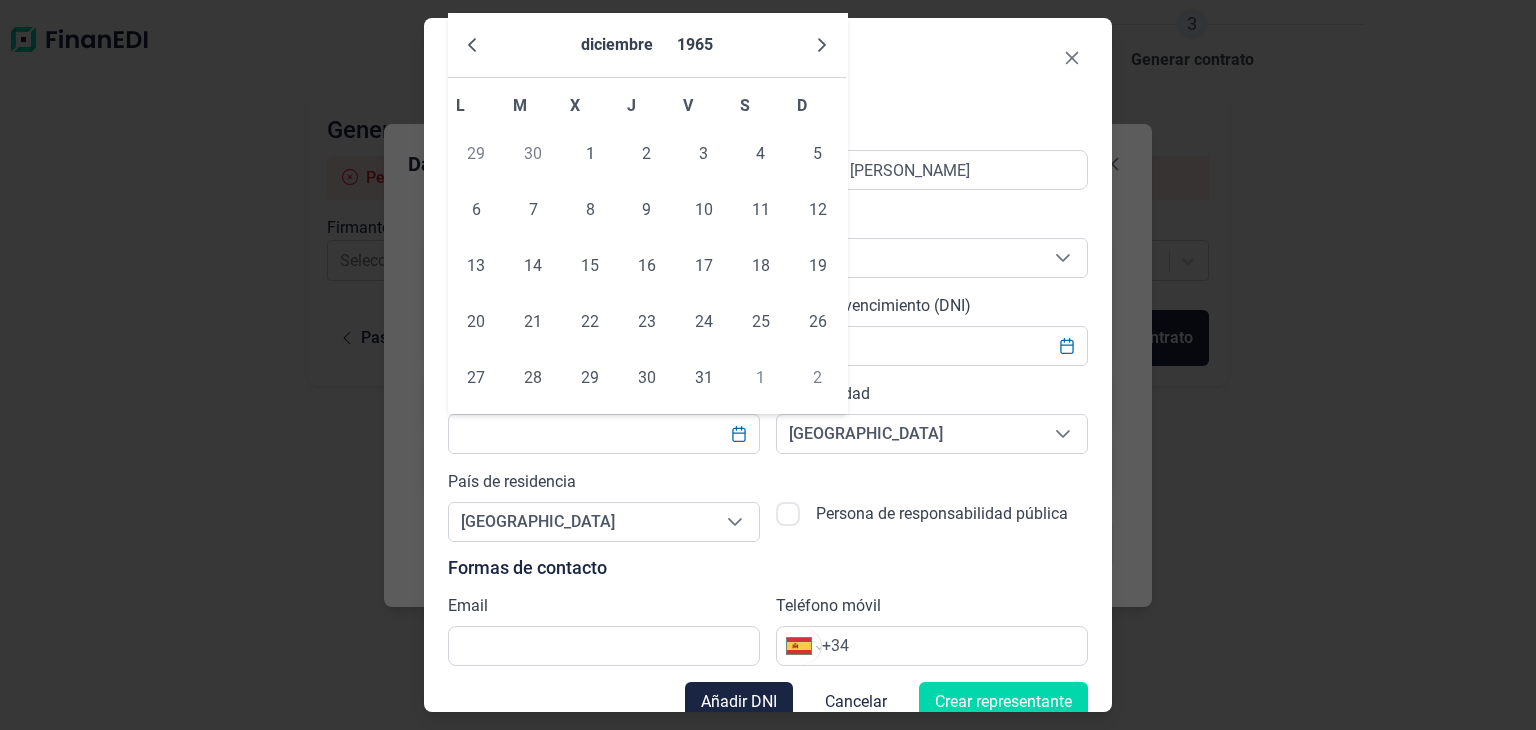 click at bounding box center [472, 45] 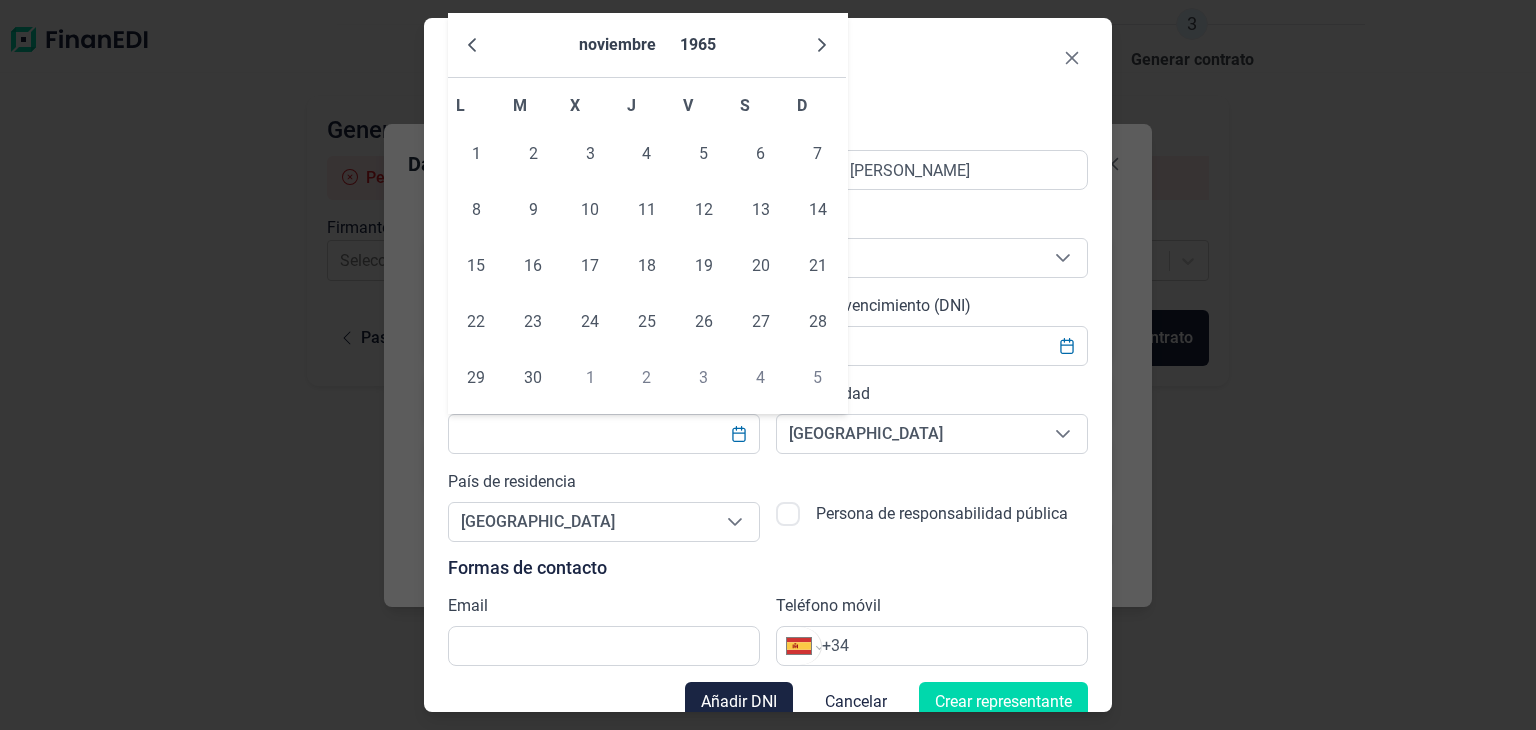 click at bounding box center (472, 45) 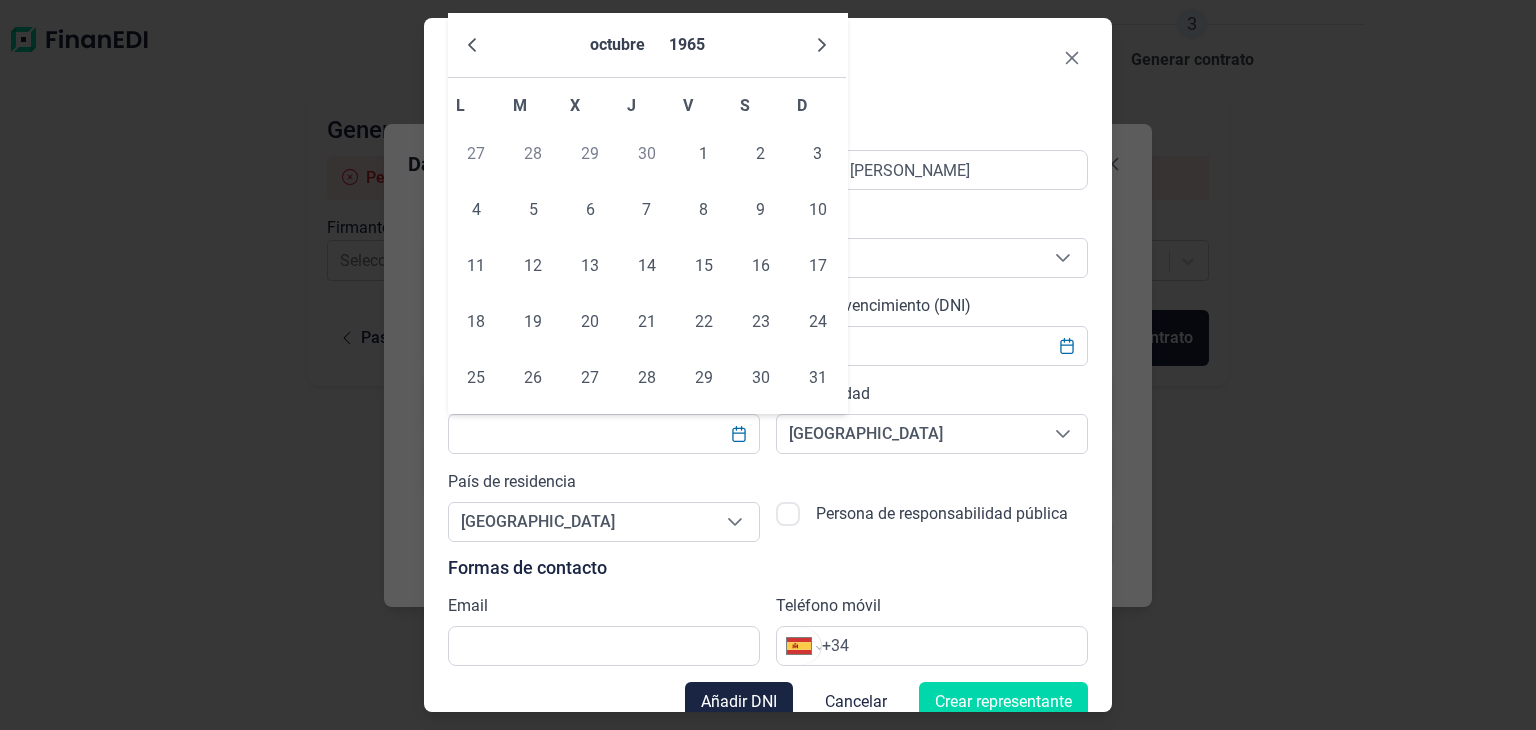 click at bounding box center (472, 45) 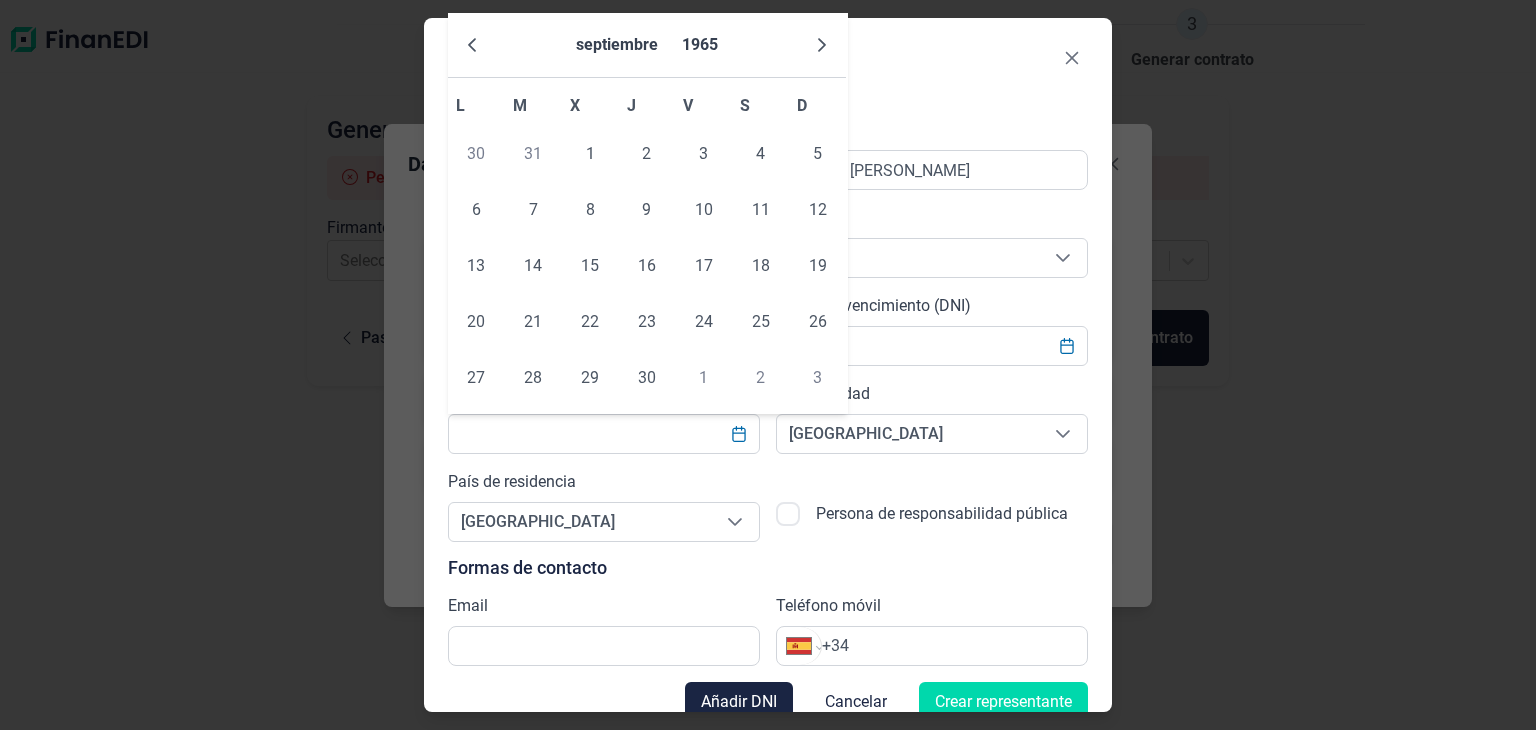 click at bounding box center [472, 45] 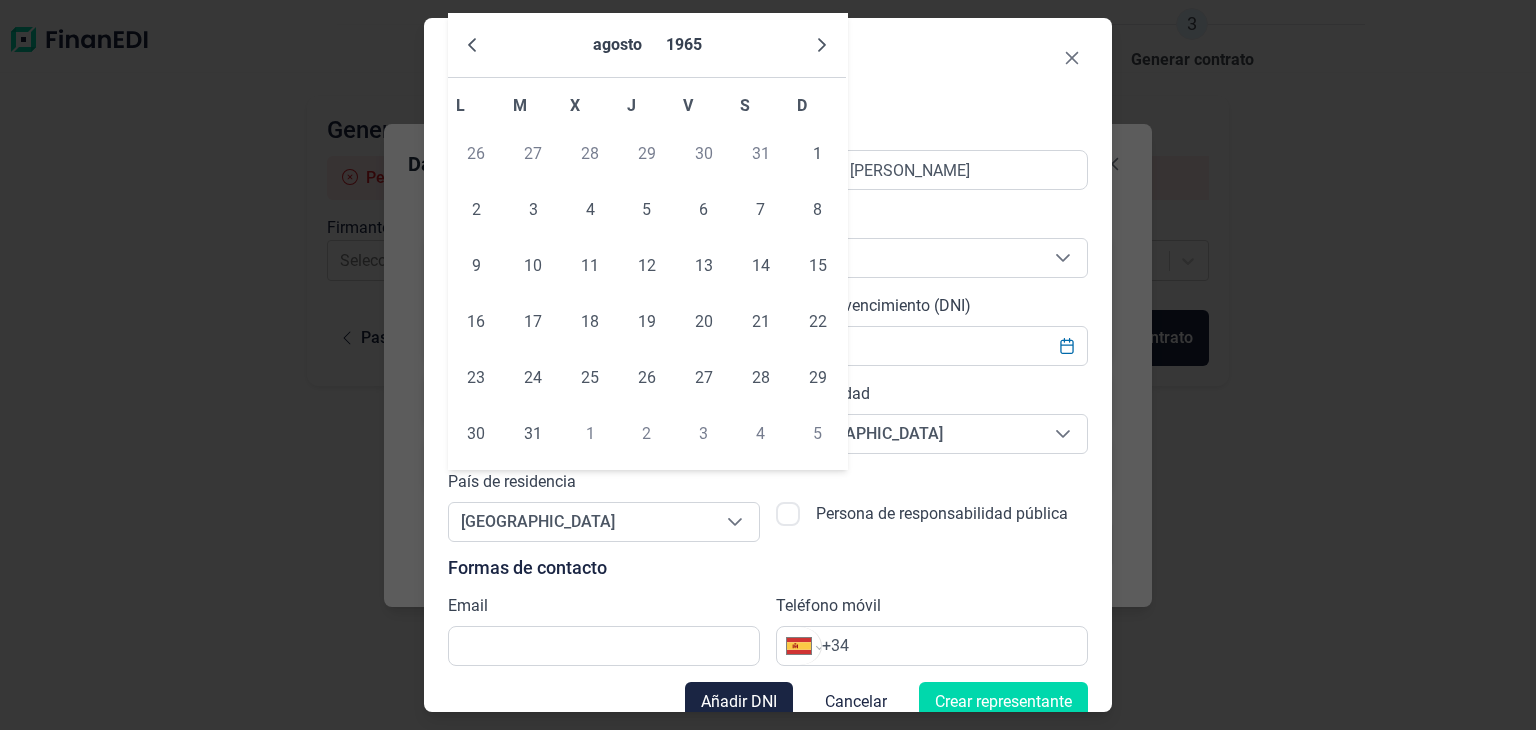 click at bounding box center (472, 45) 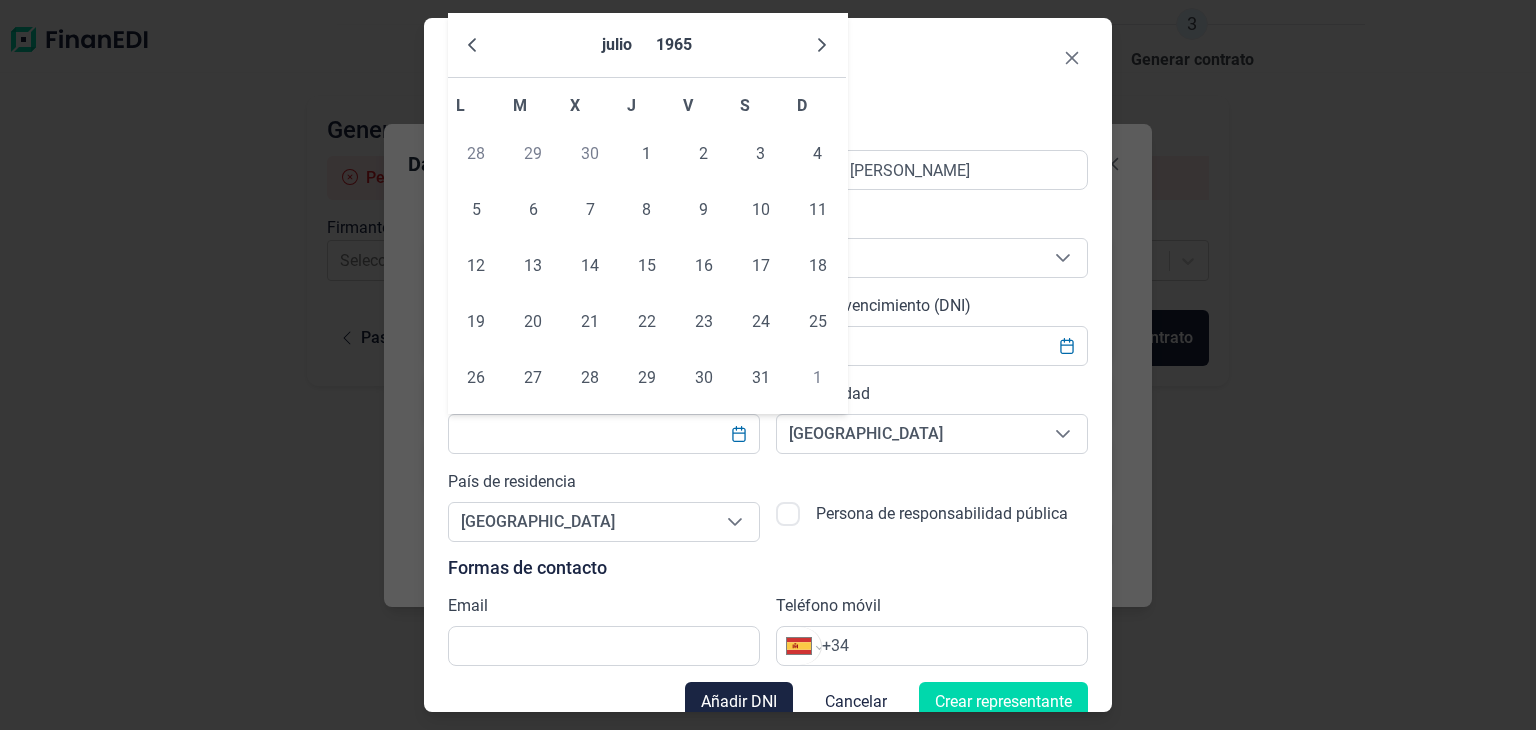 click at bounding box center (472, 45) 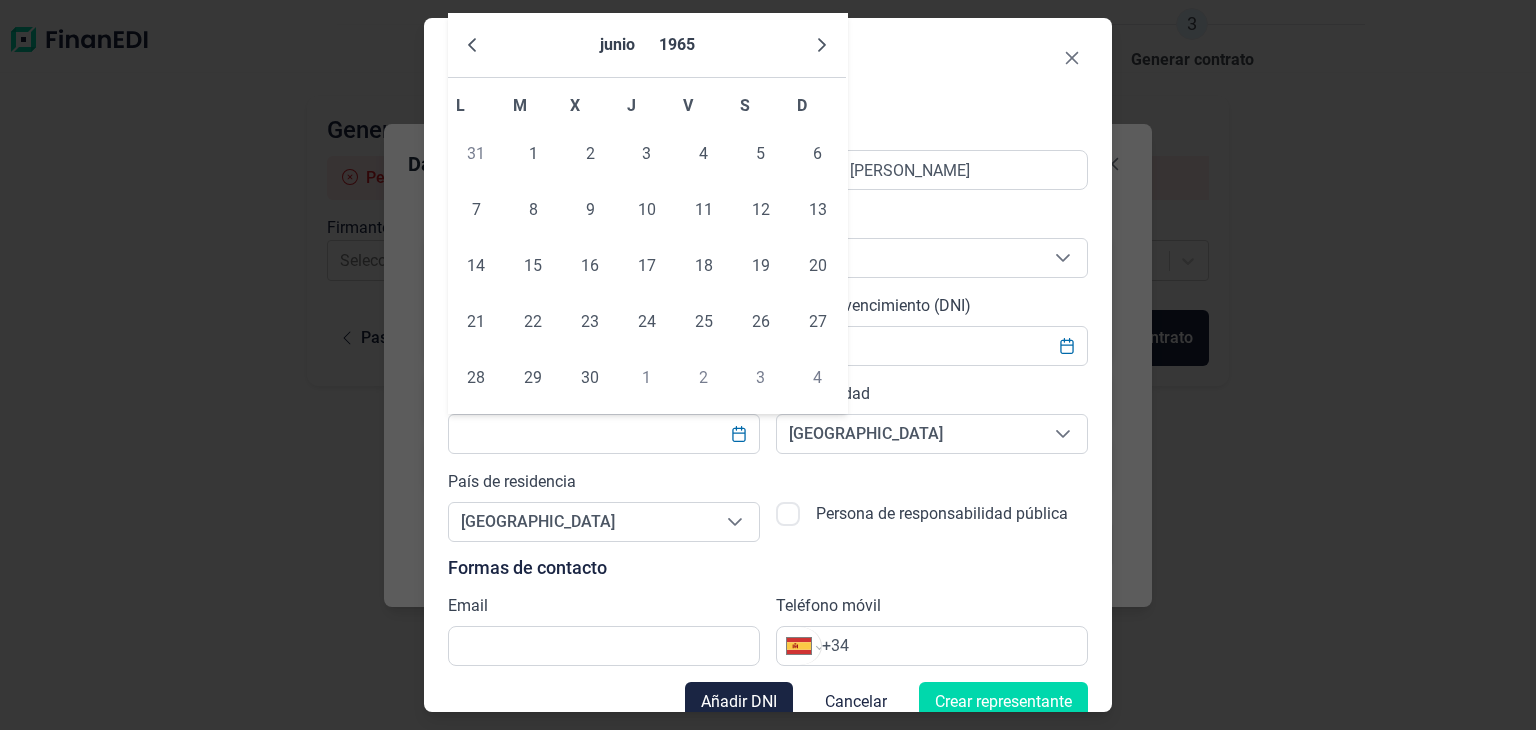 click at bounding box center [472, 45] 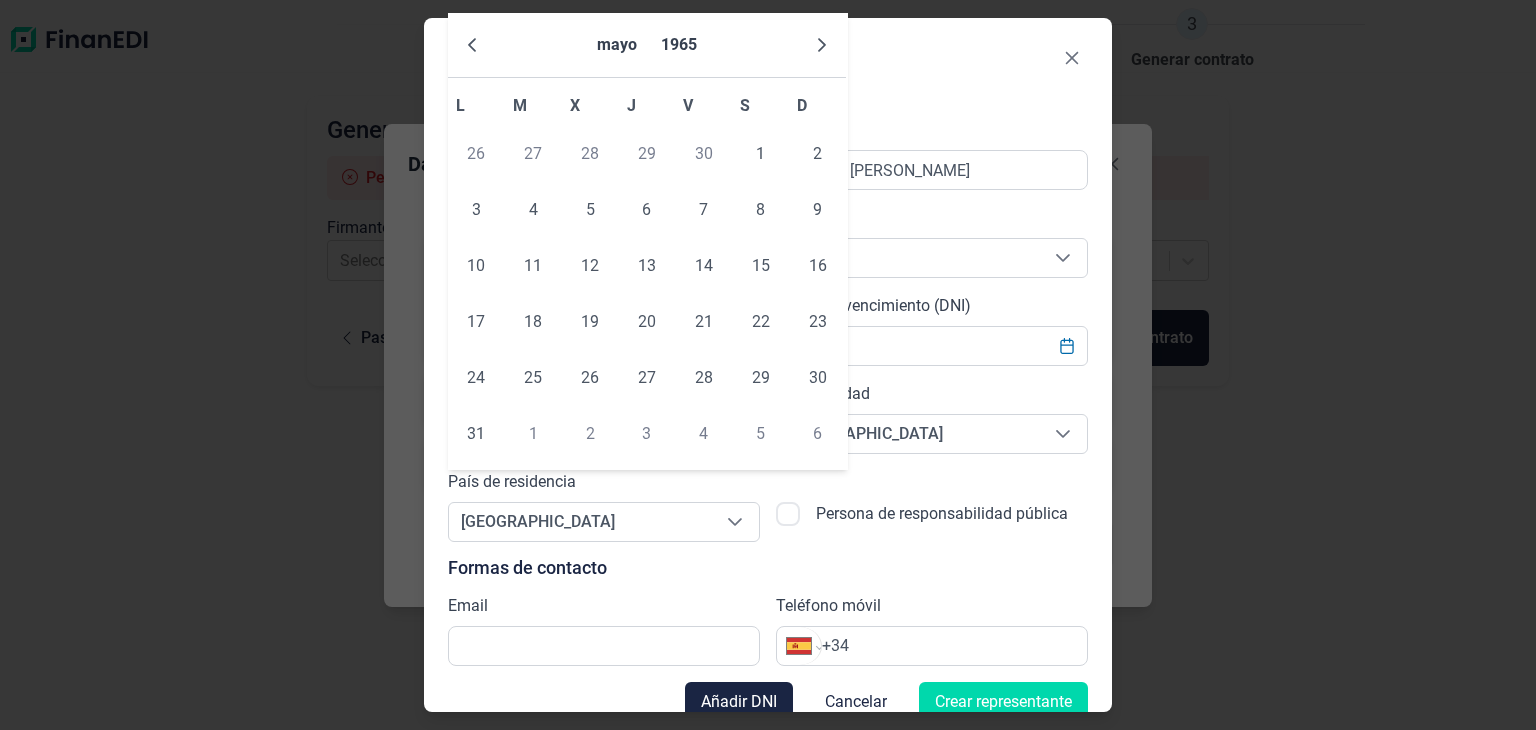 click at bounding box center [472, 45] 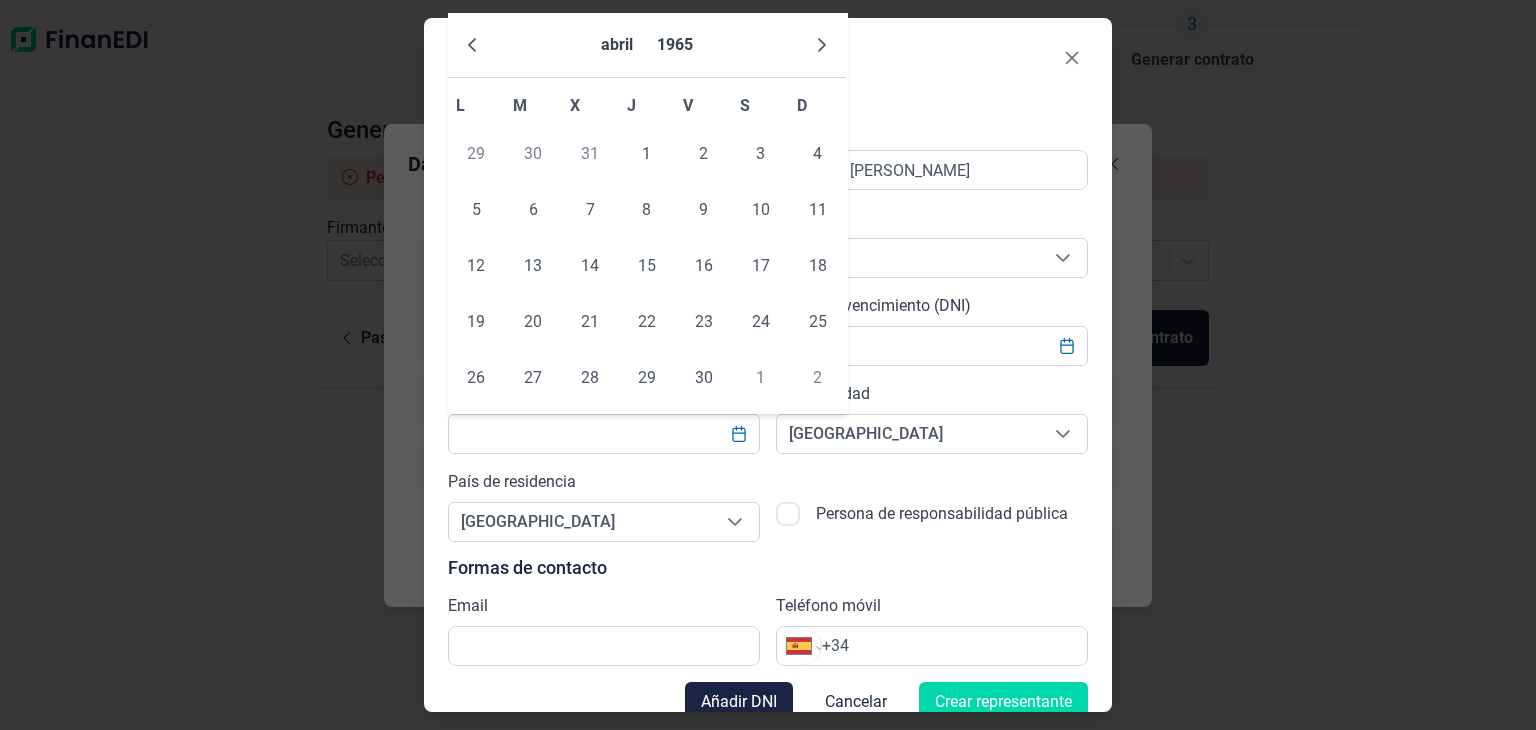 click at bounding box center (472, 45) 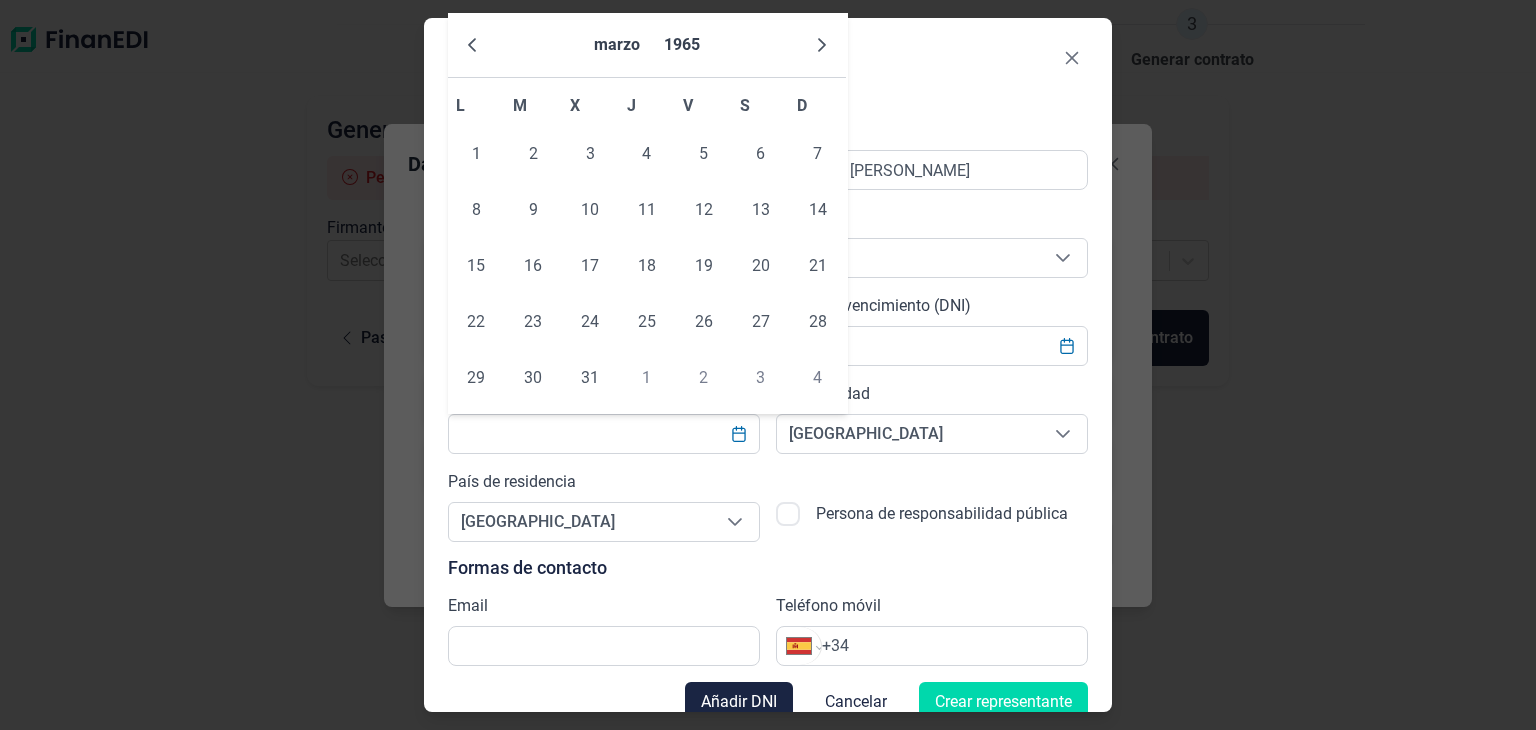 click at bounding box center [472, 45] 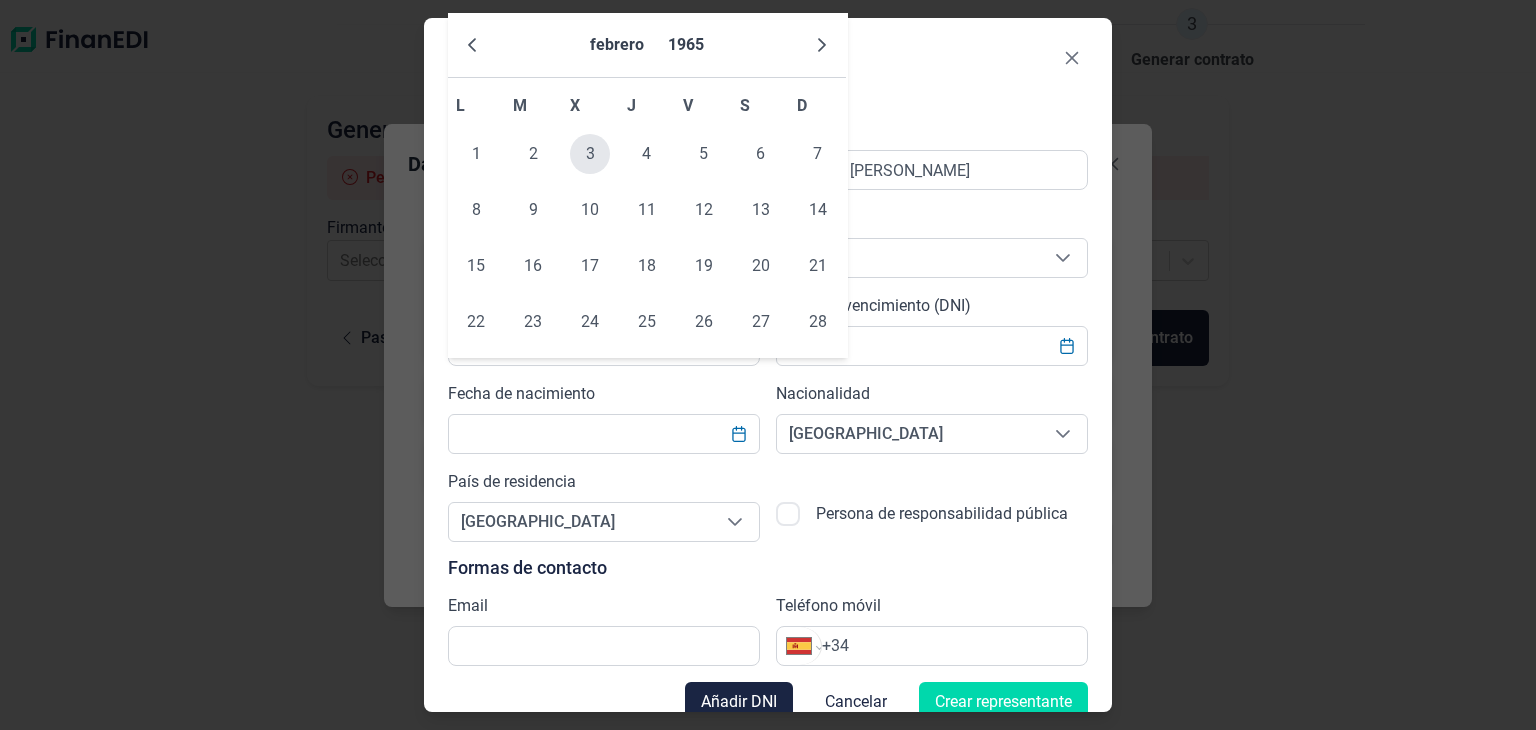 click on "3" at bounding box center (590, 154) 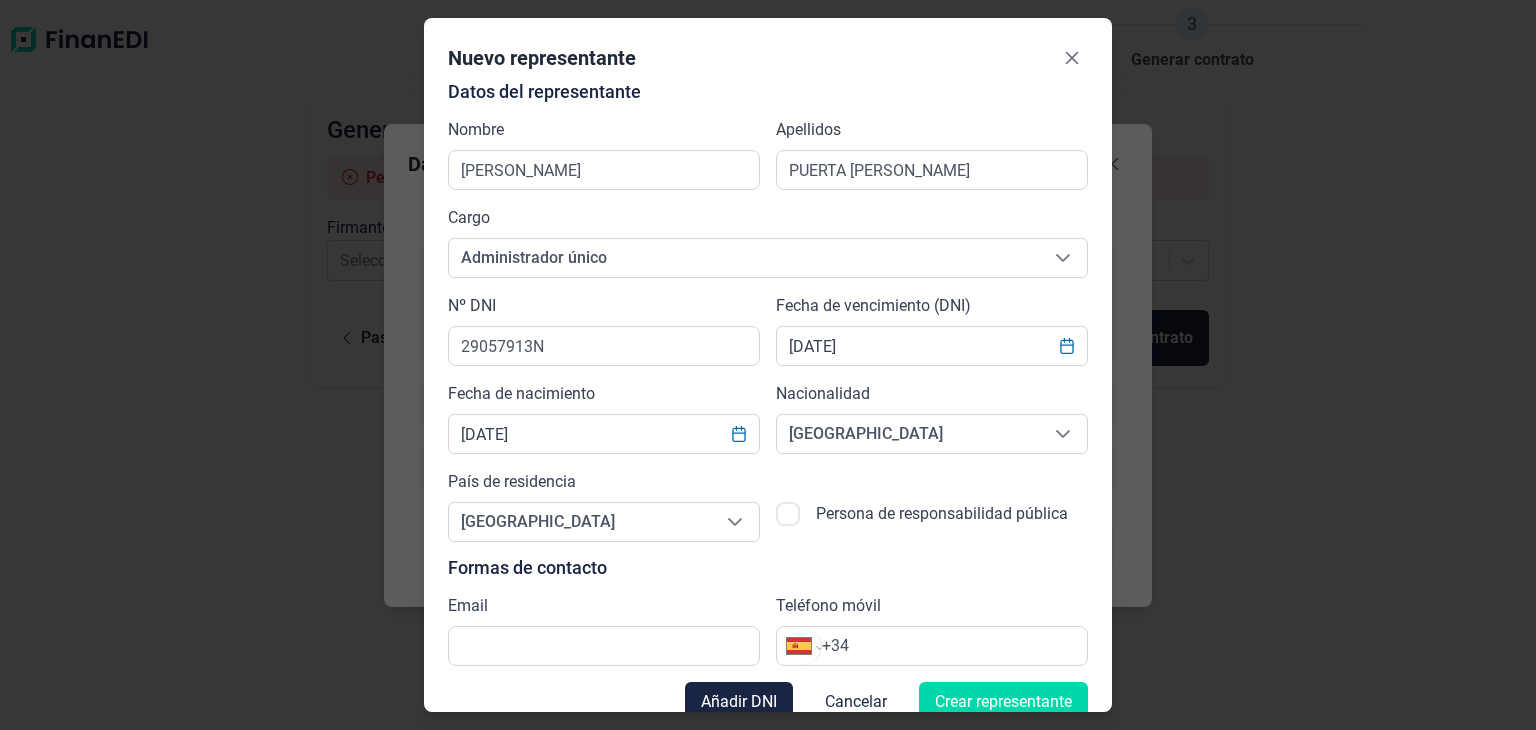 scroll, scrollTop: 27, scrollLeft: 0, axis: vertical 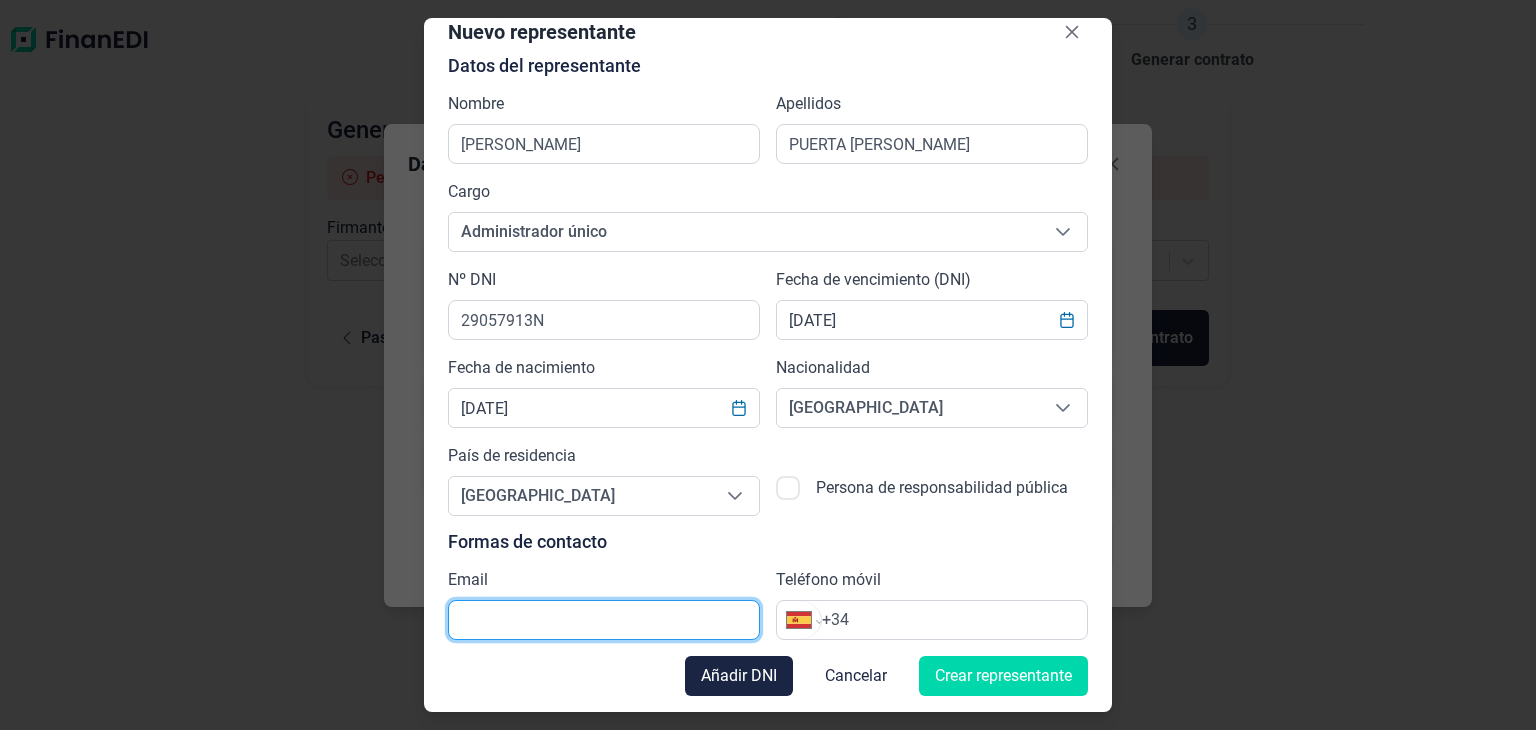 click at bounding box center (604, 620) 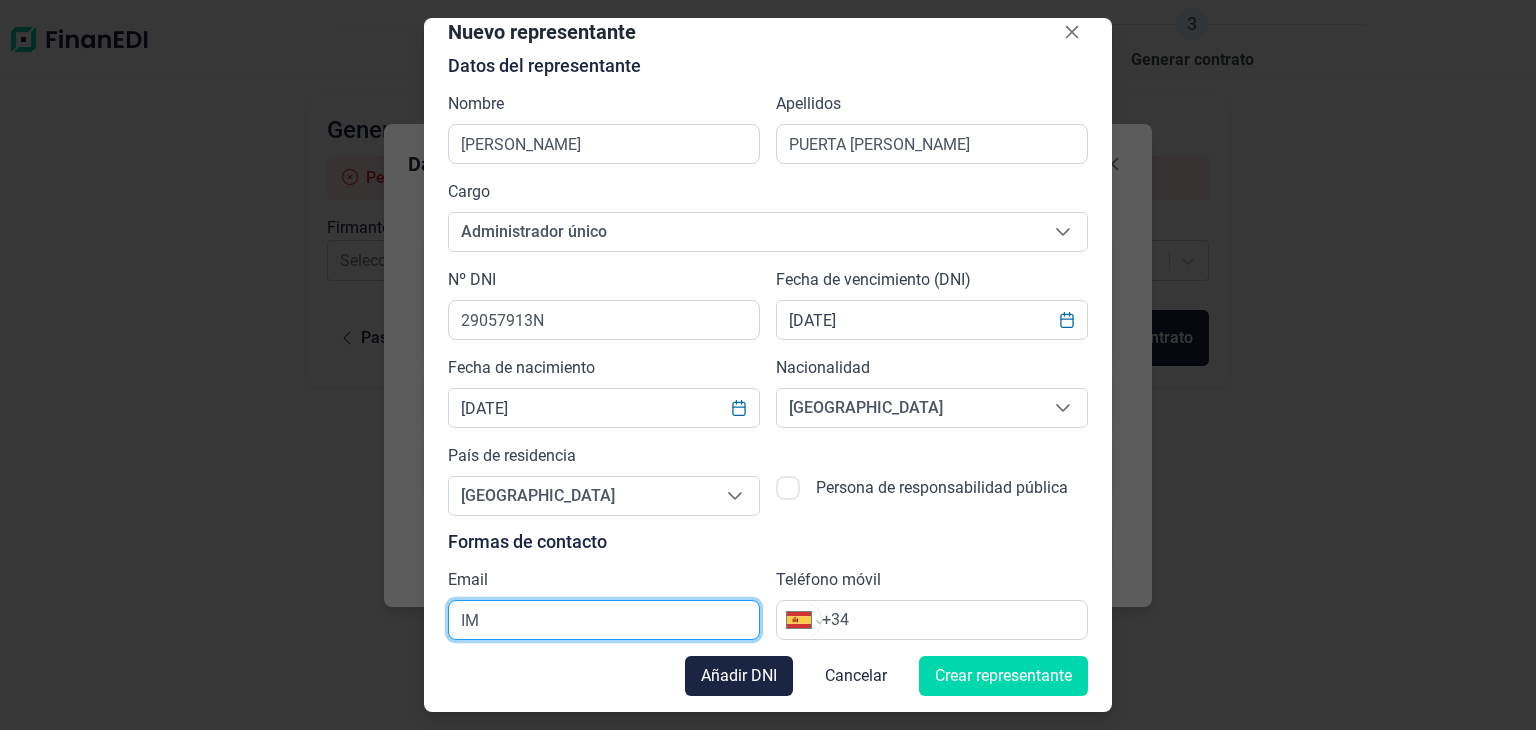 type on "I" 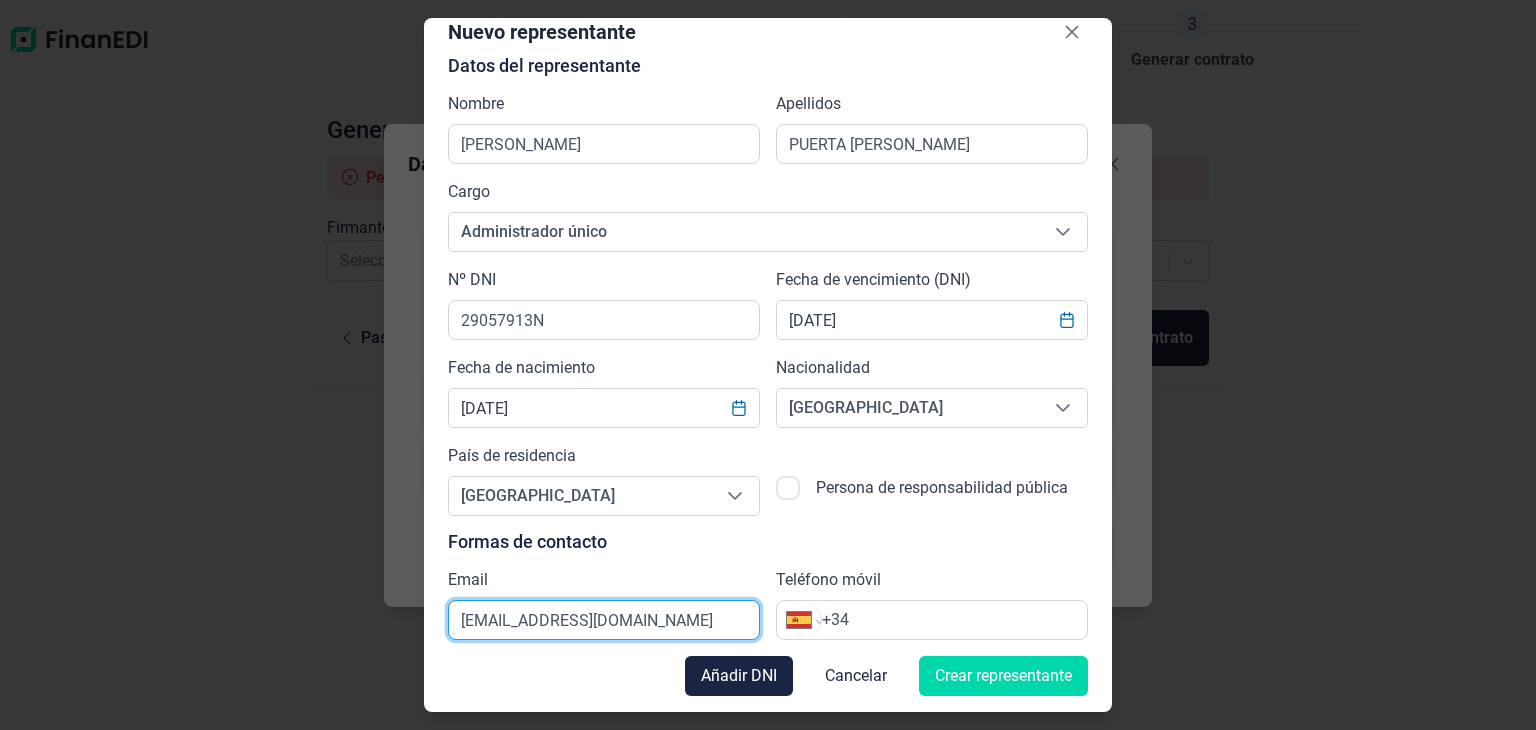 scroll, scrollTop: 0, scrollLeft: 22, axis: horizontal 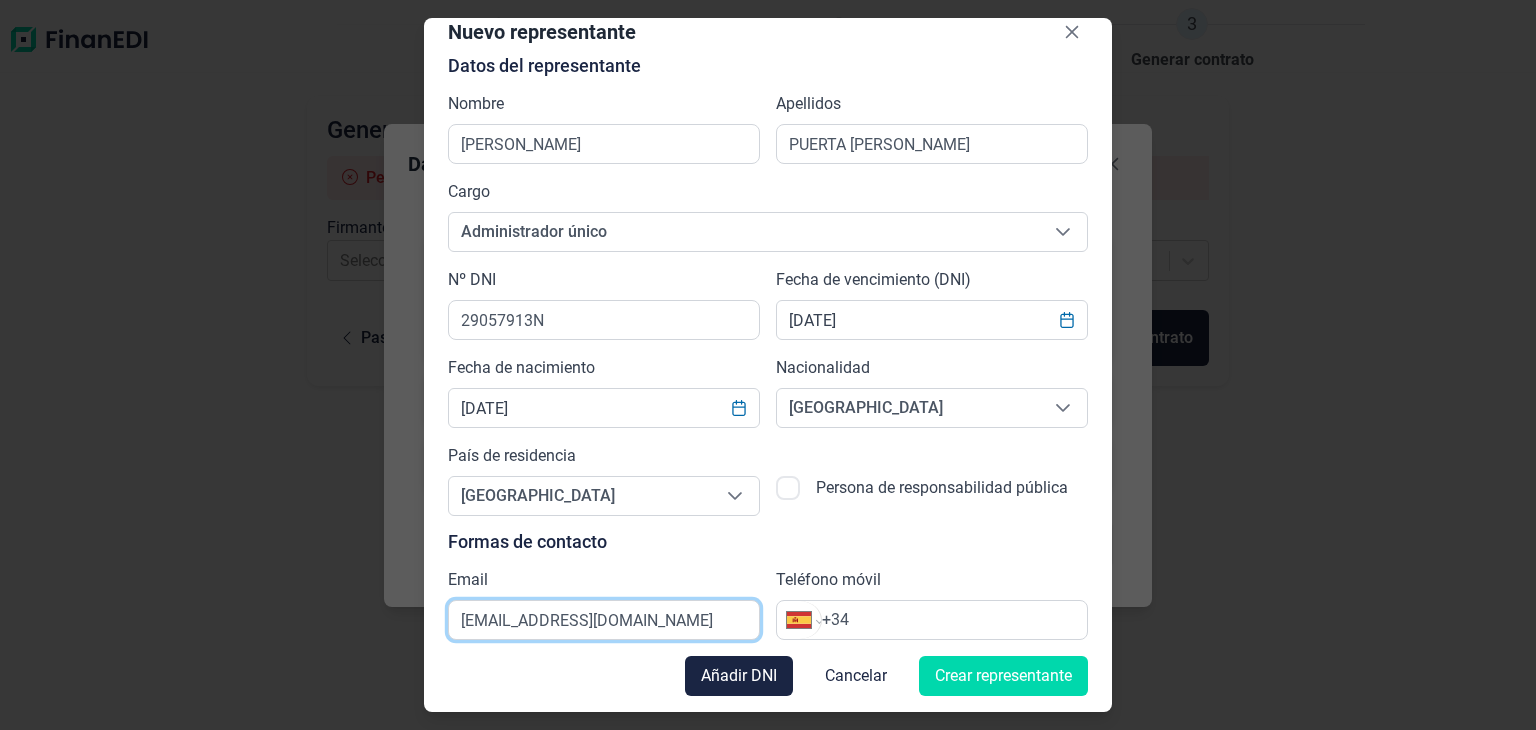 type on "impulsionesalimentariasgarpa@gmail.com" 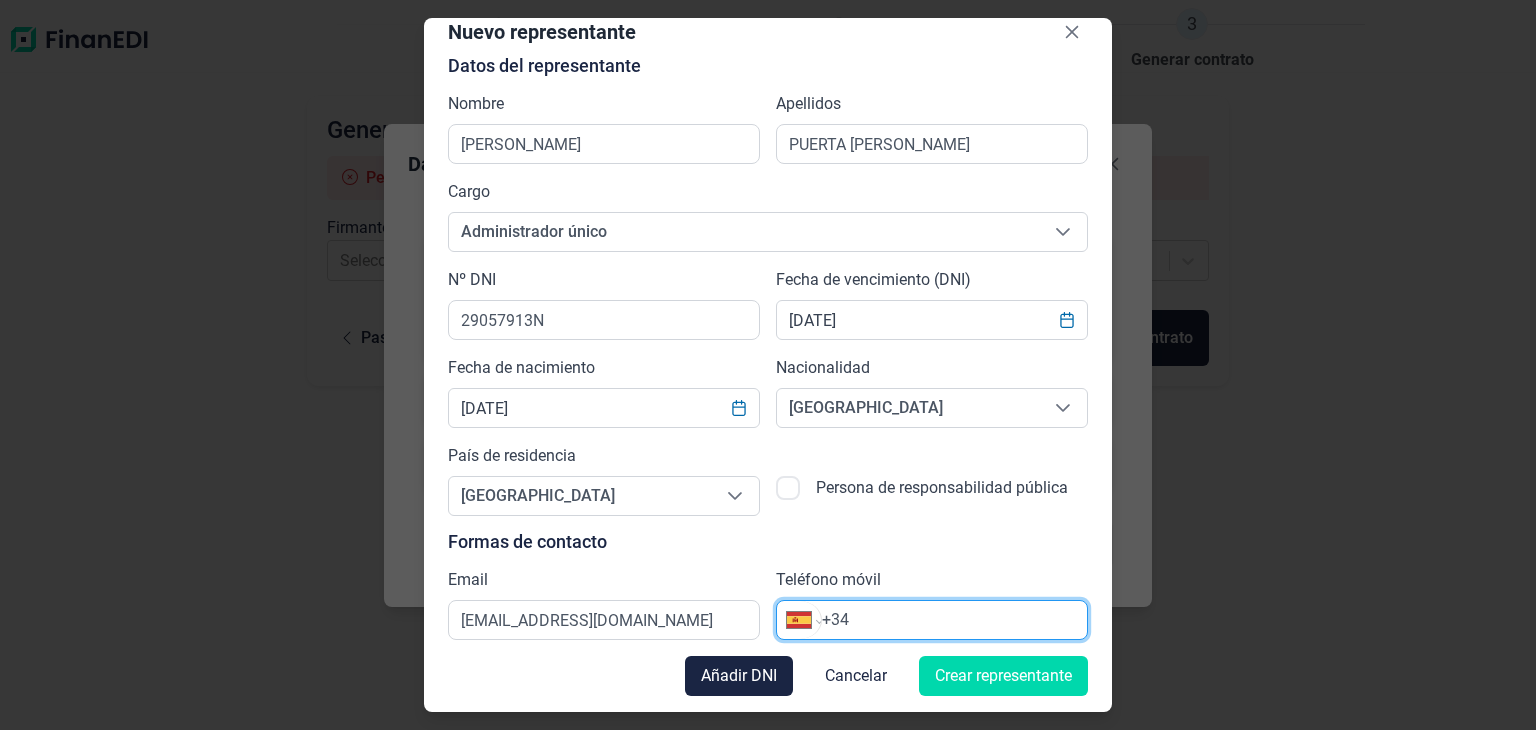 click on "+34" at bounding box center (954, 620) 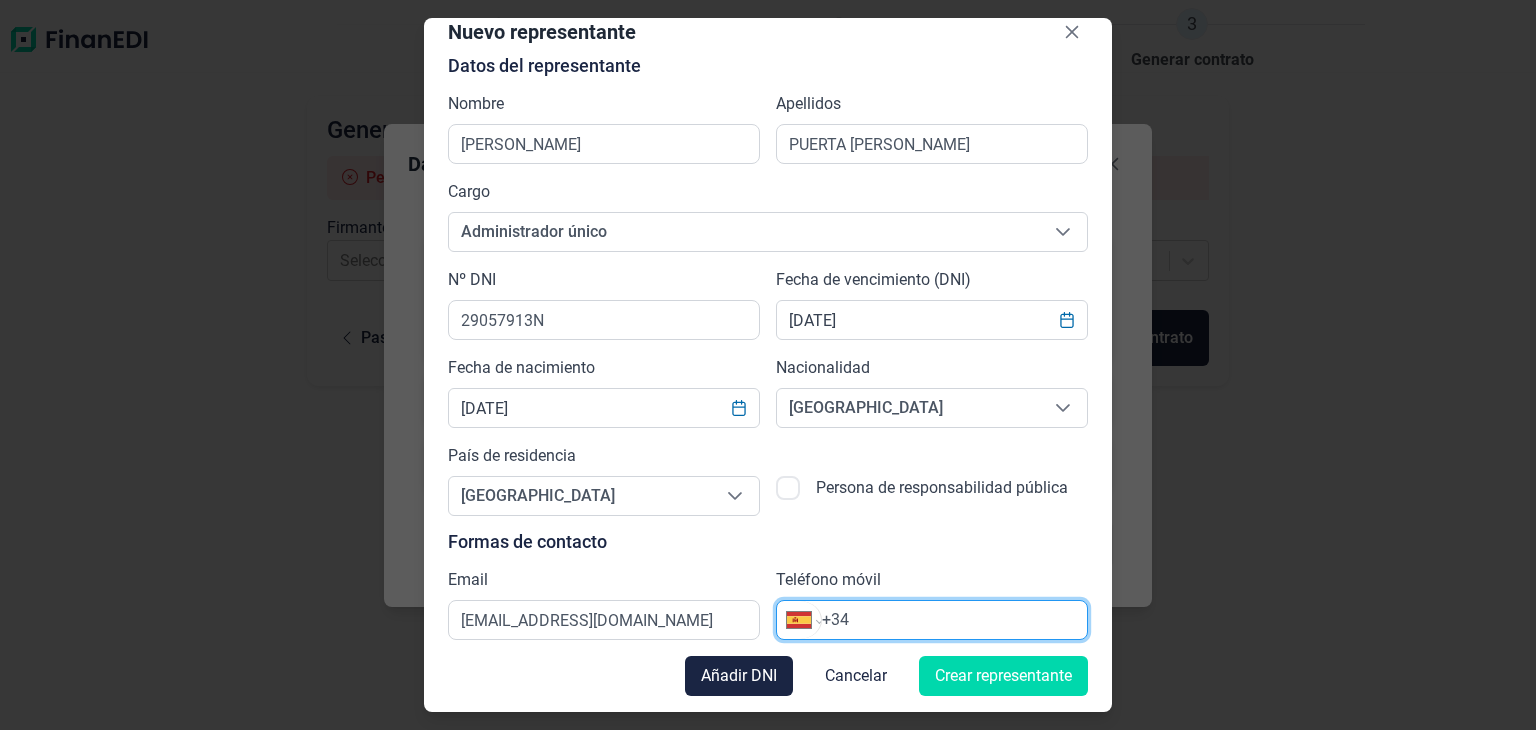 scroll, scrollTop: 0, scrollLeft: 0, axis: both 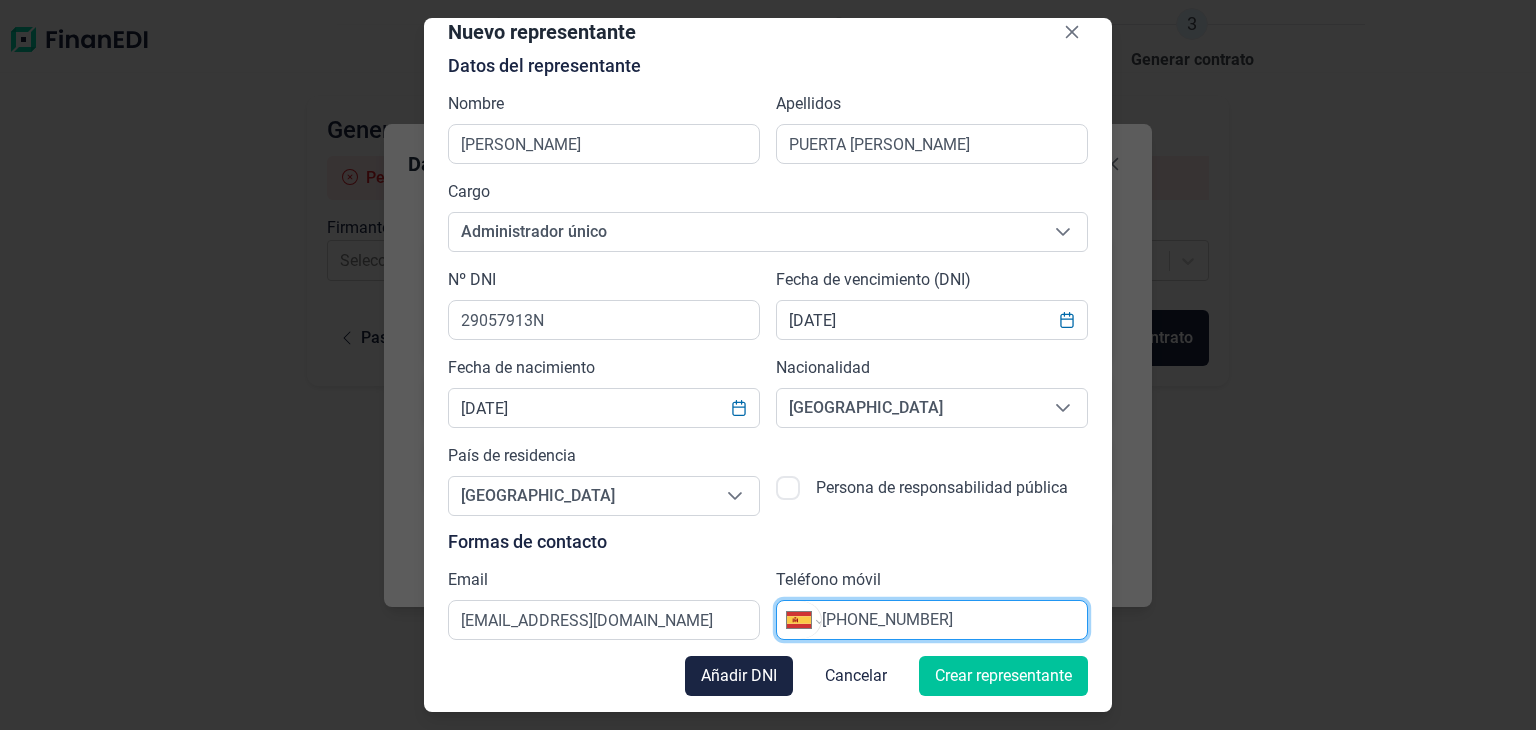type on "+34 663 36 03 44" 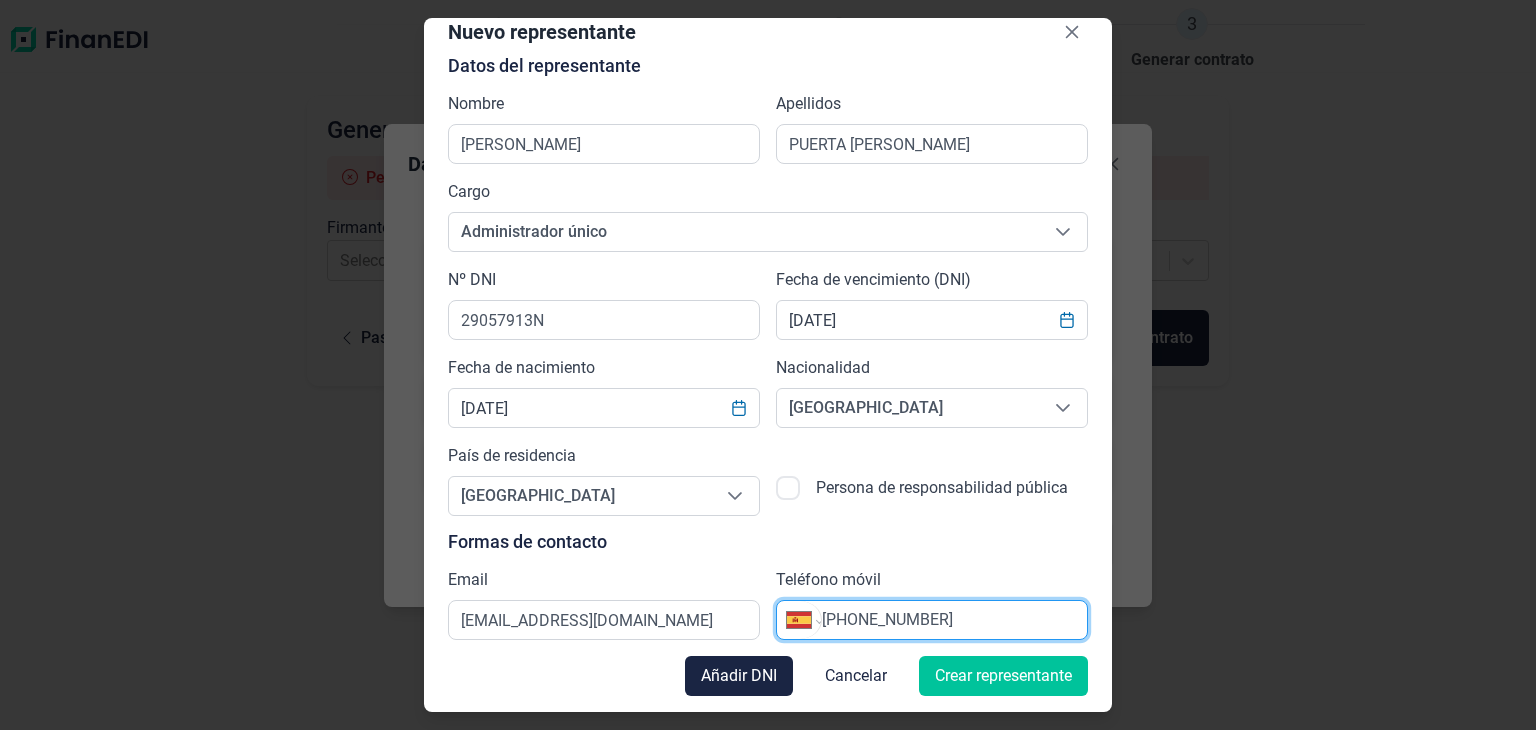 click on "Crear representante" at bounding box center [1003, 676] 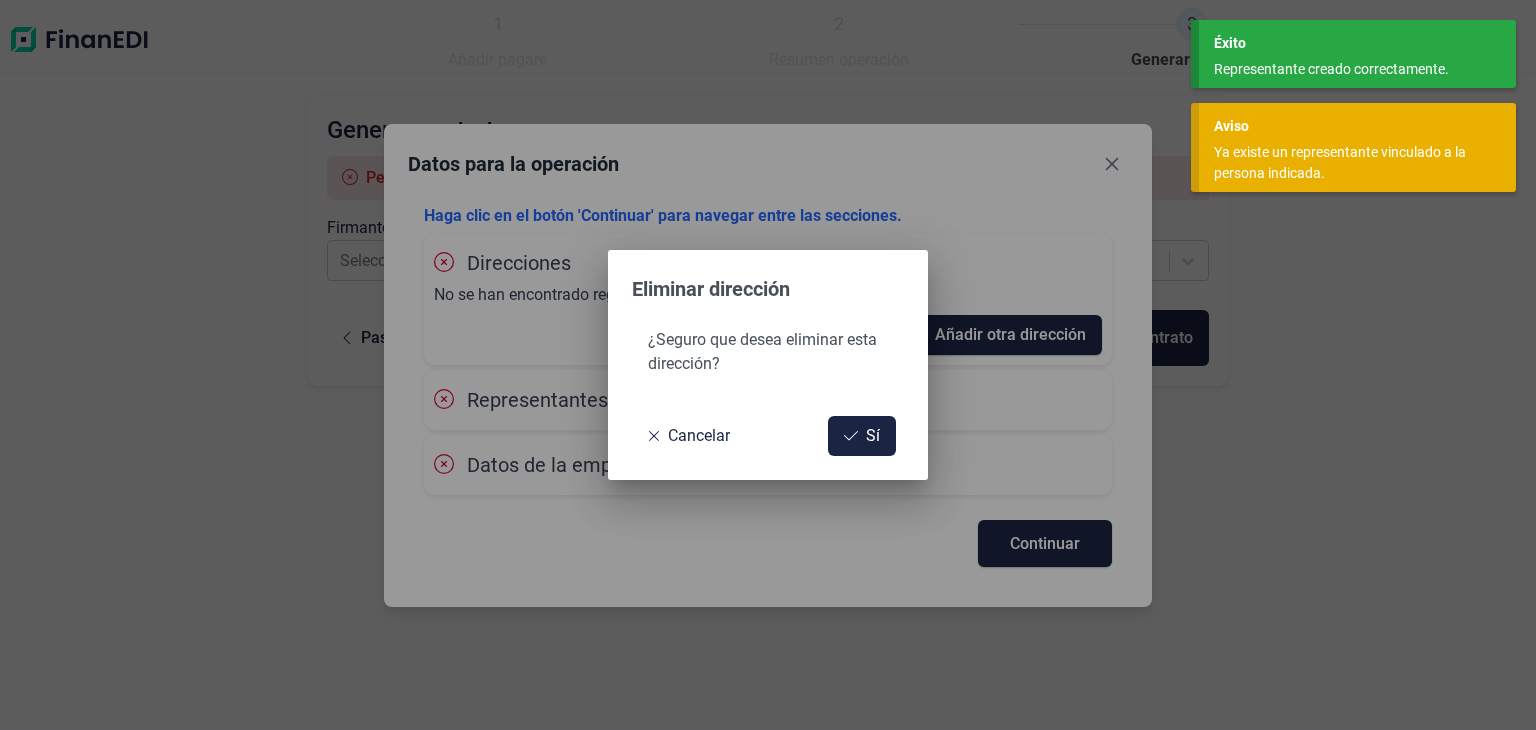 click on "Eliminar dirección ¿Seguro que desea eliminar esta dirección? Cancelar Sí" at bounding box center [768, 365] 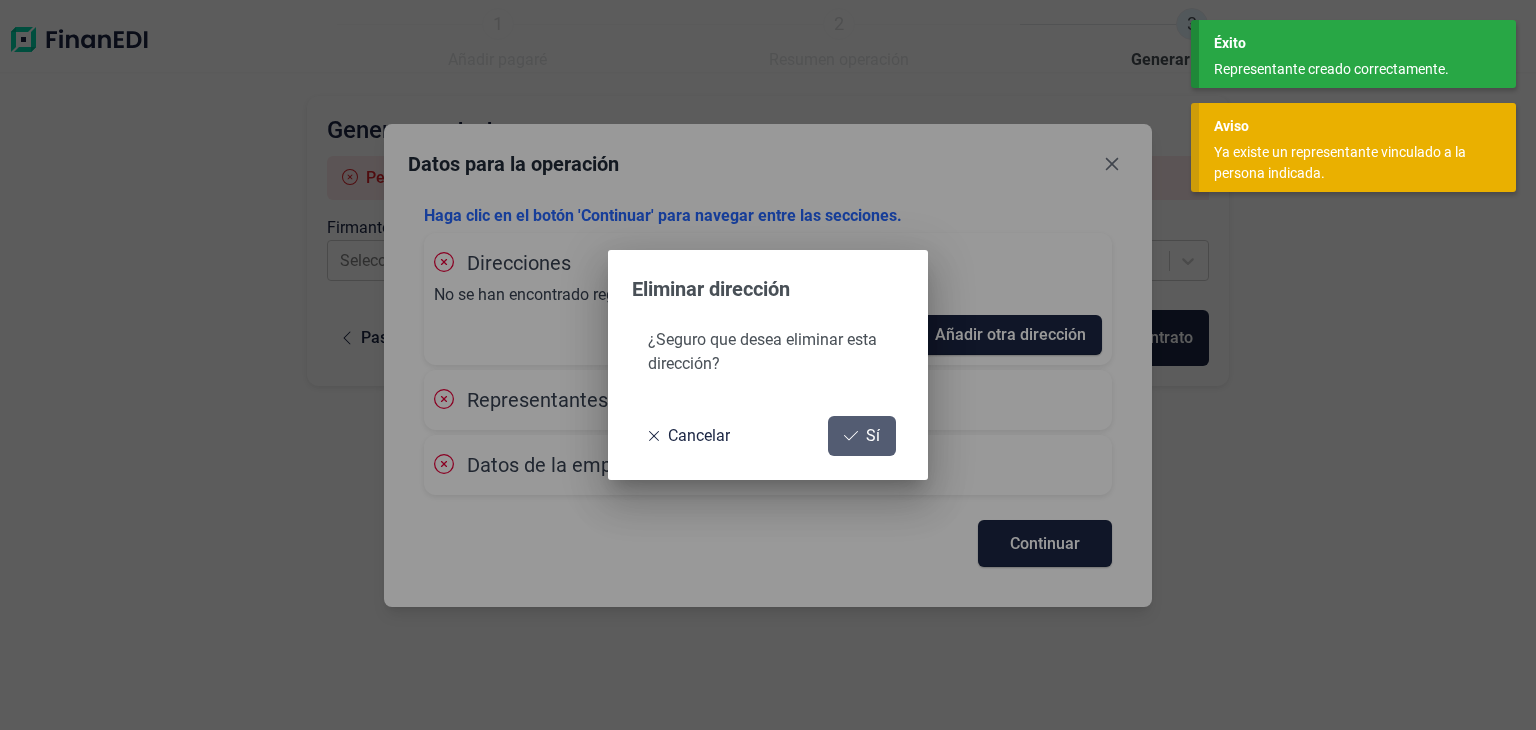 click on "Sí" at bounding box center (862, 436) 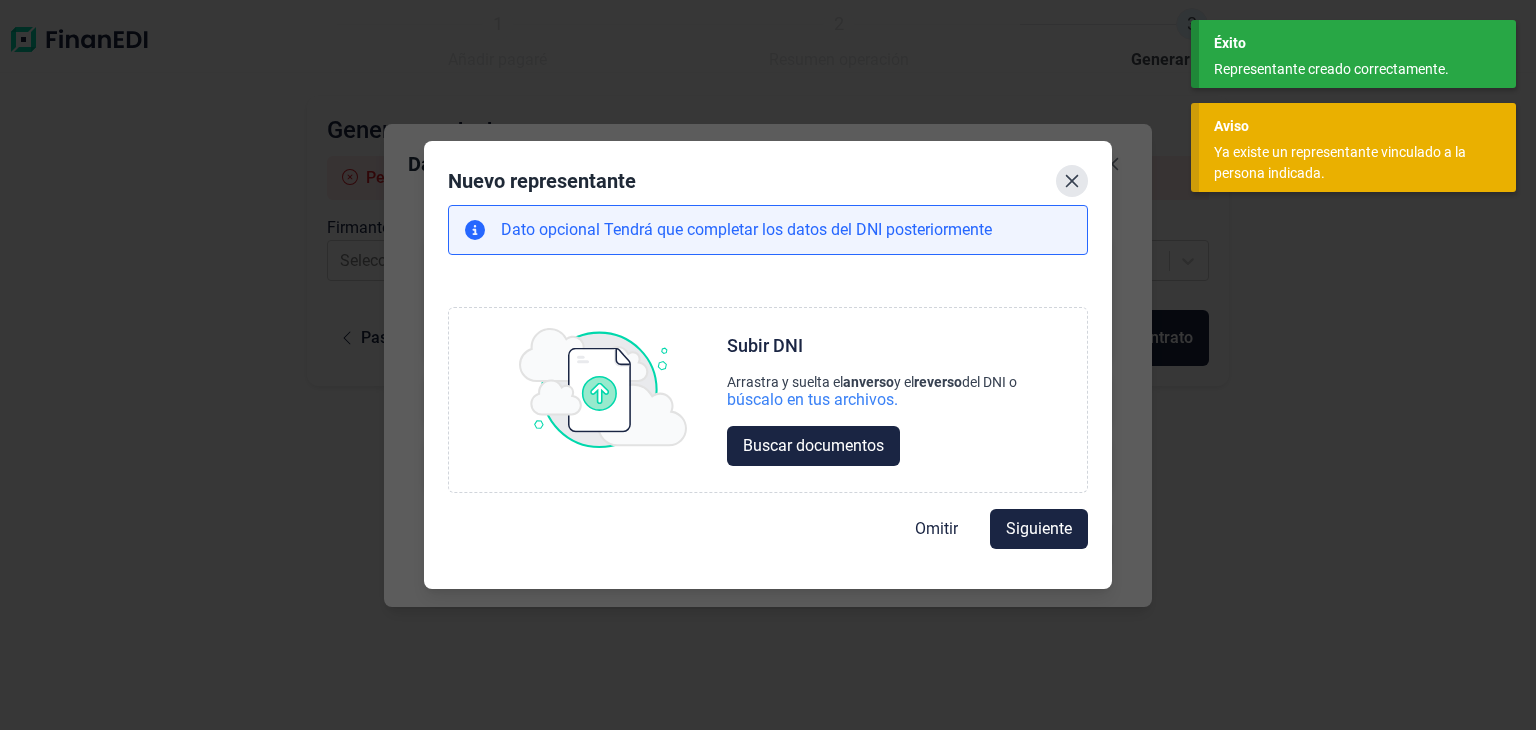 click at bounding box center [1072, 181] 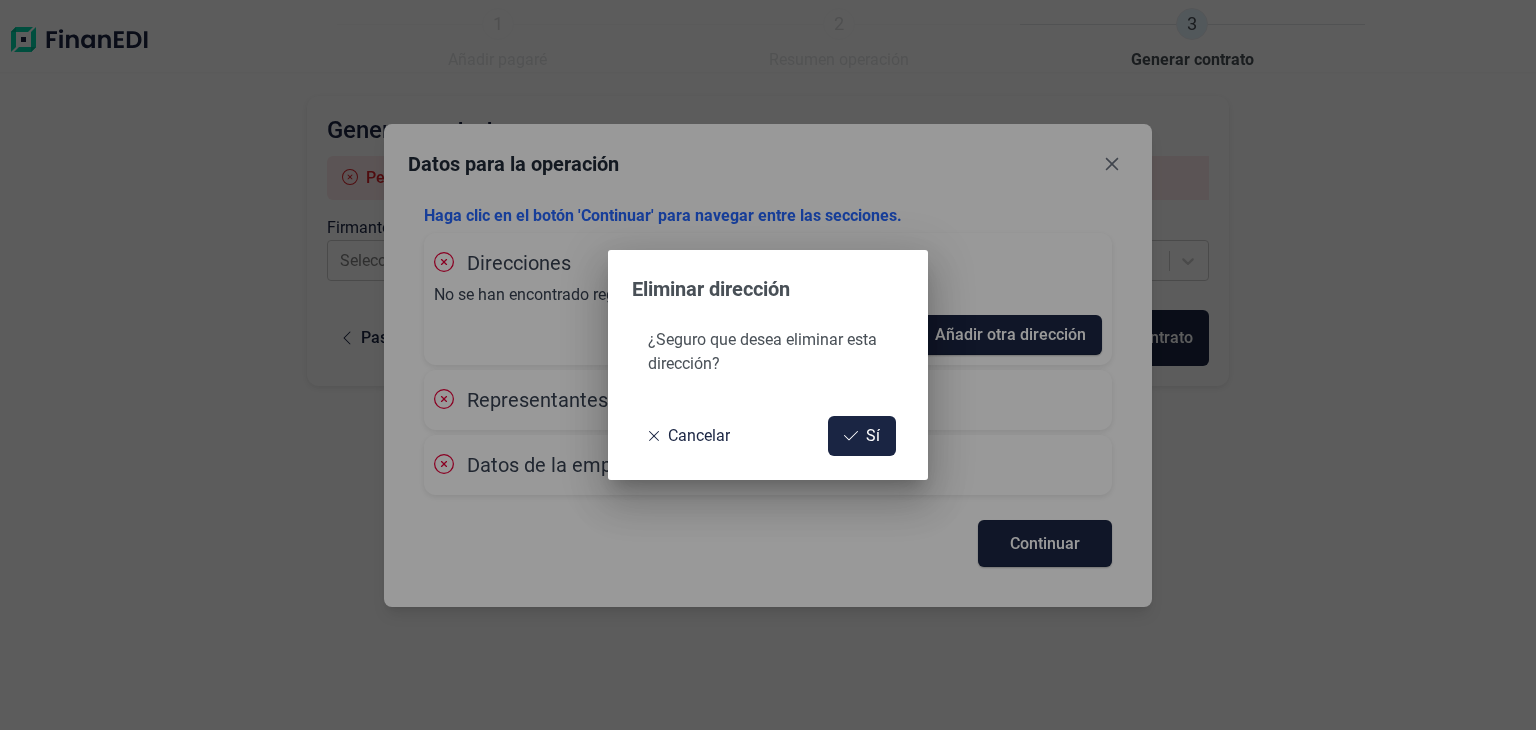 click on "Eliminar dirección ¿Seguro que desea eliminar esta dirección? Cancelar Sí" at bounding box center (768, 365) 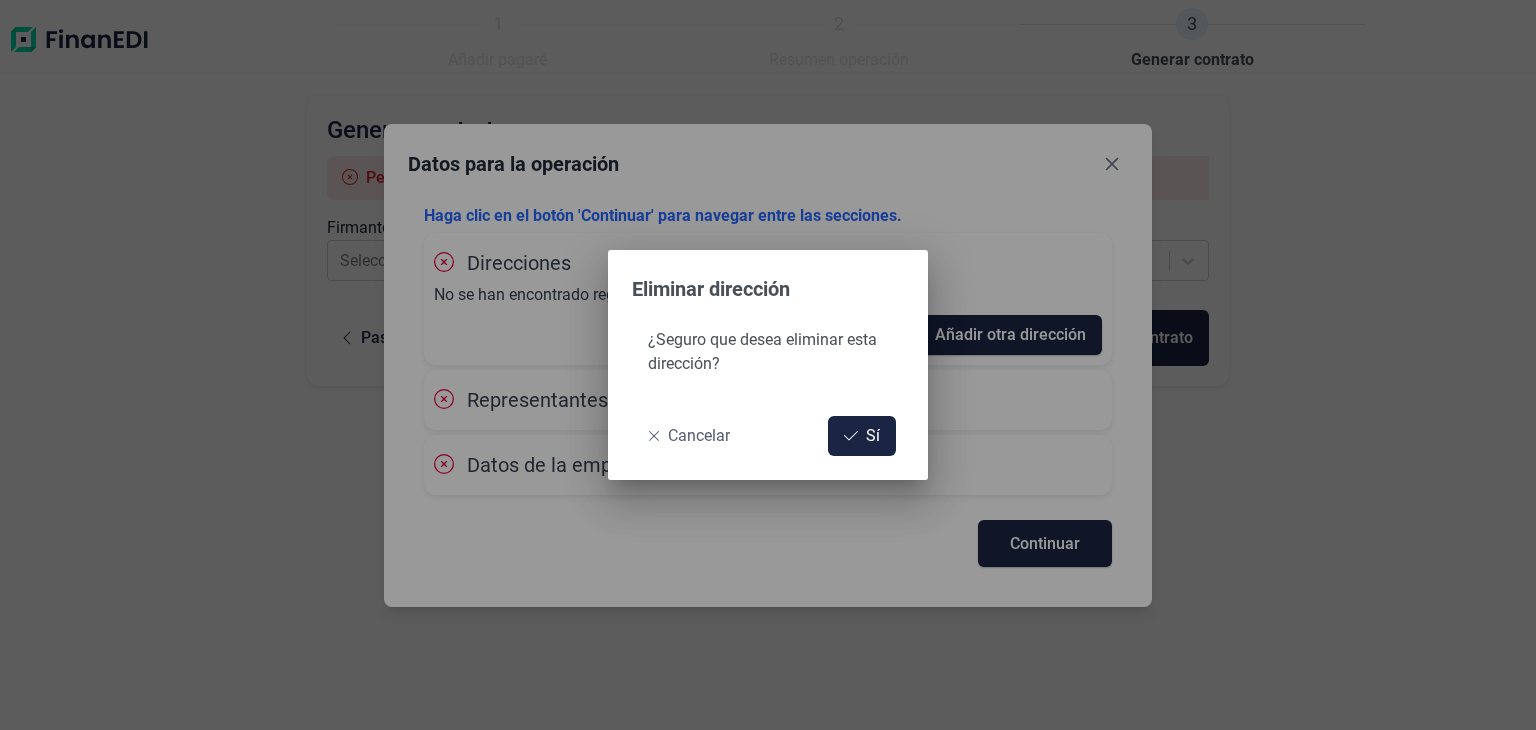 click on "Cancelar" at bounding box center (689, 436) 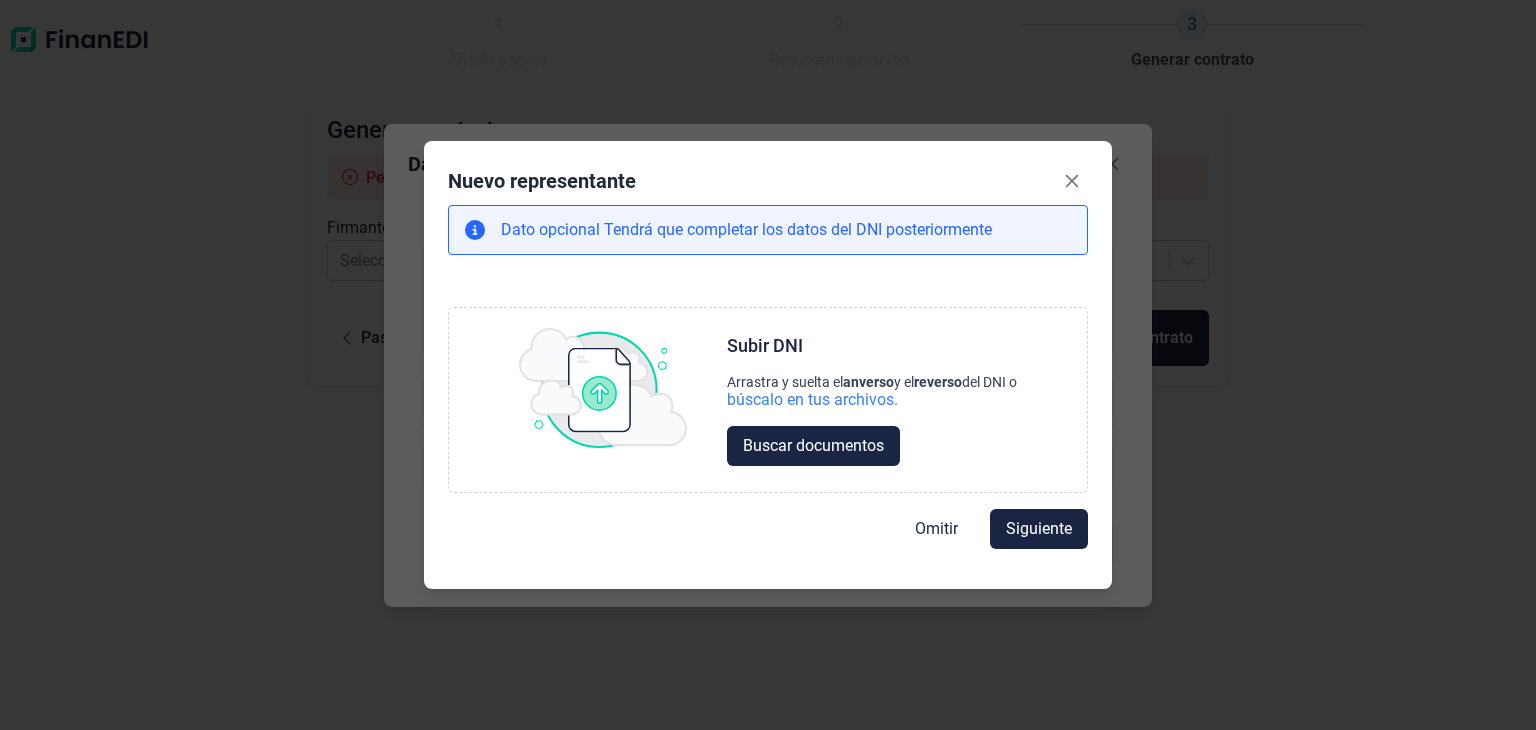 click on "Nuevo representante Dato opcional   Tendrá que completar los datos del DNI posteriormente Choose Subir DNI Arrastra y suelta el  anverso  y el  reverso  del DNI o búscalo en tus archivos. Buscar documentos Omitir Siguiente" at bounding box center [768, 365] 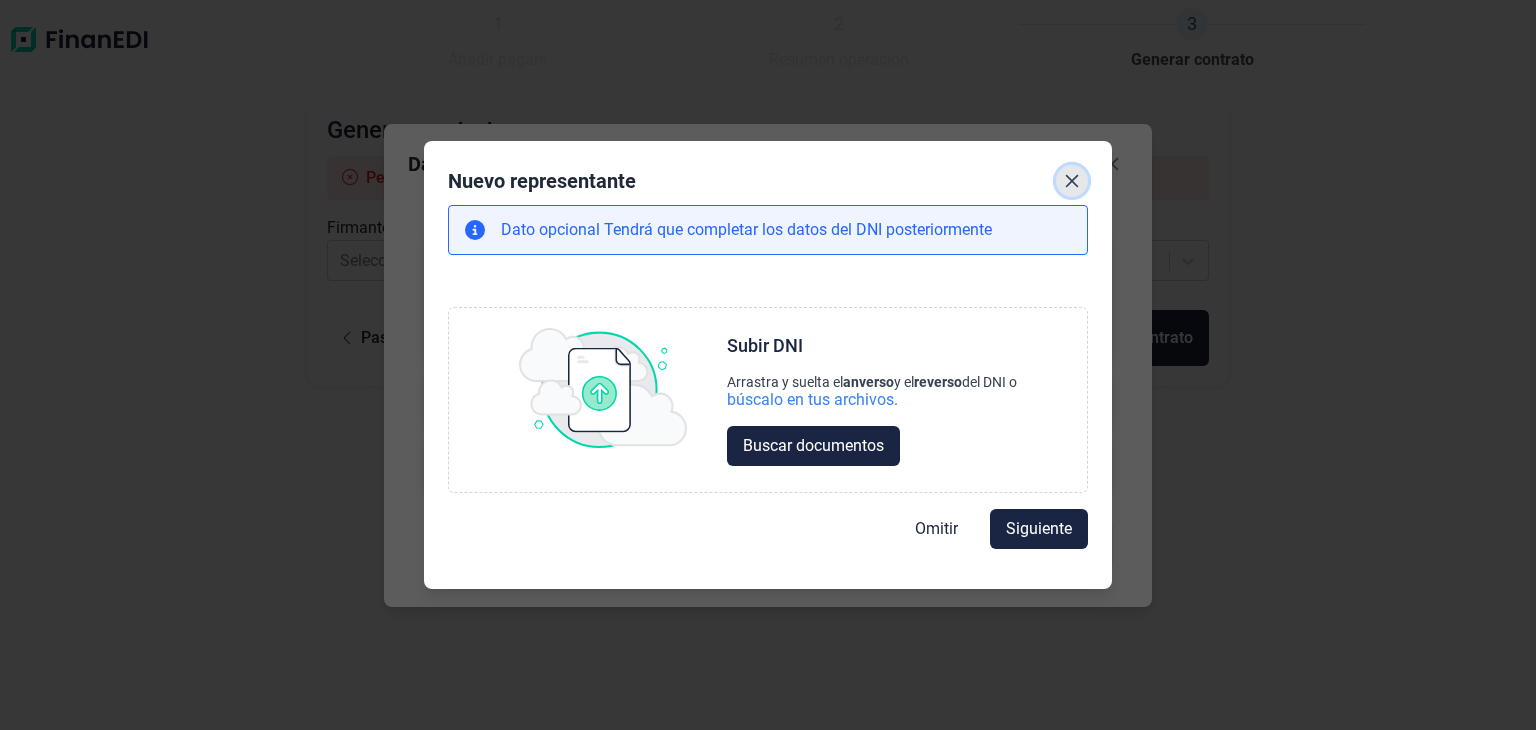 click 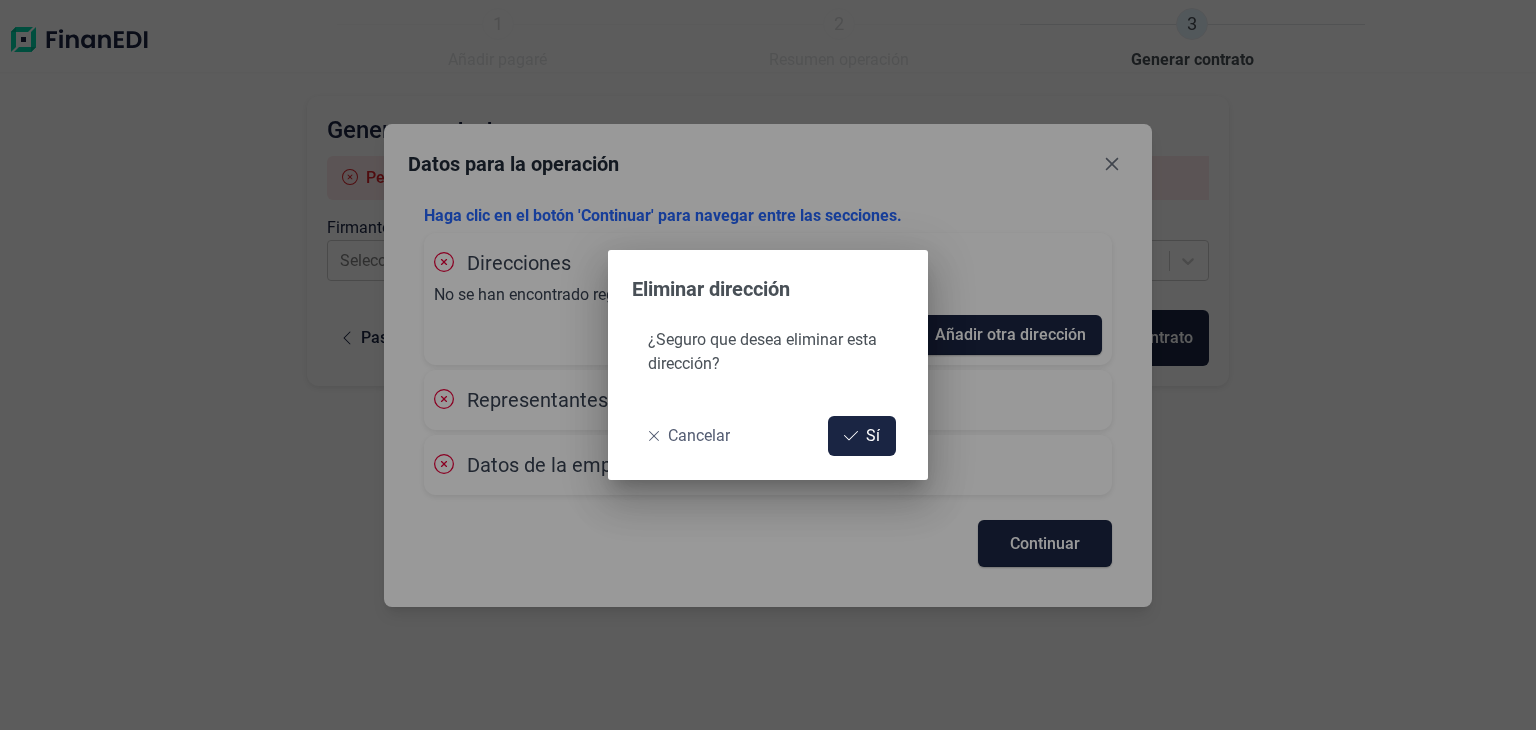 click on "Cancelar" at bounding box center [699, 436] 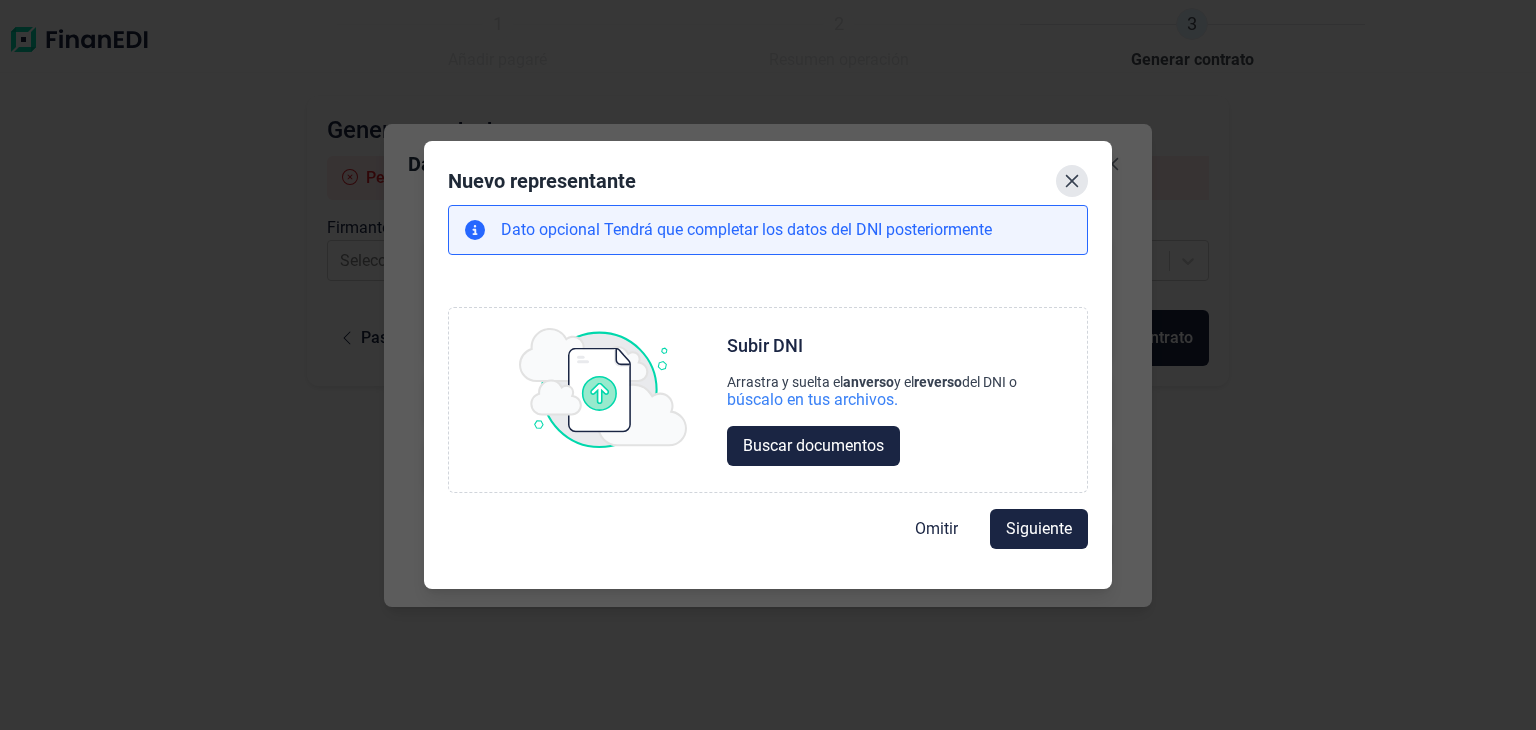 click at bounding box center (1072, 181) 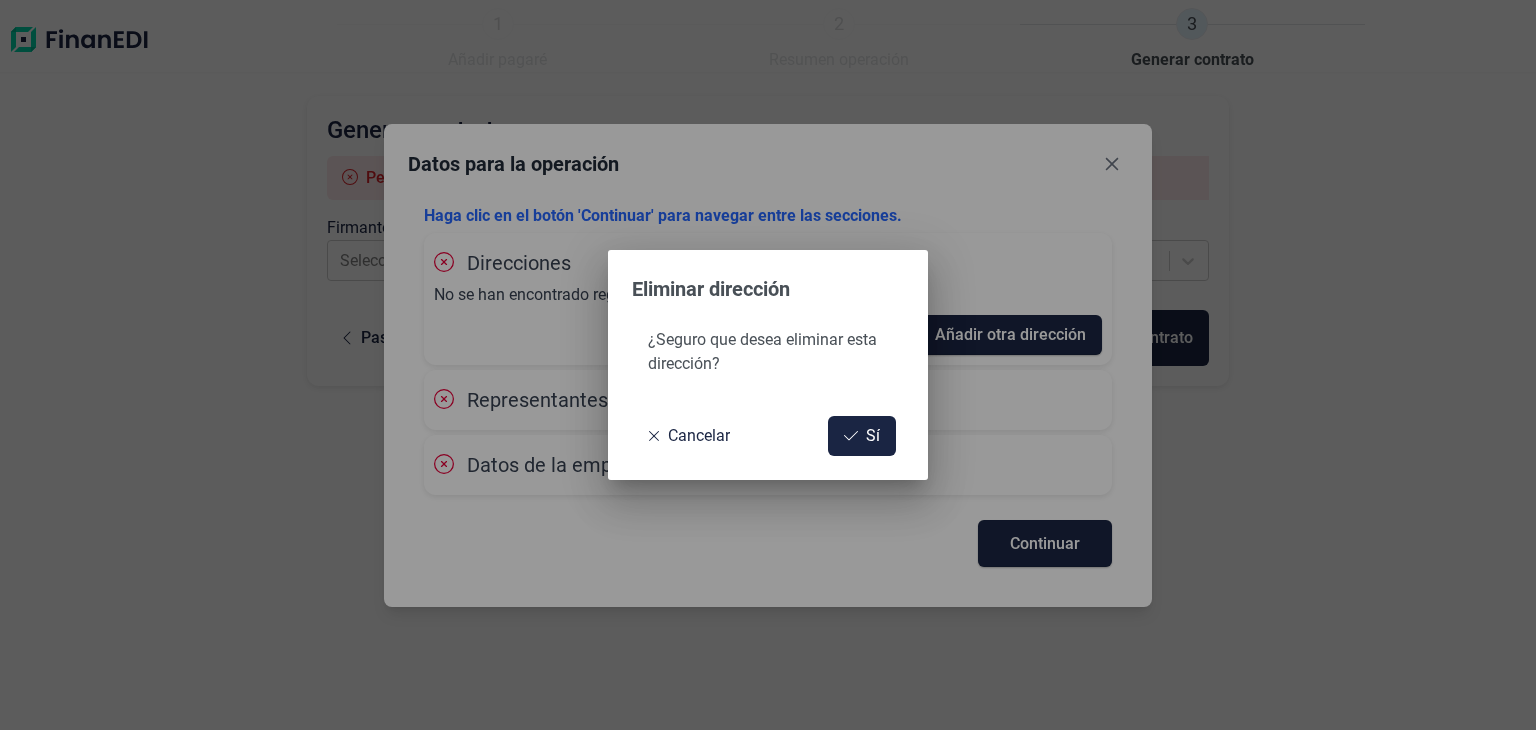 click on "Eliminar dirección ¿Seguro que desea eliminar esta dirección? Cancelar Sí" at bounding box center (768, 365) 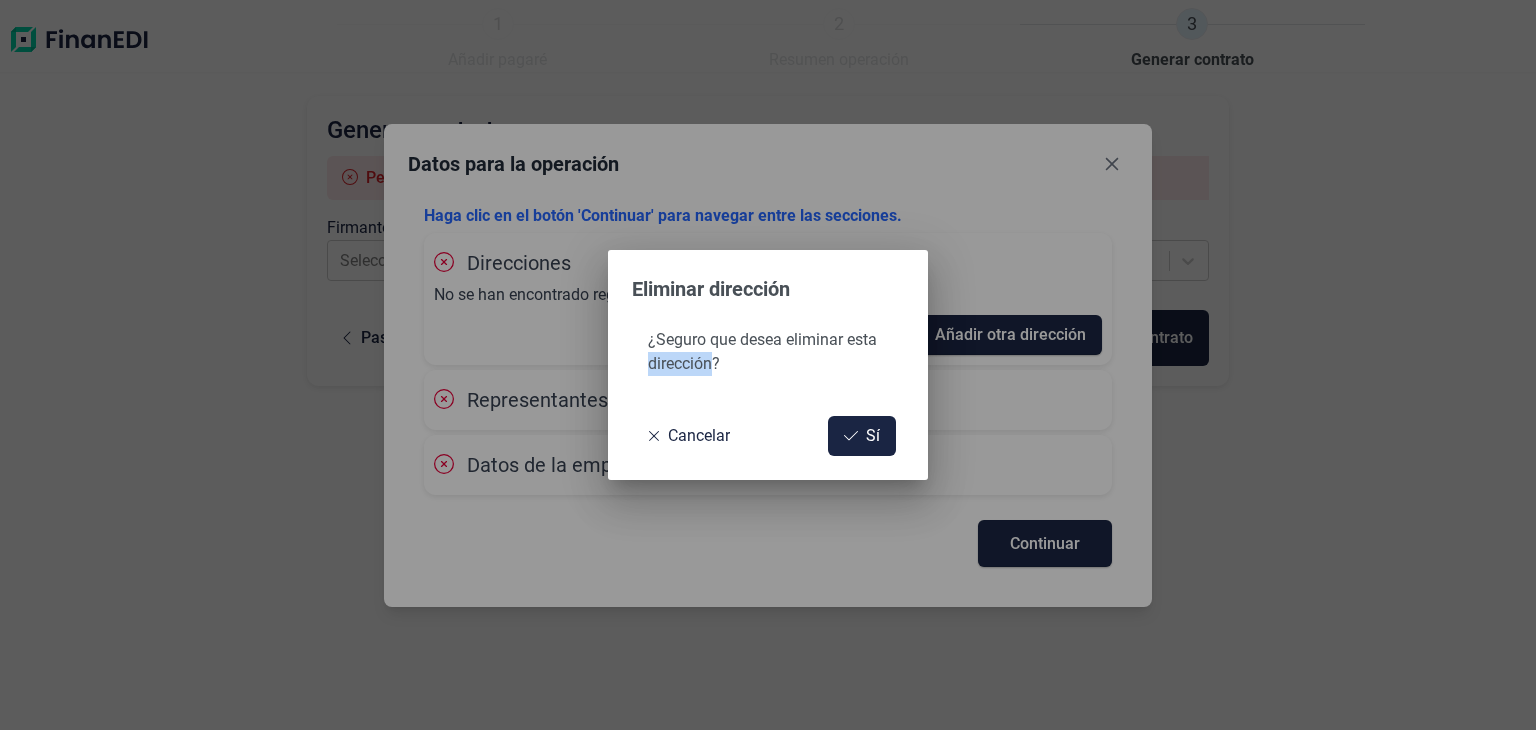 click on "Eliminar dirección ¿Seguro que desea eliminar esta dirección? Cancelar Sí" at bounding box center [768, 365] 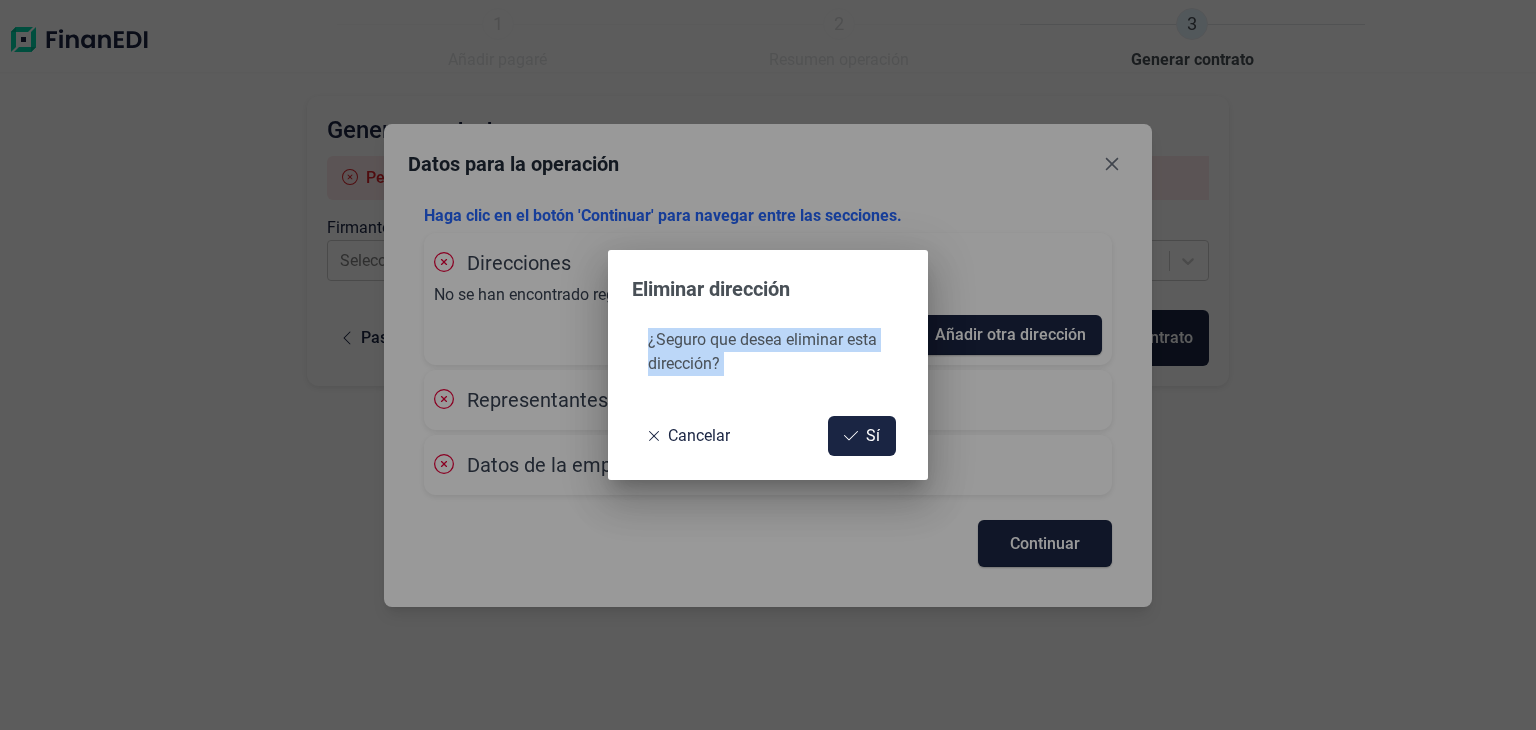 click on "Eliminar dirección ¿Seguro que desea eliminar esta dirección? Cancelar Sí" at bounding box center (768, 365) 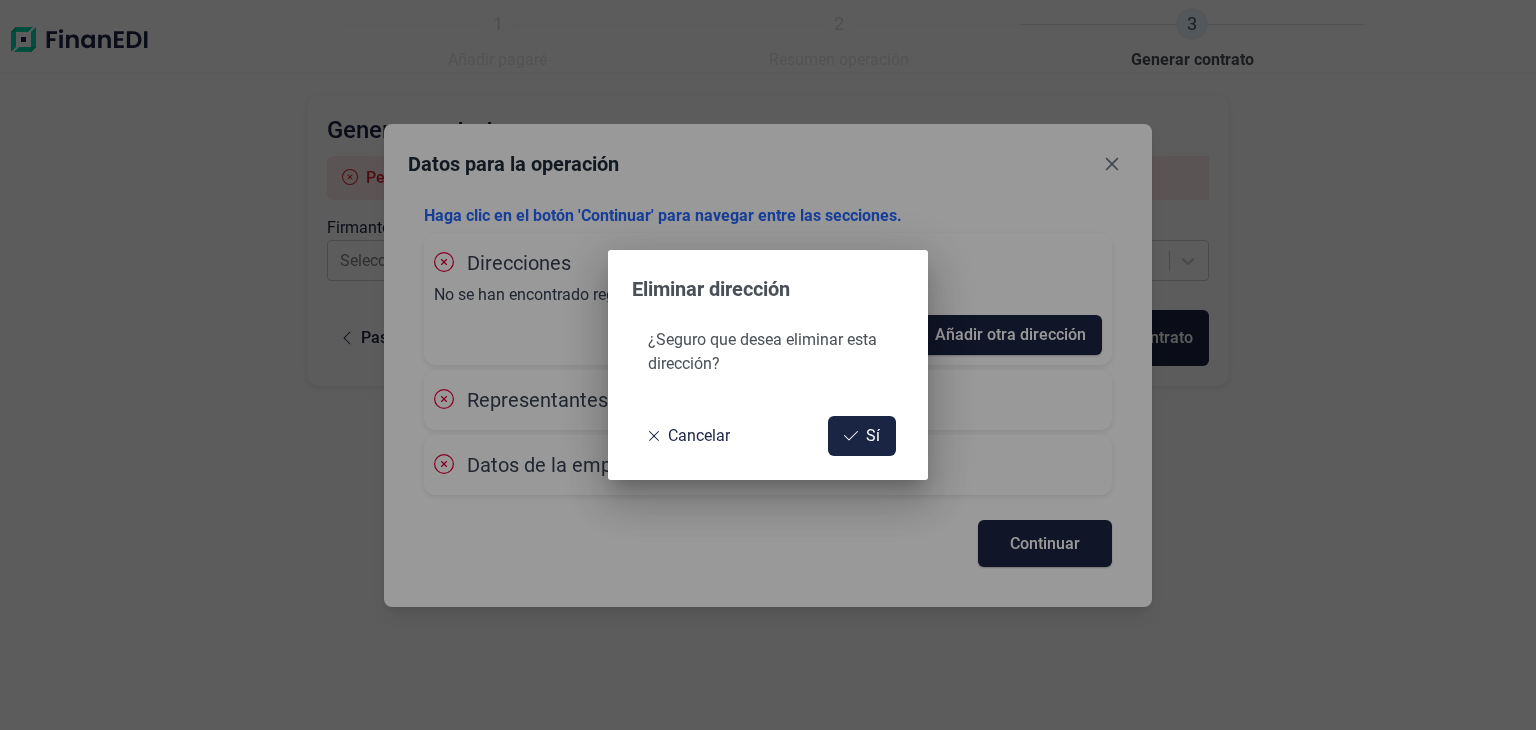 click on "Eliminar dirección ¿Seguro que desea eliminar esta dirección? Cancelar Sí" at bounding box center (768, 365) 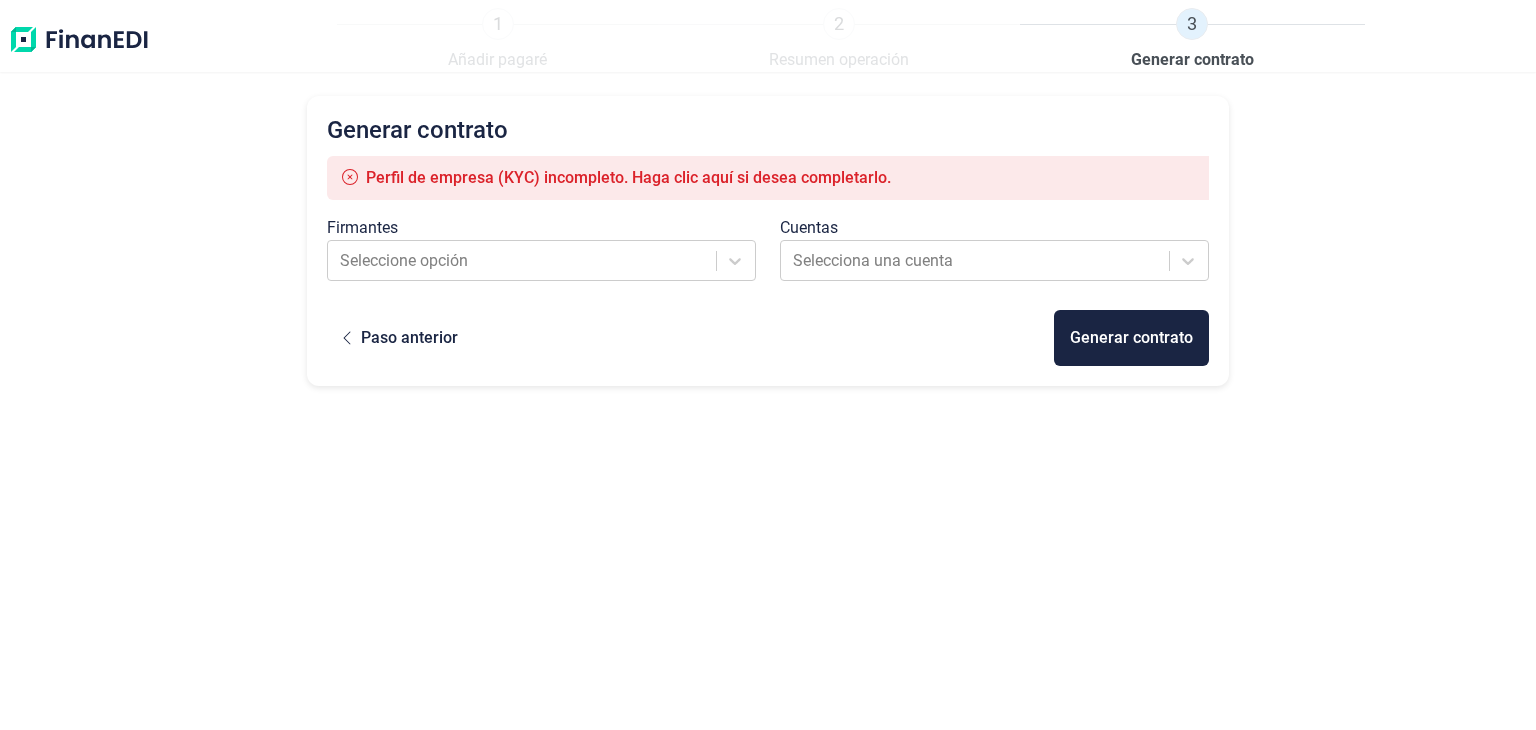 scroll, scrollTop: 0, scrollLeft: 0, axis: both 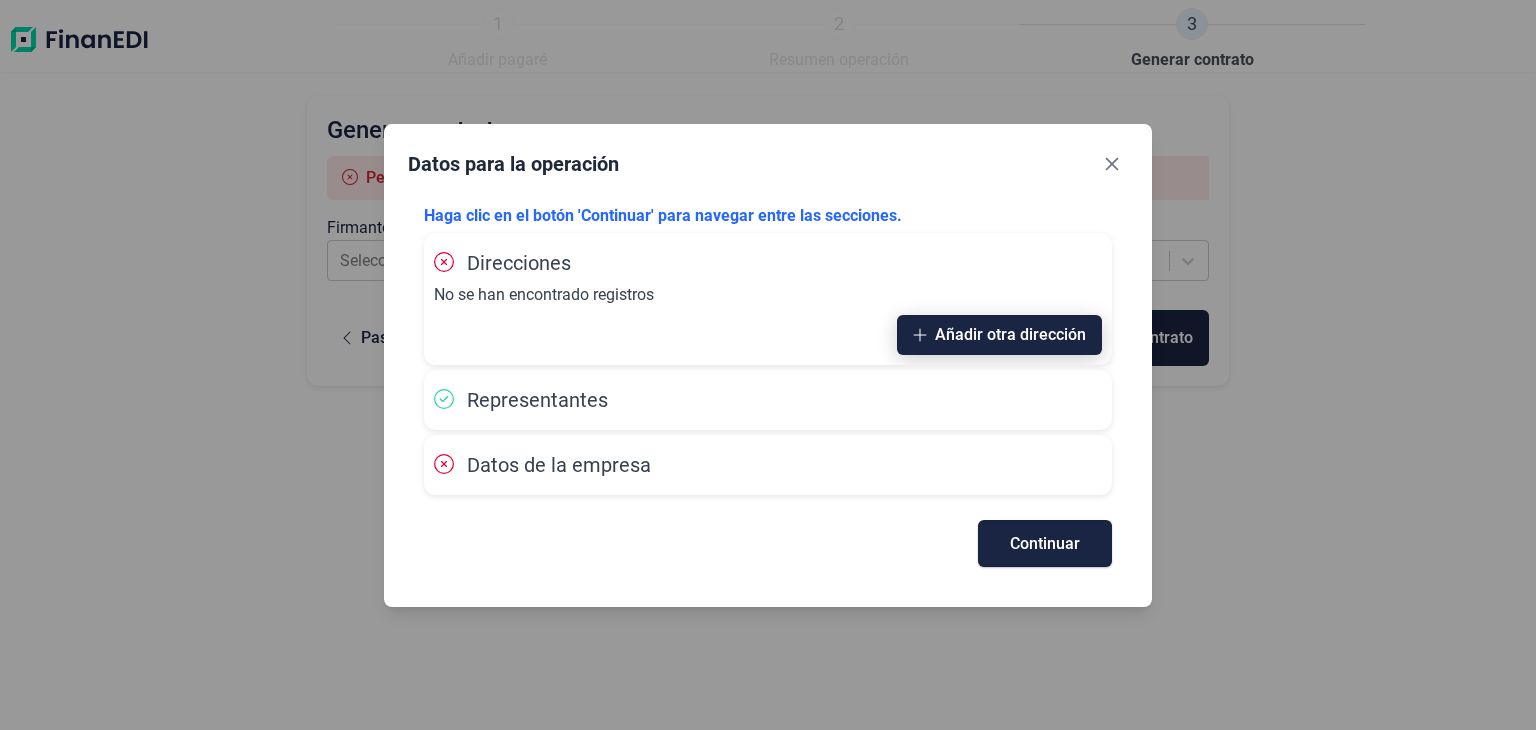 click on "Añadir otra dirección" at bounding box center [999, 335] 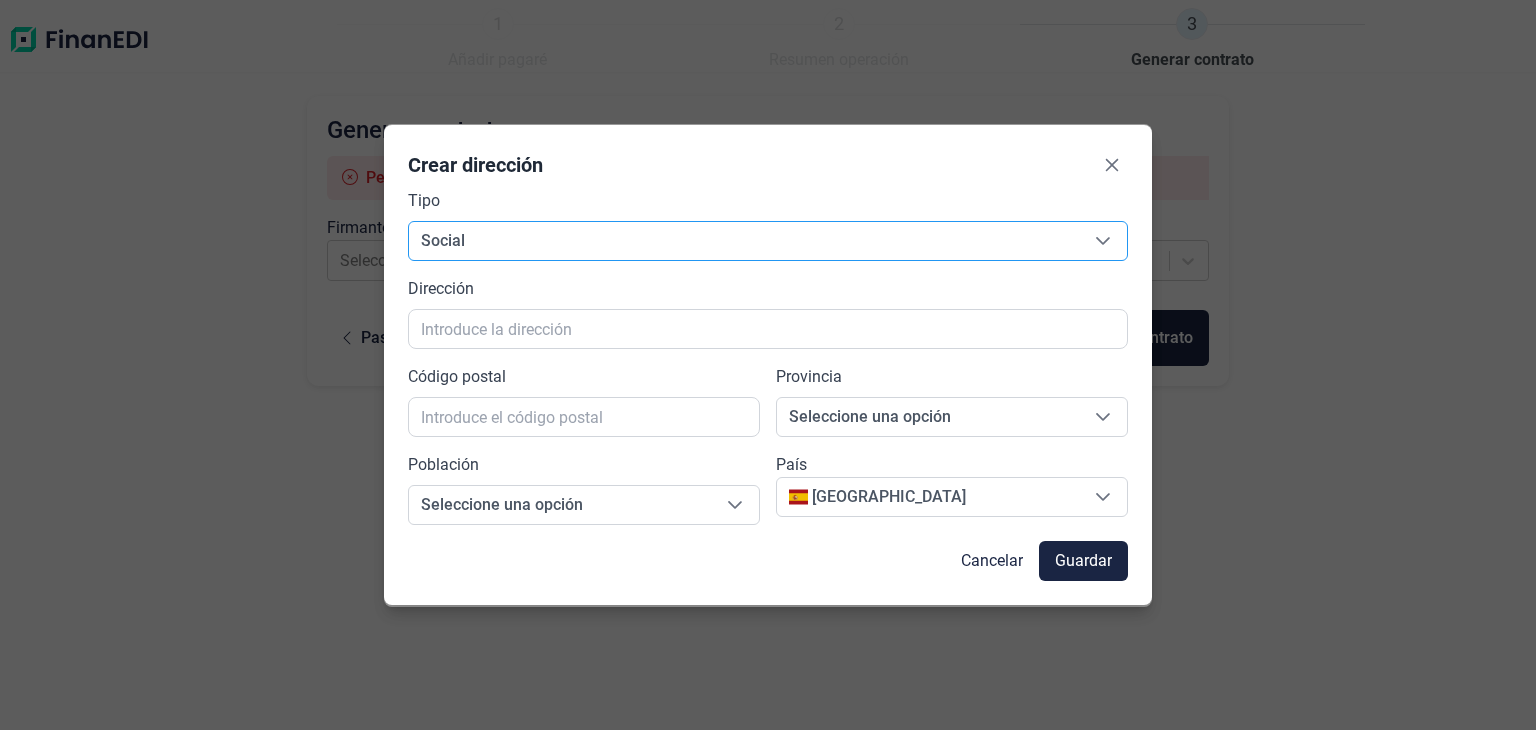 click on "Social" at bounding box center [744, 241] 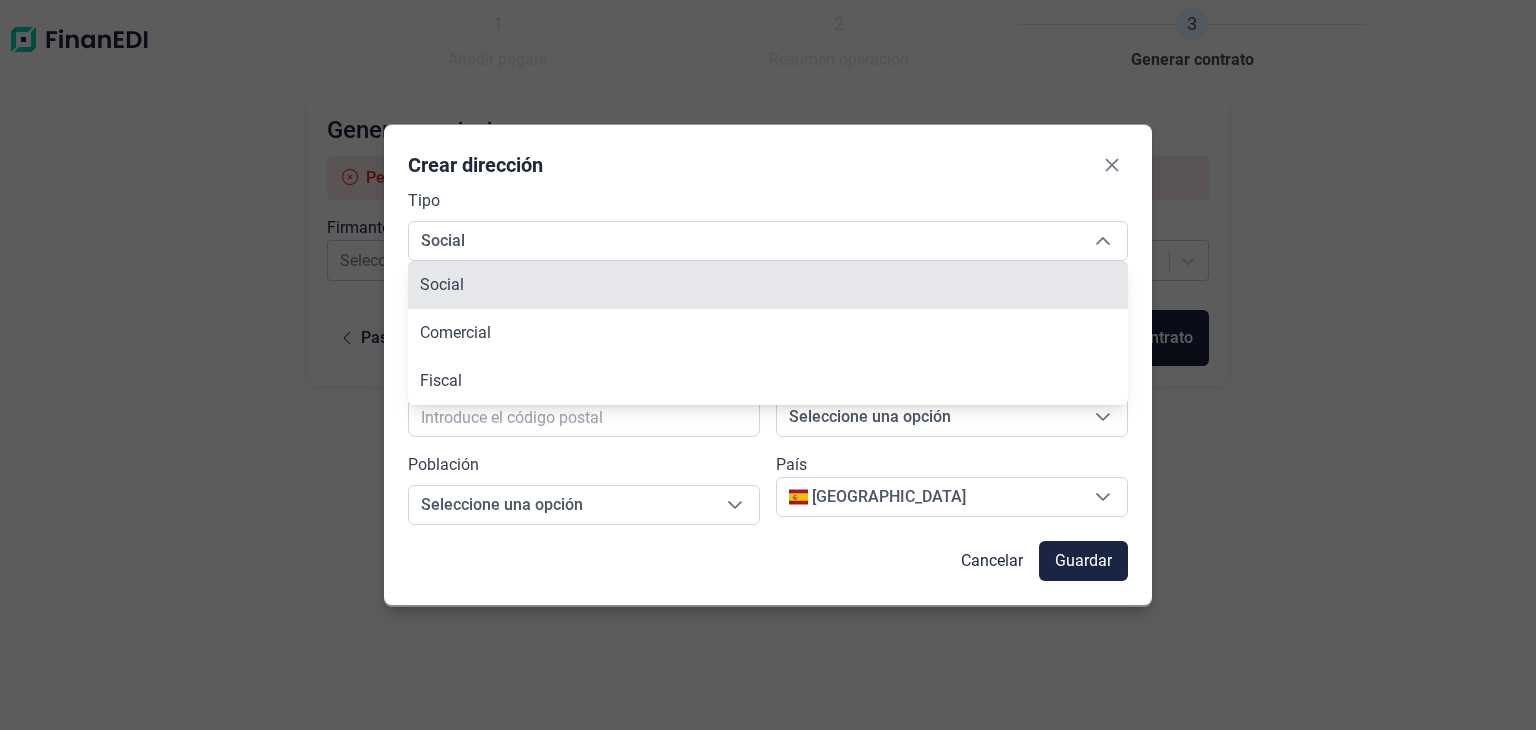 click on "Social" at bounding box center [768, 285] 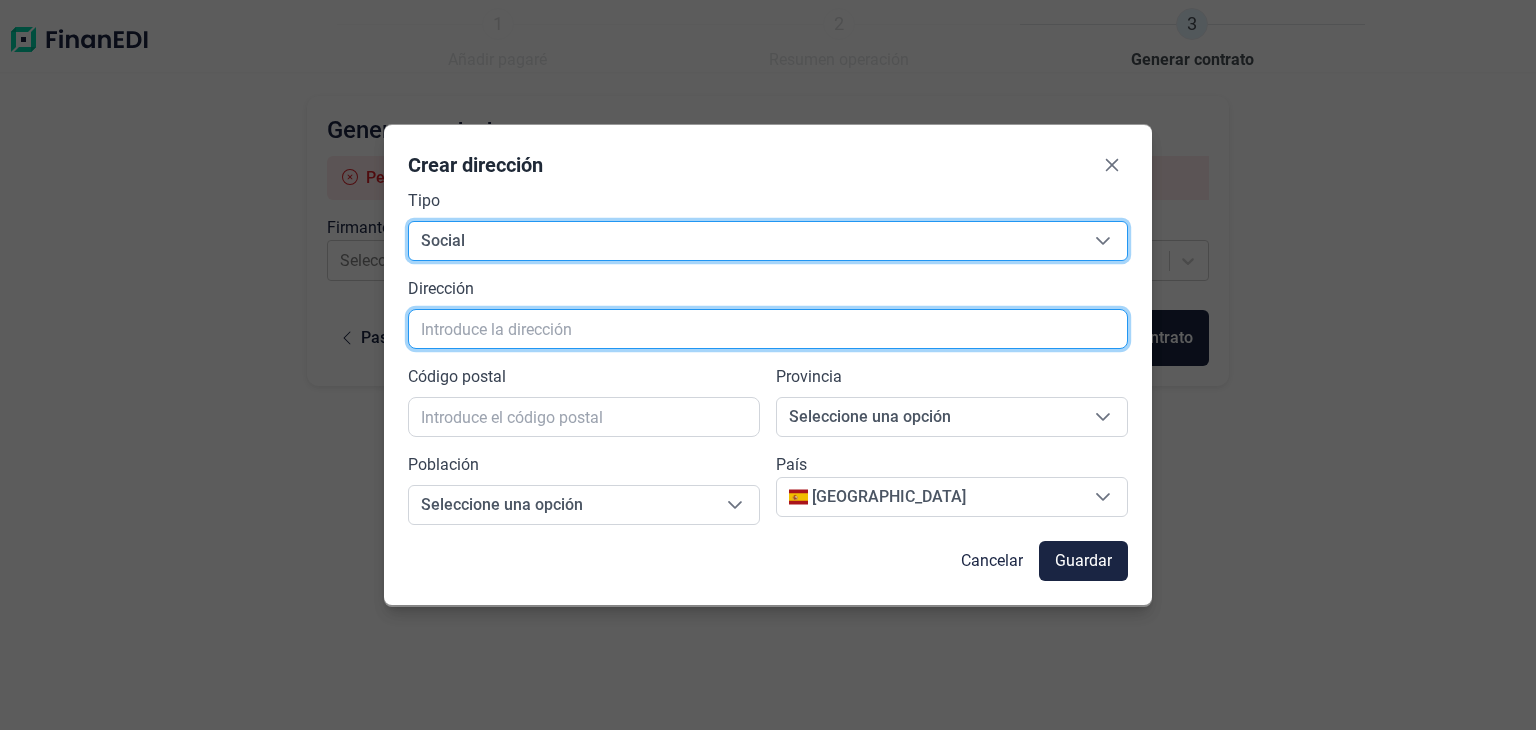click at bounding box center [768, 329] 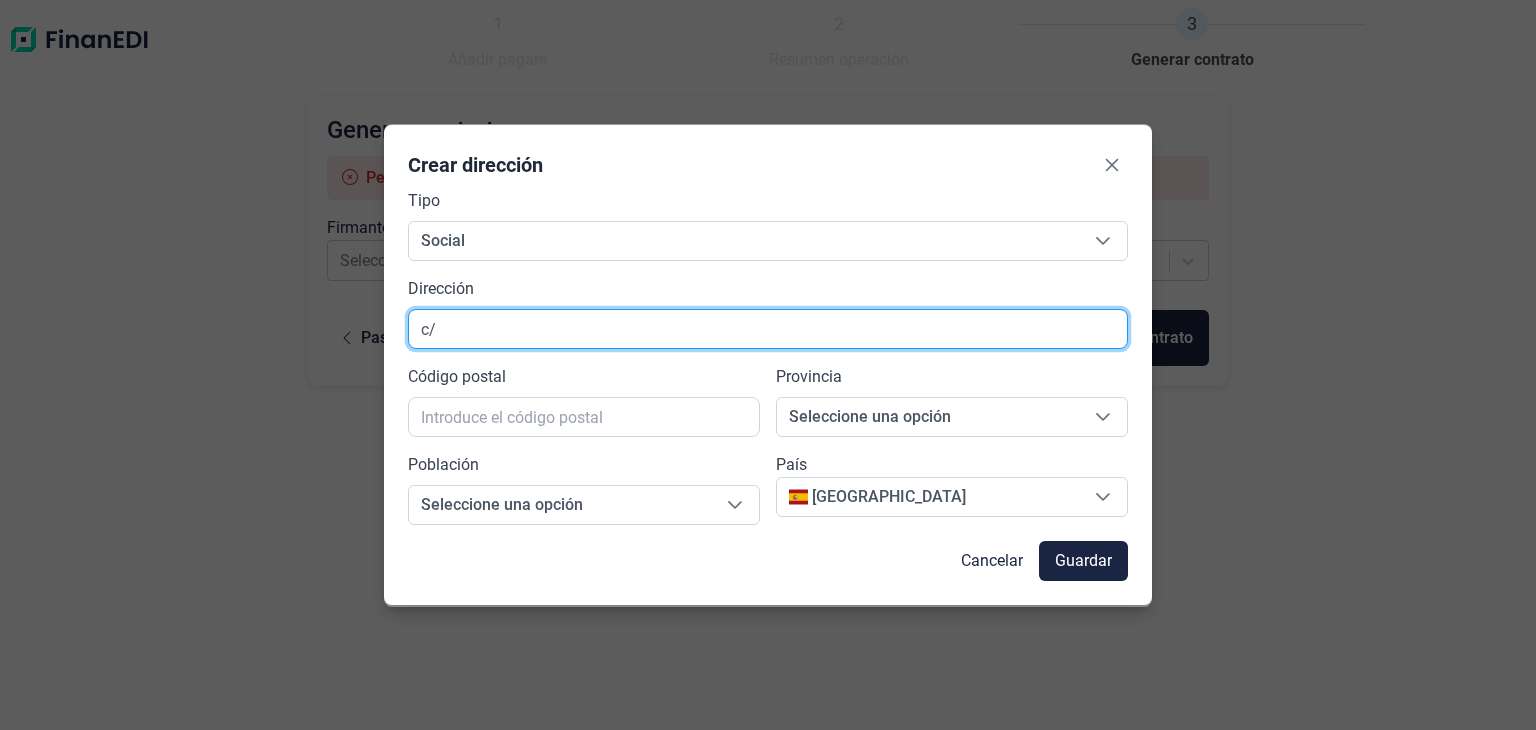 type on "c" 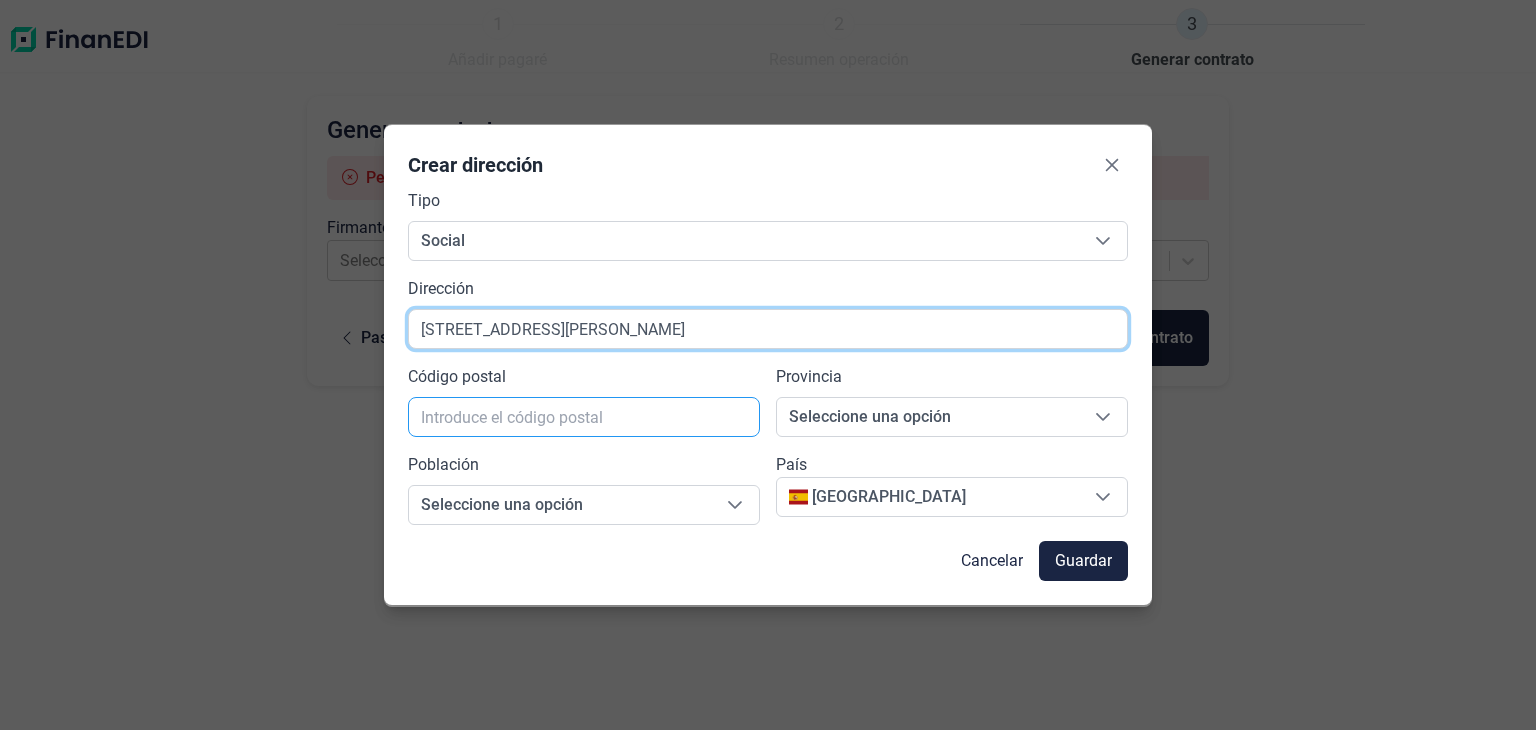type on "C/ RETAMAR, Nº 11" 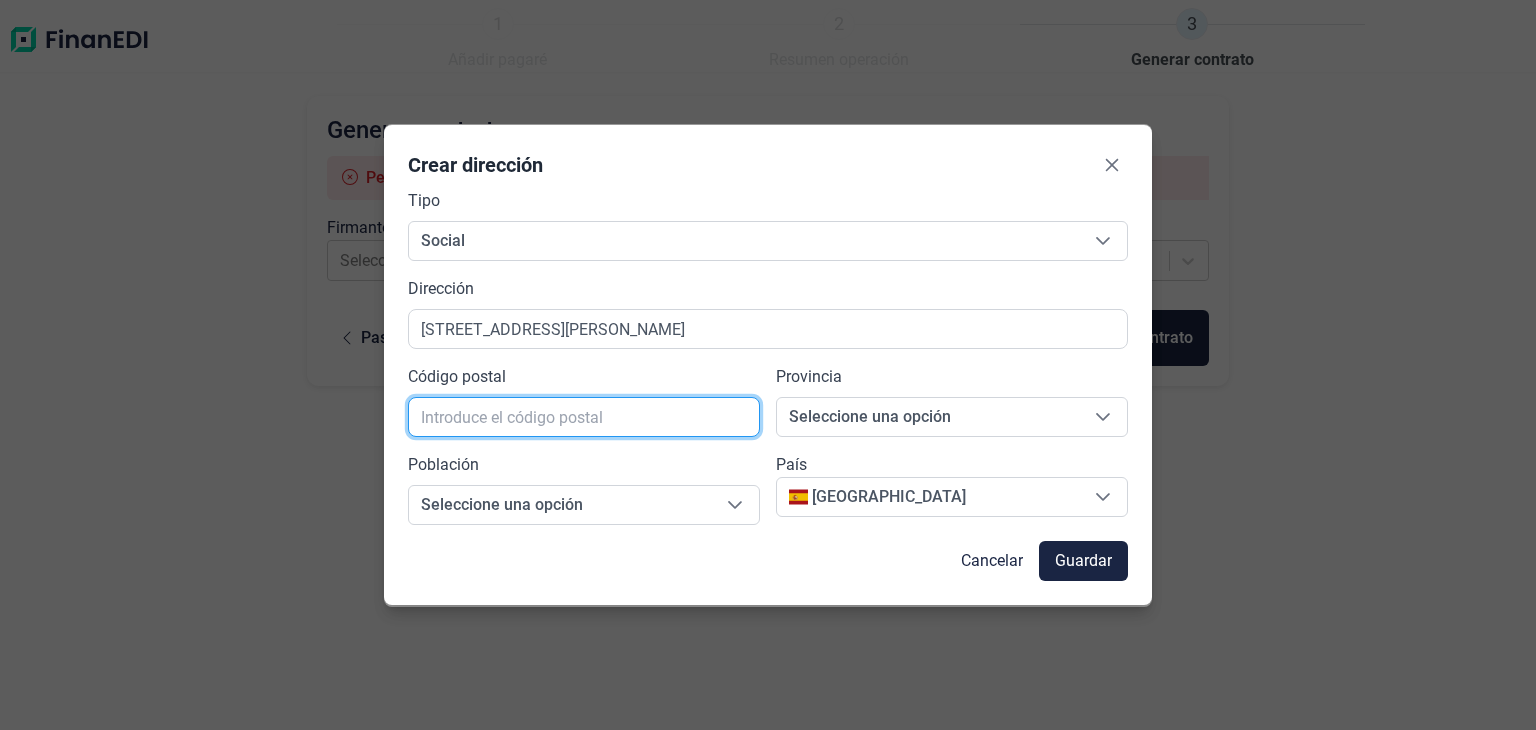 click at bounding box center [584, 417] 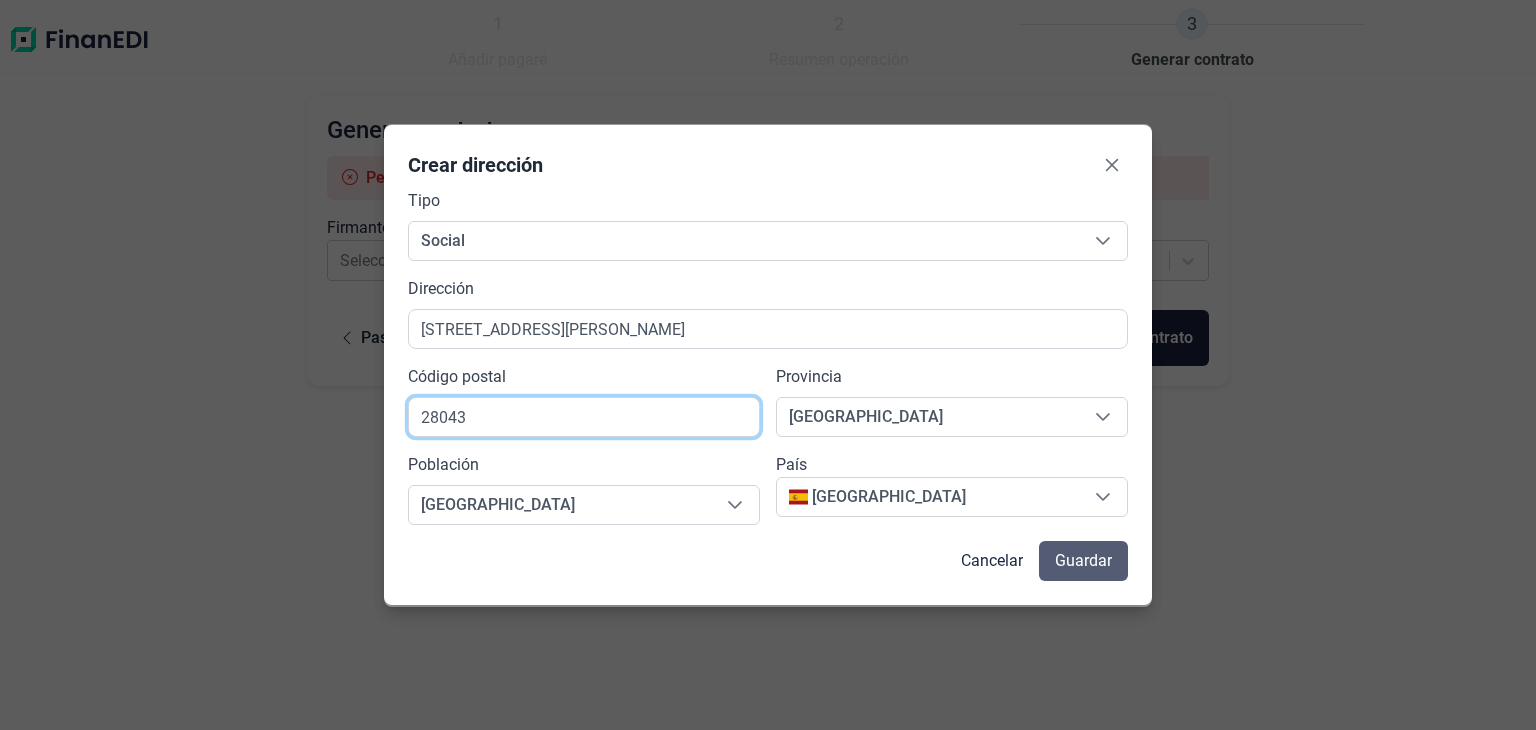 type on "28043" 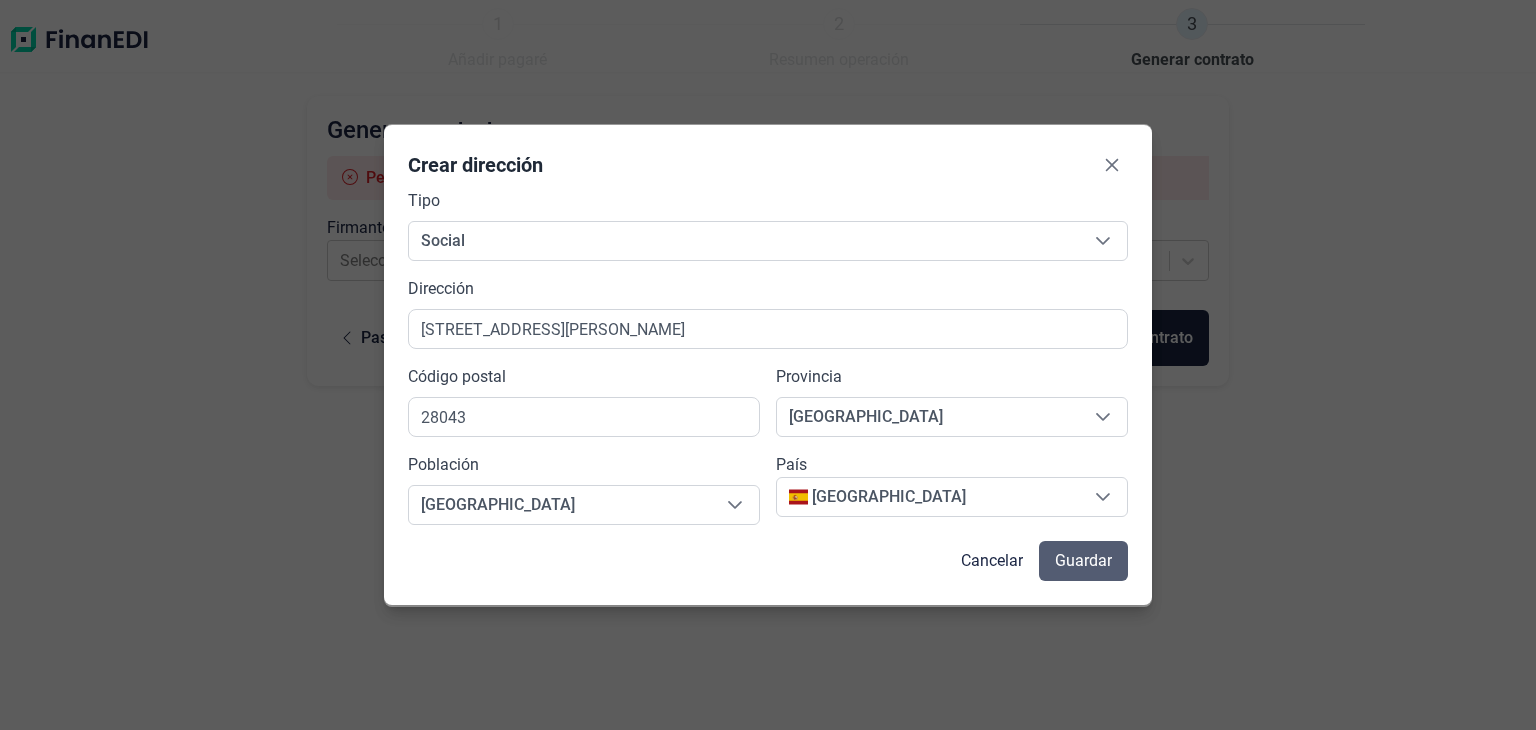 click on "Guardar" at bounding box center (1083, 561) 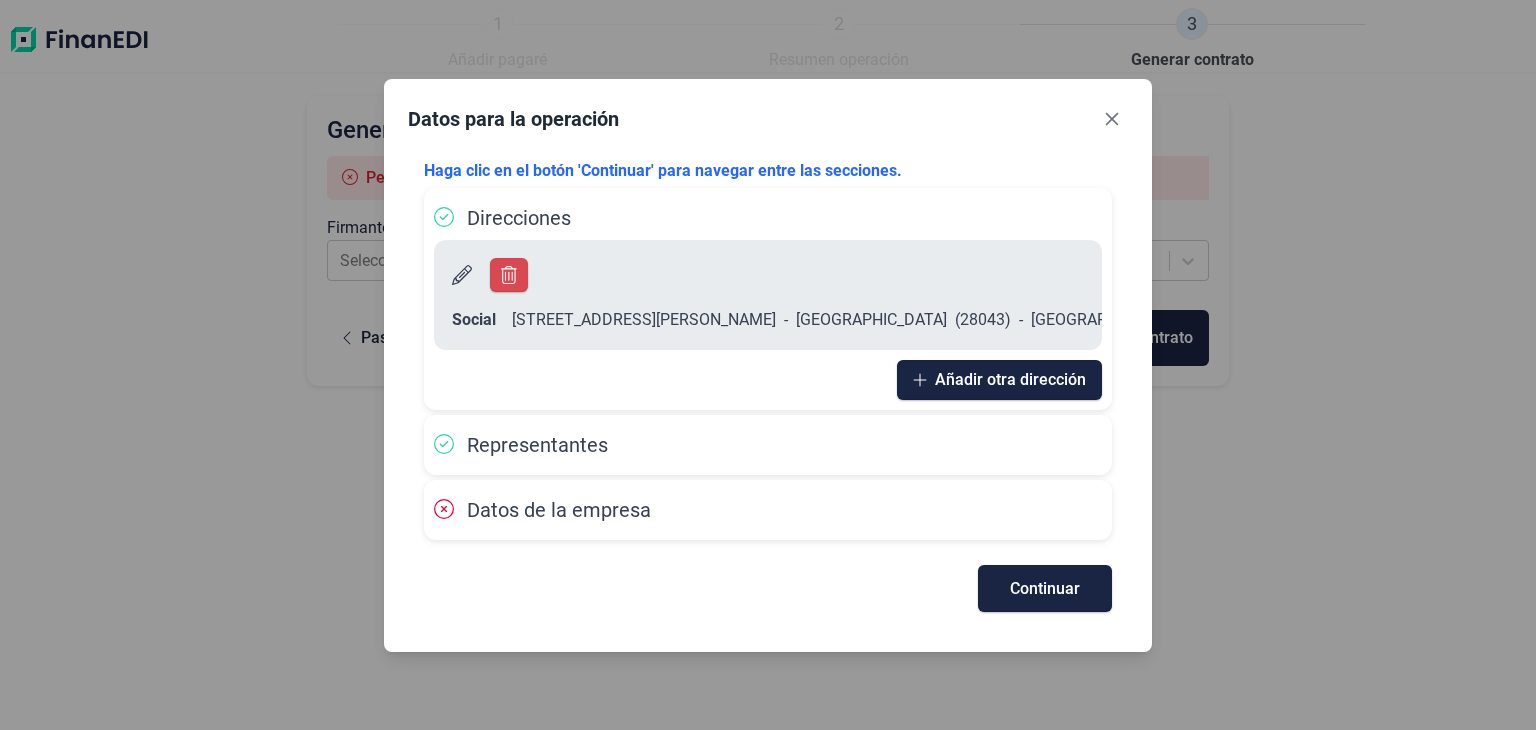 click on "Datos de la empresa" at bounding box center (559, 510) 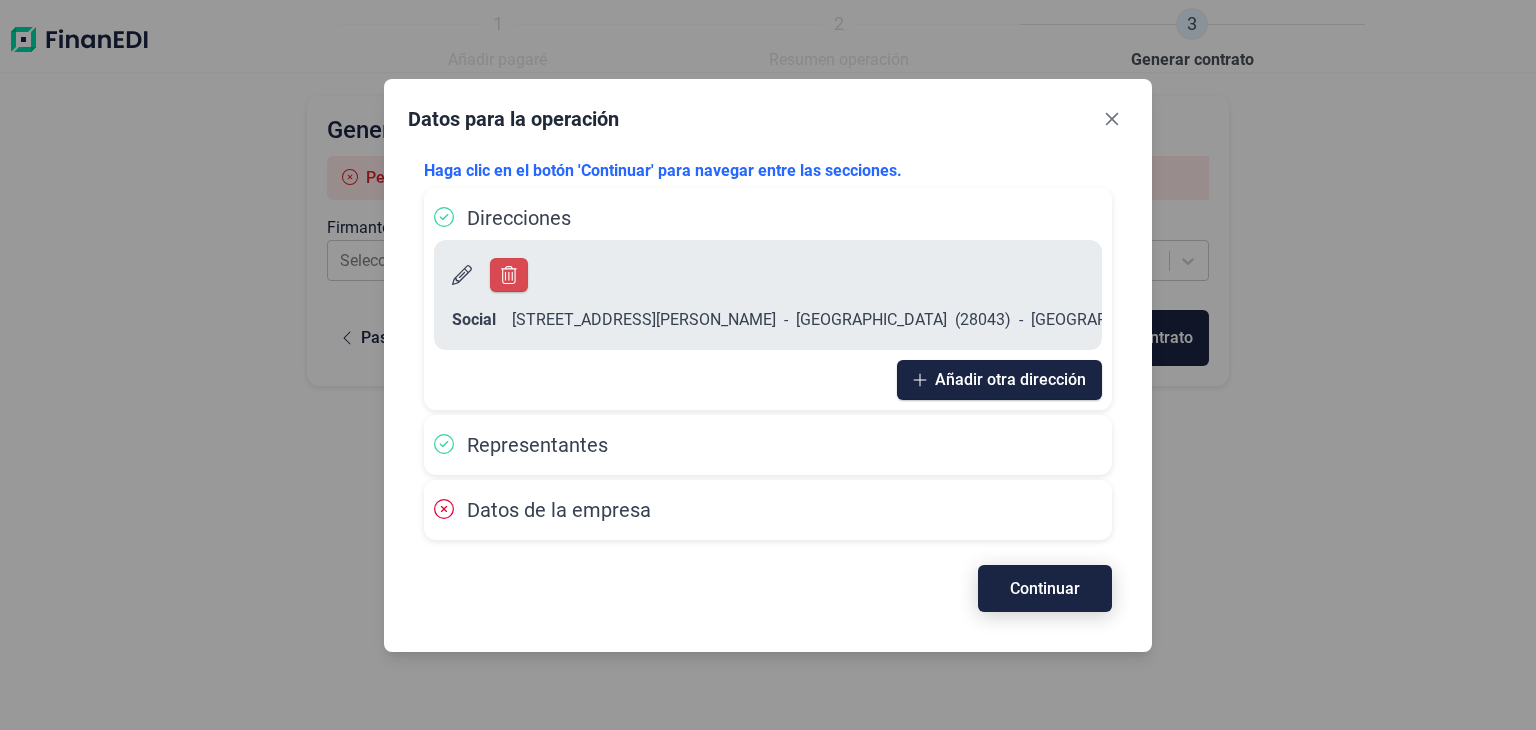 click on "Continuar" at bounding box center [1045, 588] 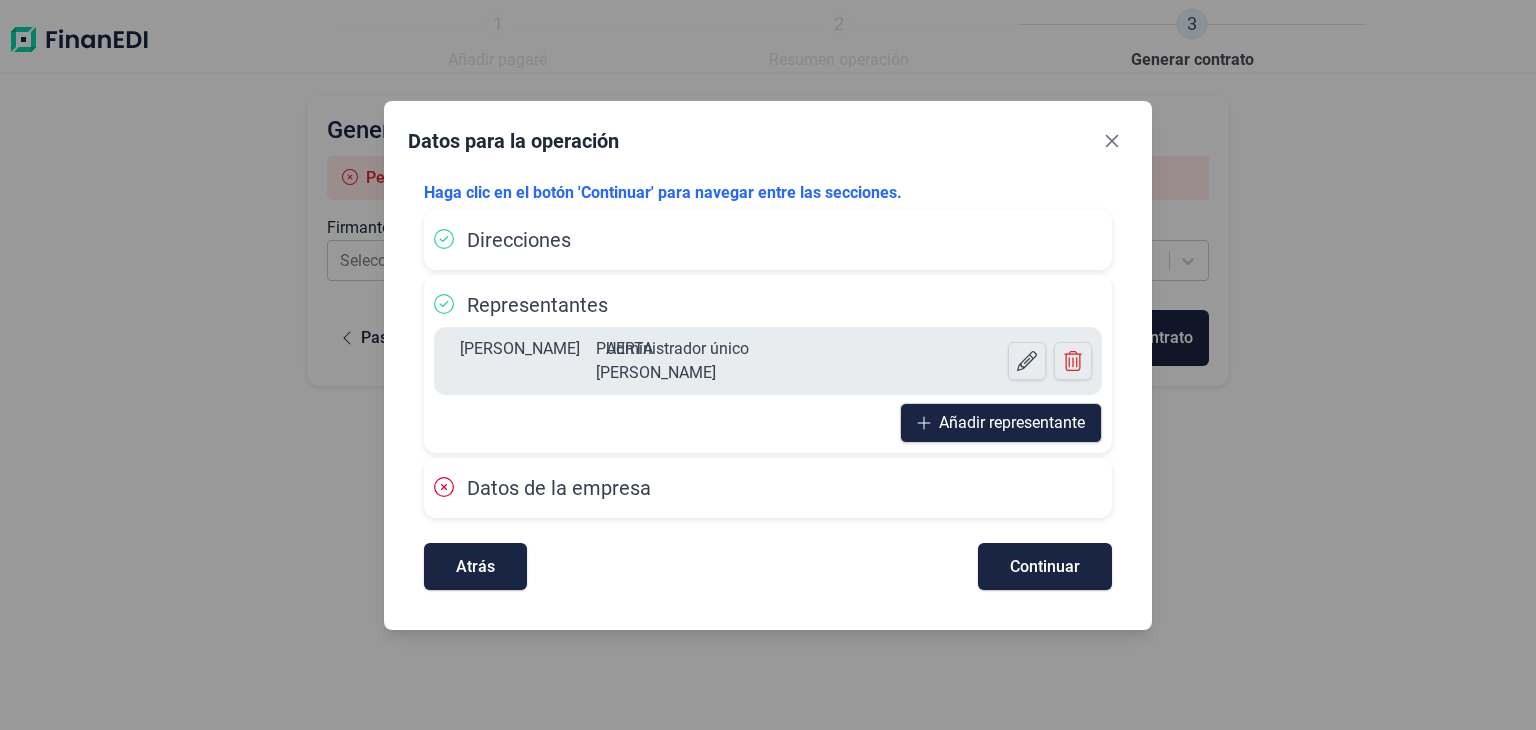 click on "Datos de la empresa" at bounding box center [559, 488] 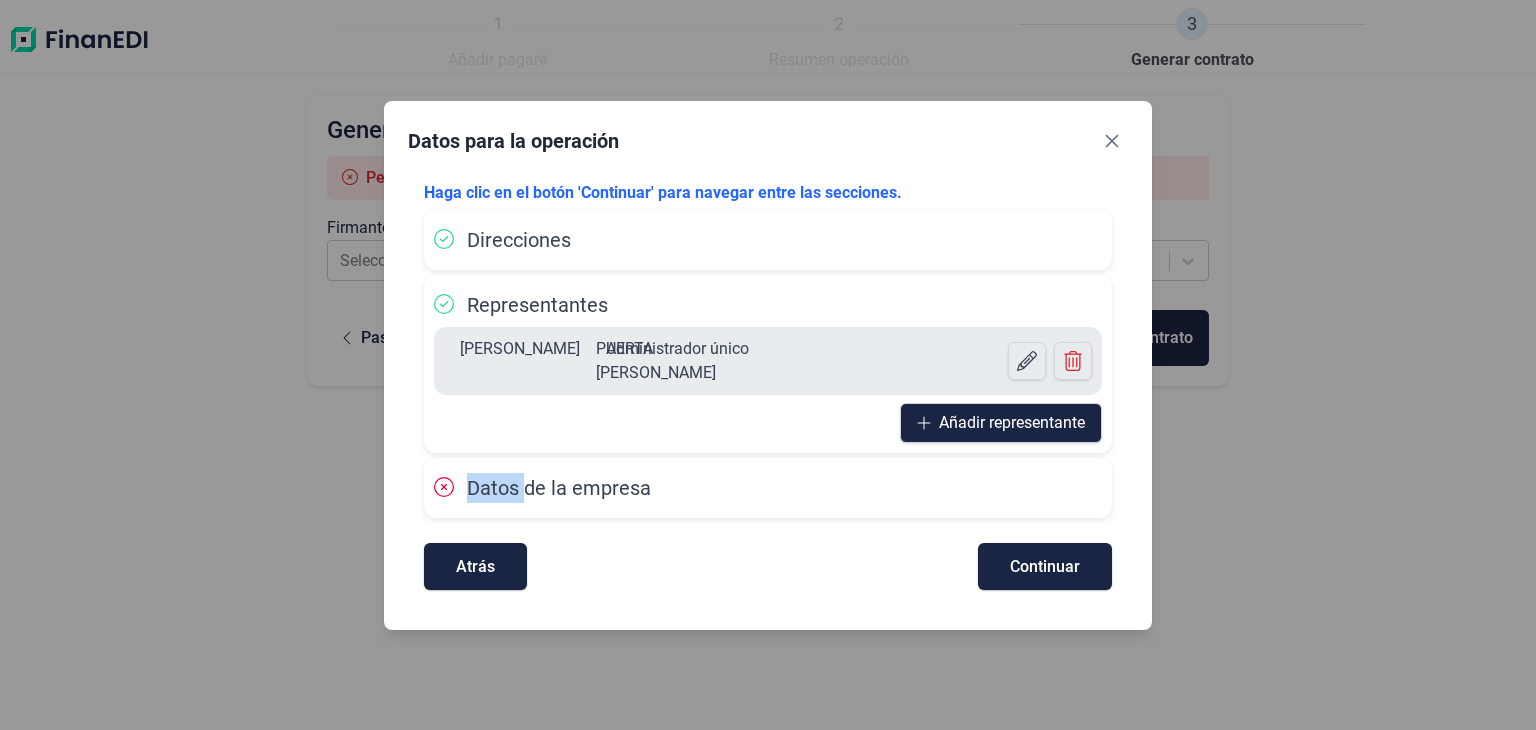 click on "Datos de la empresa" at bounding box center (559, 488) 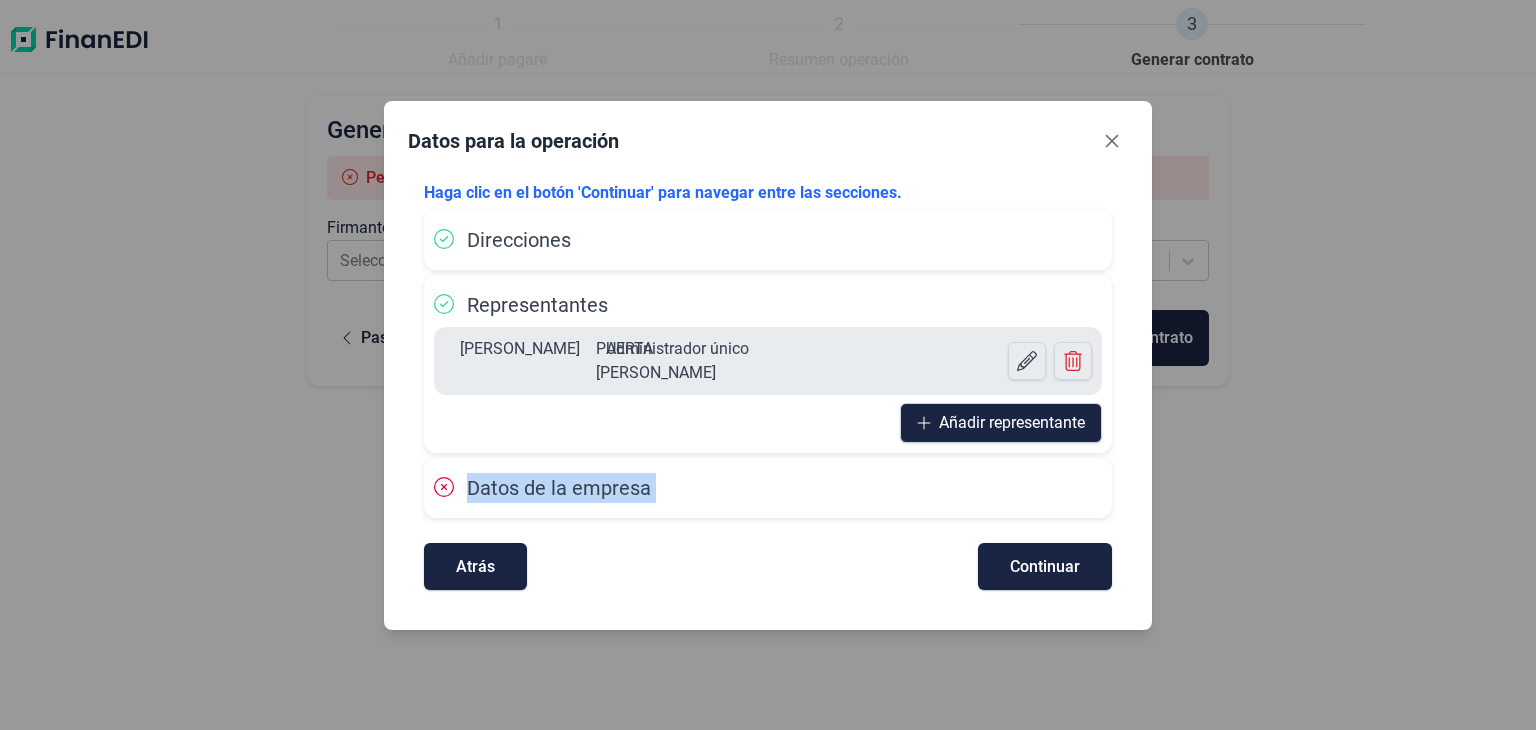 click on "Datos de la empresa" at bounding box center (559, 488) 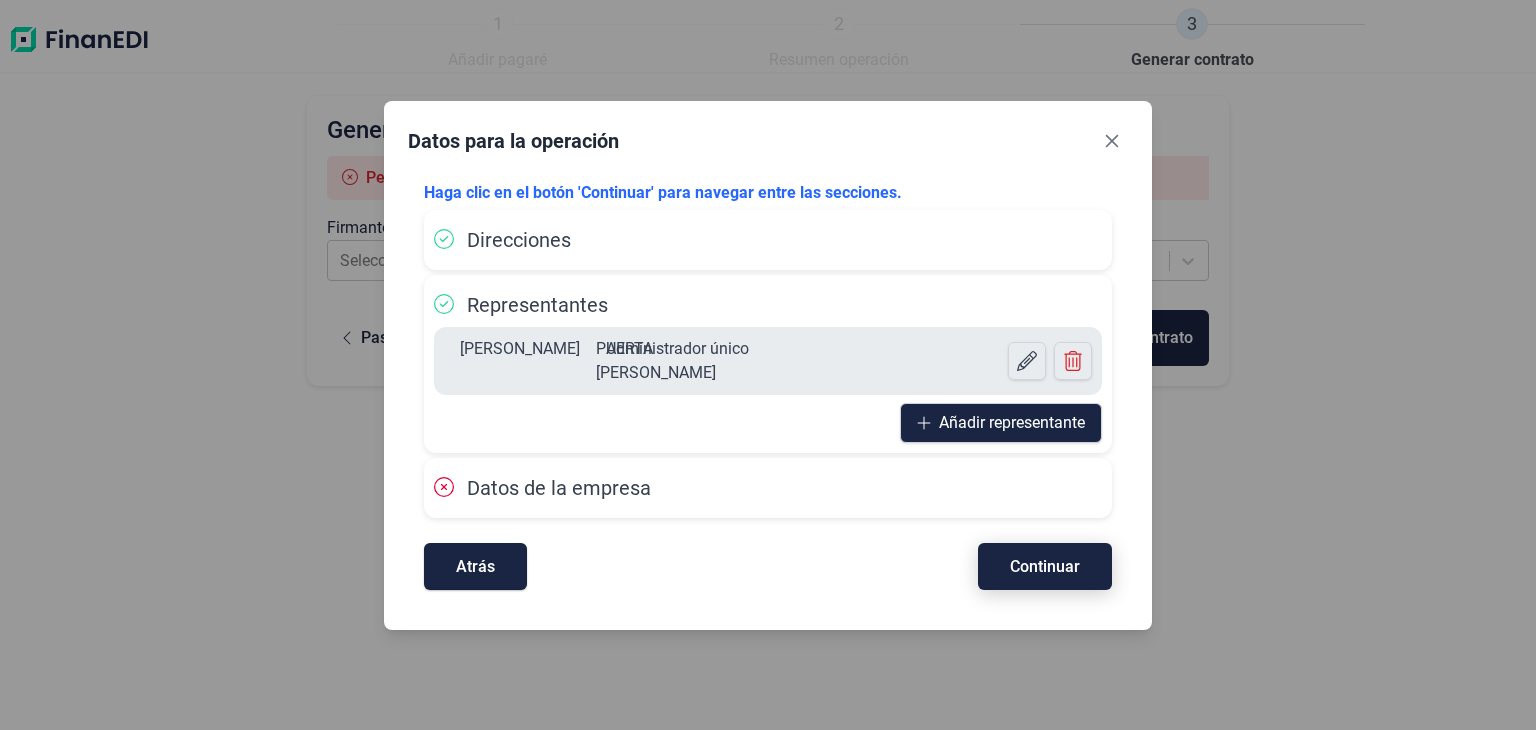 click on "Continuar" at bounding box center (1045, 566) 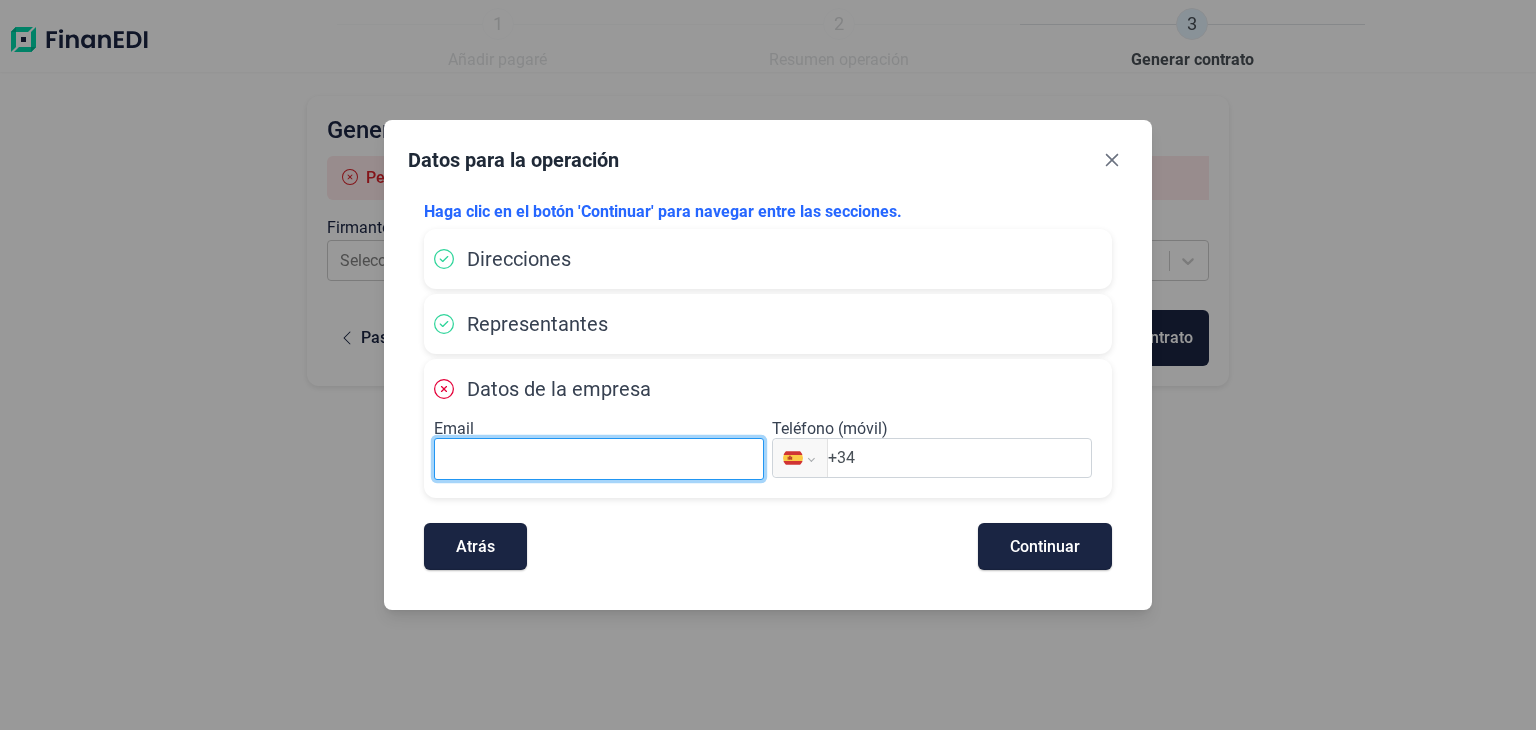 click at bounding box center (599, 459) 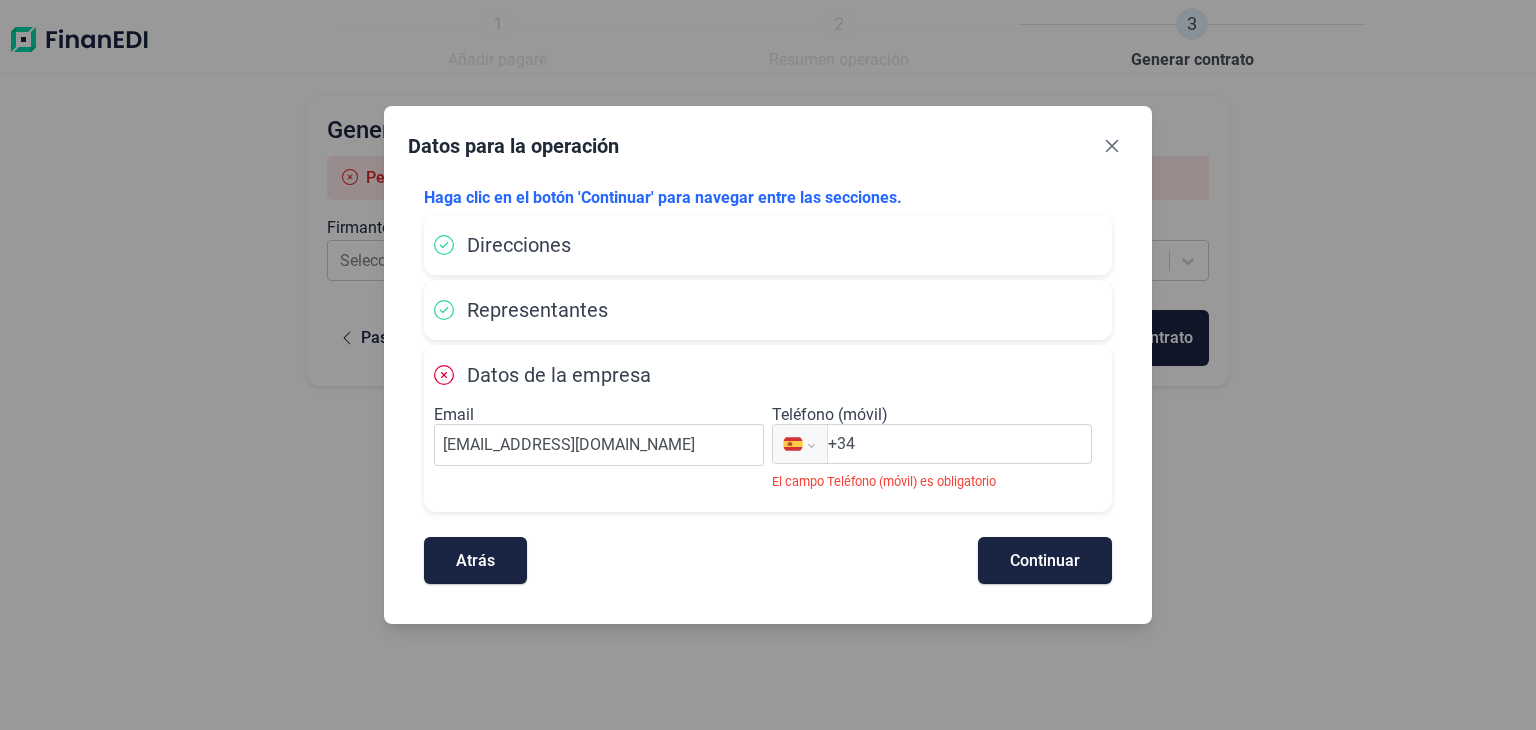 click on "+34" at bounding box center [959, 444] 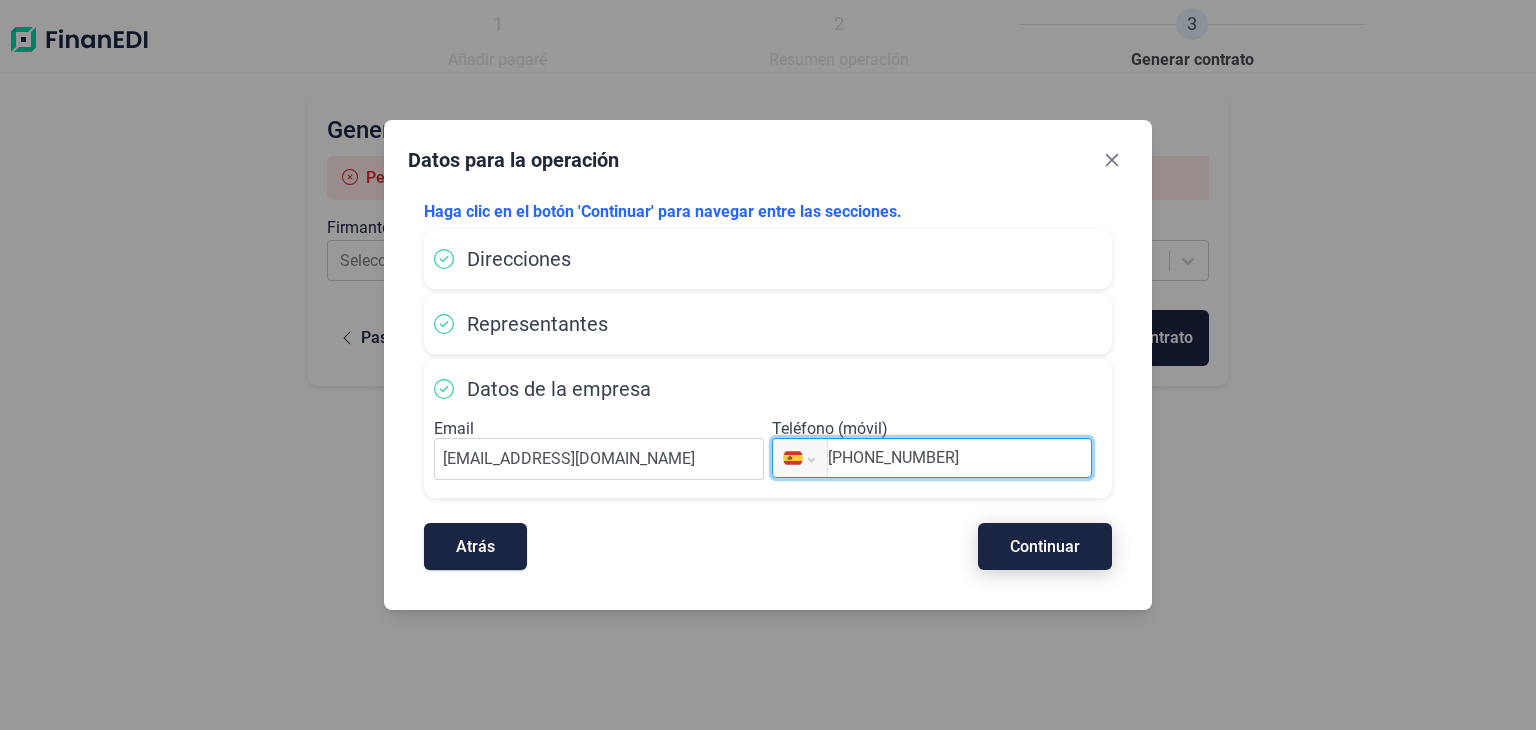 type on "[PHONE_NUMBER]" 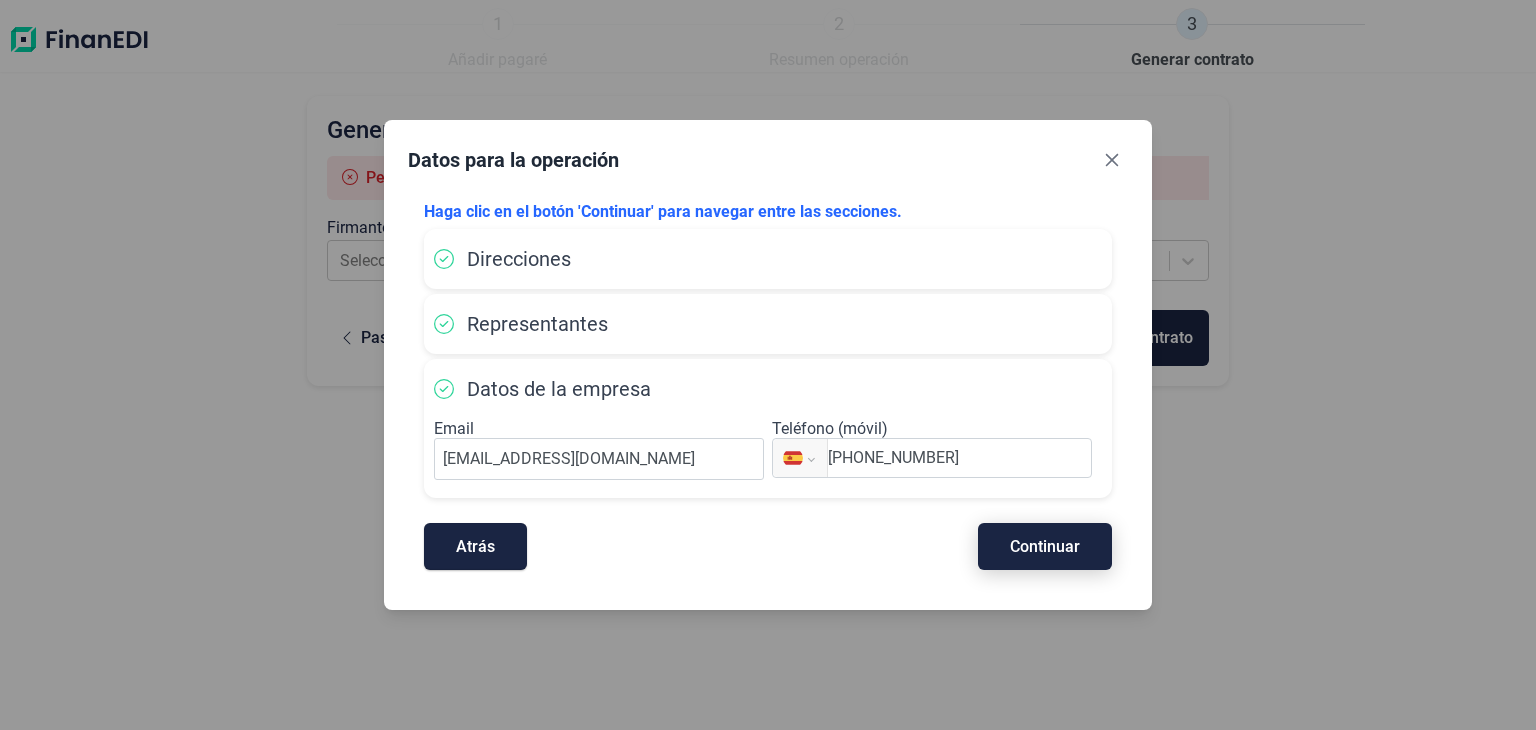 click on "Continuar" at bounding box center [1045, 546] 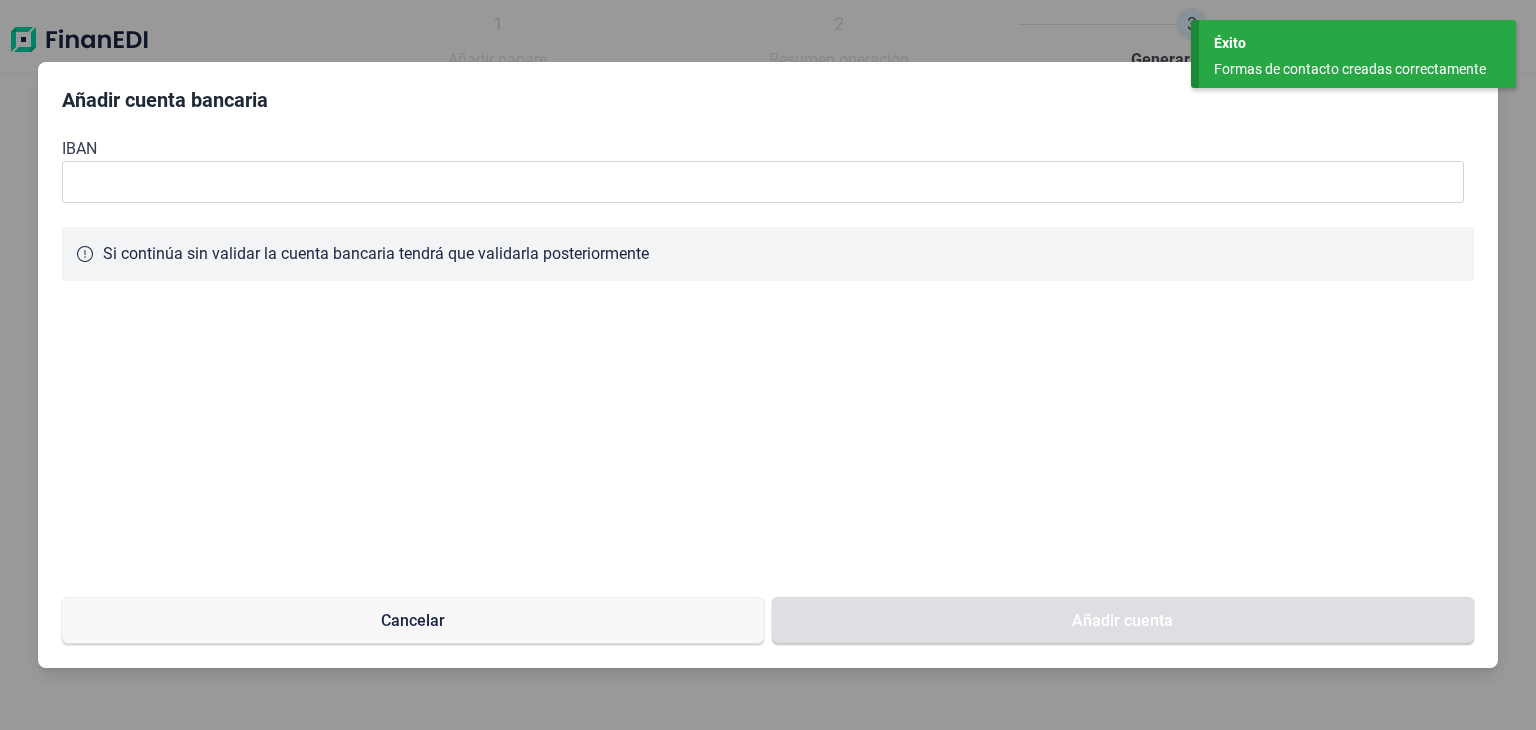click on "IBAN Si continúa sin validar la cuenta bancaria tendrá que validarla posteriormente Cancelar Añadir cuenta" at bounding box center [767, 383] 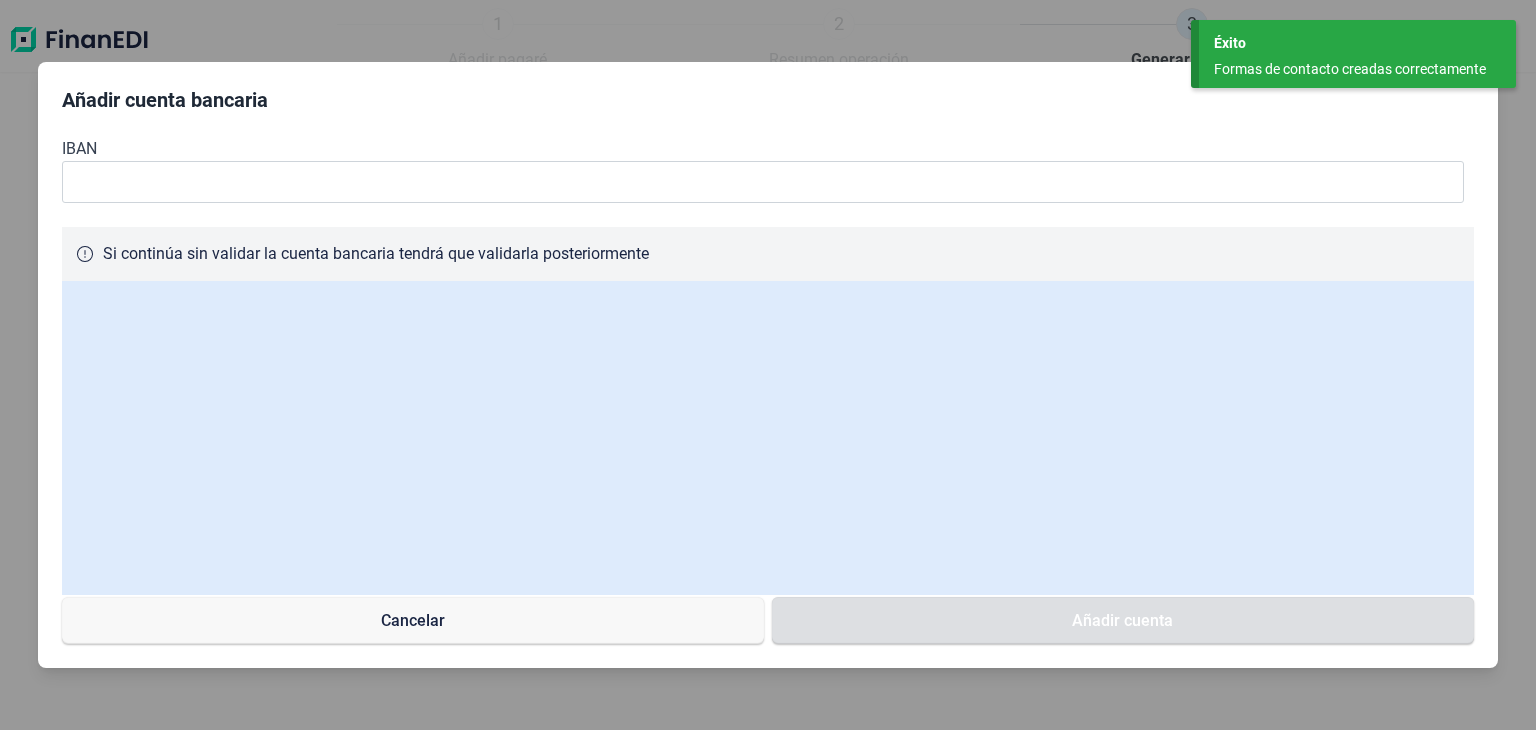 click on "IBAN Si continúa sin validar la cuenta bancaria tendrá que validarla posteriormente Cancelar Añadir cuenta" at bounding box center (767, 383) 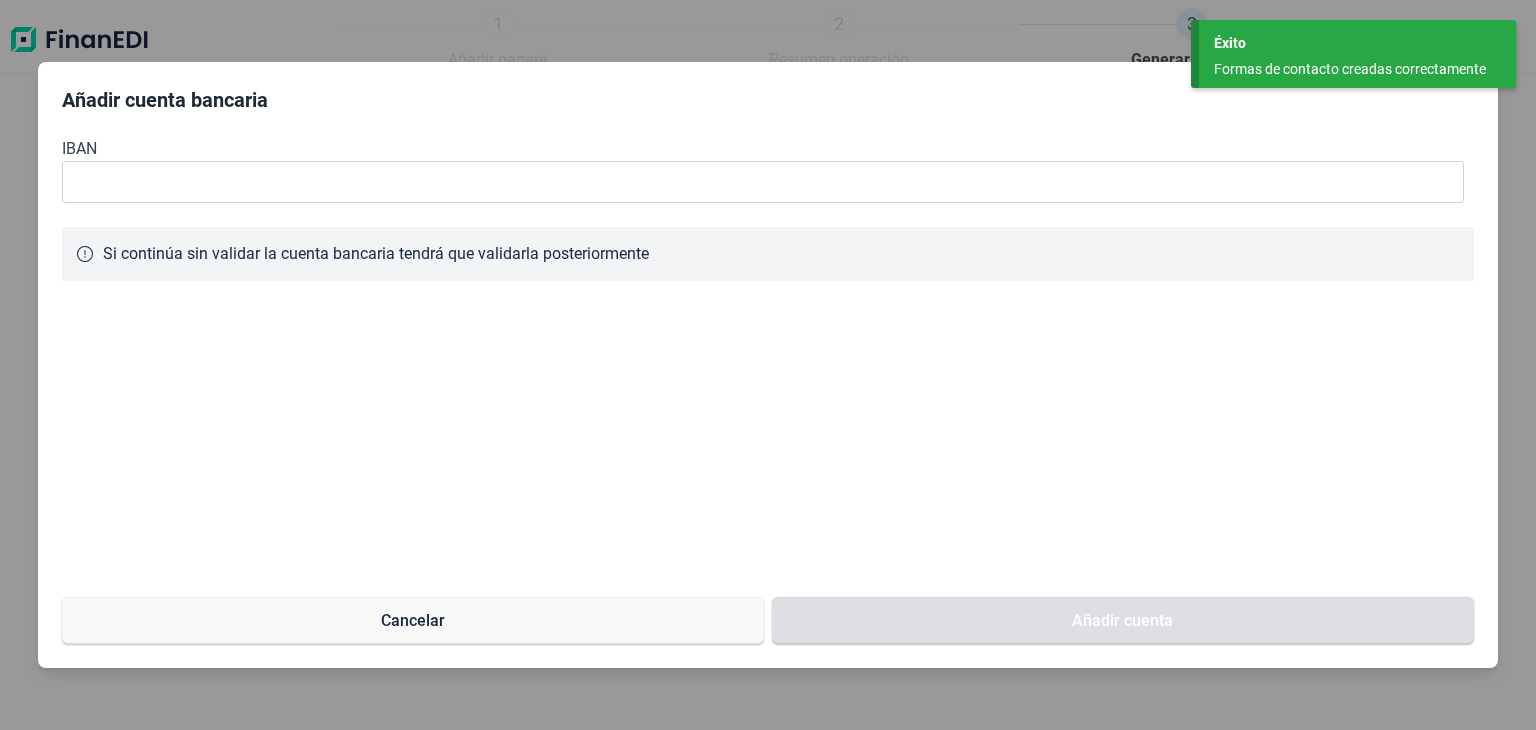 click on "Si continúa sin validar la cuenta bancaria tendrá que validarla posteriormente" at bounding box center [767, 254] 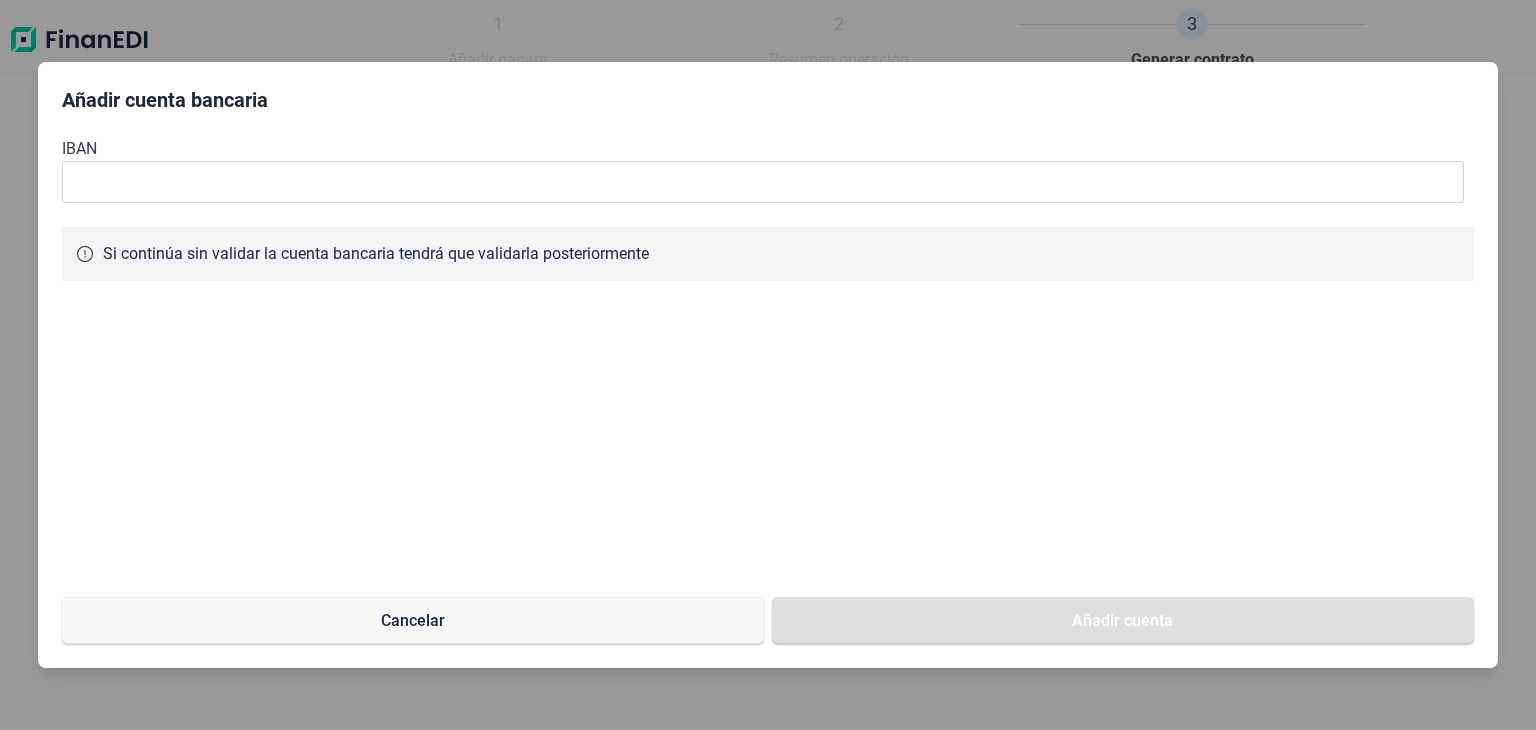 drag, startPoint x: 1464, startPoint y: 309, endPoint x: 1463, endPoint y: 332, distance: 23.021729 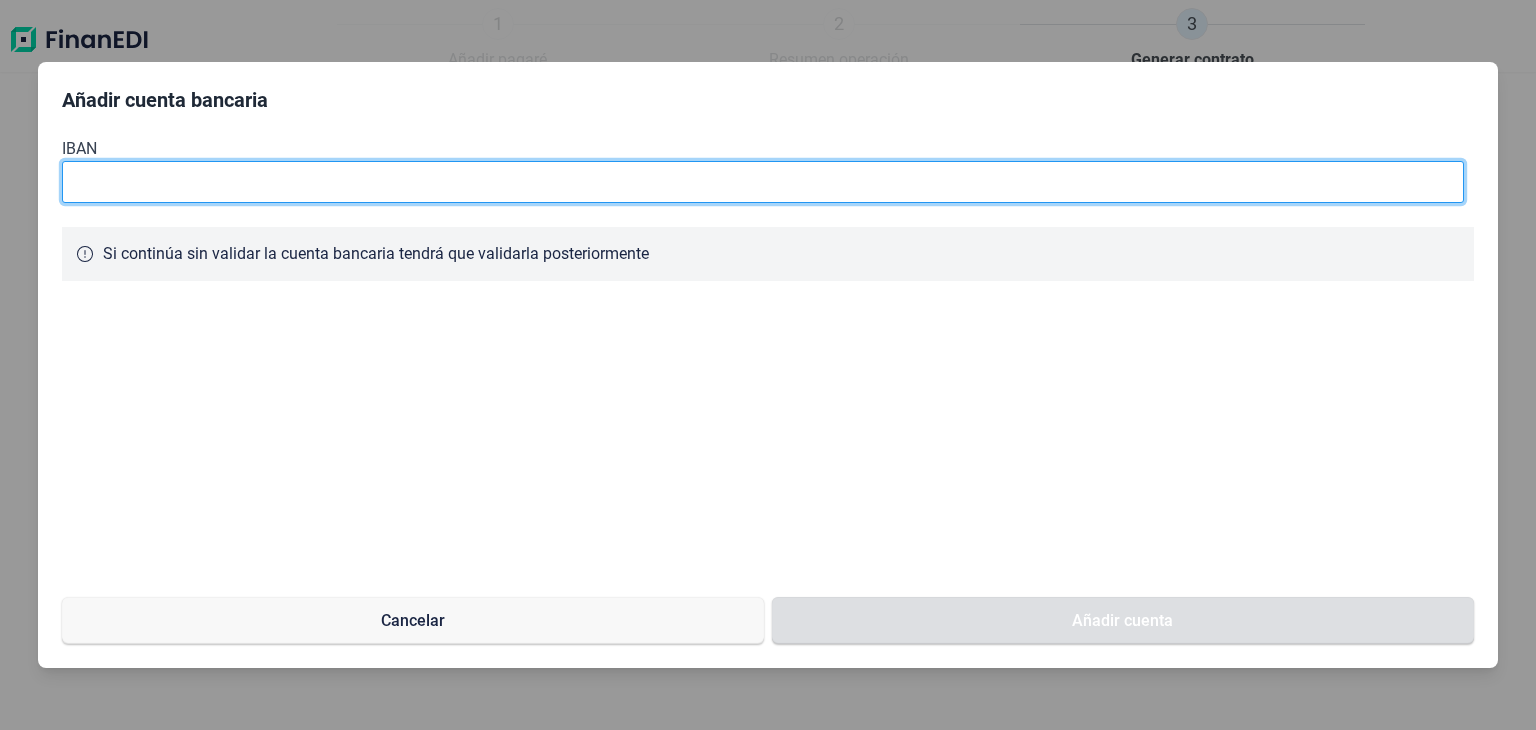 click at bounding box center [762, 182] 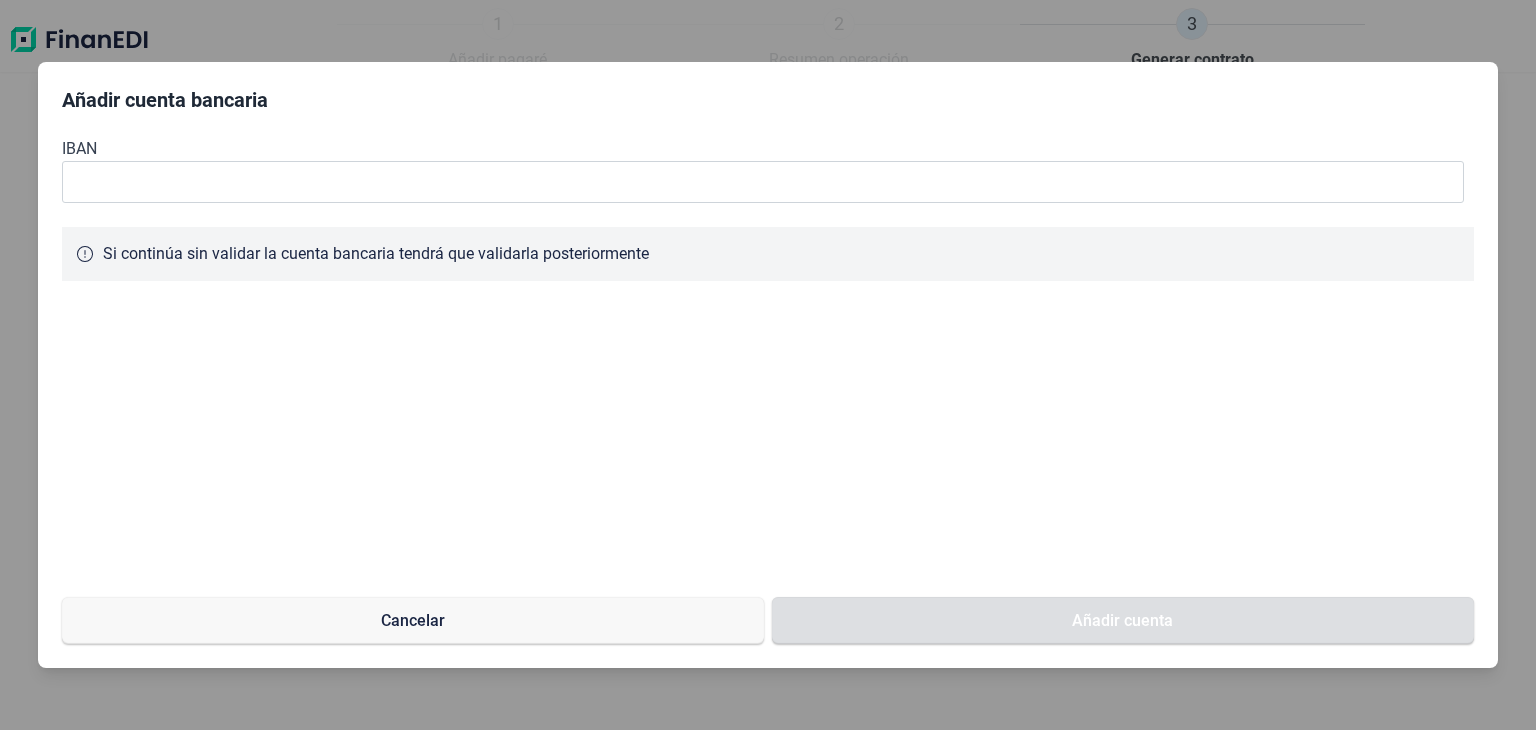 click on "IBAN Si continúa sin validar la cuenta bancaria tendrá que validarla posteriormente Cancelar Añadir cuenta" at bounding box center (767, 383) 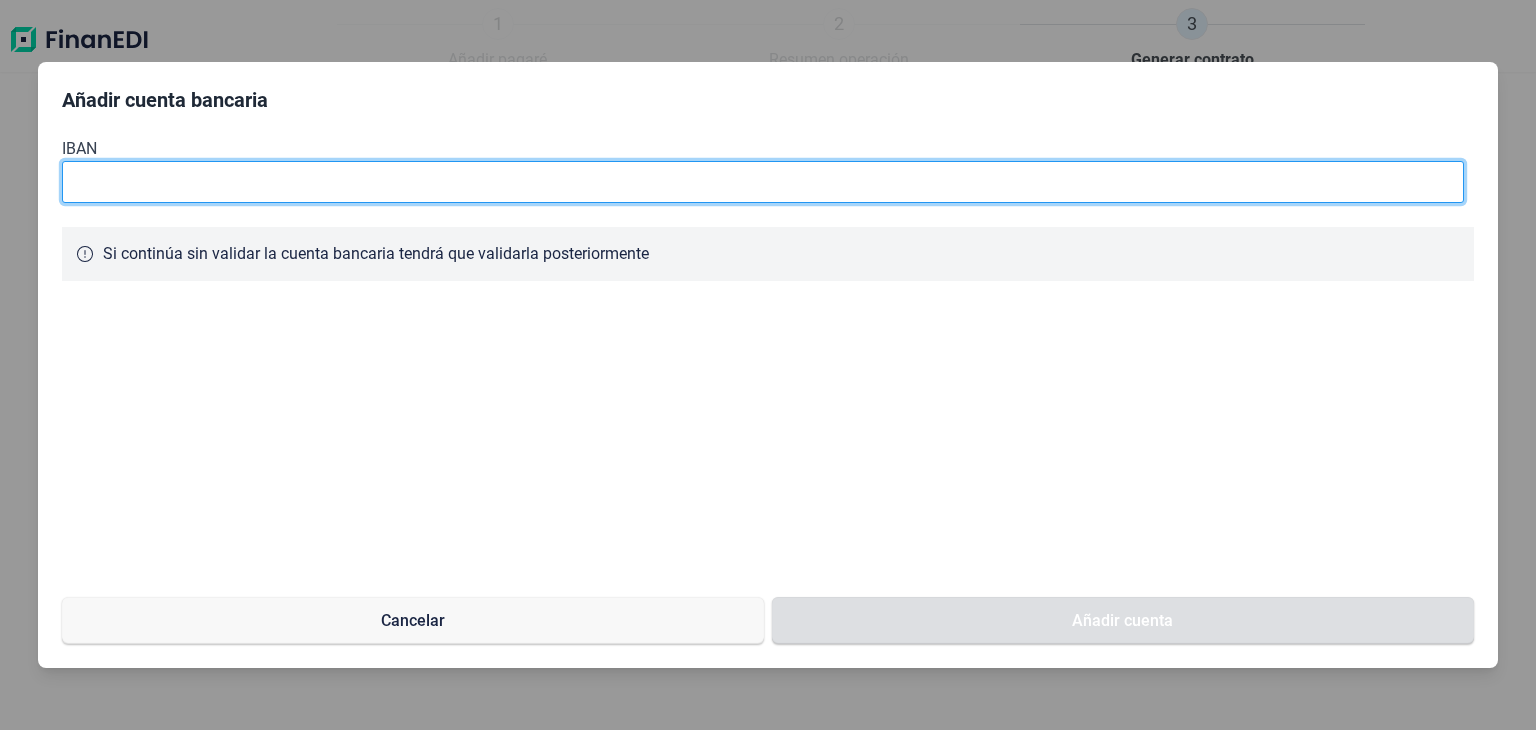 click at bounding box center (762, 182) 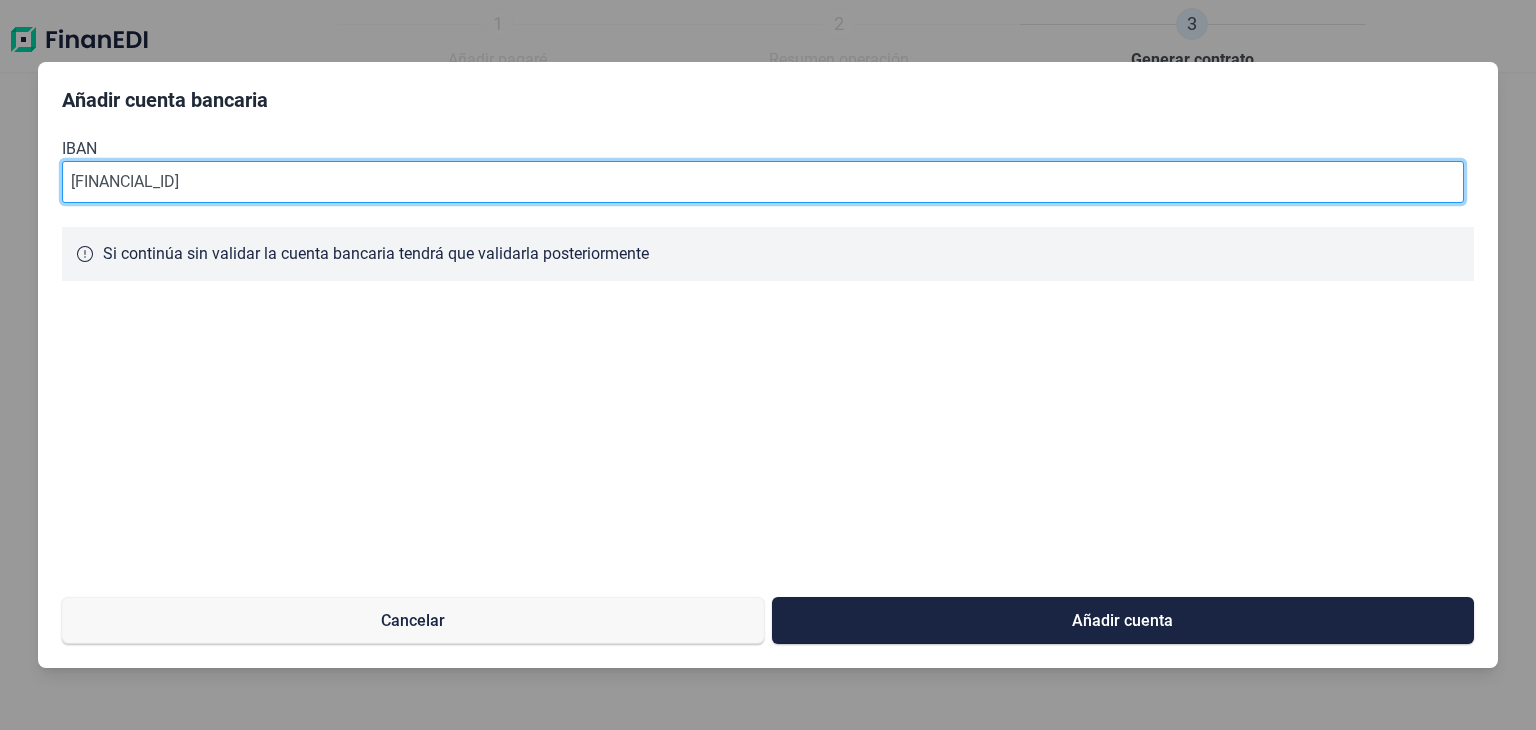 type on "ES13 2100 3411 8422 0013 4683" 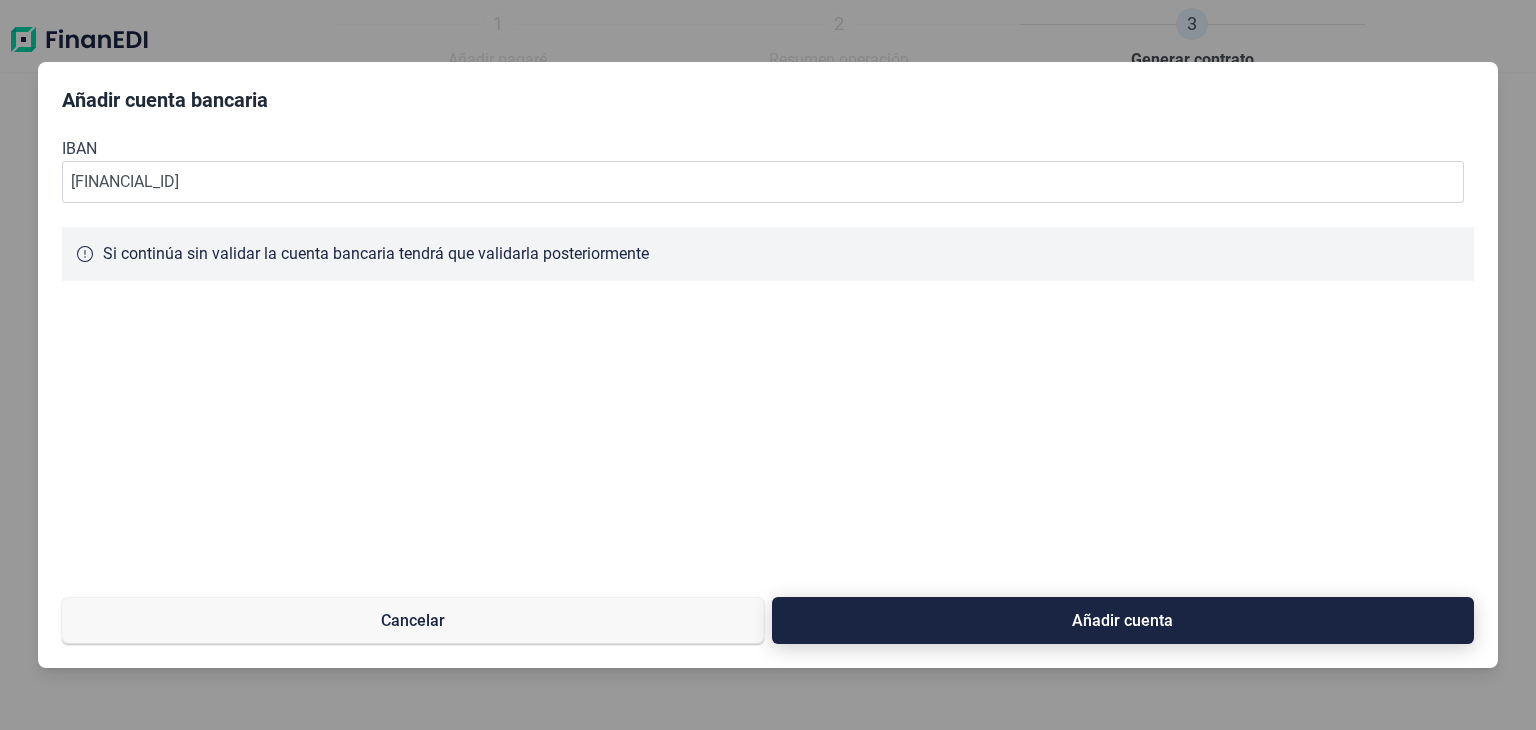 click on "Añadir cuenta" at bounding box center [1123, 620] 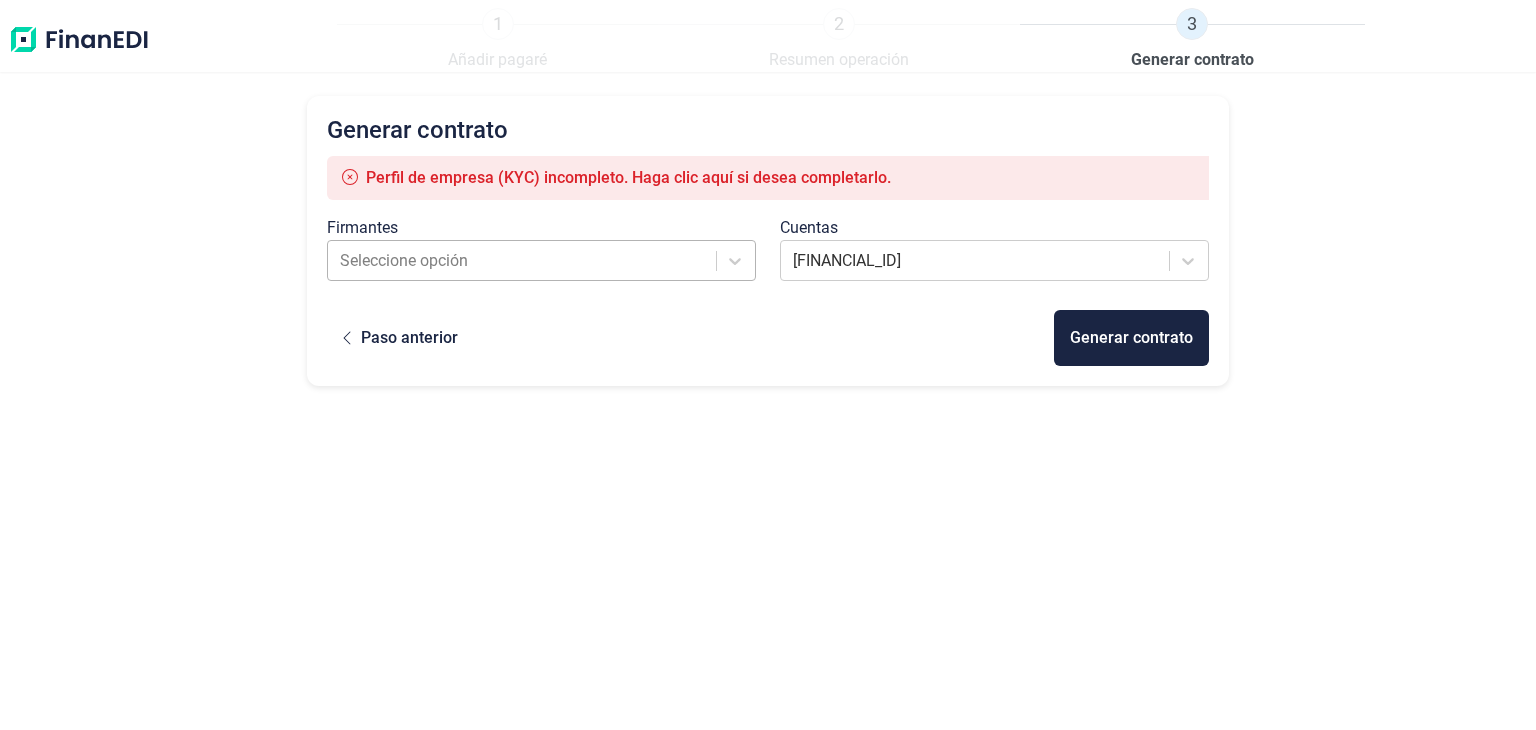 click at bounding box center (523, 261) 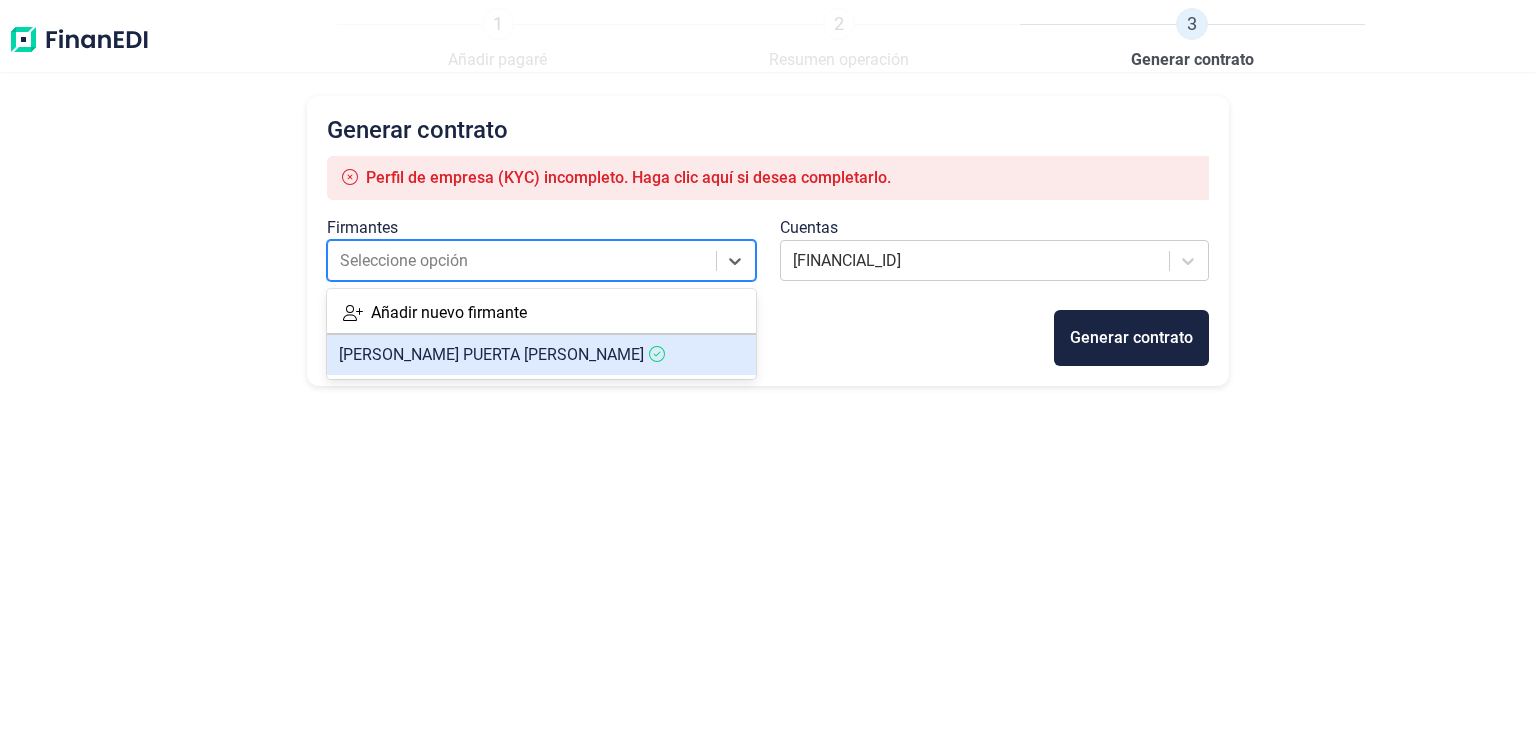 click on "LUIS   PUERTA ROBLES" at bounding box center [491, 354] 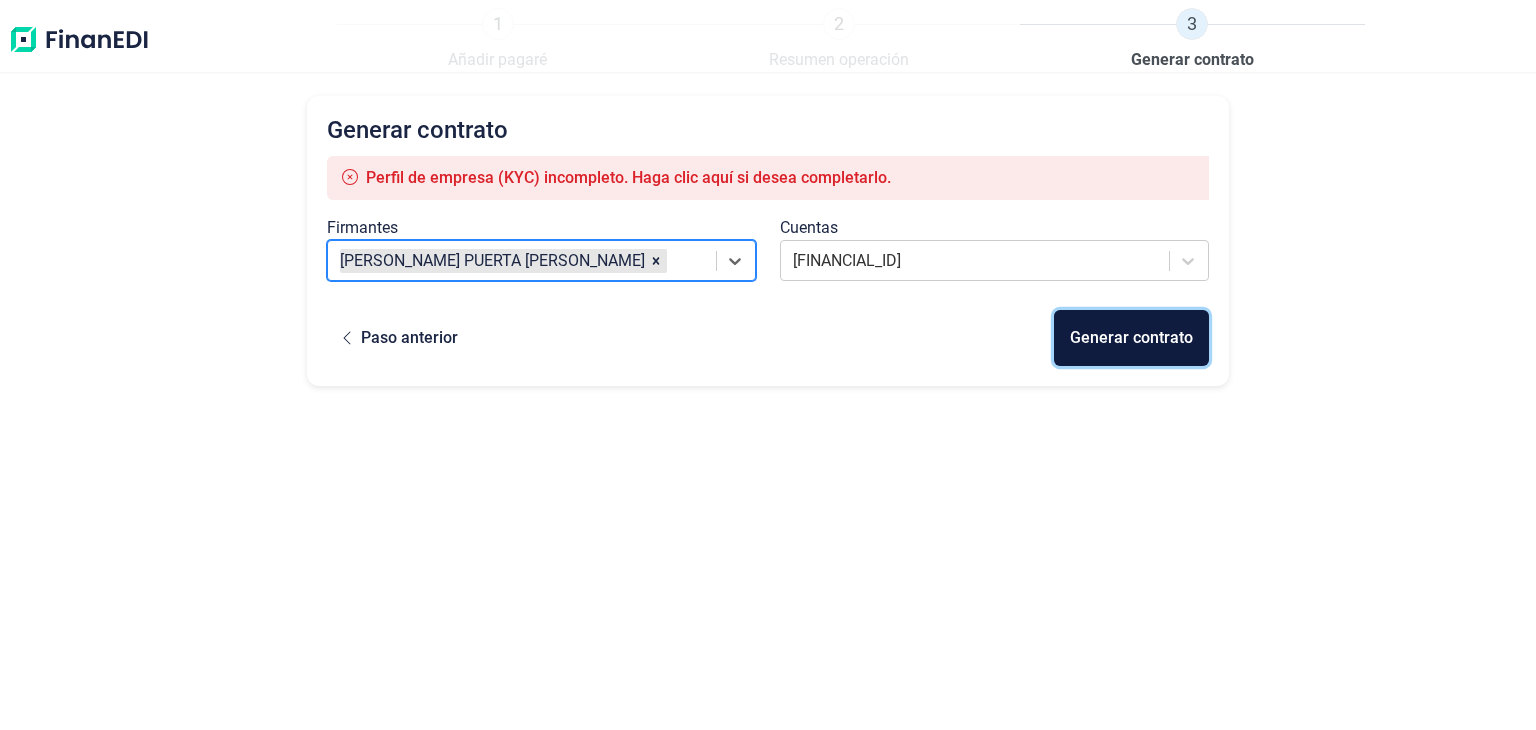 click on "Generar contrato" at bounding box center (1131, 338) 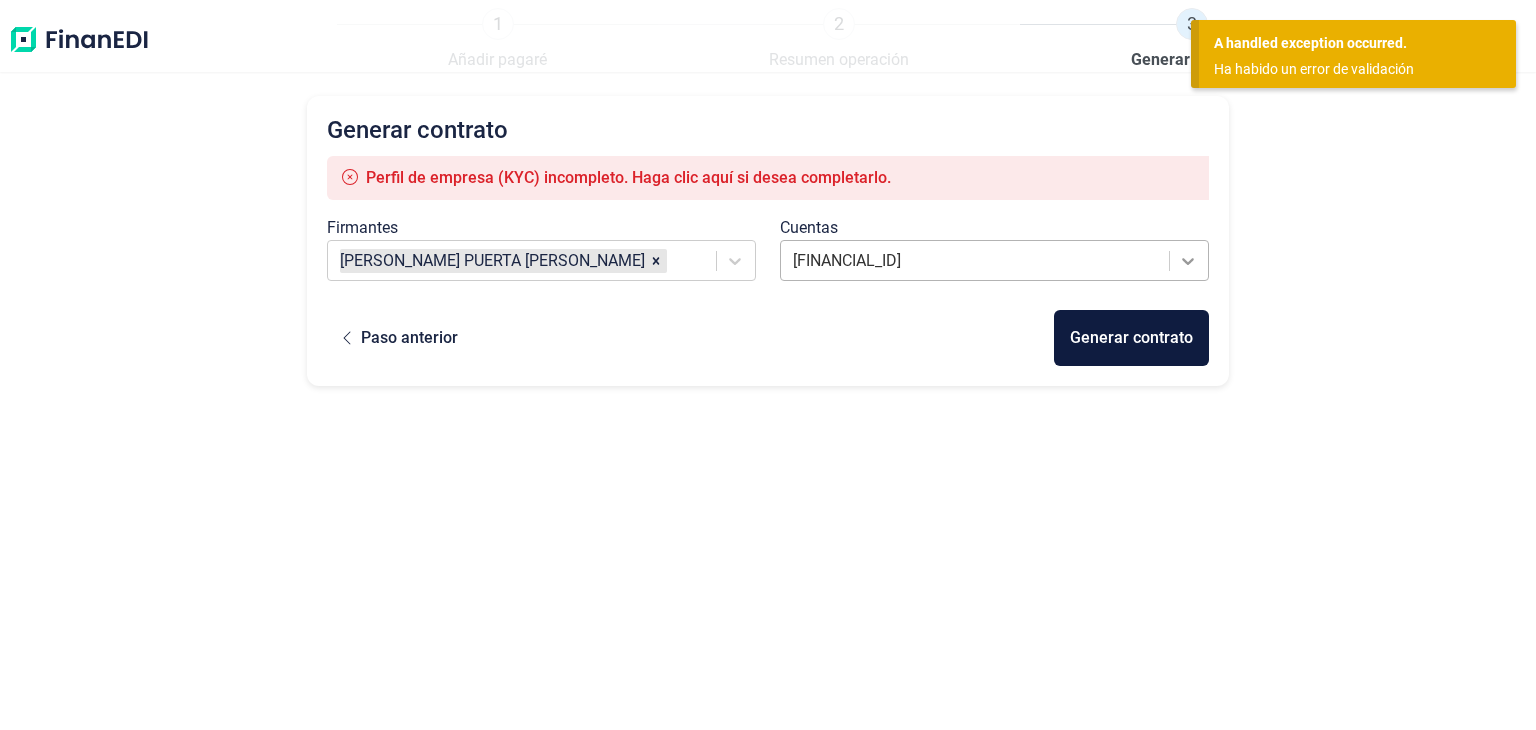 click at bounding box center (1188, 261) 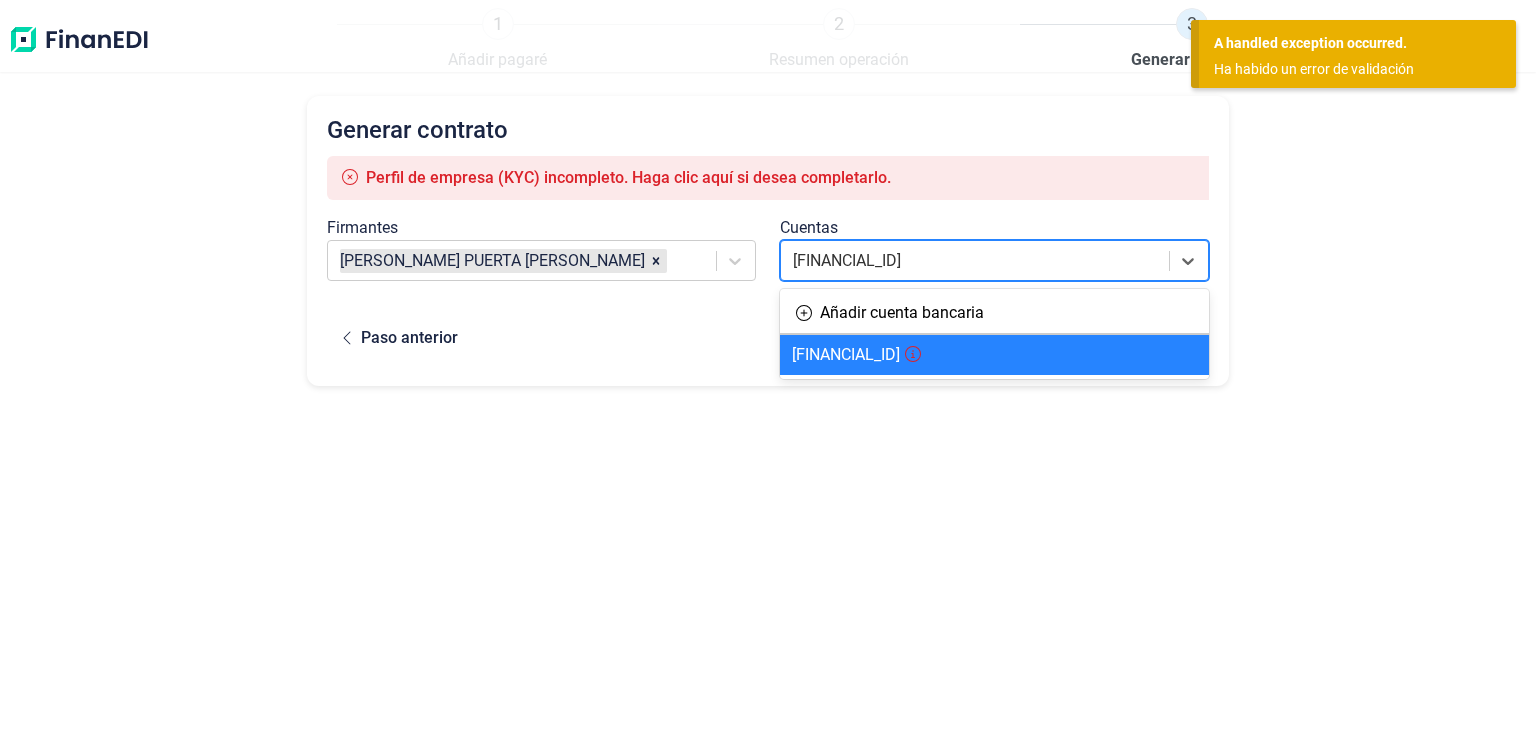 click on "ES1321003411842200134683" at bounding box center [846, 354] 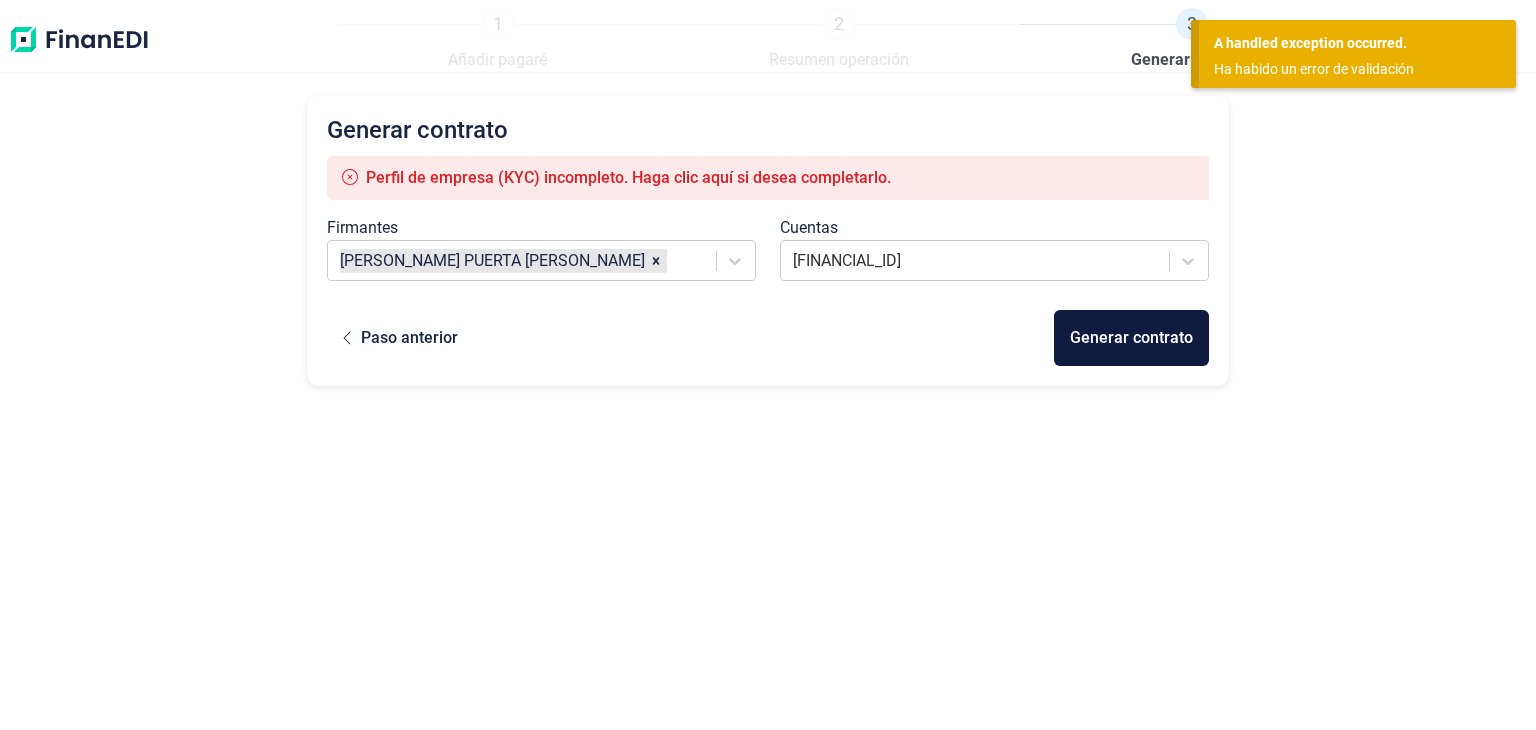 click on "Generar contrato   Perfil de empresa (KYC) incompleto. Haga clic aquí si desea completarlo. Firmantes LUIS   PUERTA ROBLES Cuentas ES1321003411842200134683 Paso anterior Generar contrato" at bounding box center (768, 395) 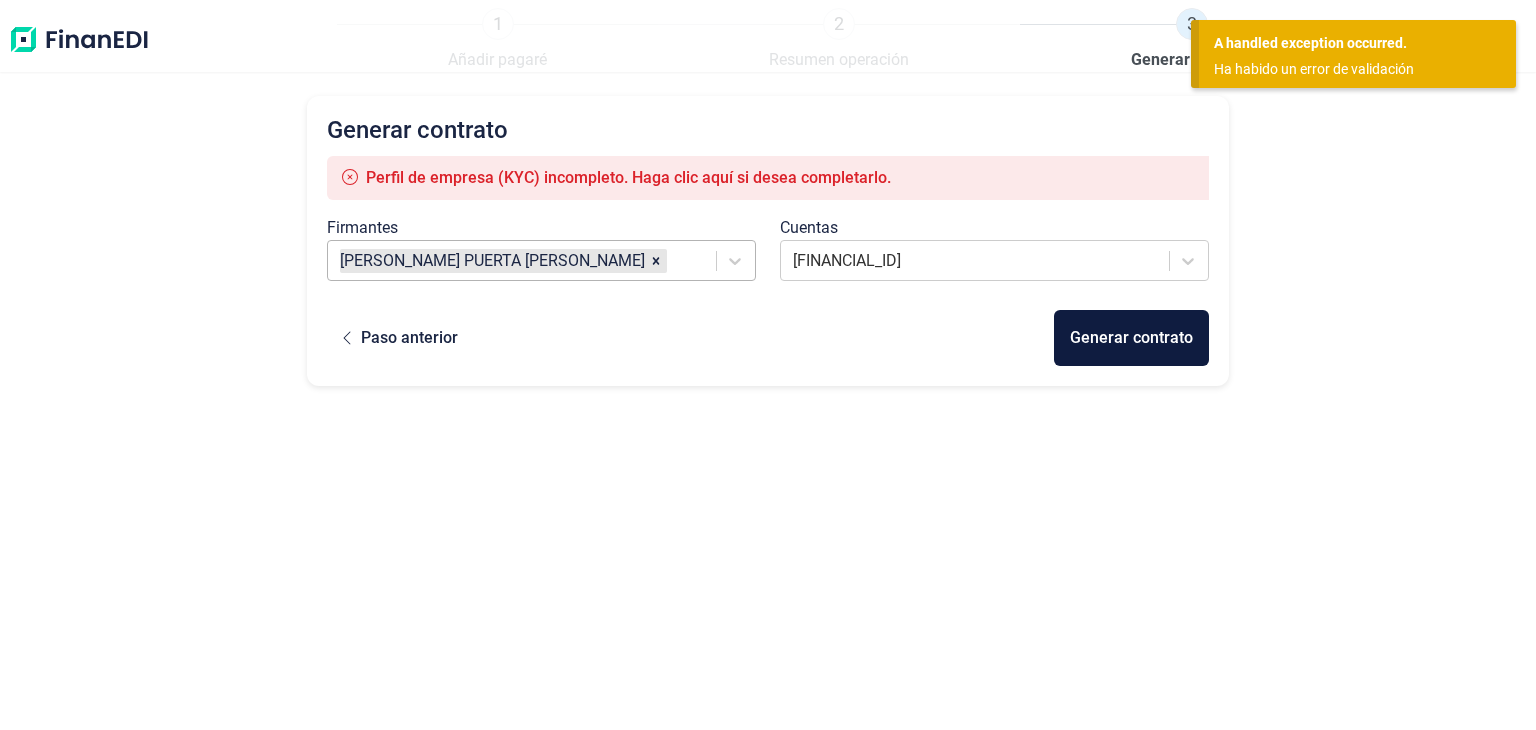 click at bounding box center (689, 261) 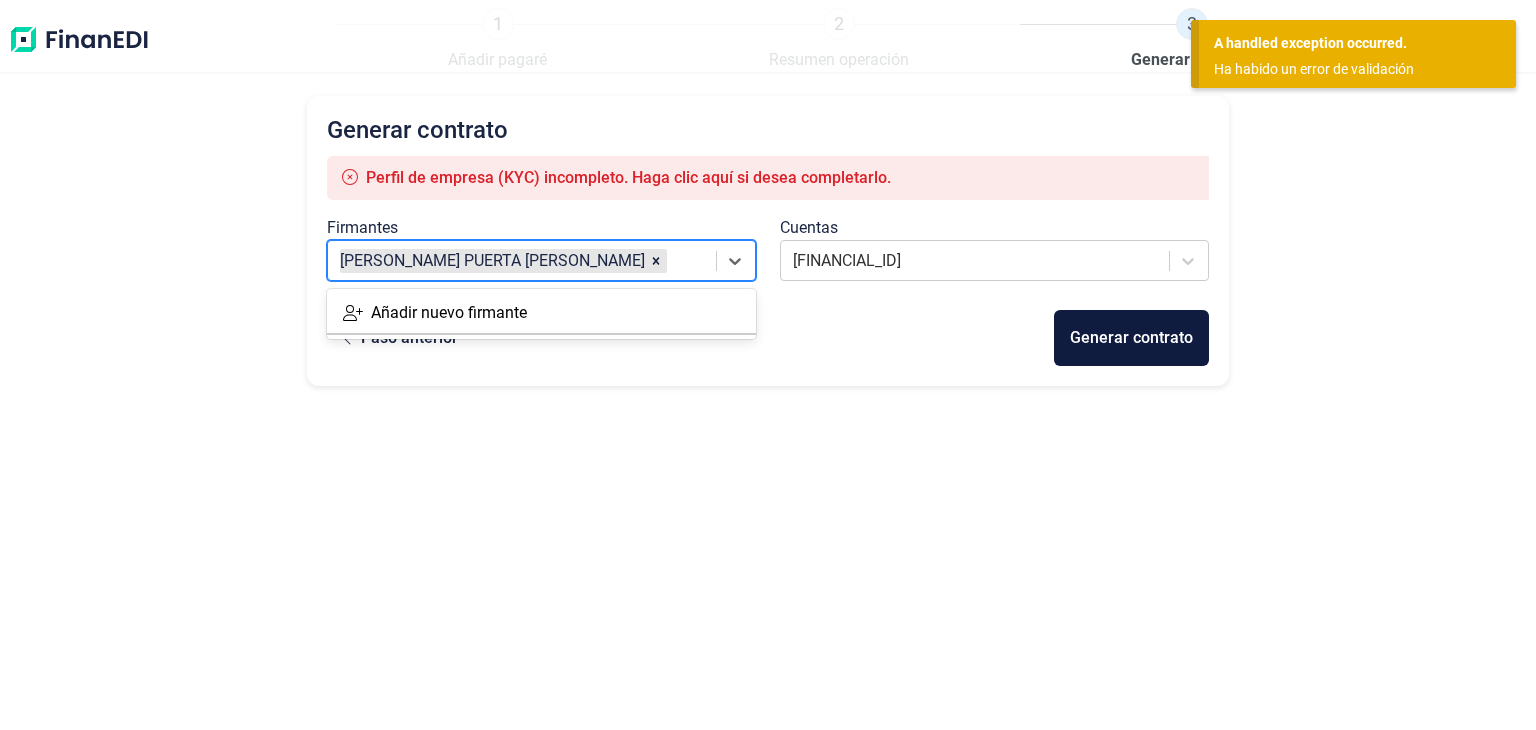 click on "Generar contrato   Perfil de empresa (KYC) incompleto. Haga clic aquí si desea completarlo. Firmantes 1 result available. Use Up and Down to choose options, press Enter to select the currently focused option, press Escape to exit the menu, press Tab to select the option and exit the menu. LUIS   PUERTA ROBLES Cuentas ES1321003411842200134683 Paso anterior Generar contrato" at bounding box center [768, 241] 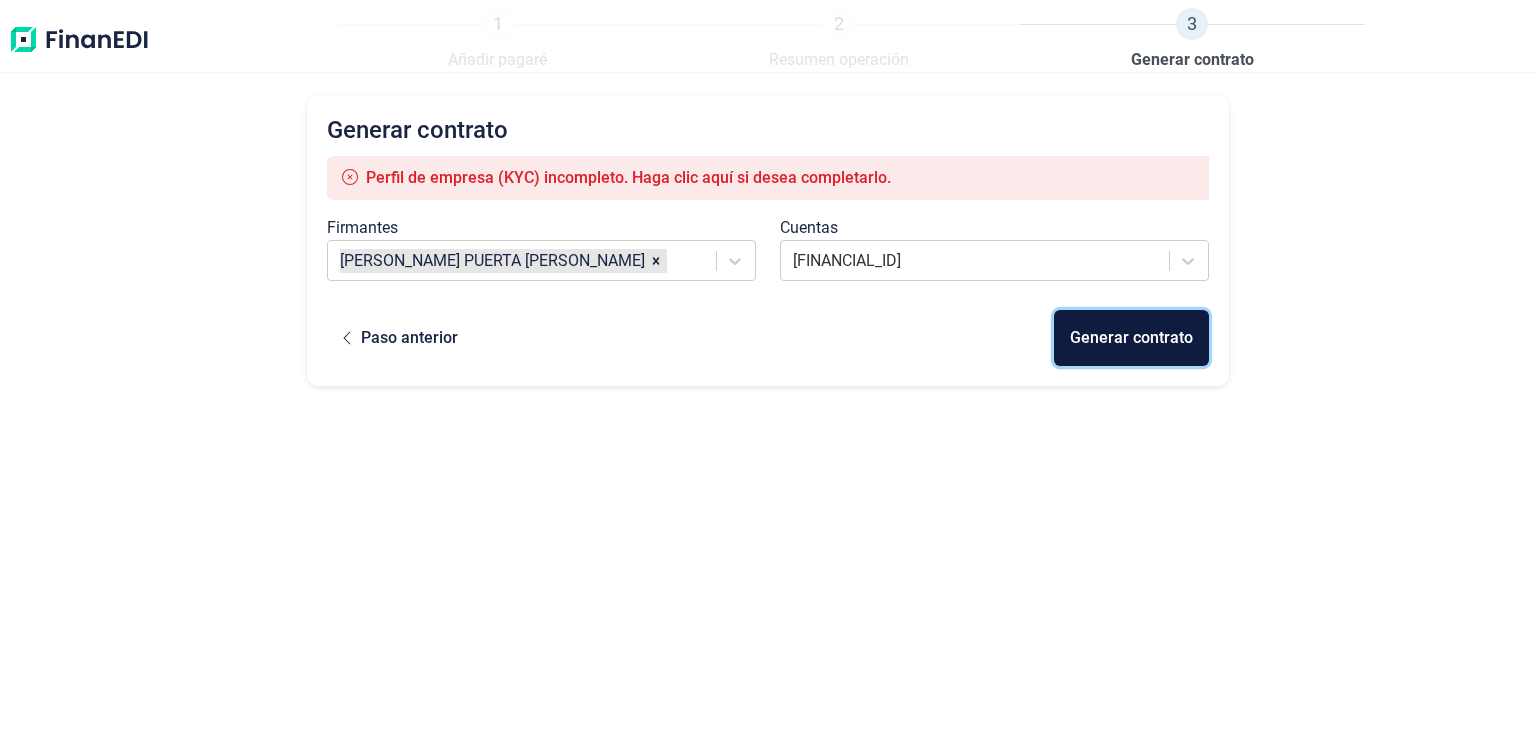 click on "Generar contrato" at bounding box center (1131, 338) 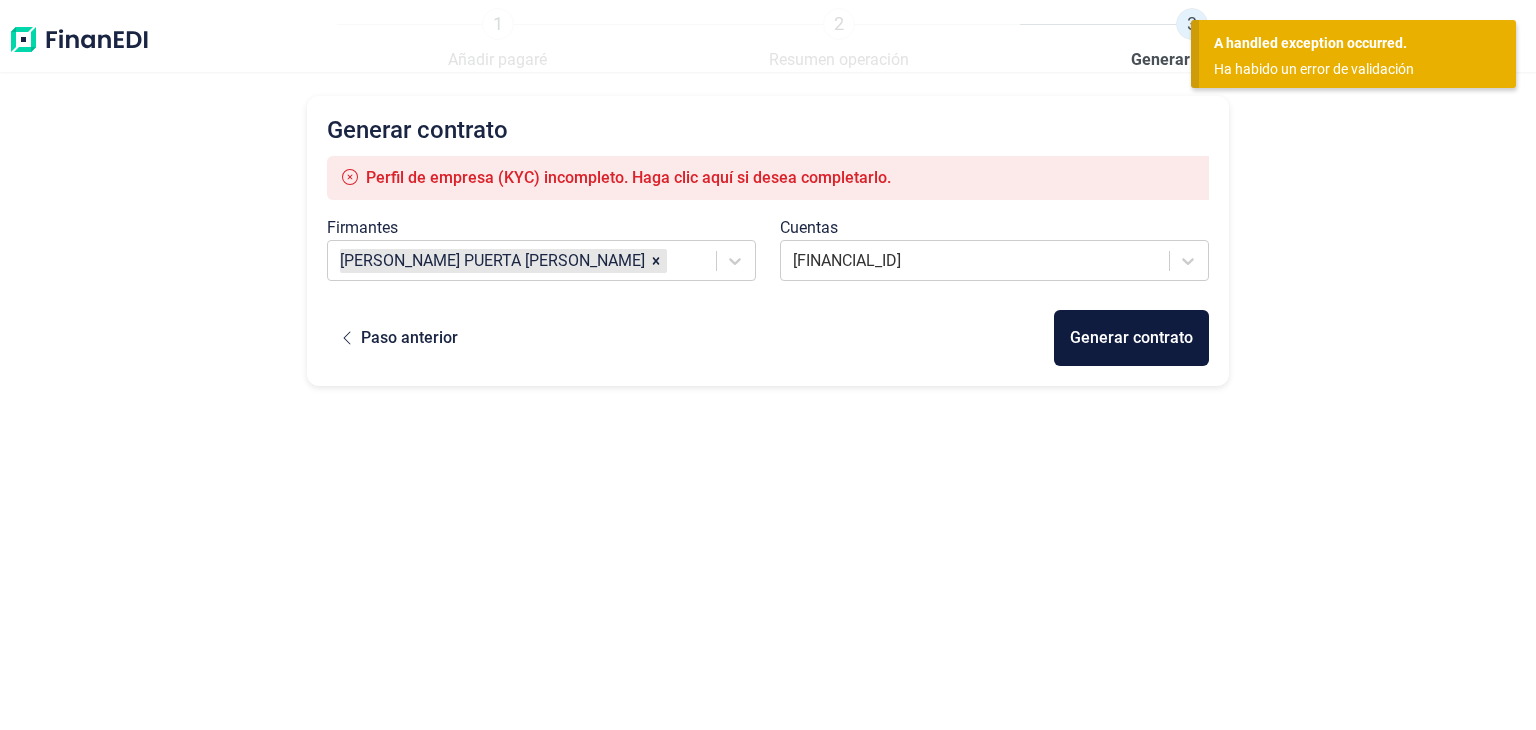 click on "Paso anterior Generar contrato" at bounding box center (768, 338) 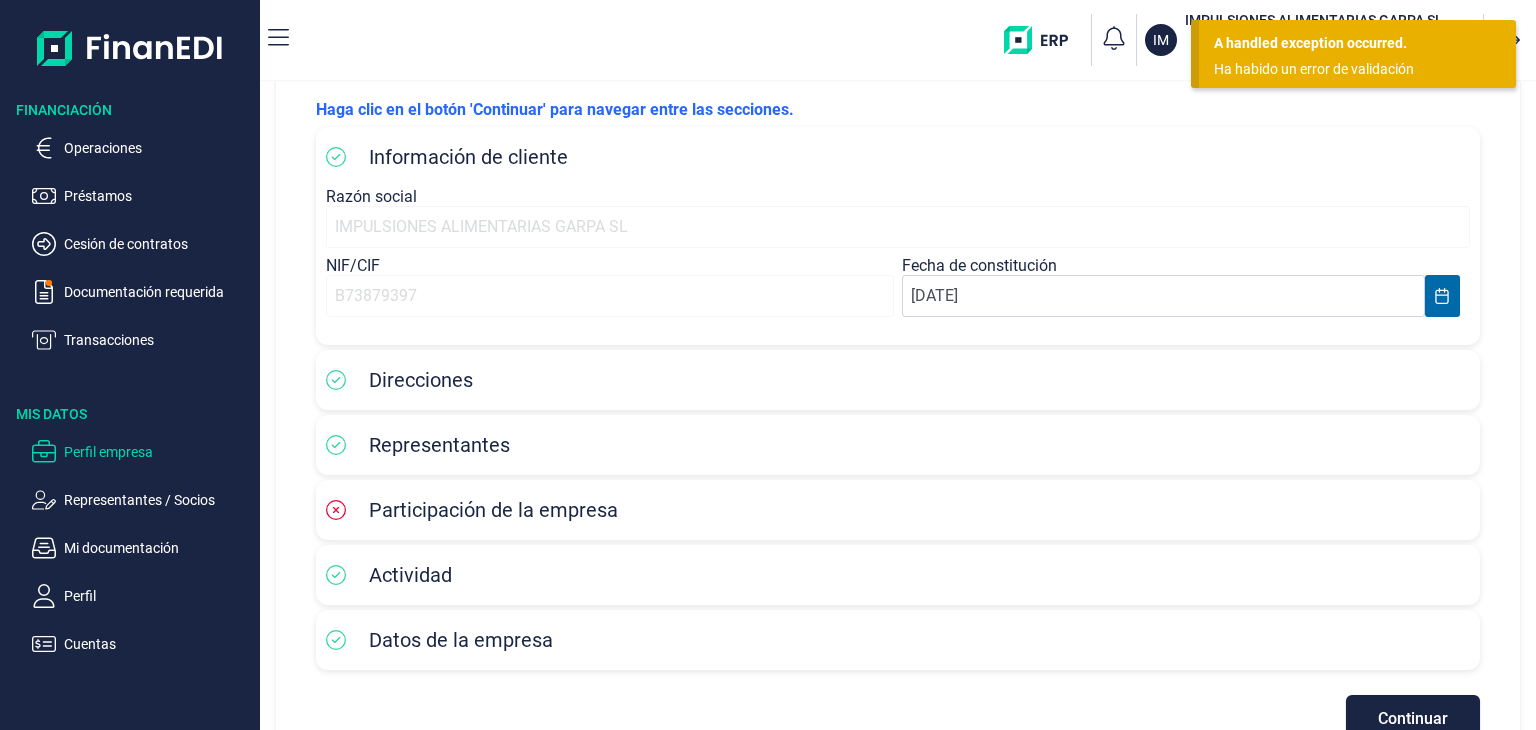scroll, scrollTop: 151, scrollLeft: 0, axis: vertical 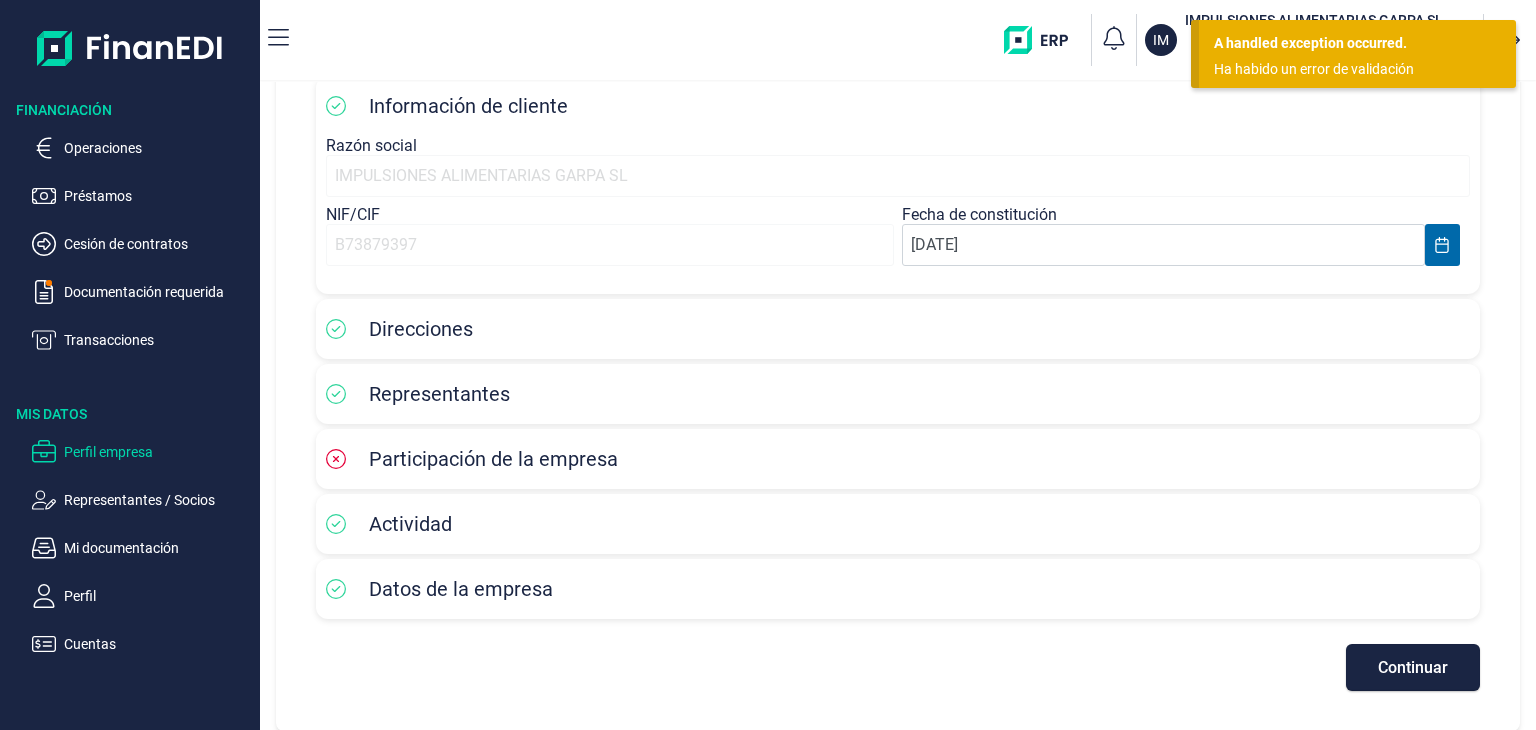 click on "Participación de la empresa" at bounding box center (493, 459) 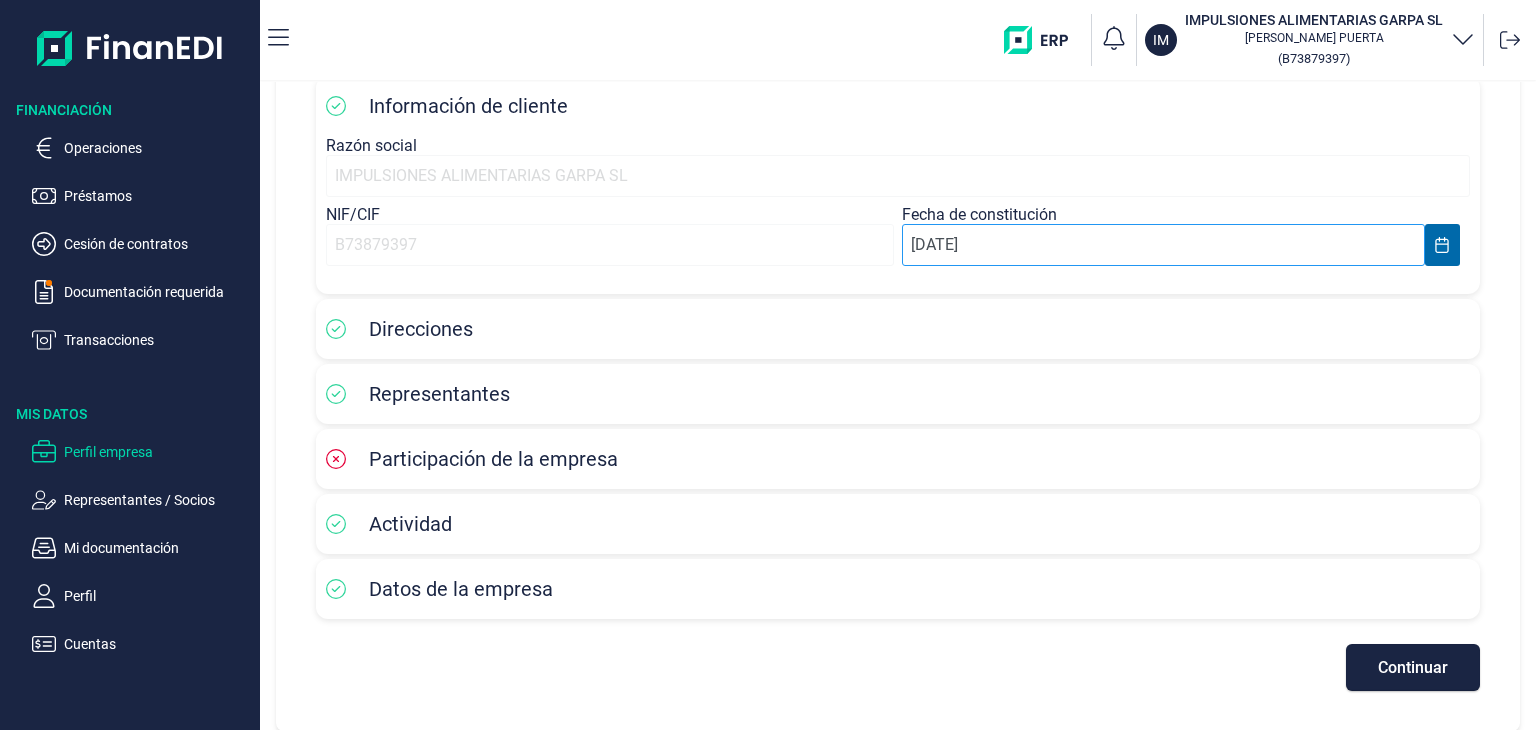 select on "3" 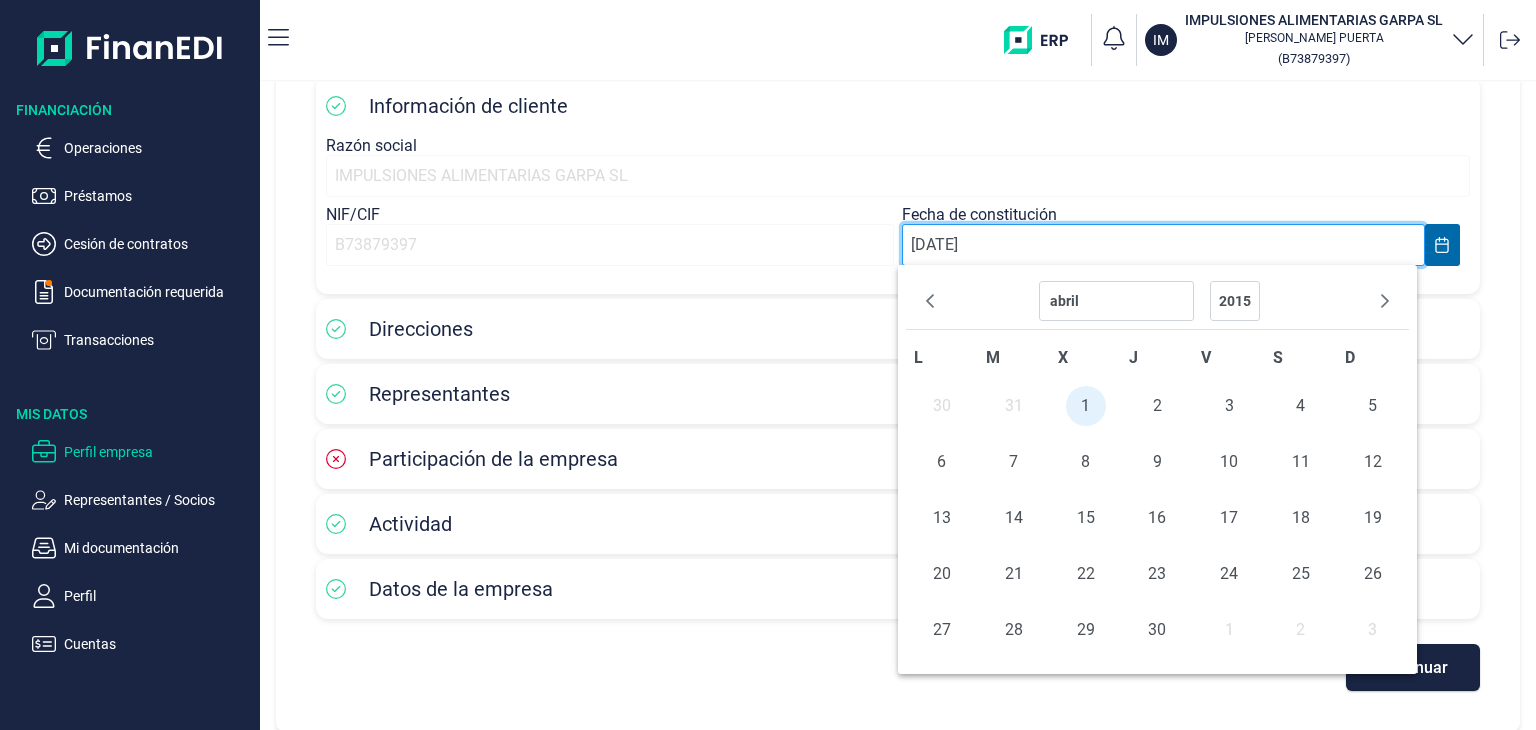 click on "01/04/2015" at bounding box center (1163, 245) 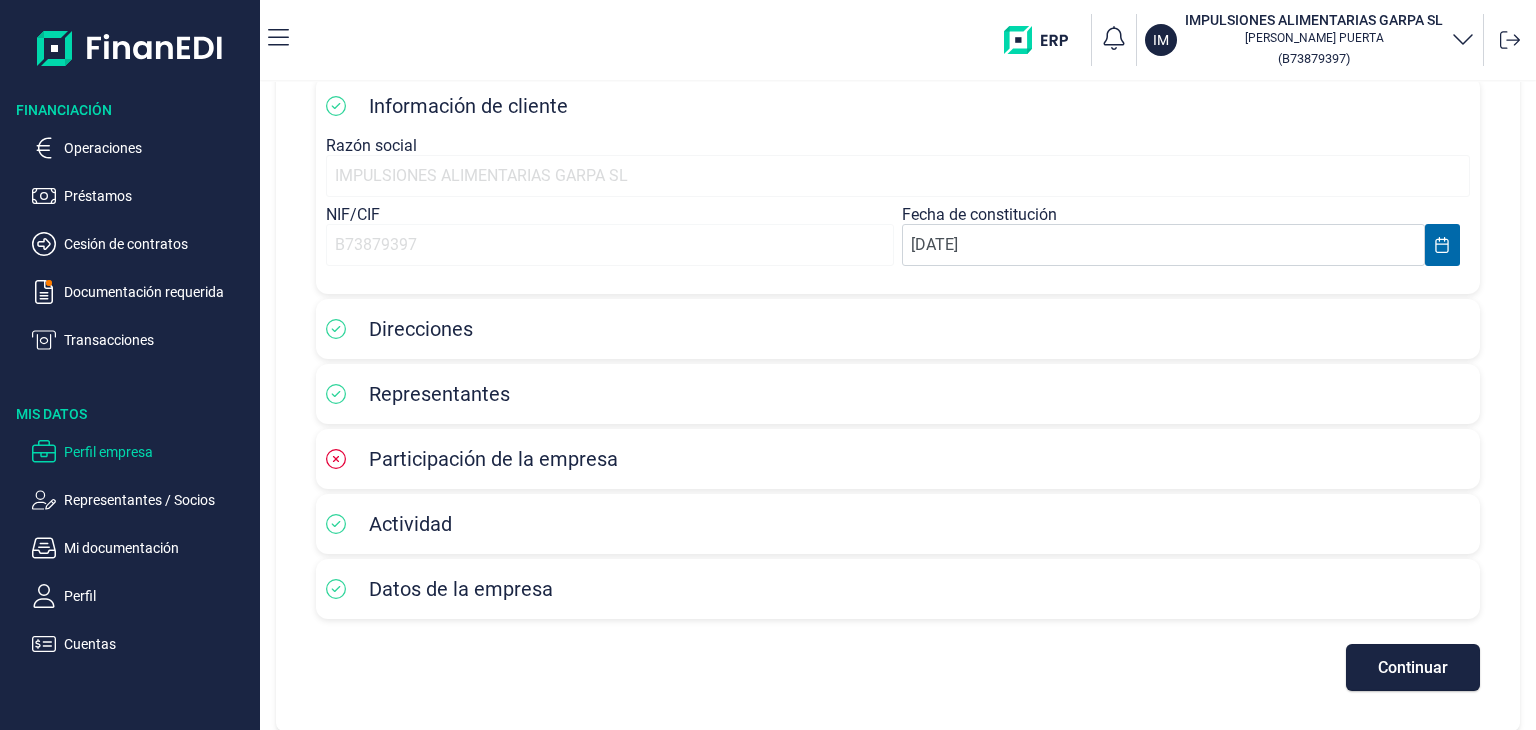 click on "NIF/CIF B73879397" at bounding box center (610, 244) 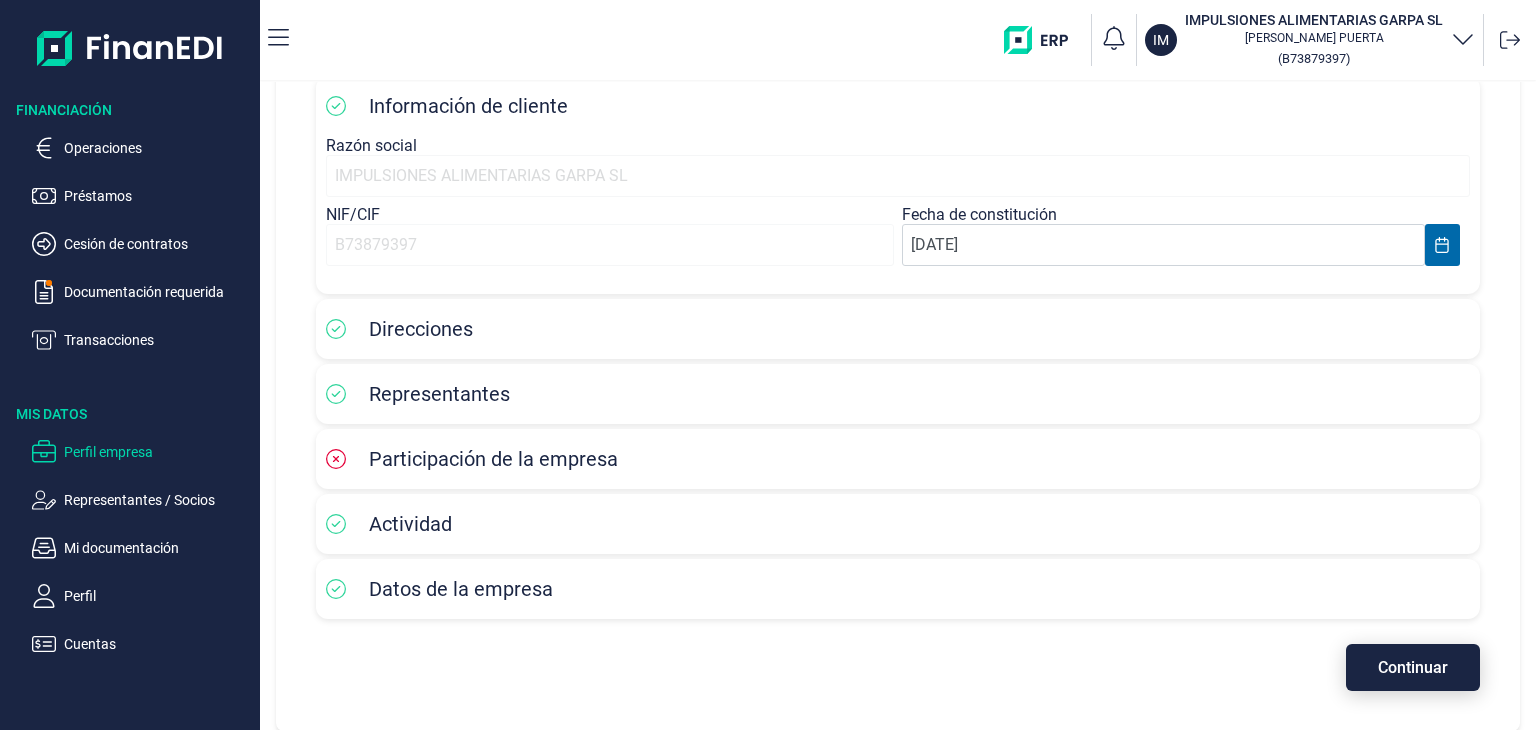 click on "Continuar" at bounding box center (1413, 667) 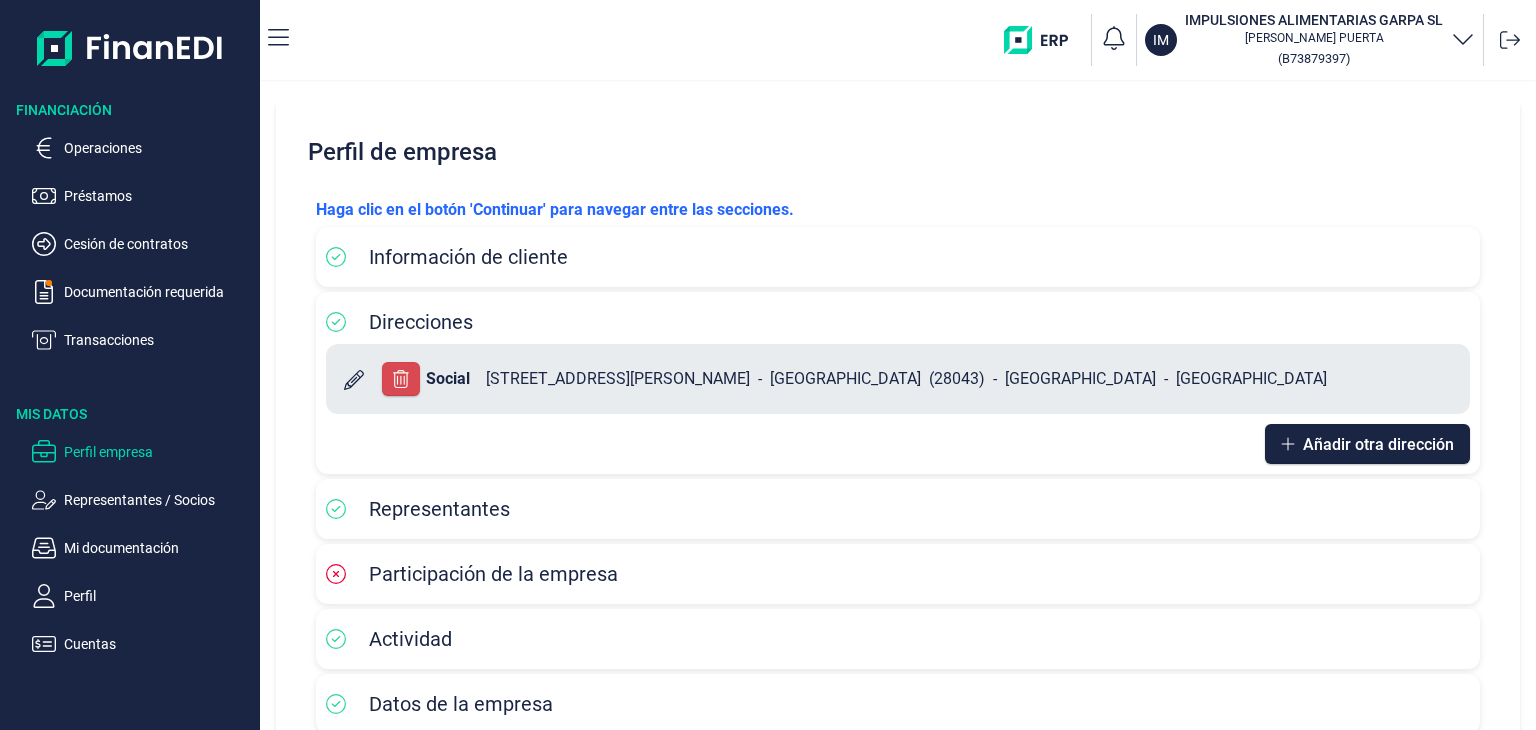 scroll, scrollTop: 100, scrollLeft: 0, axis: vertical 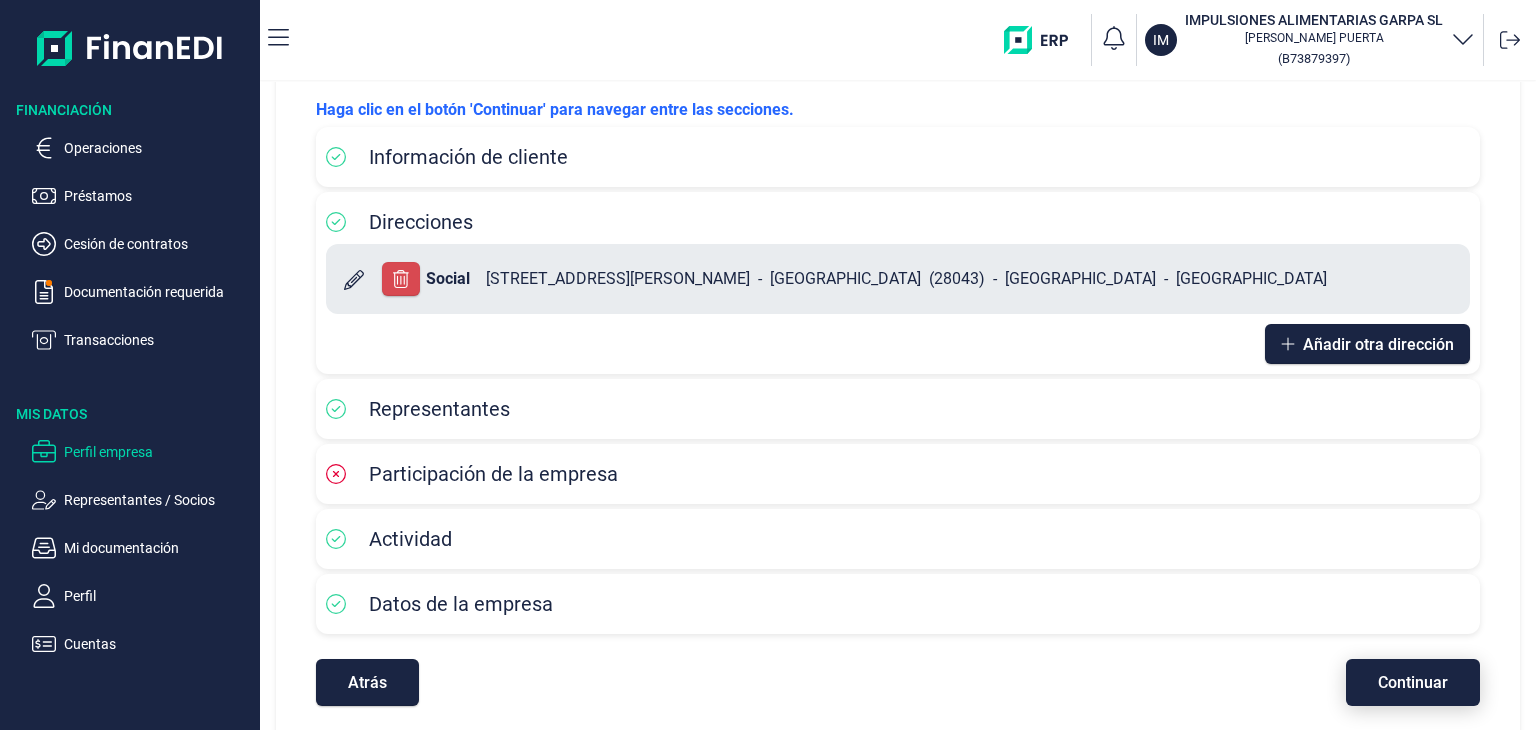 click on "Continuar" at bounding box center (1413, 682) 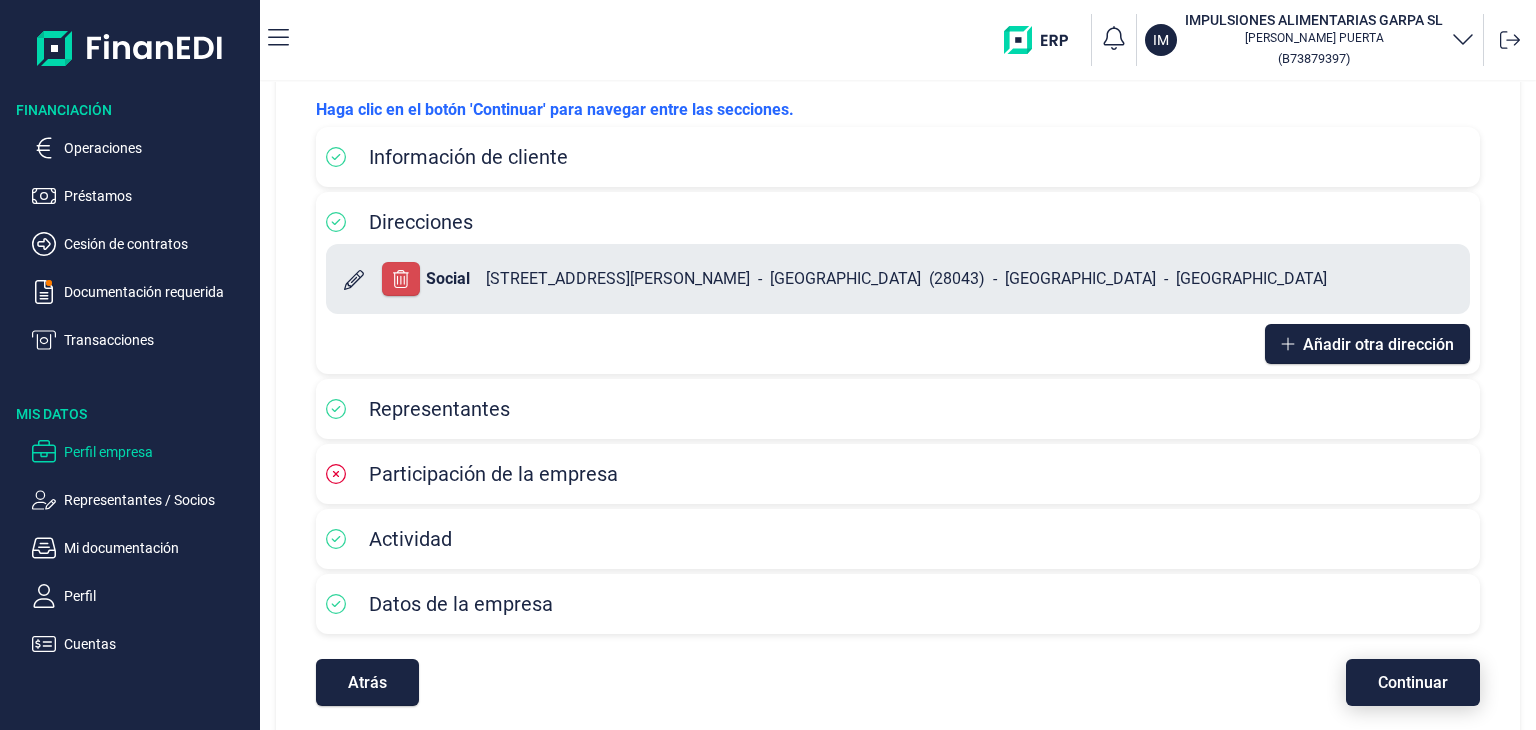 scroll, scrollTop: 0, scrollLeft: 0, axis: both 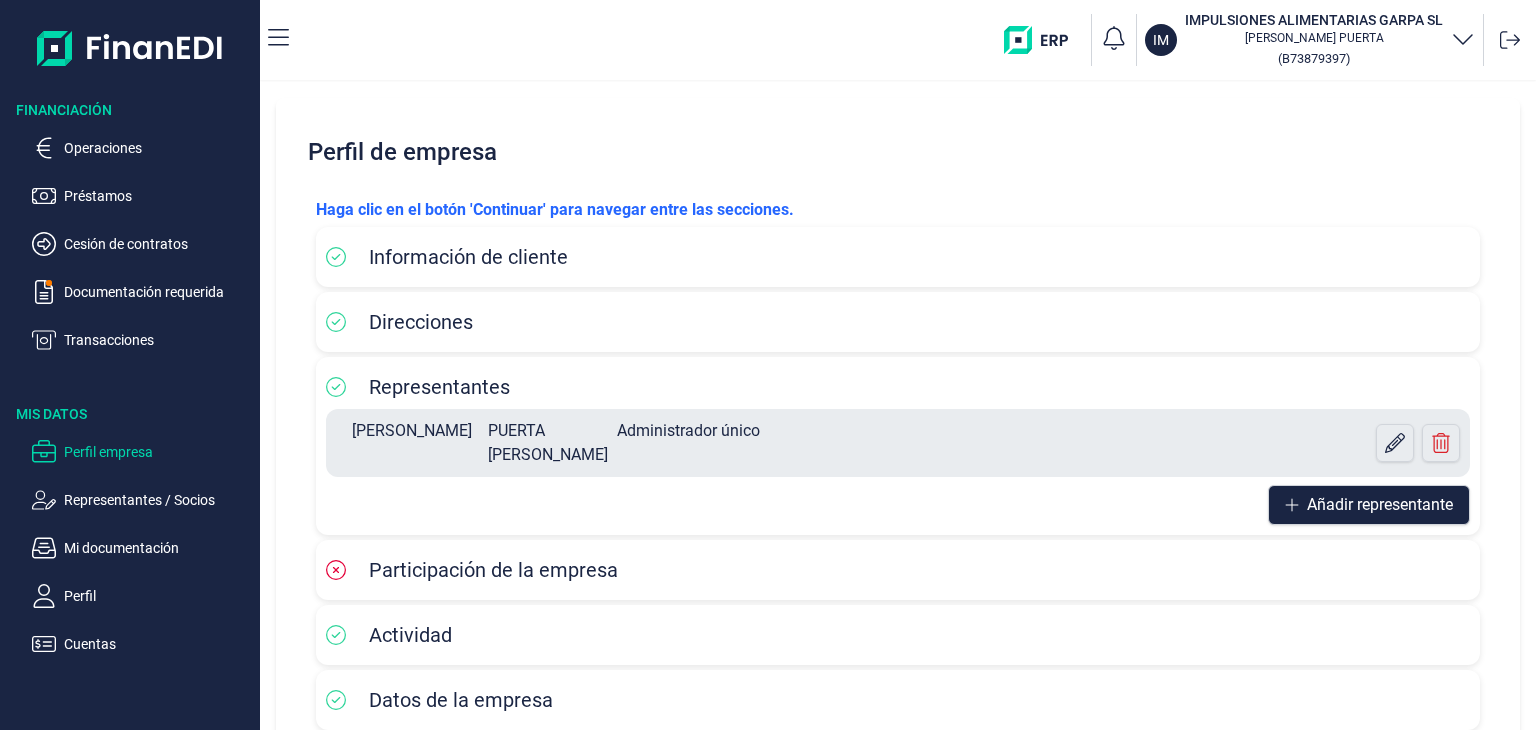 click on "Datos de la empresa" at bounding box center [898, 700] 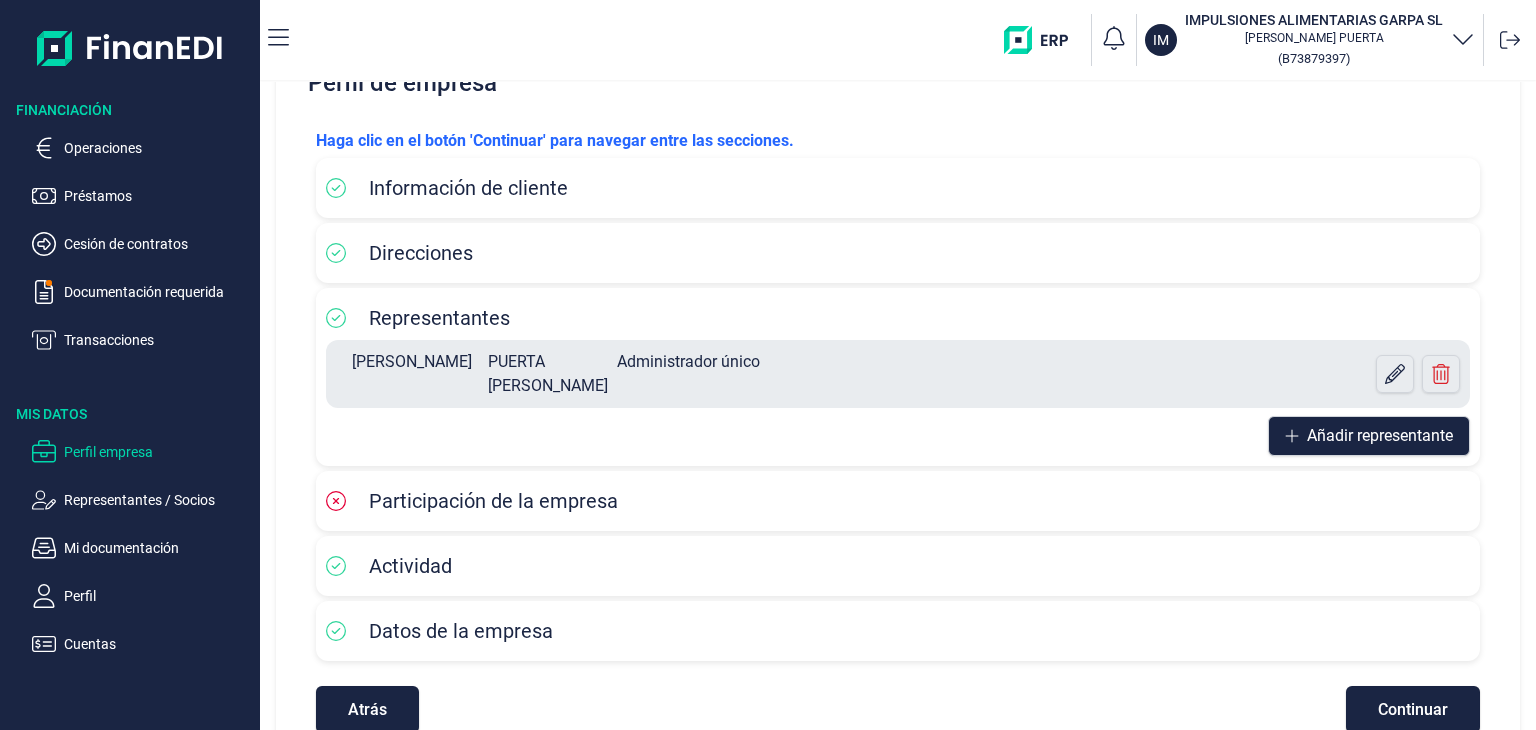 scroll, scrollTop: 100, scrollLeft: 0, axis: vertical 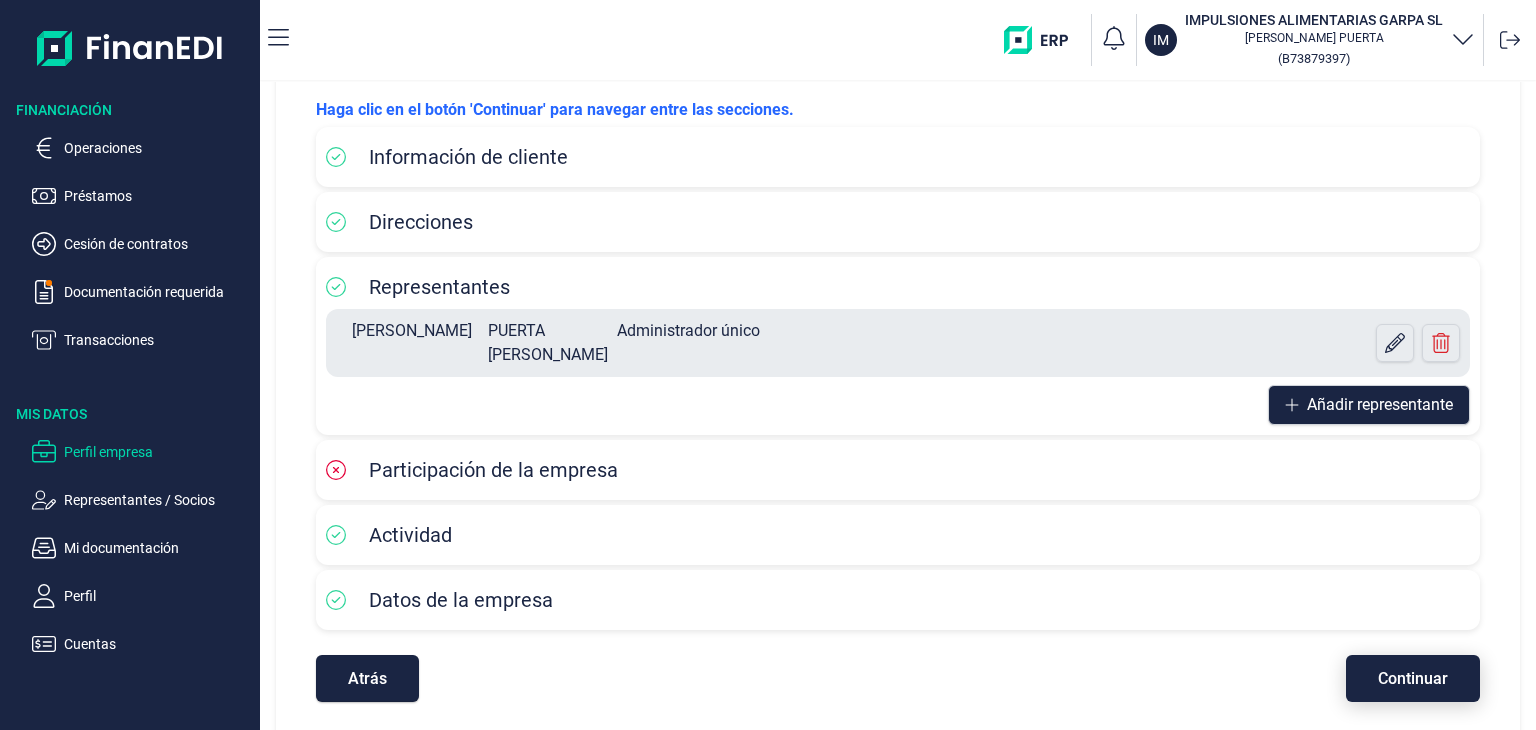 click on "Continuar" at bounding box center (1413, 678) 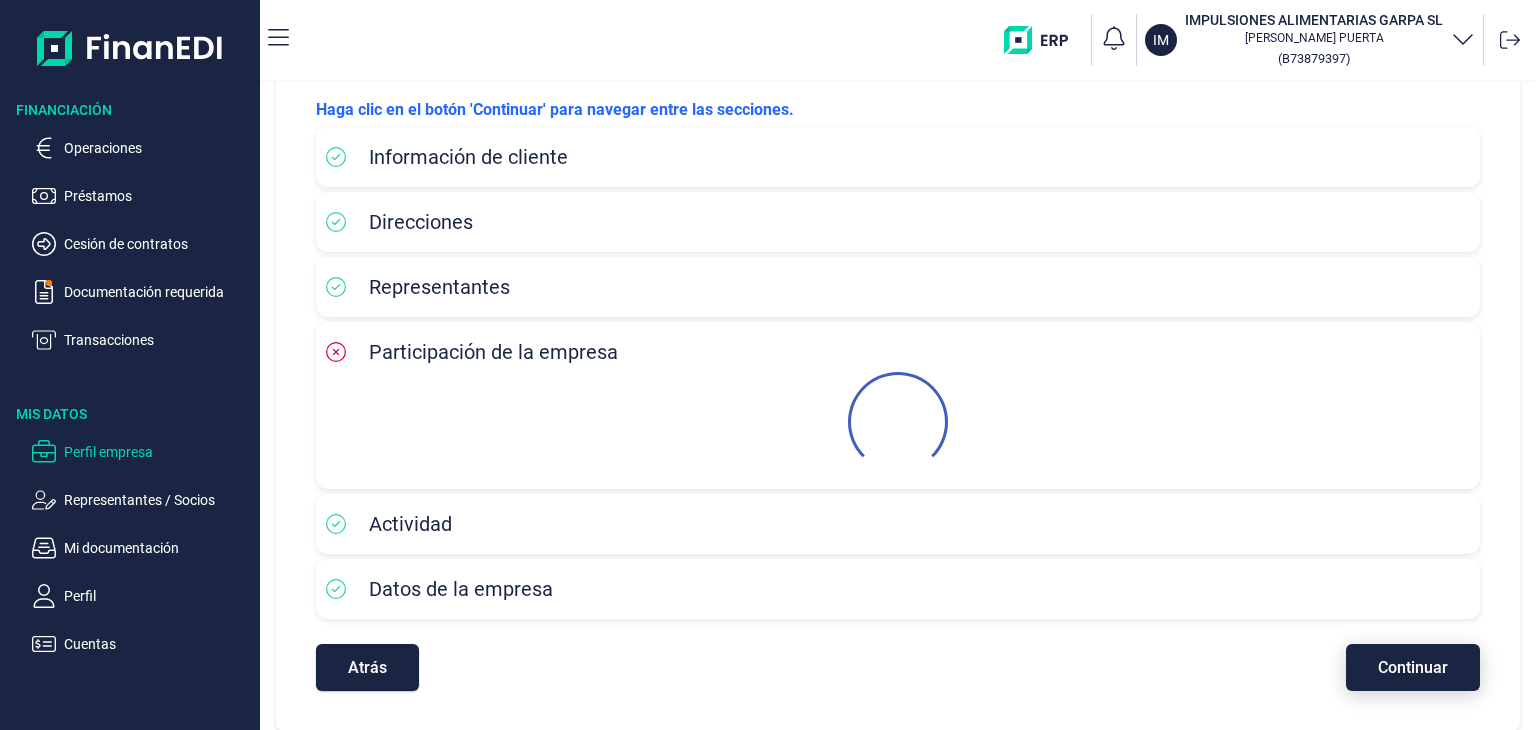 scroll, scrollTop: 0, scrollLeft: 0, axis: both 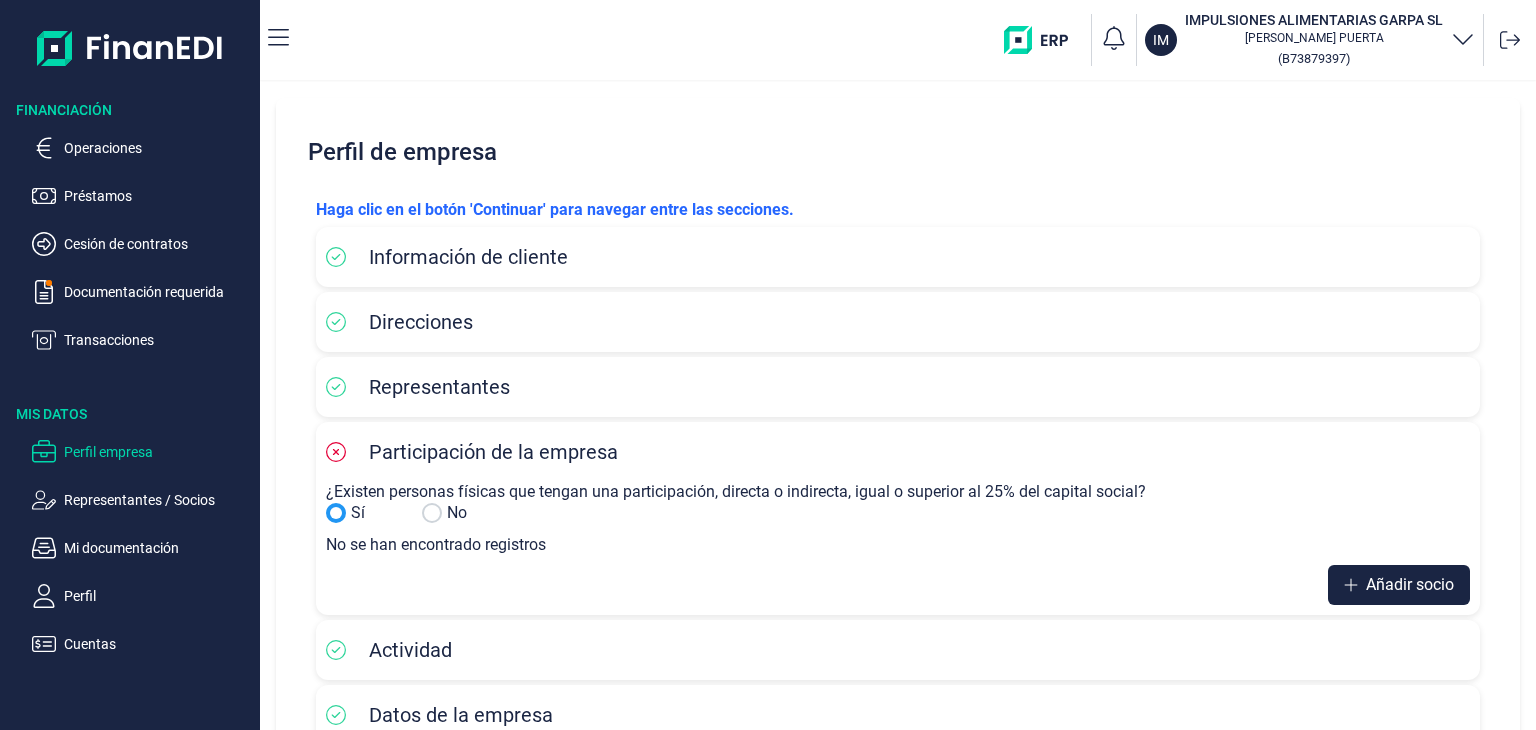 click on "Sí" at bounding box center (432, 513) 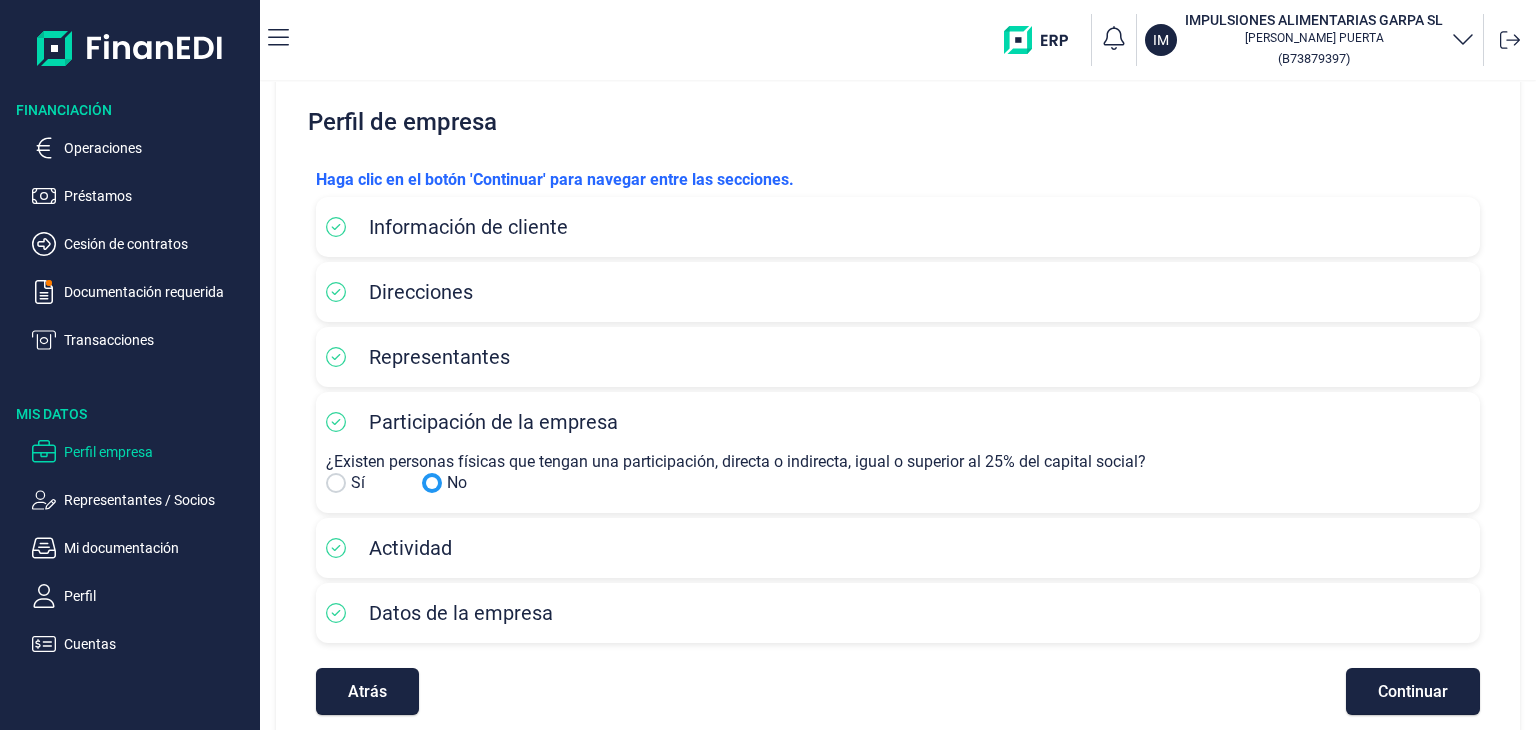 scroll, scrollTop: 55, scrollLeft: 0, axis: vertical 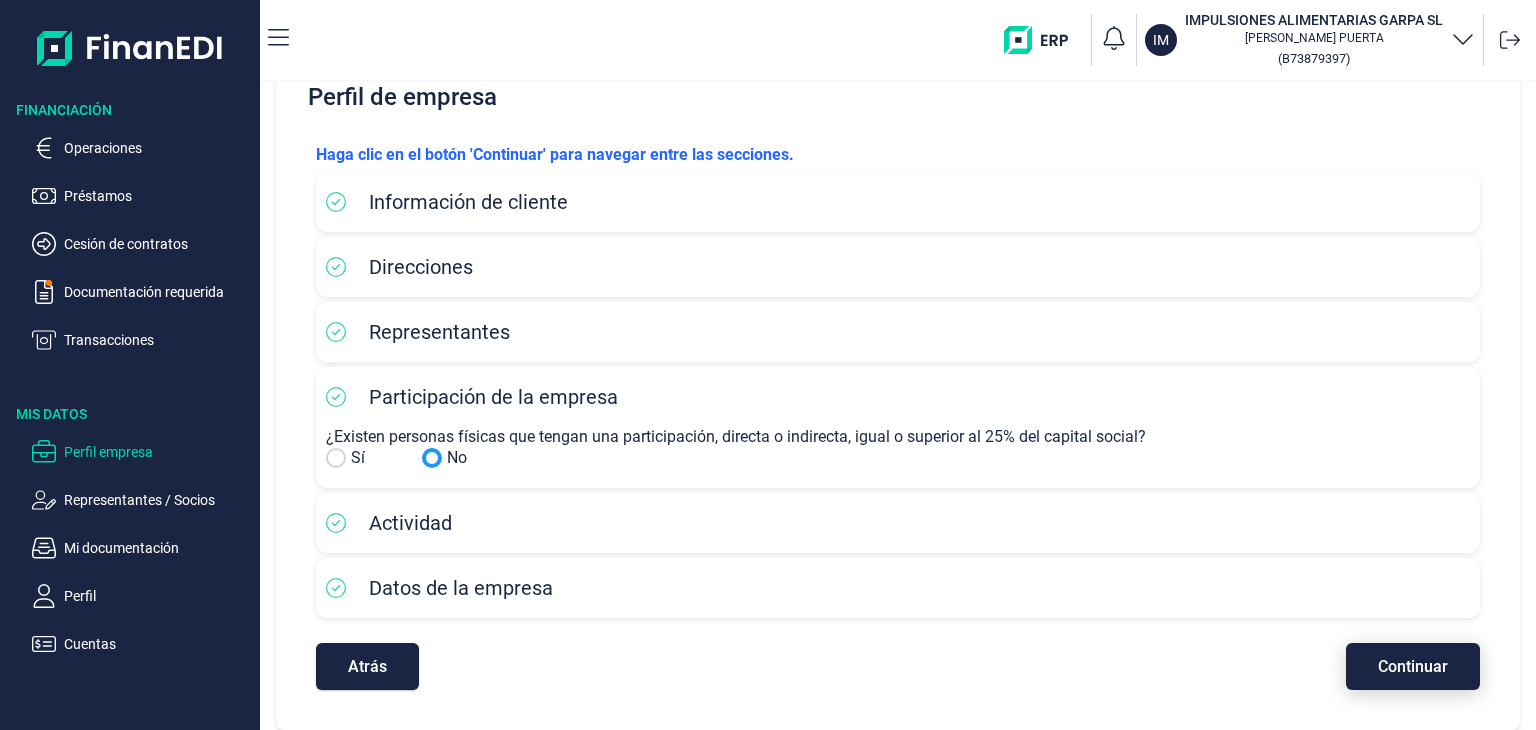 click on "Continuar" at bounding box center [1413, 666] 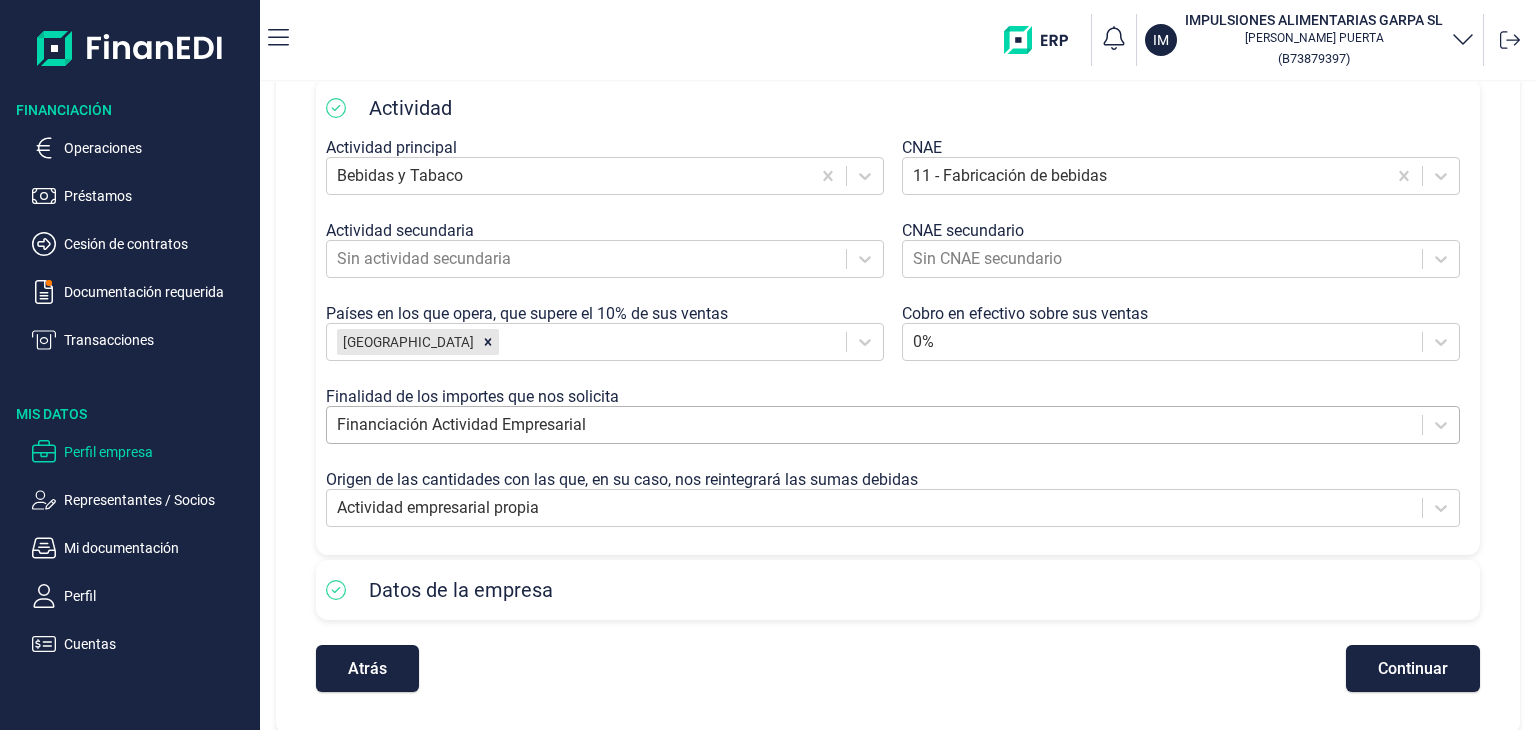 scroll, scrollTop: 411, scrollLeft: 0, axis: vertical 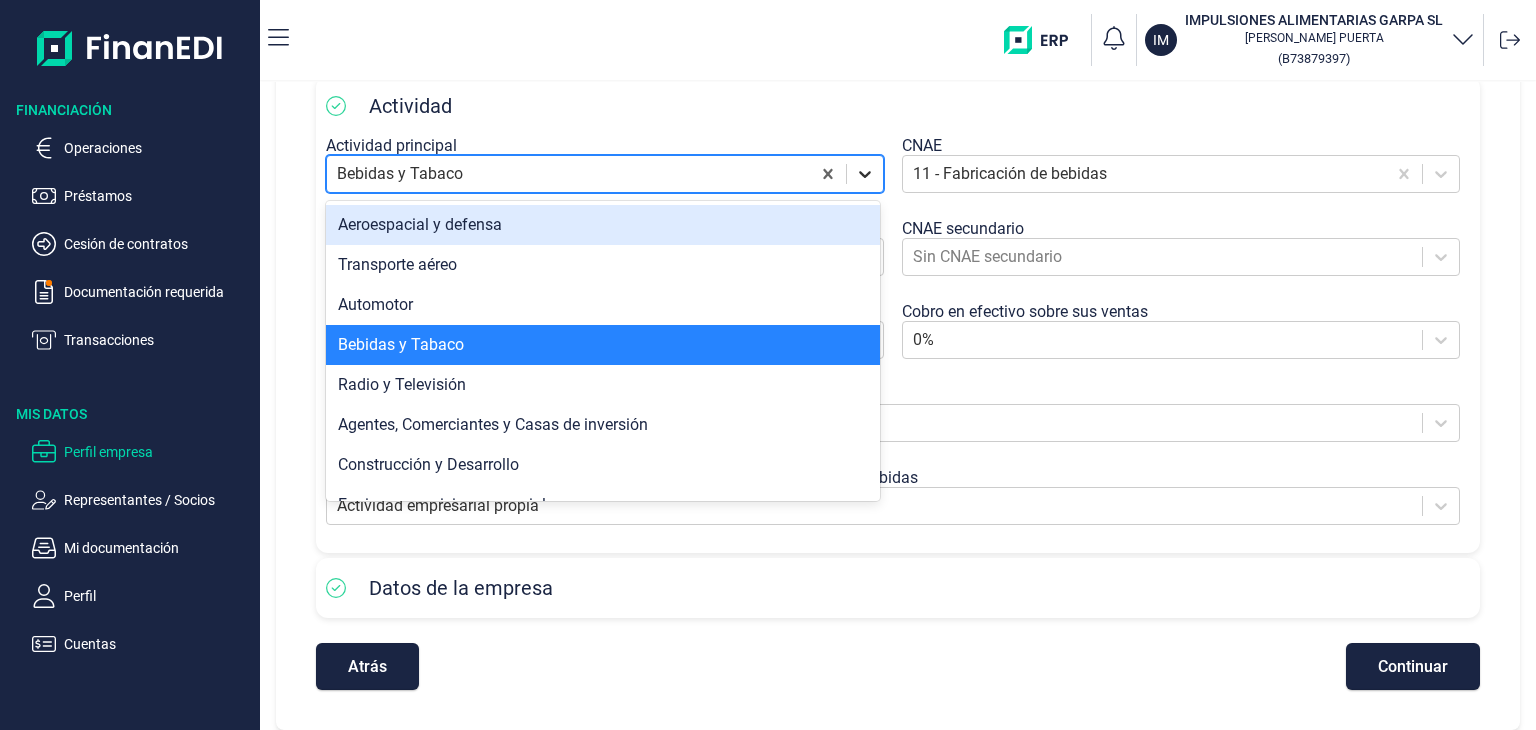 click 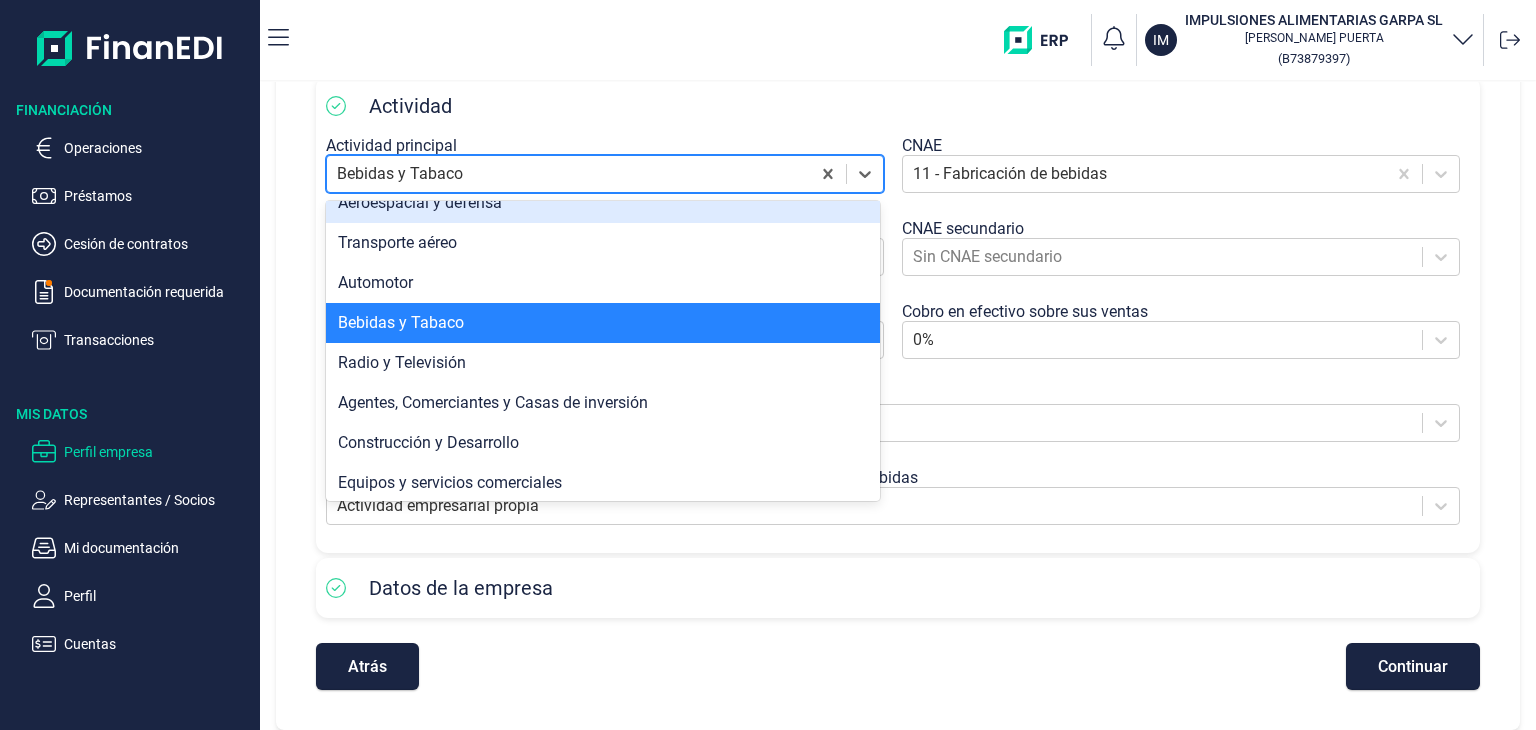 scroll, scrollTop: 0, scrollLeft: 0, axis: both 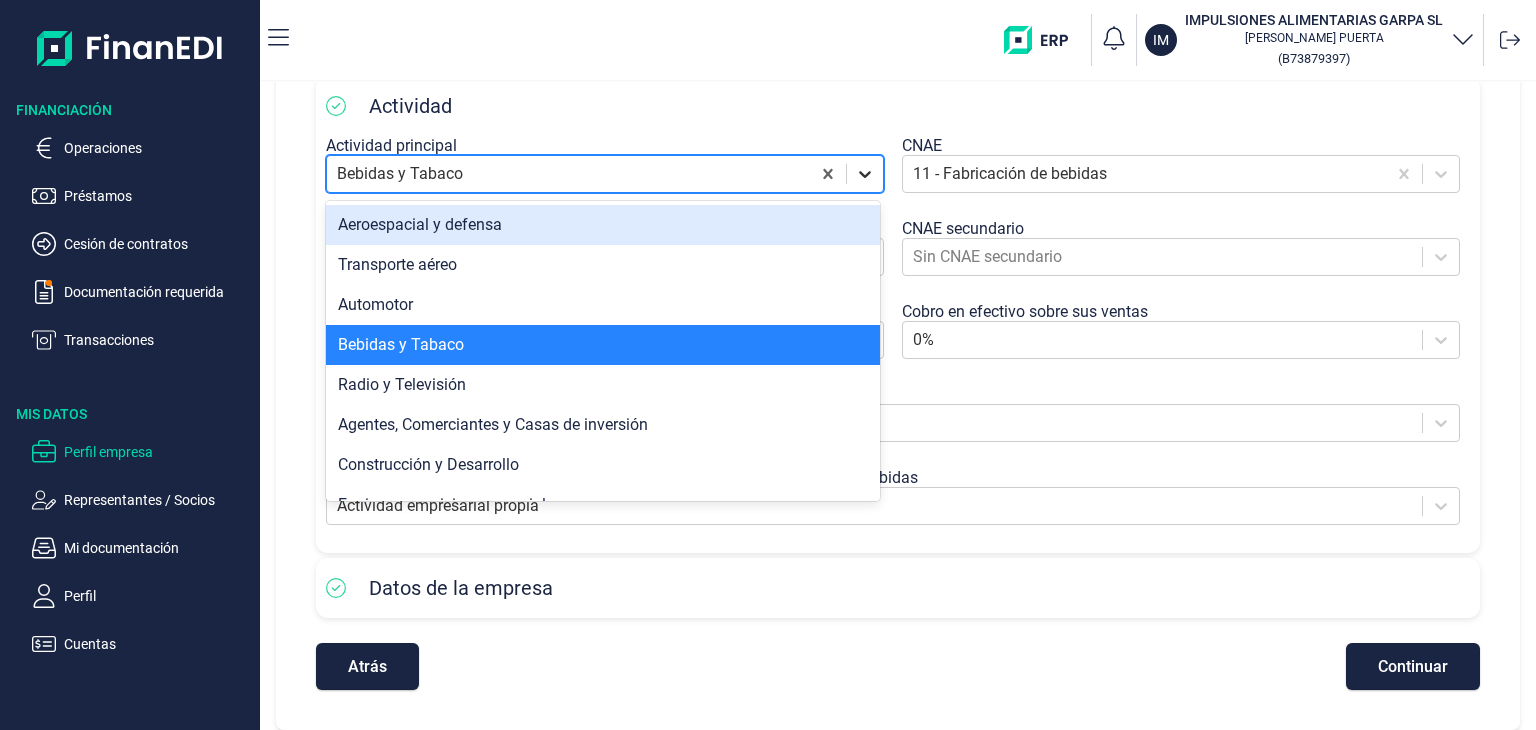 click 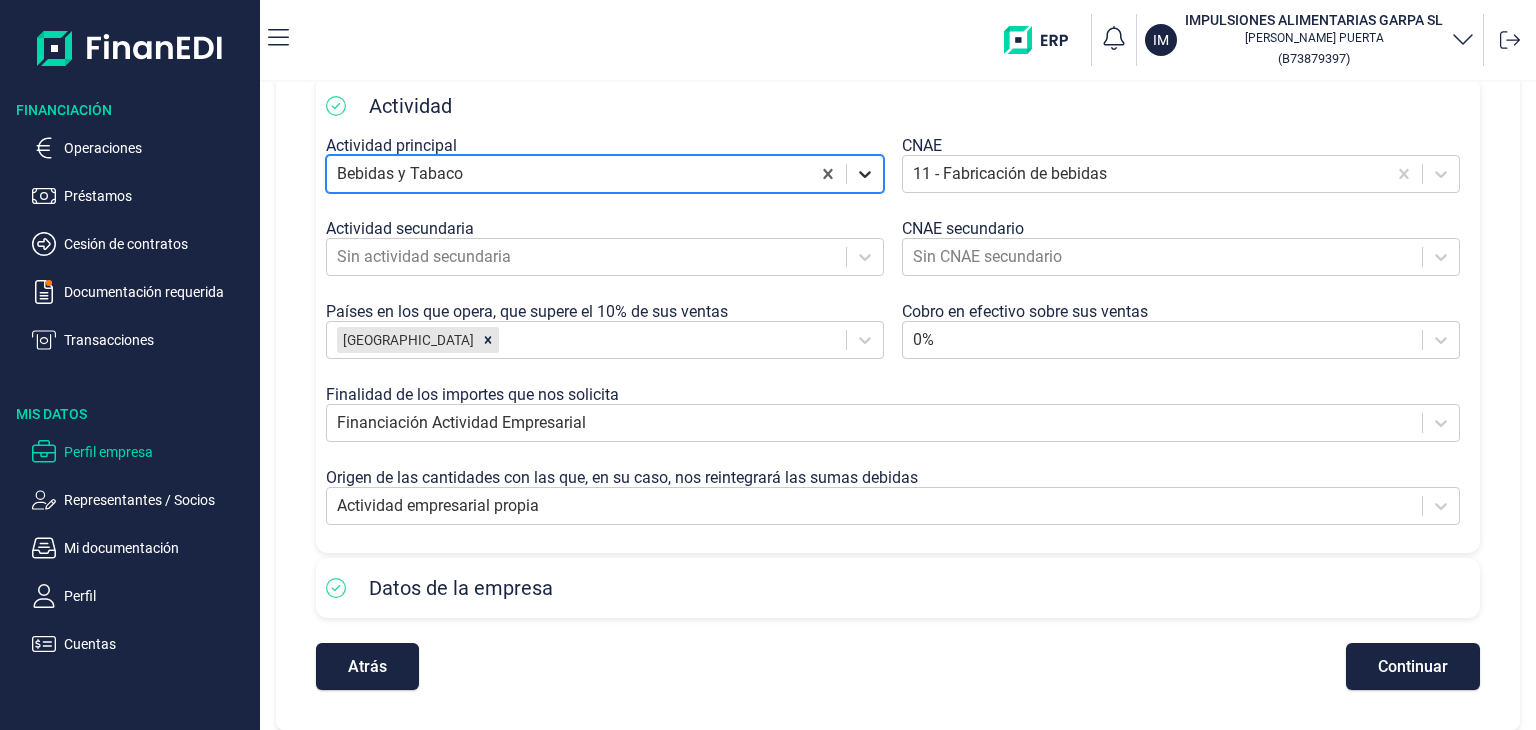 click 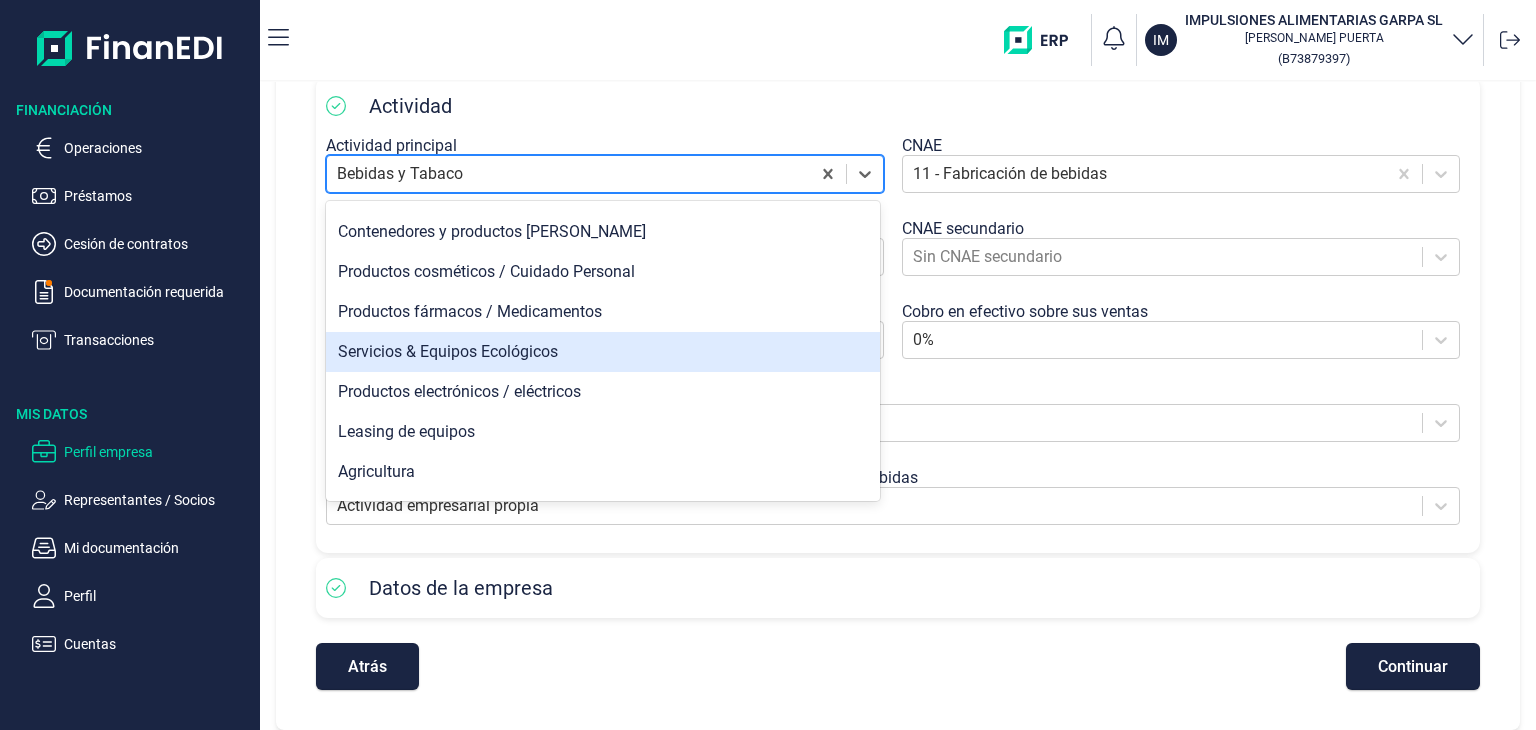 scroll, scrollTop: 500, scrollLeft: 0, axis: vertical 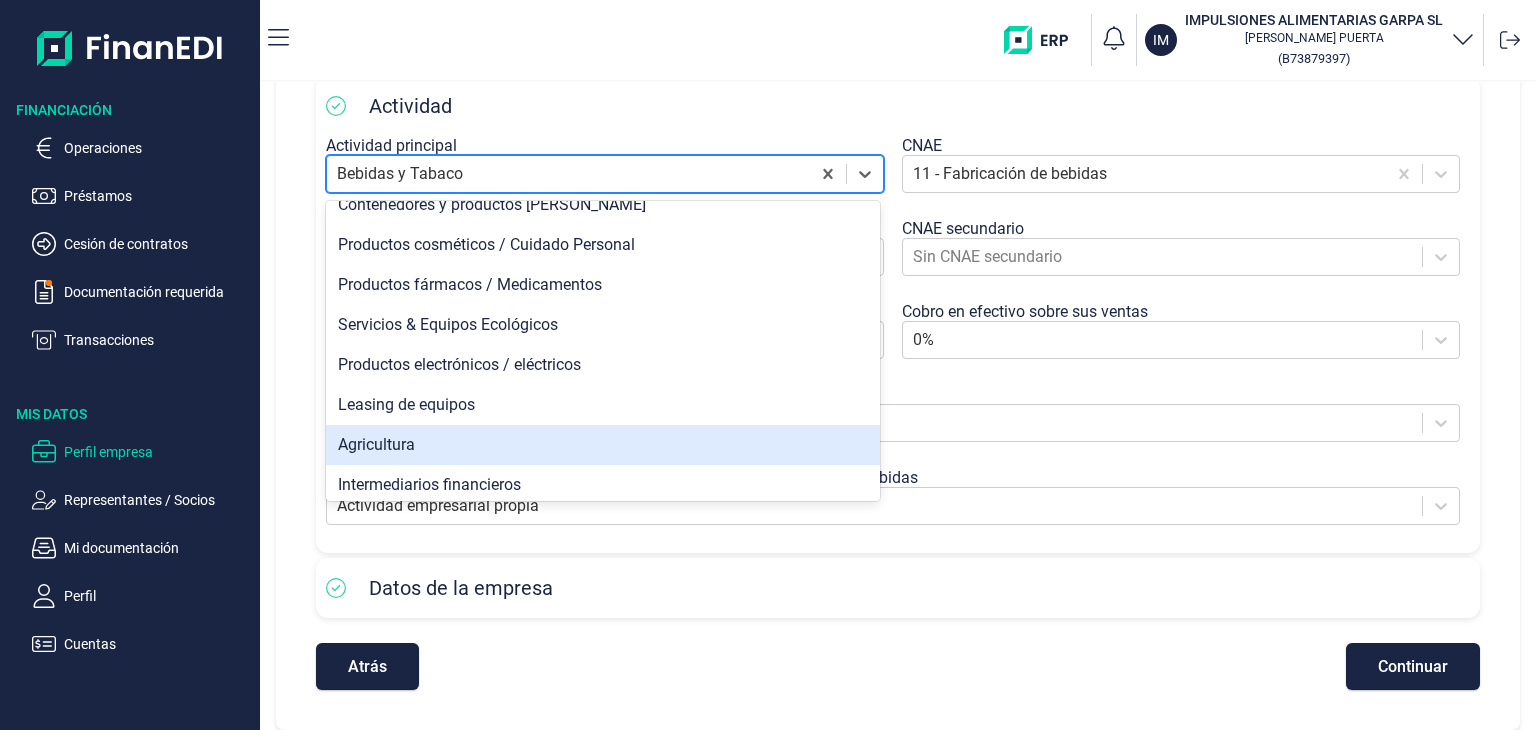 click on "Agricultura" at bounding box center [603, 445] 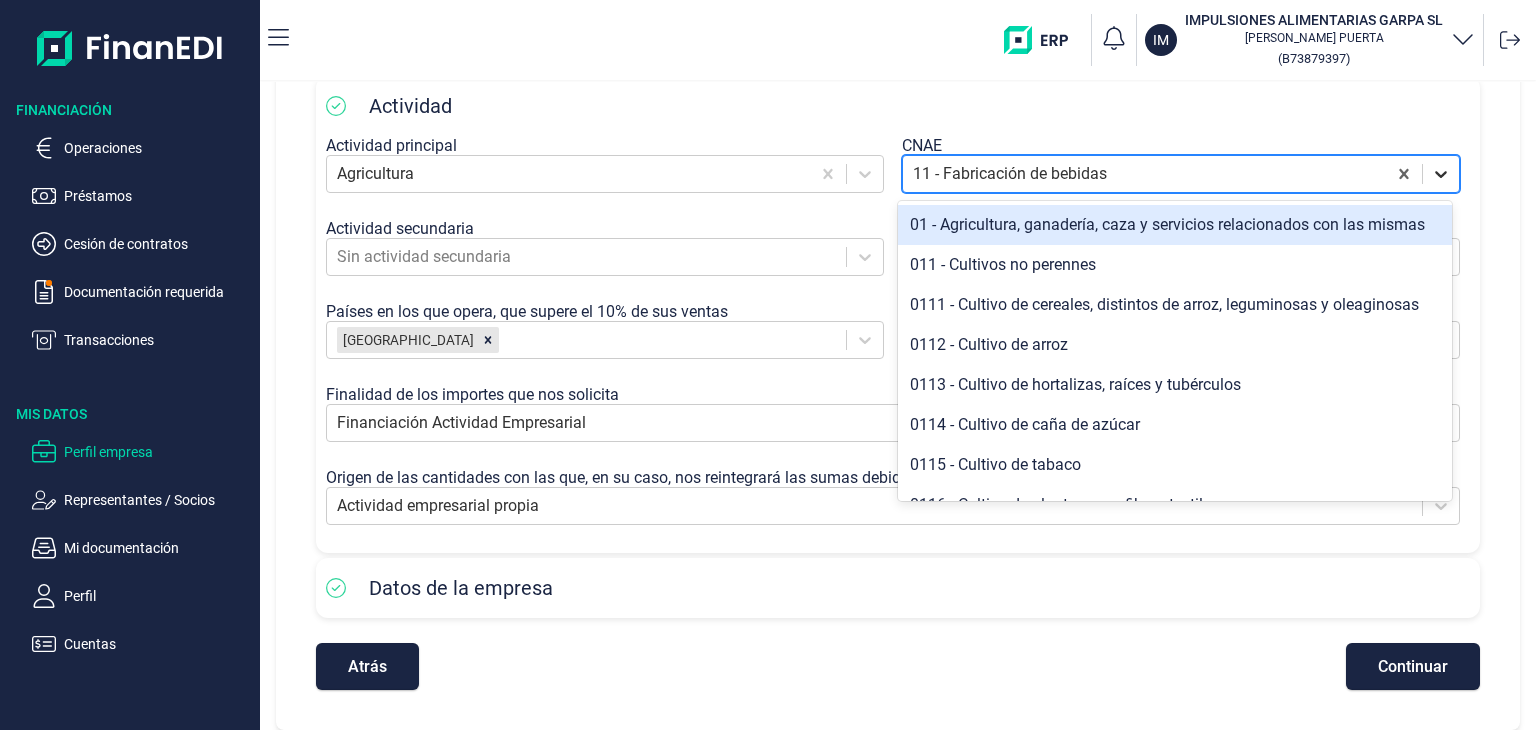 click 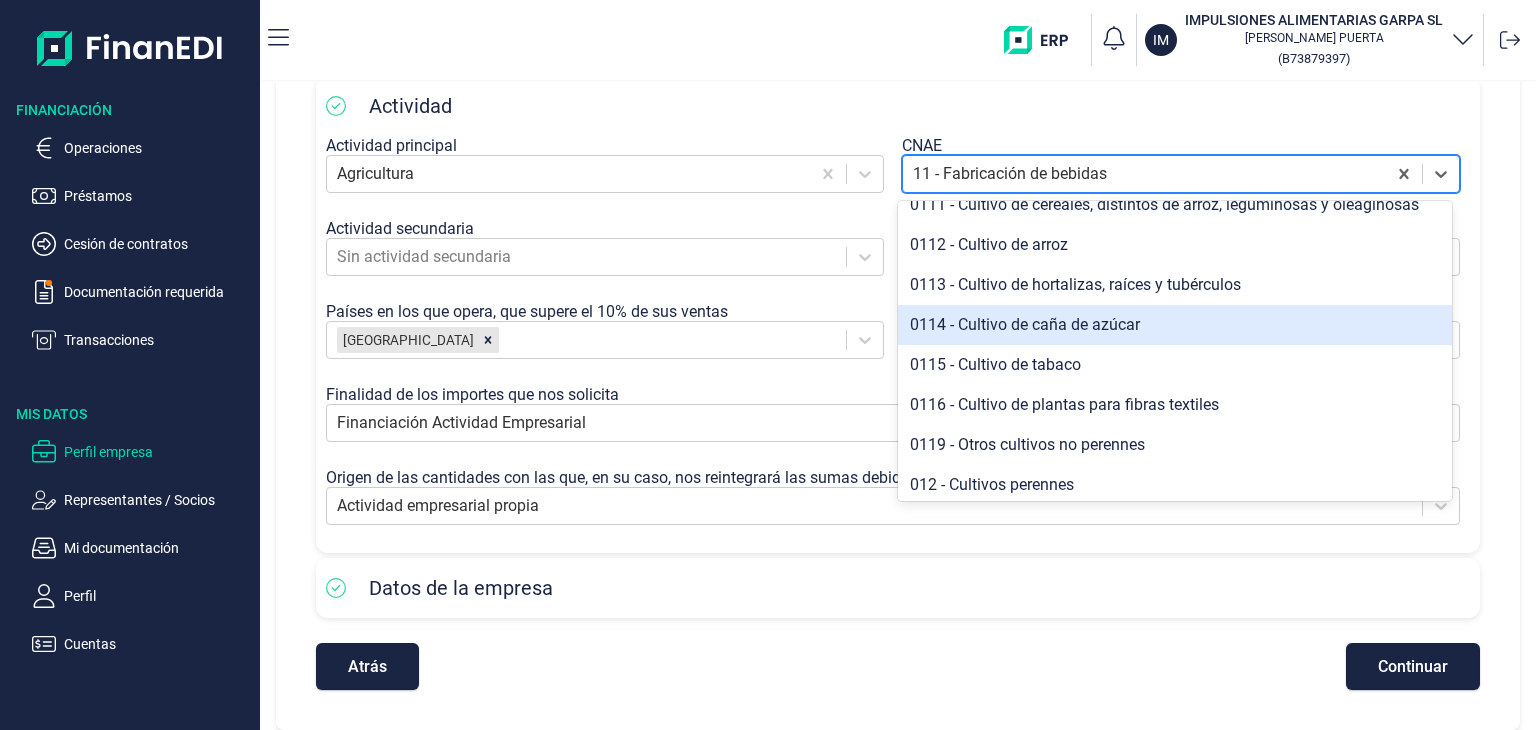 scroll, scrollTop: 0, scrollLeft: 0, axis: both 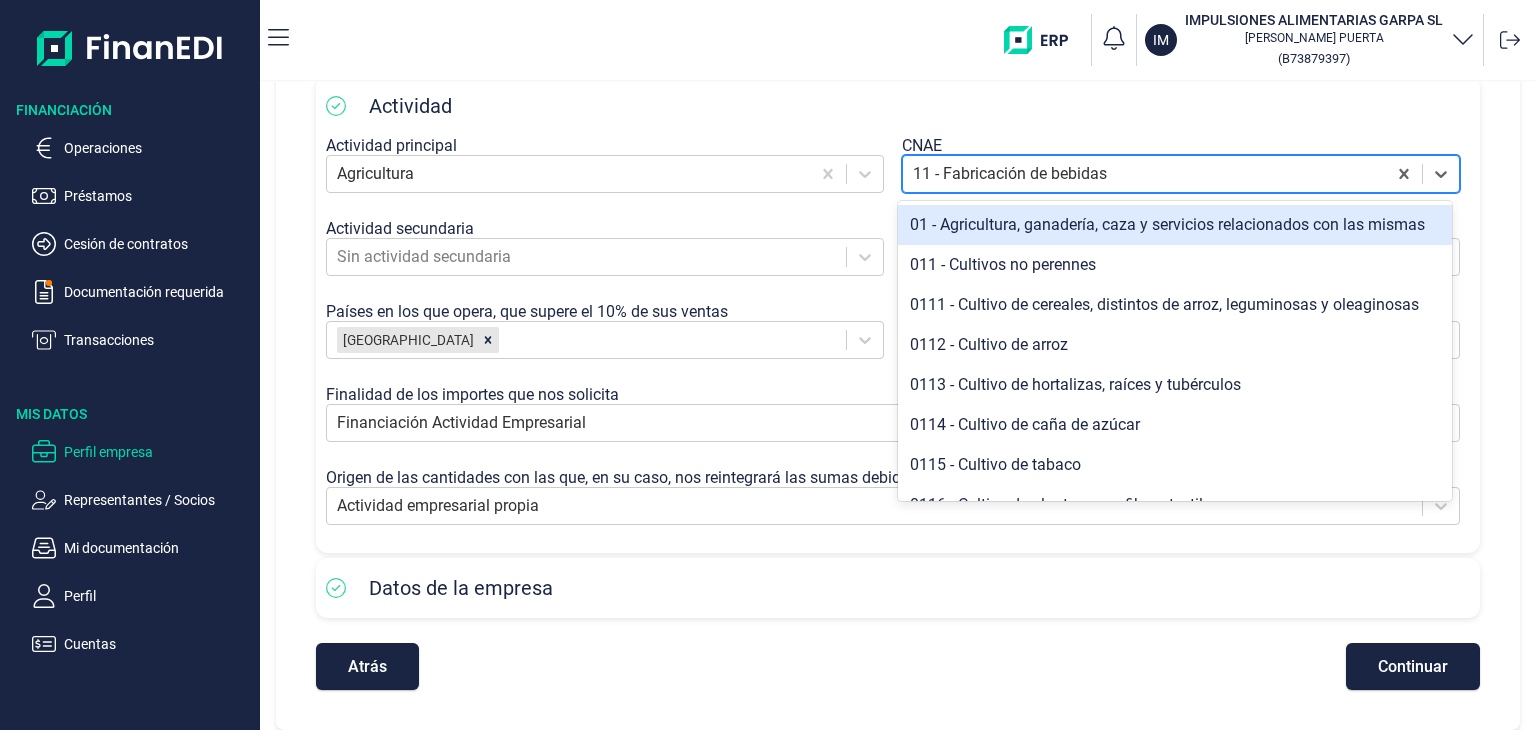 click on "01 - Agricultura, ganadería, caza y servicios relacionados con las mismas" at bounding box center [1175, 225] 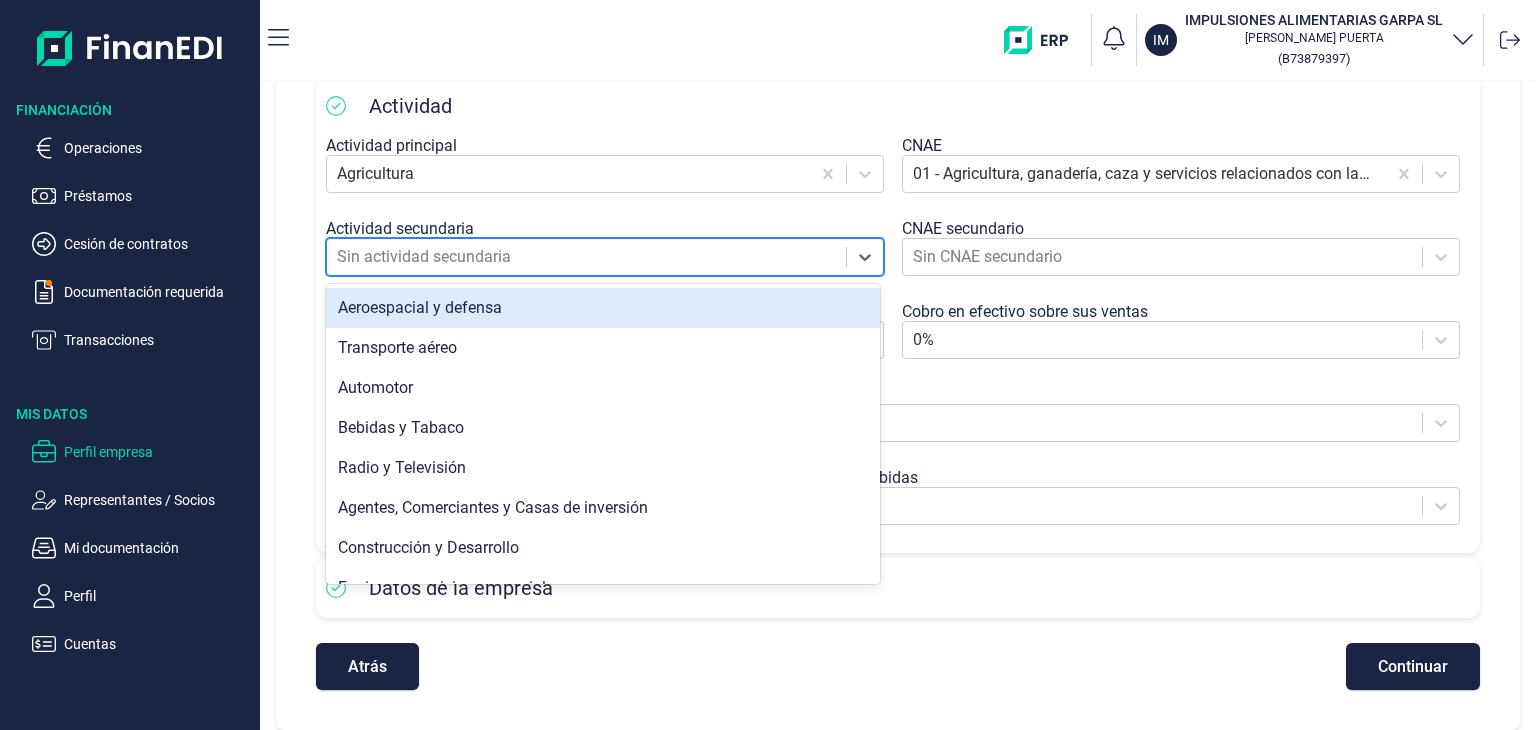 click at bounding box center (586, 257) 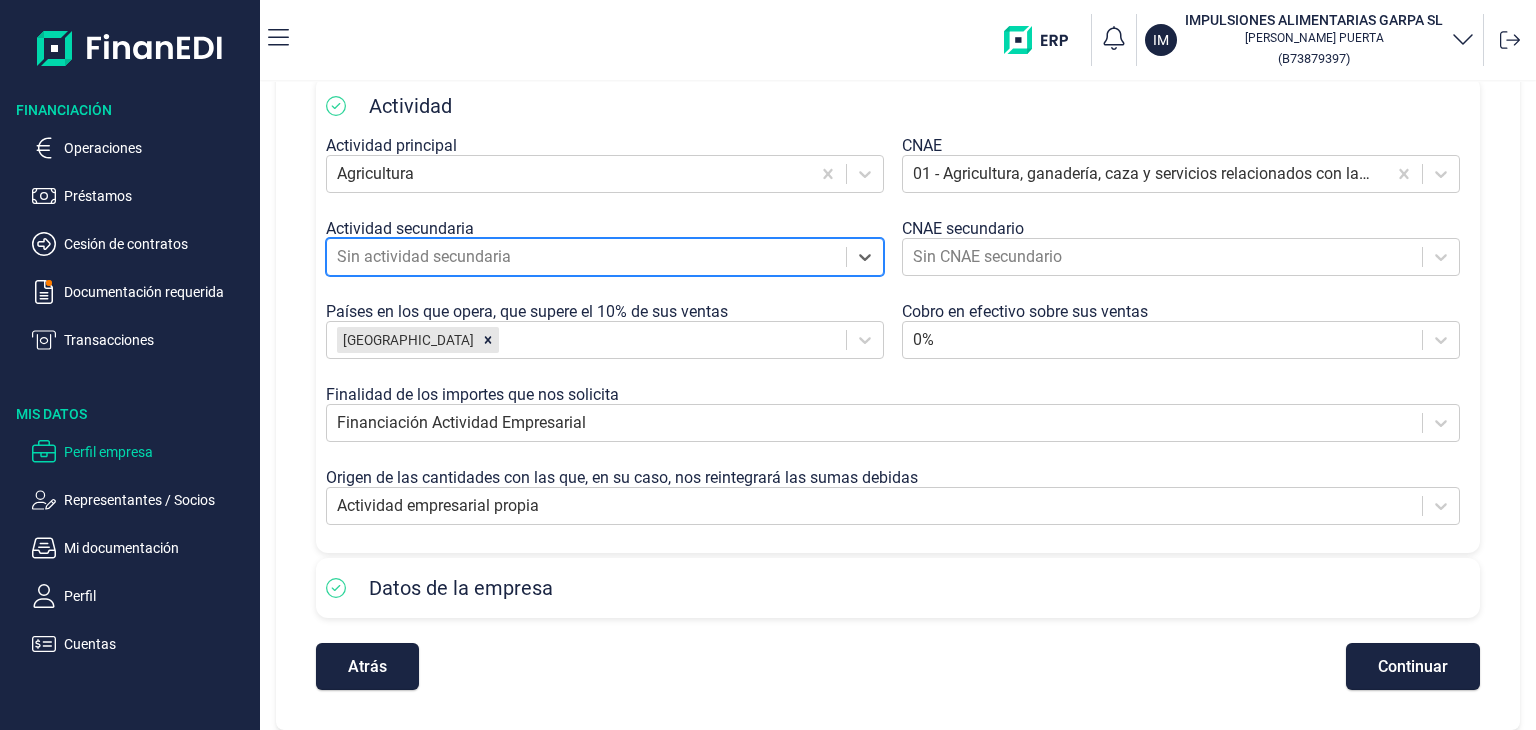 click at bounding box center [586, 257] 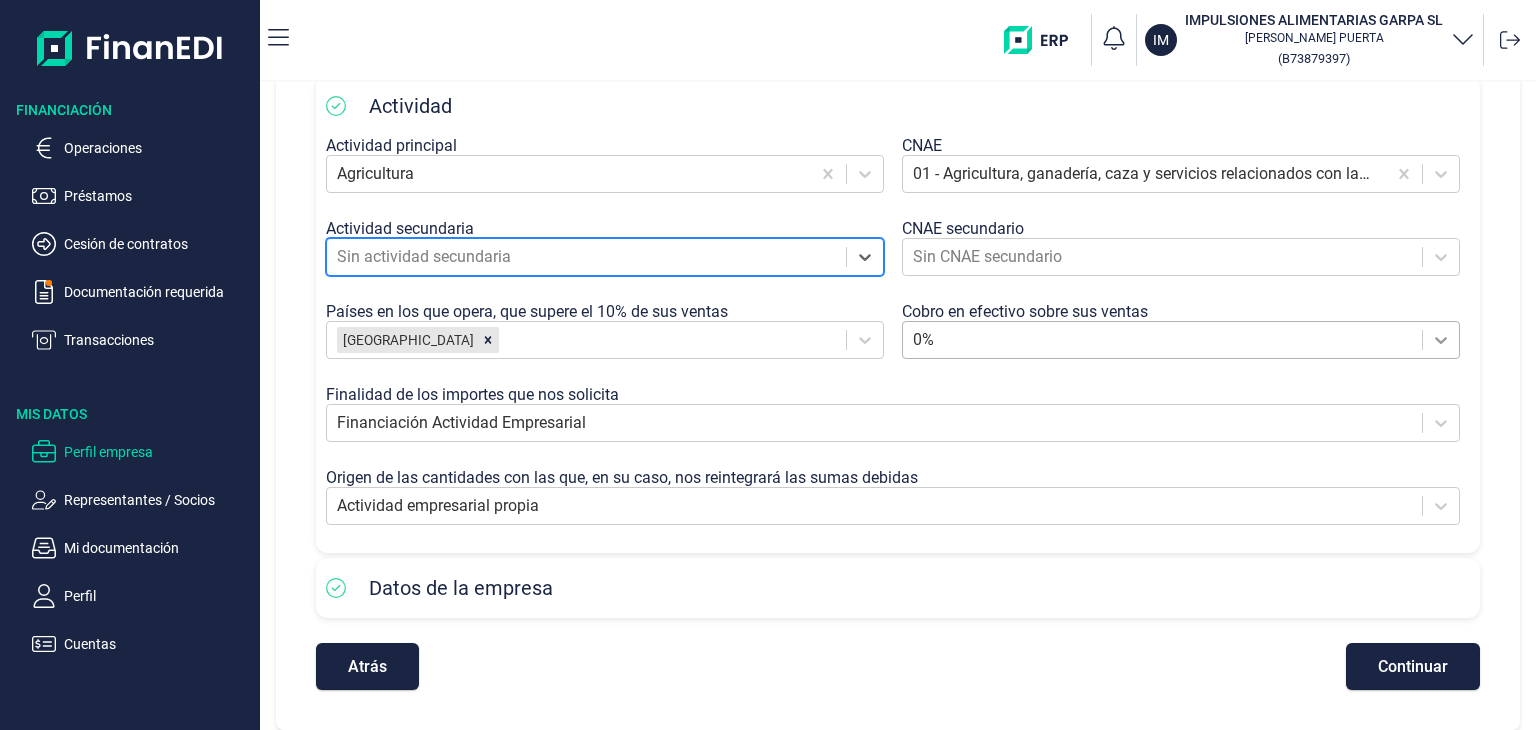 click 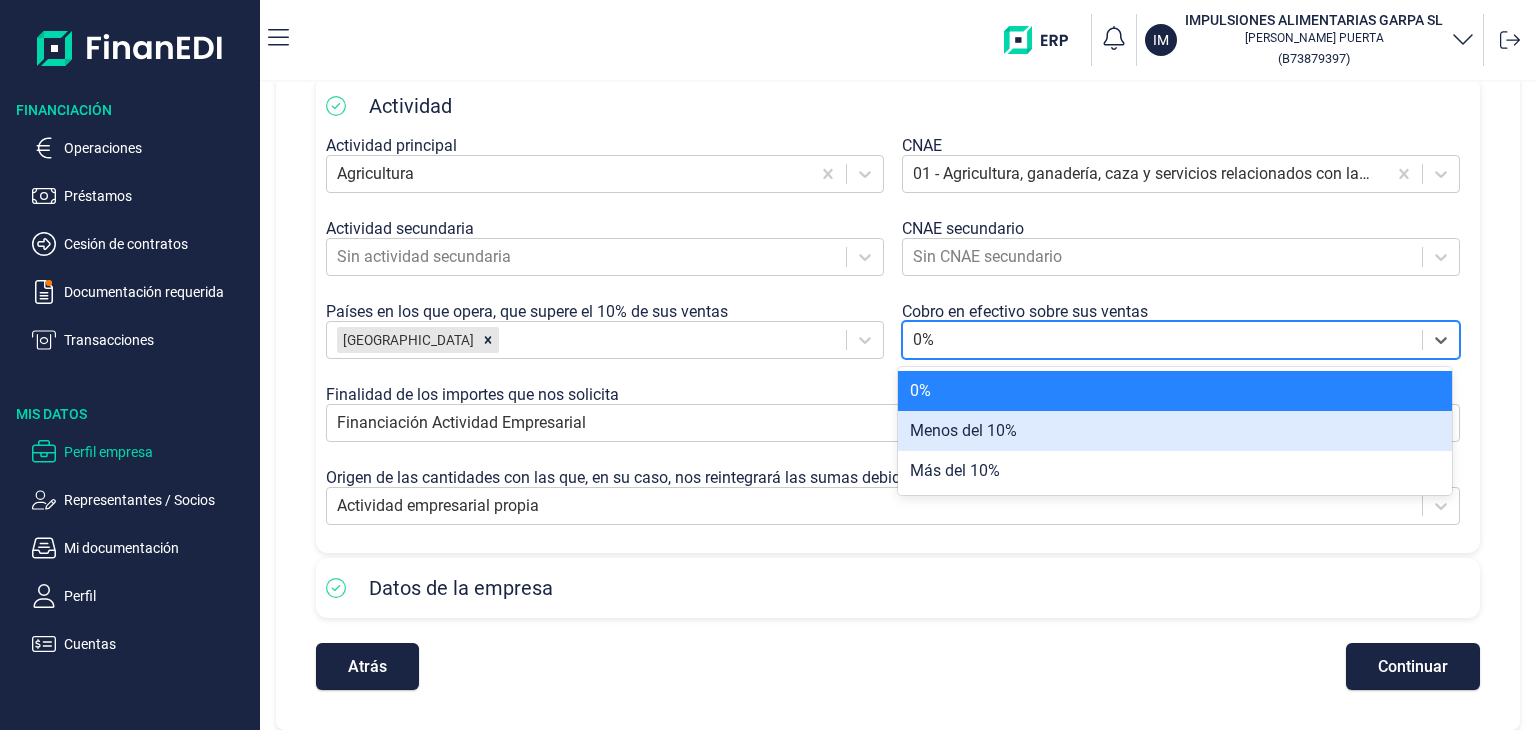 click on "Menos del 10%" at bounding box center (1175, 431) 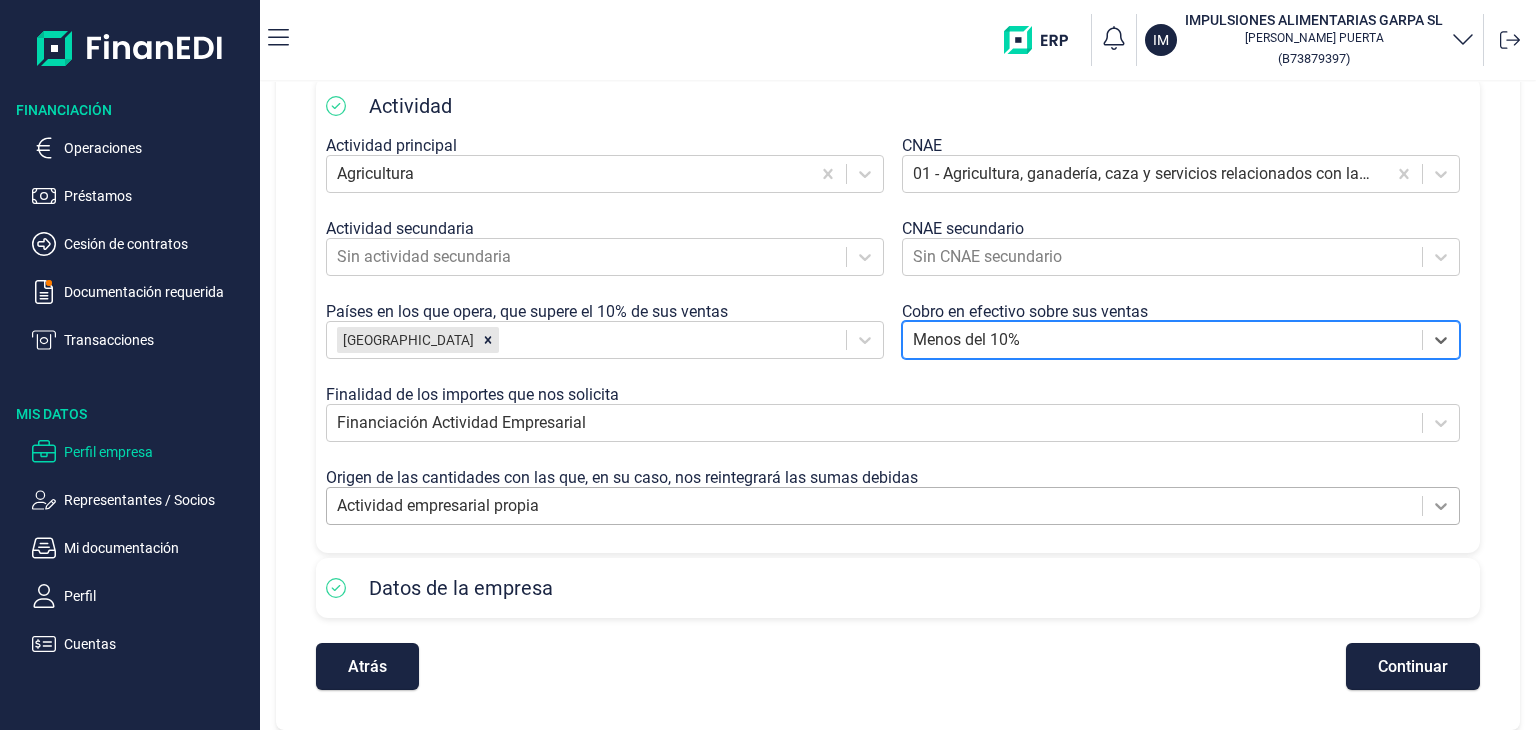 click 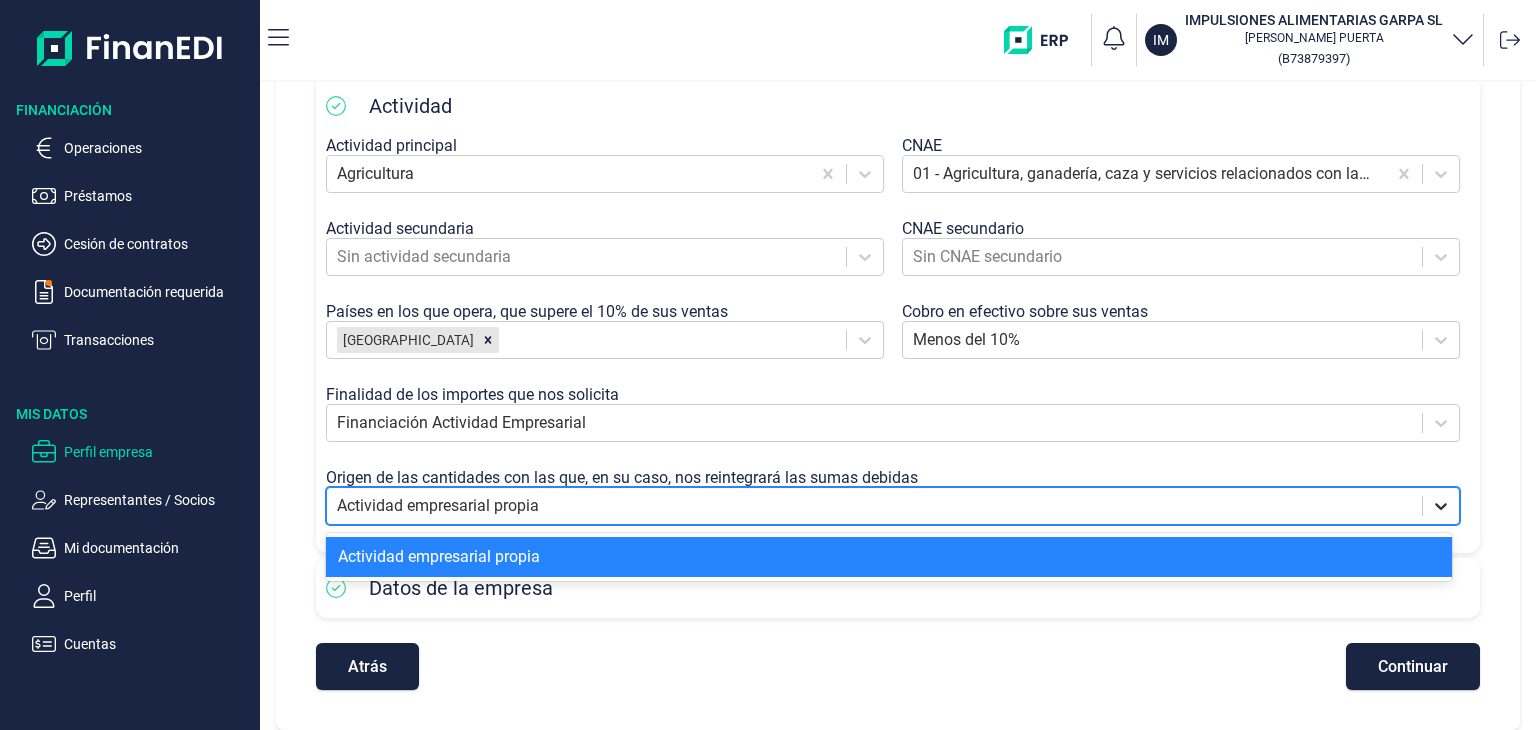 click 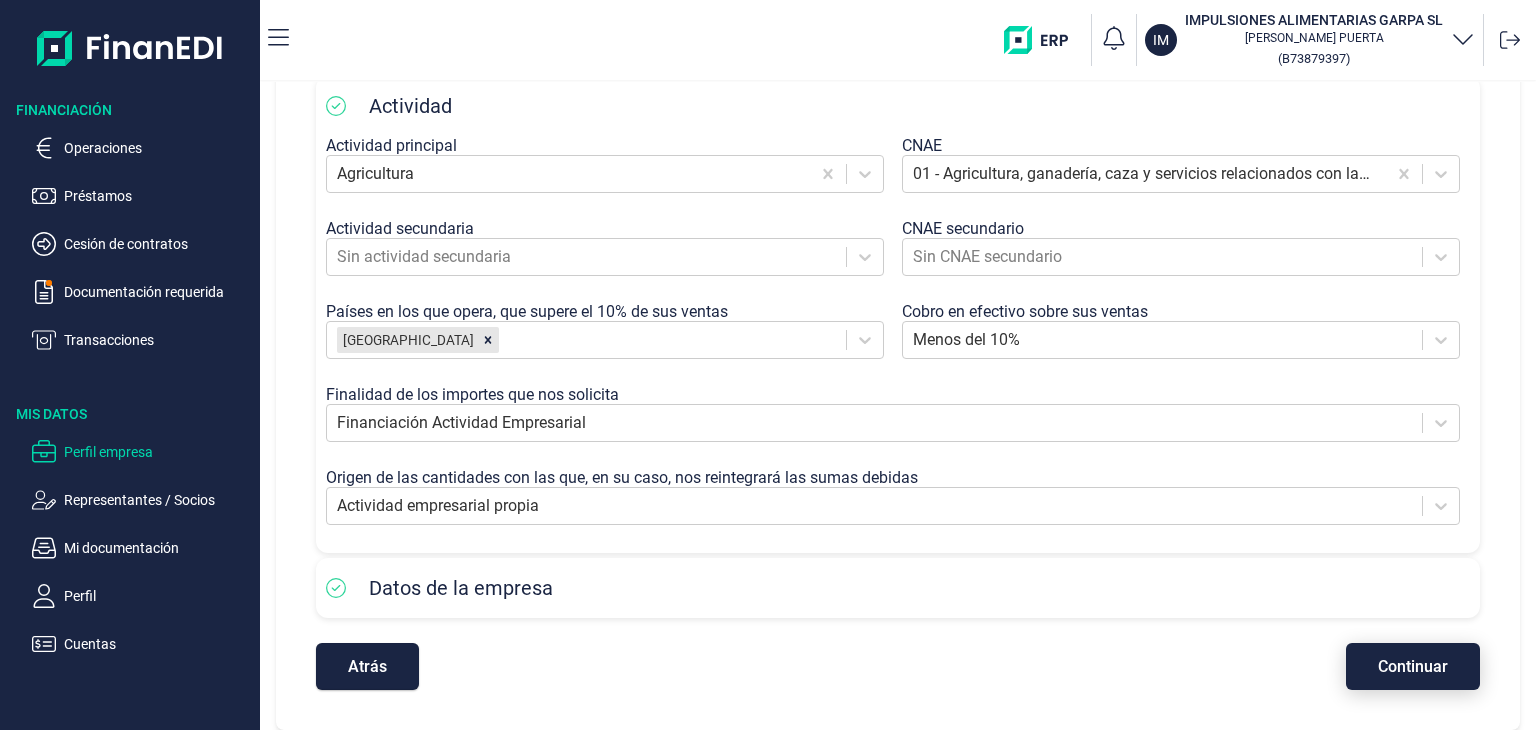click on "Continuar" at bounding box center [1413, 666] 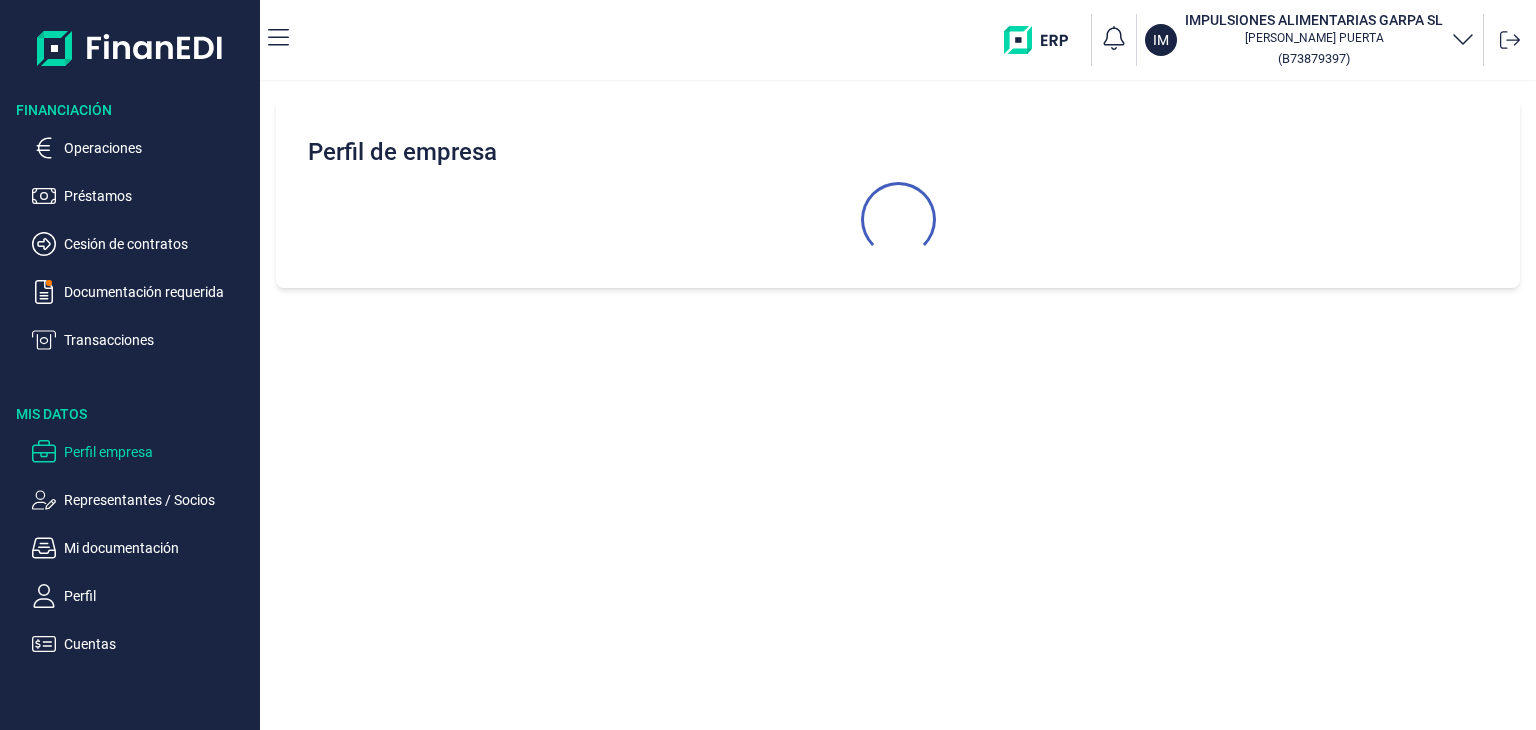 select on "ES" 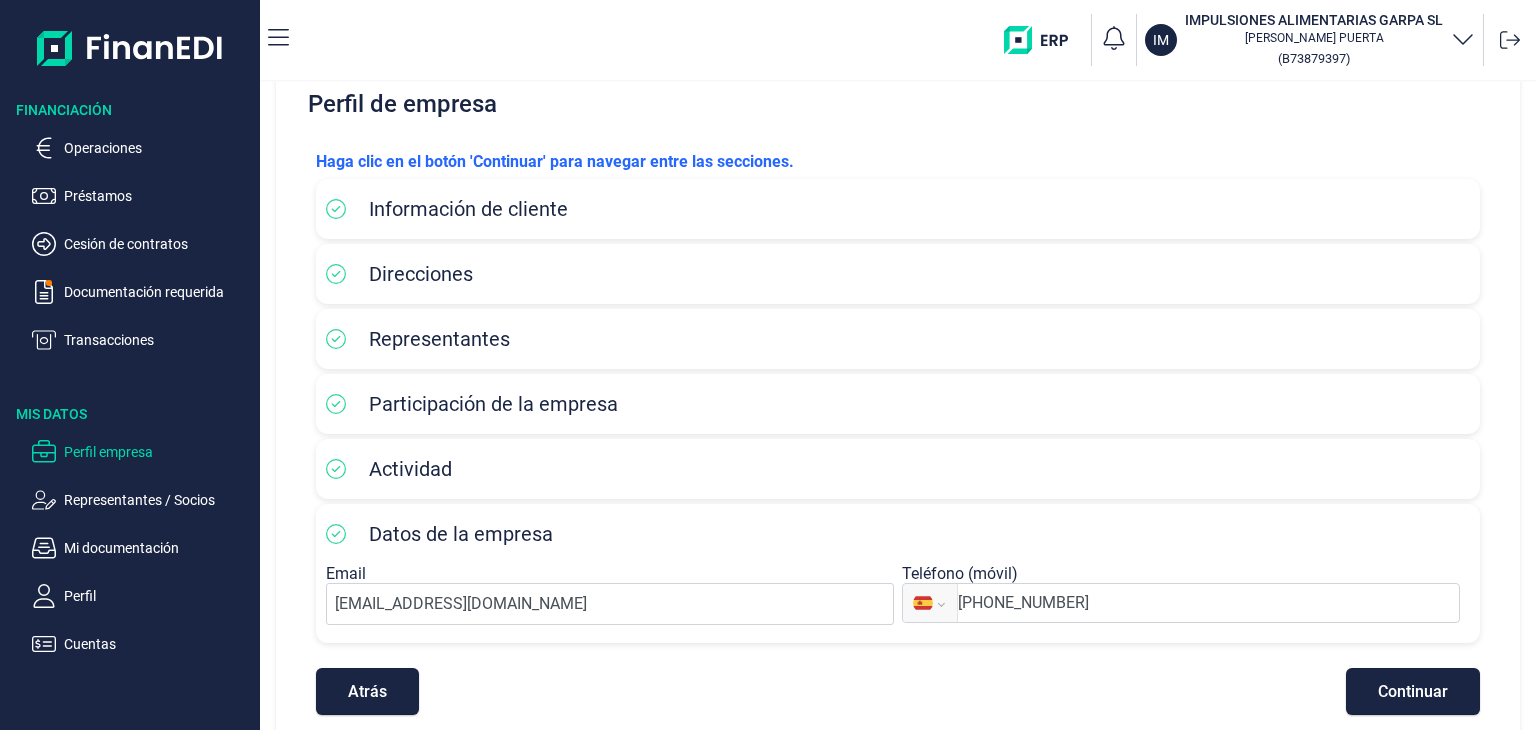 scroll, scrollTop: 72, scrollLeft: 0, axis: vertical 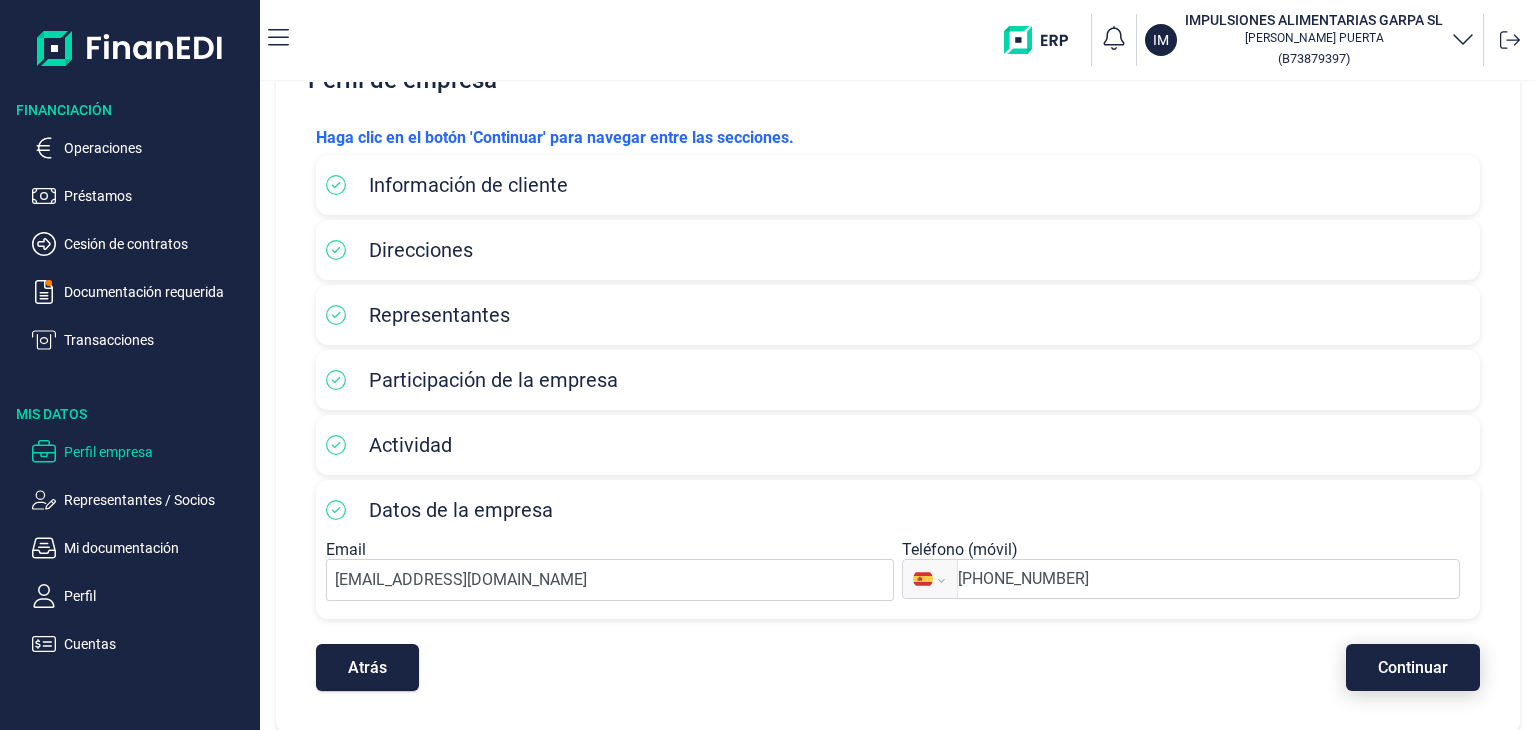 click on "Continuar" at bounding box center (1413, 667) 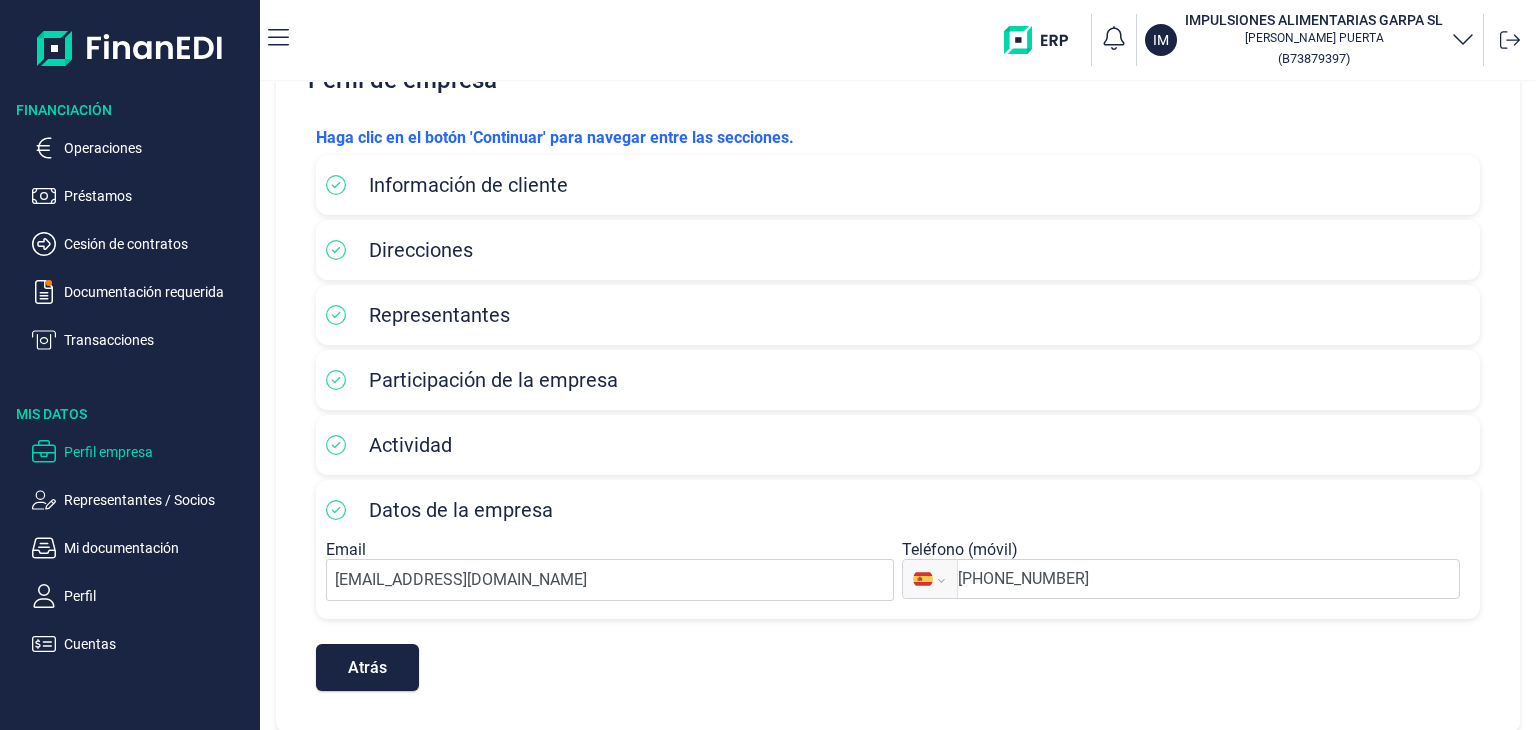 click on "Atrás Continuar" at bounding box center (898, 657) 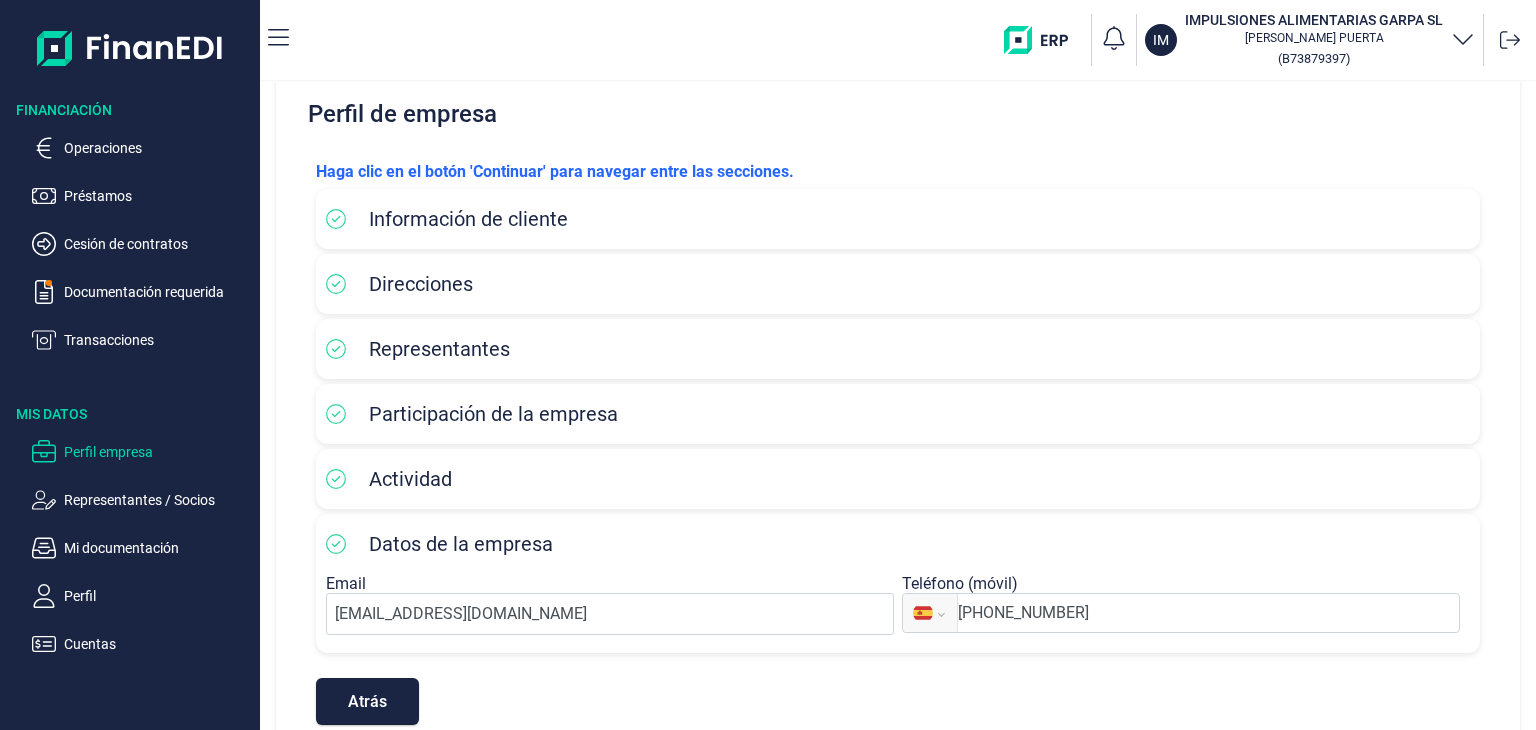 scroll, scrollTop: 72, scrollLeft: 0, axis: vertical 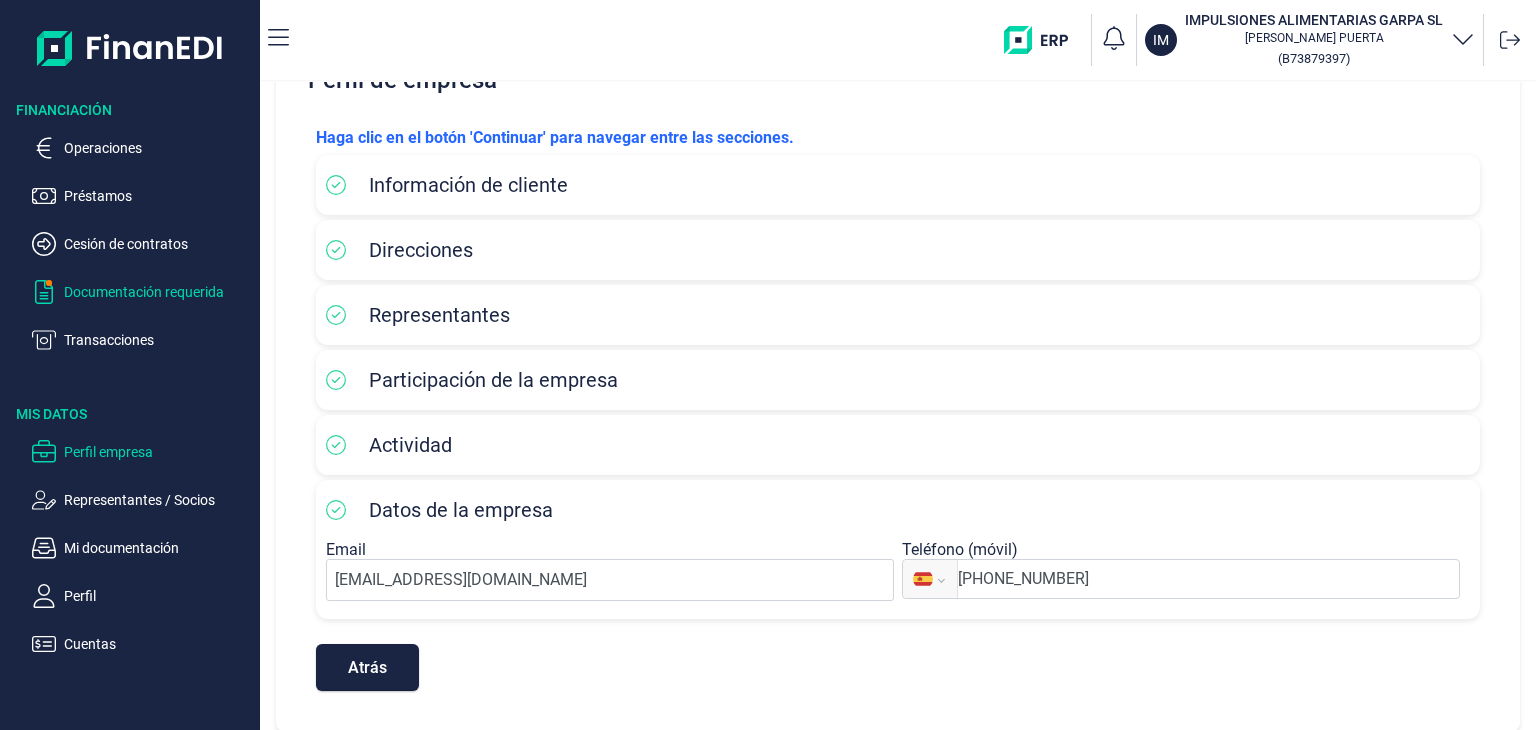 click on "Documentación requerida" at bounding box center [158, 292] 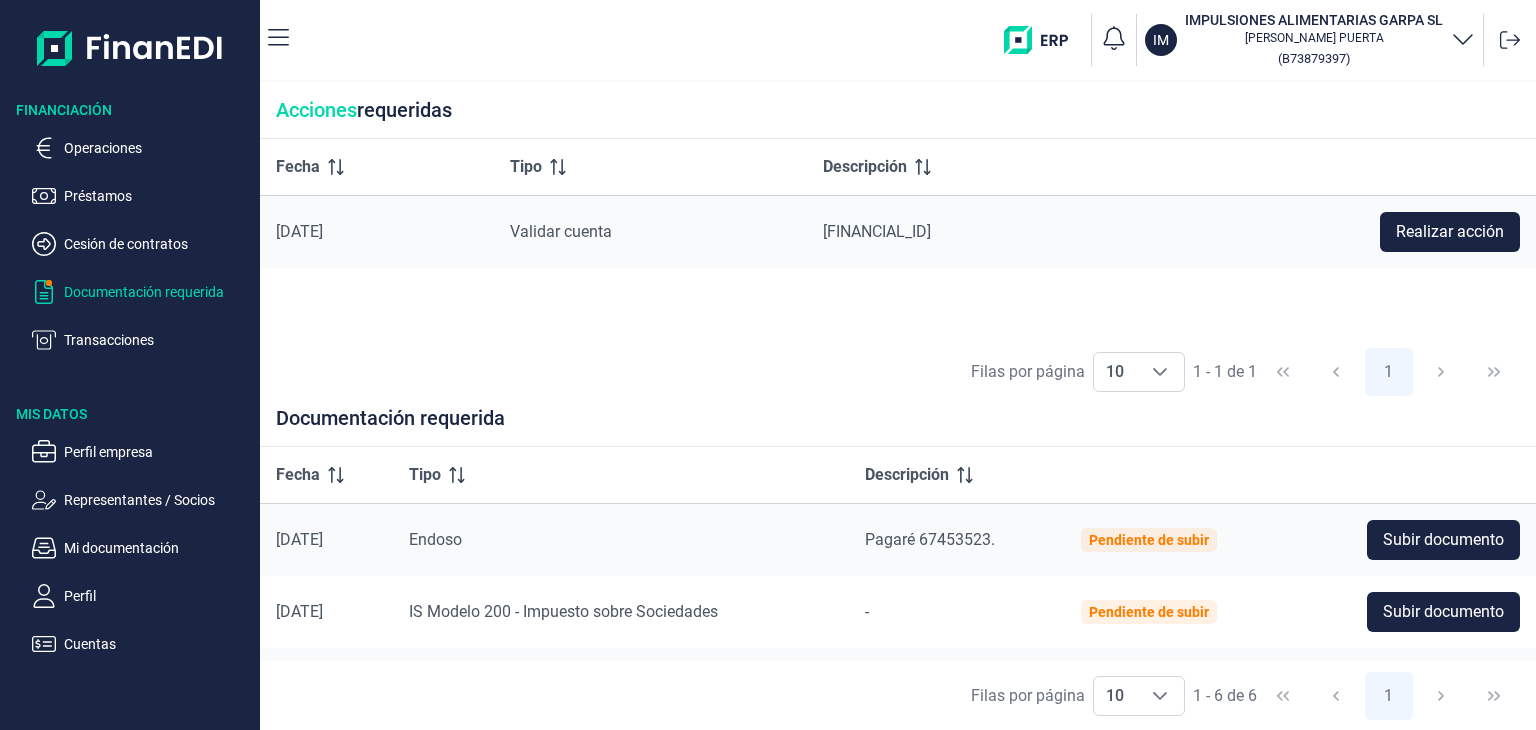 scroll, scrollTop: 0, scrollLeft: 0, axis: both 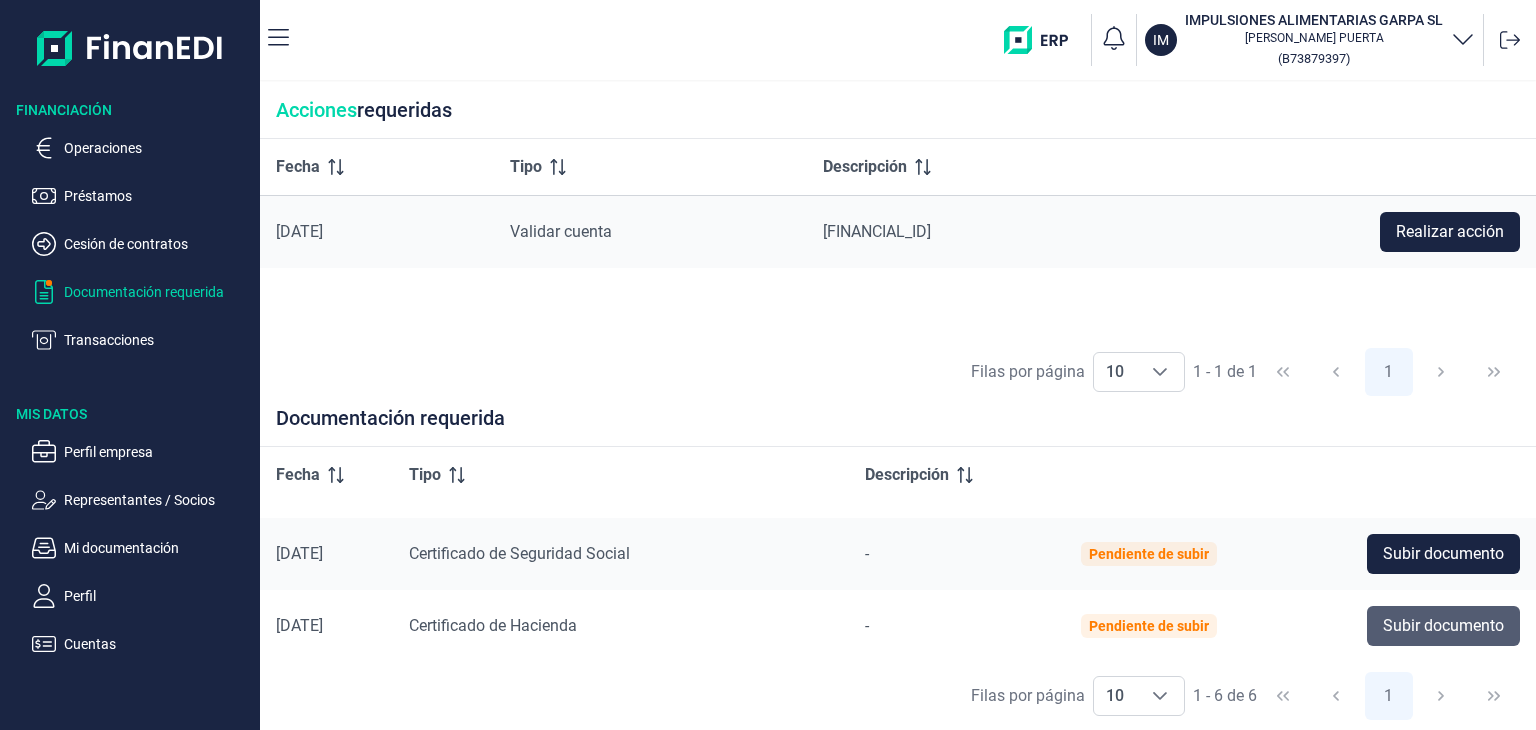 click on "Subir documento" at bounding box center (1443, 626) 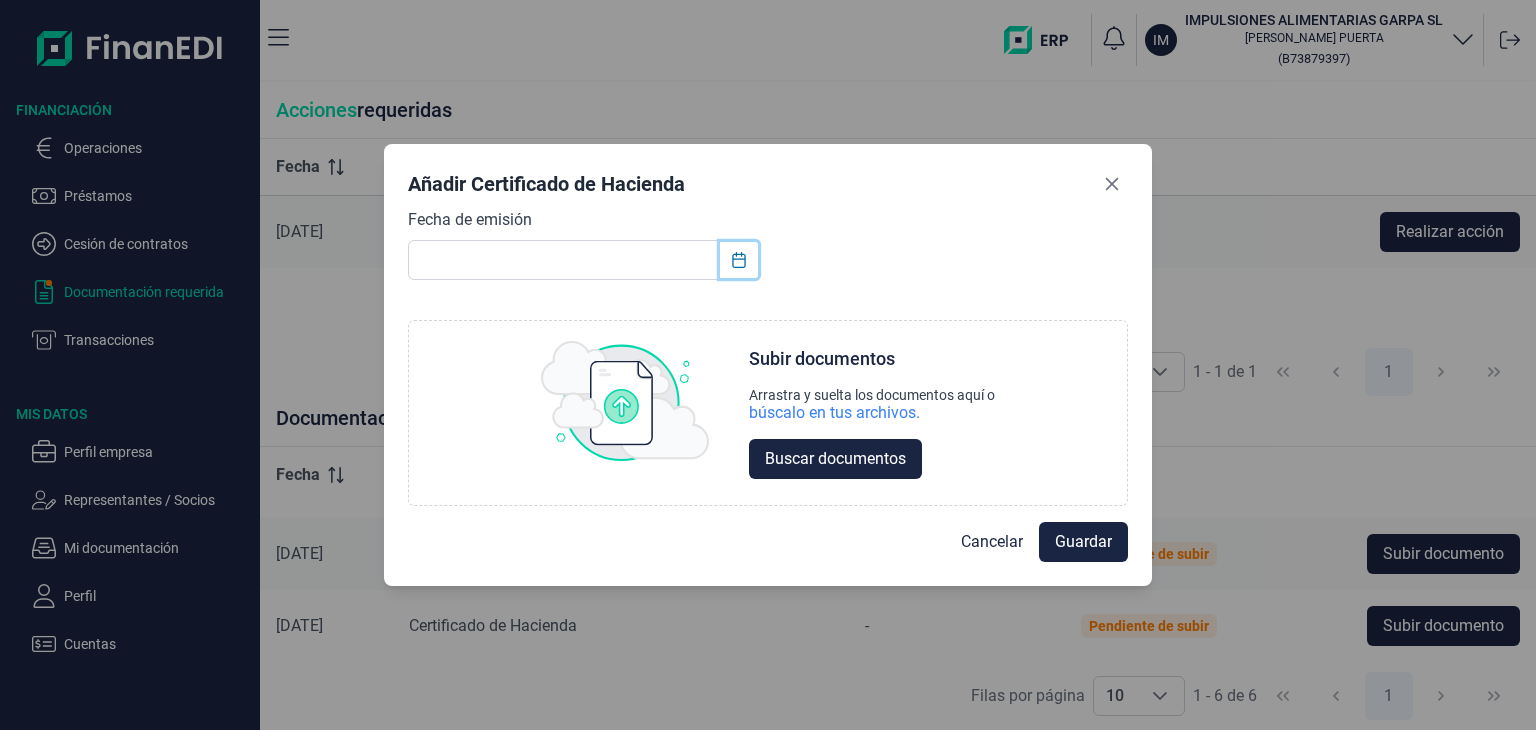 click 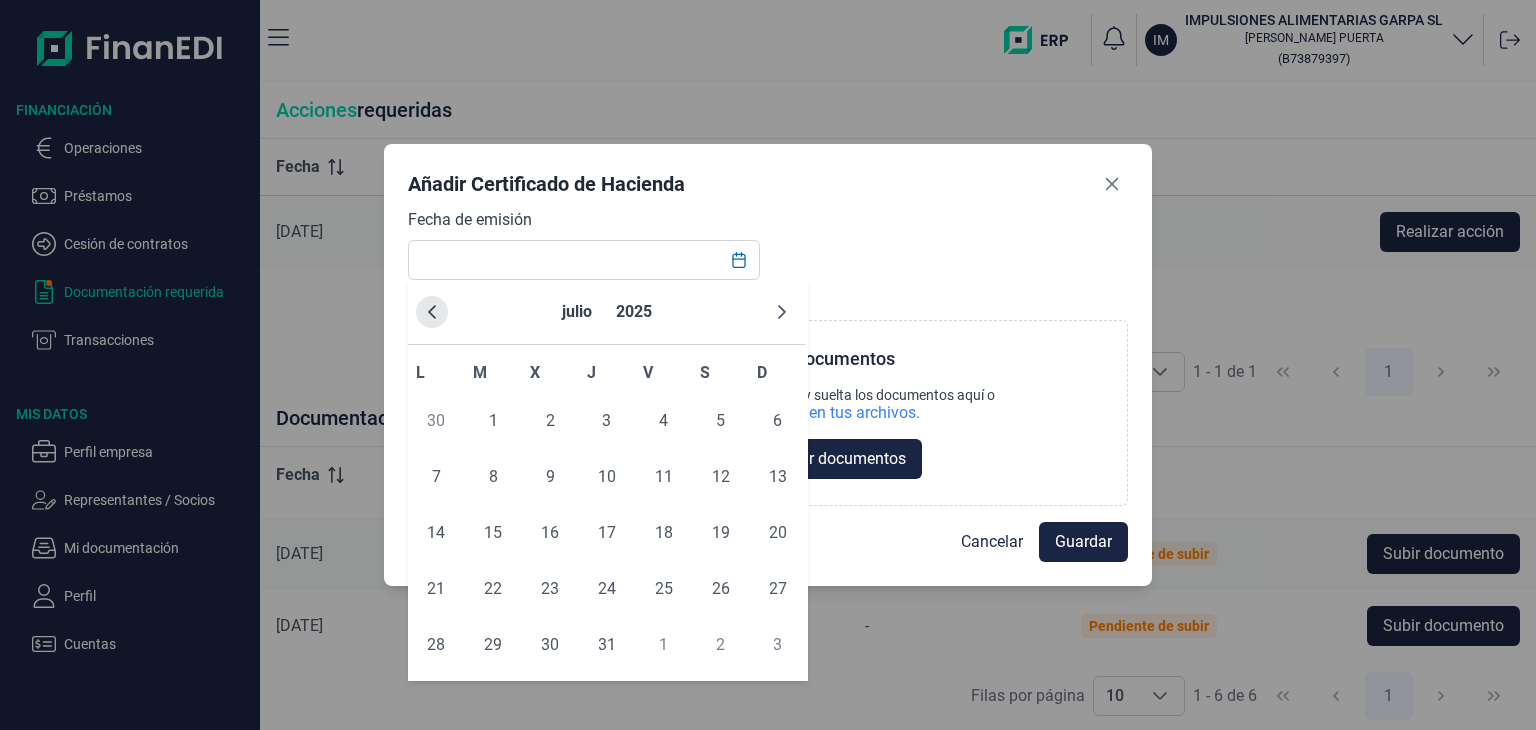 click 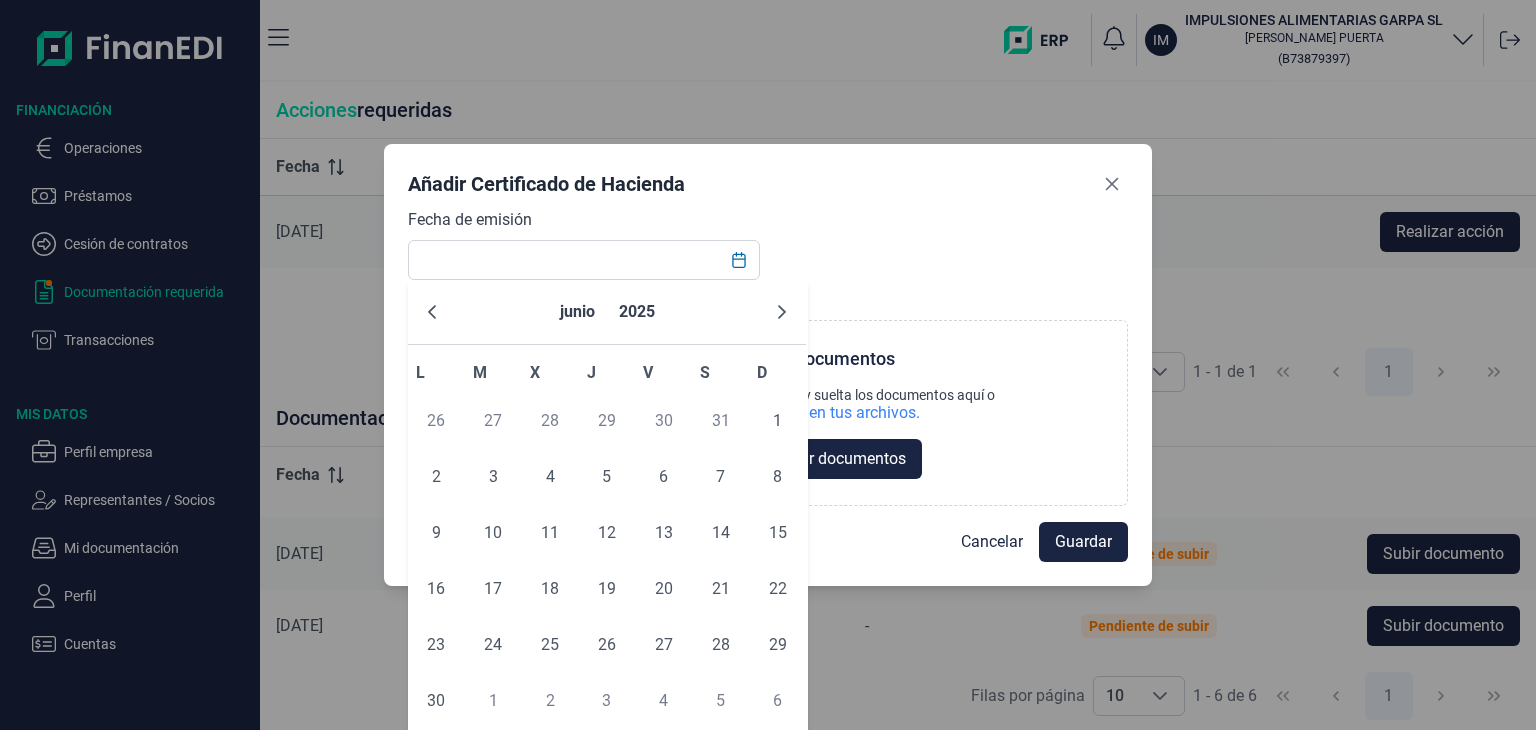 click 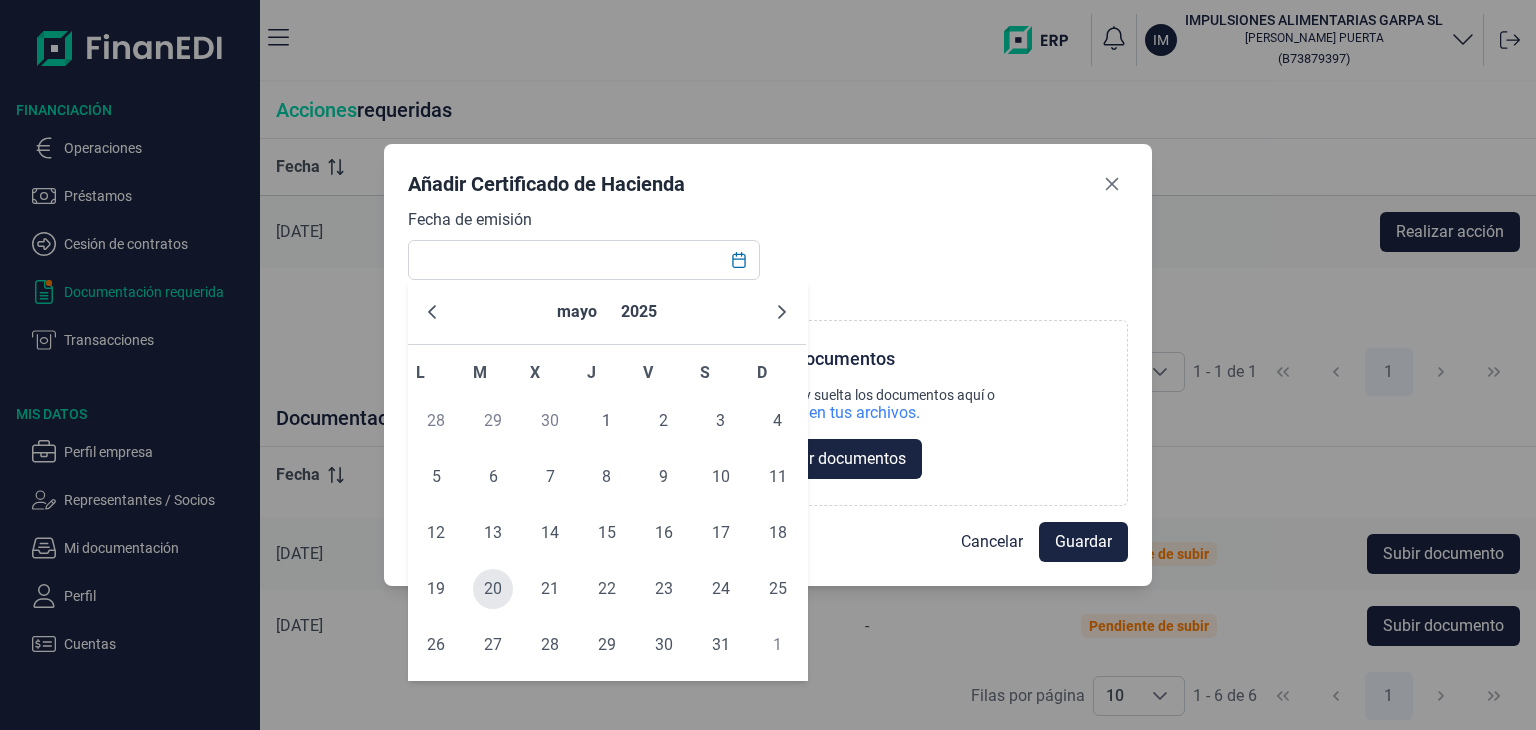 click on "20" at bounding box center [493, 589] 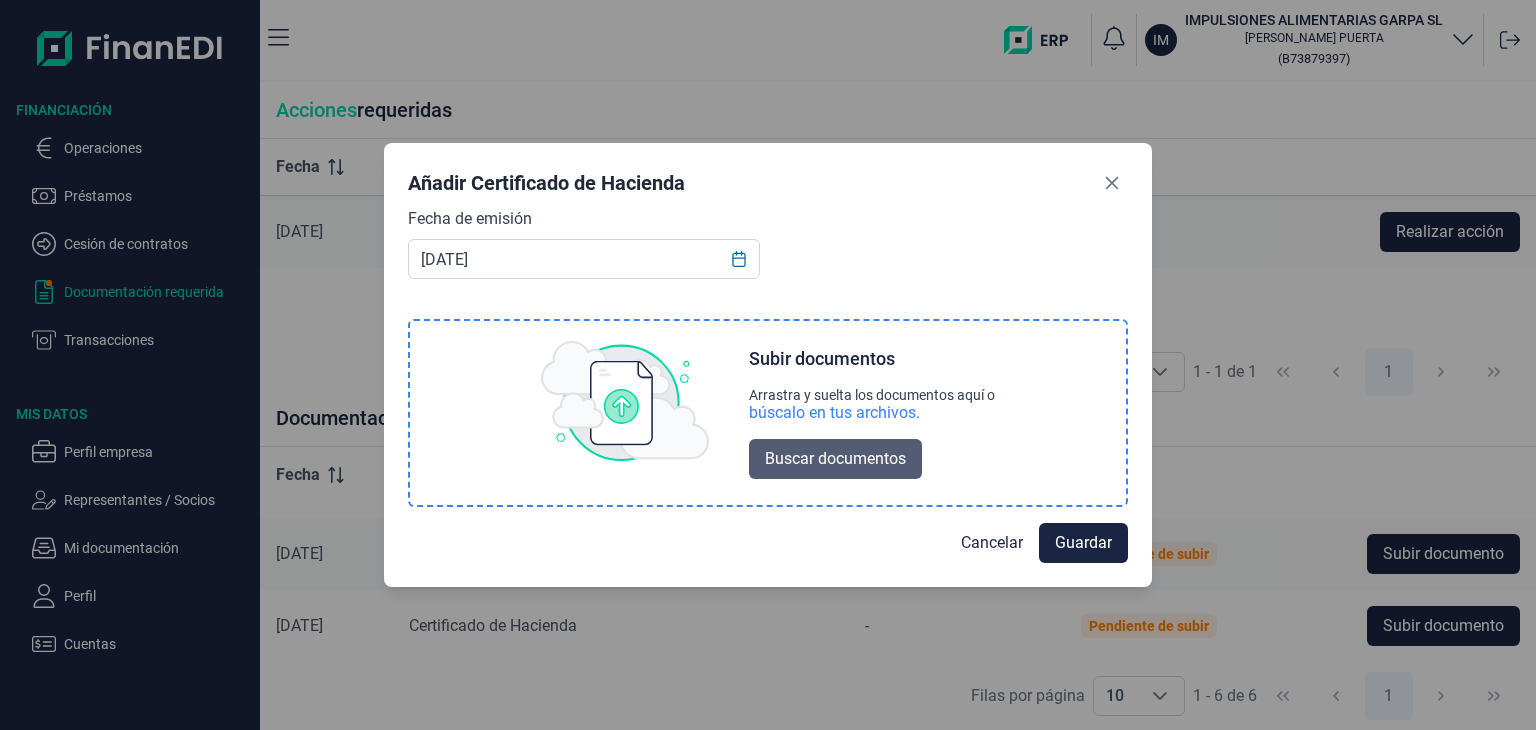 click on "Buscar documentos" at bounding box center [835, 459] 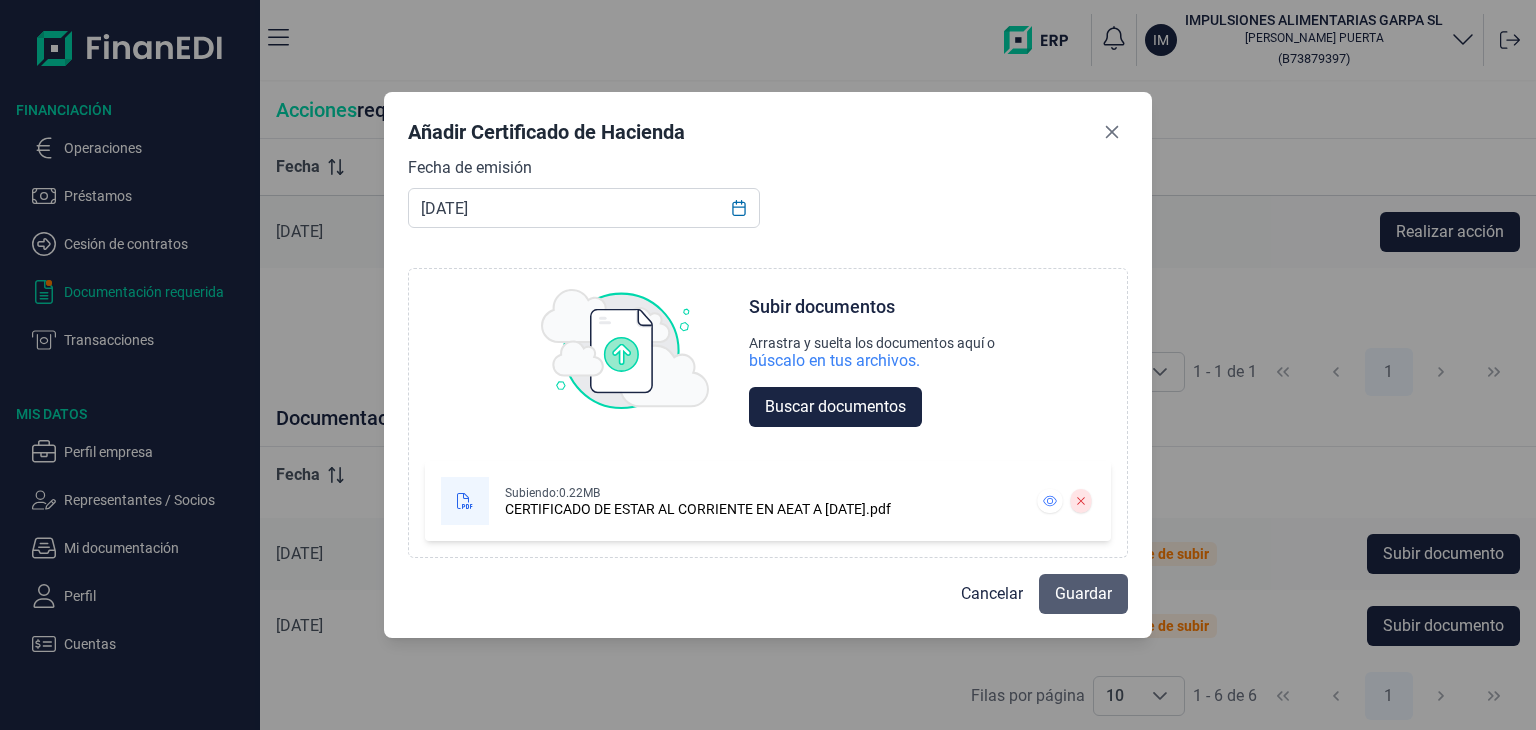 click on "Guardar" at bounding box center [1083, 594] 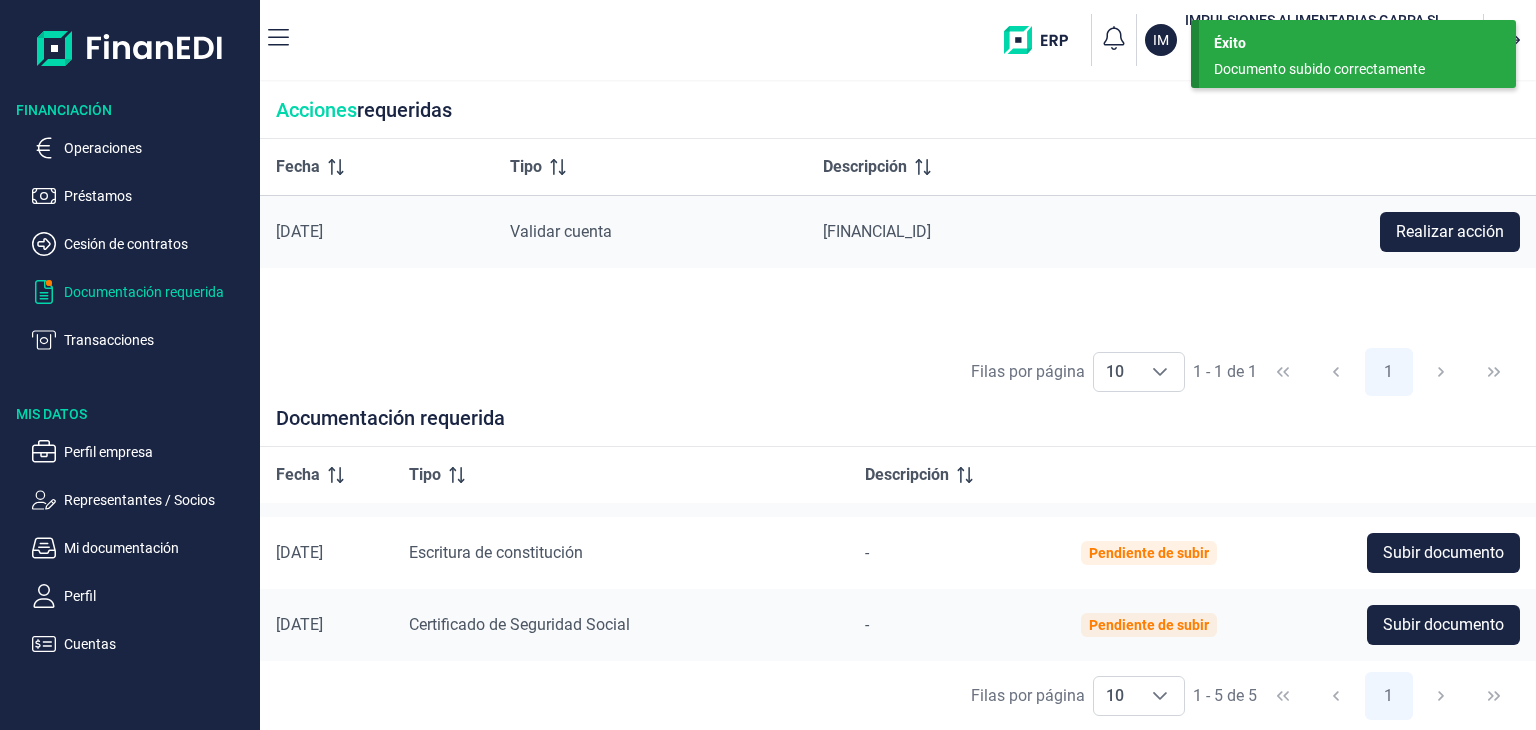 scroll, scrollTop: 202, scrollLeft: 0, axis: vertical 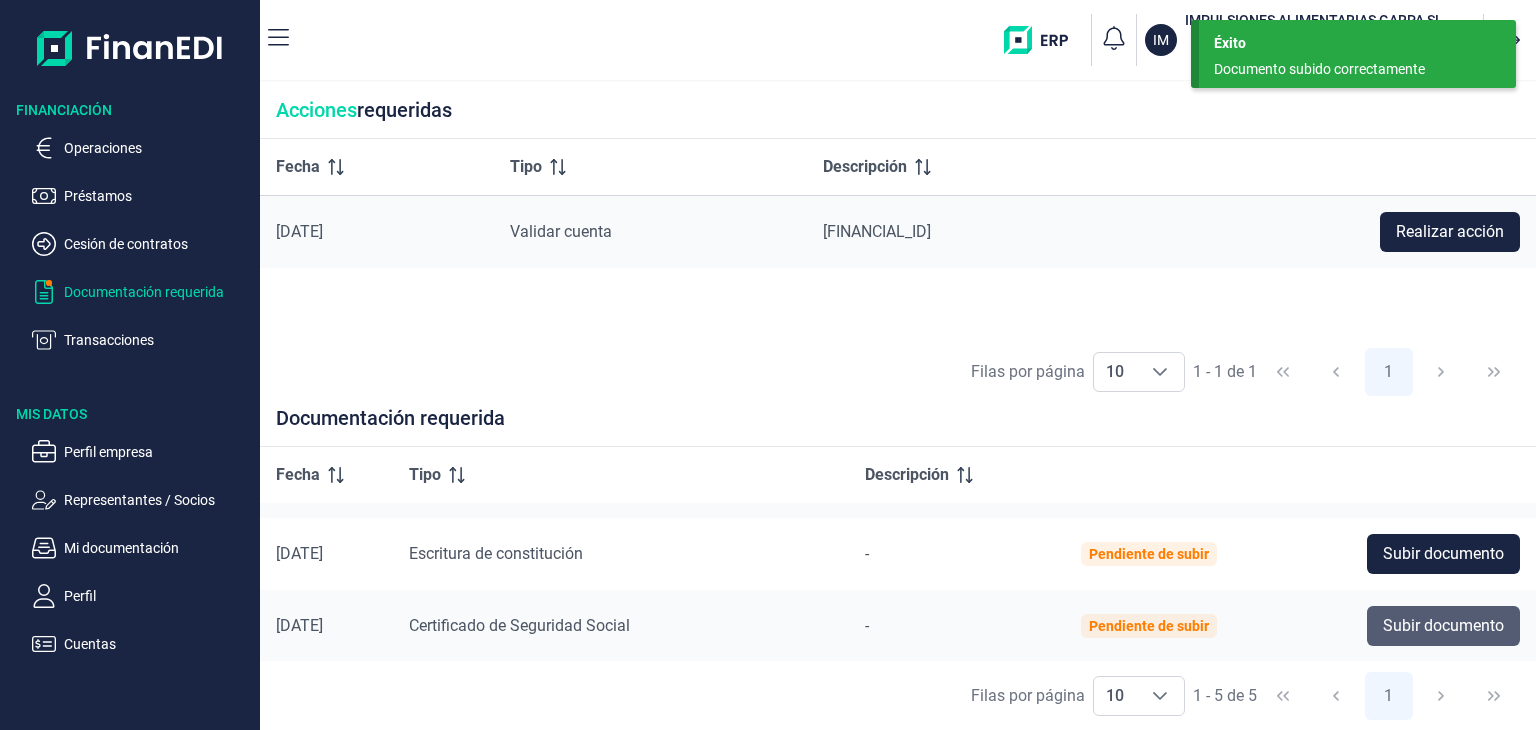 click on "Subir documento" at bounding box center (1443, 626) 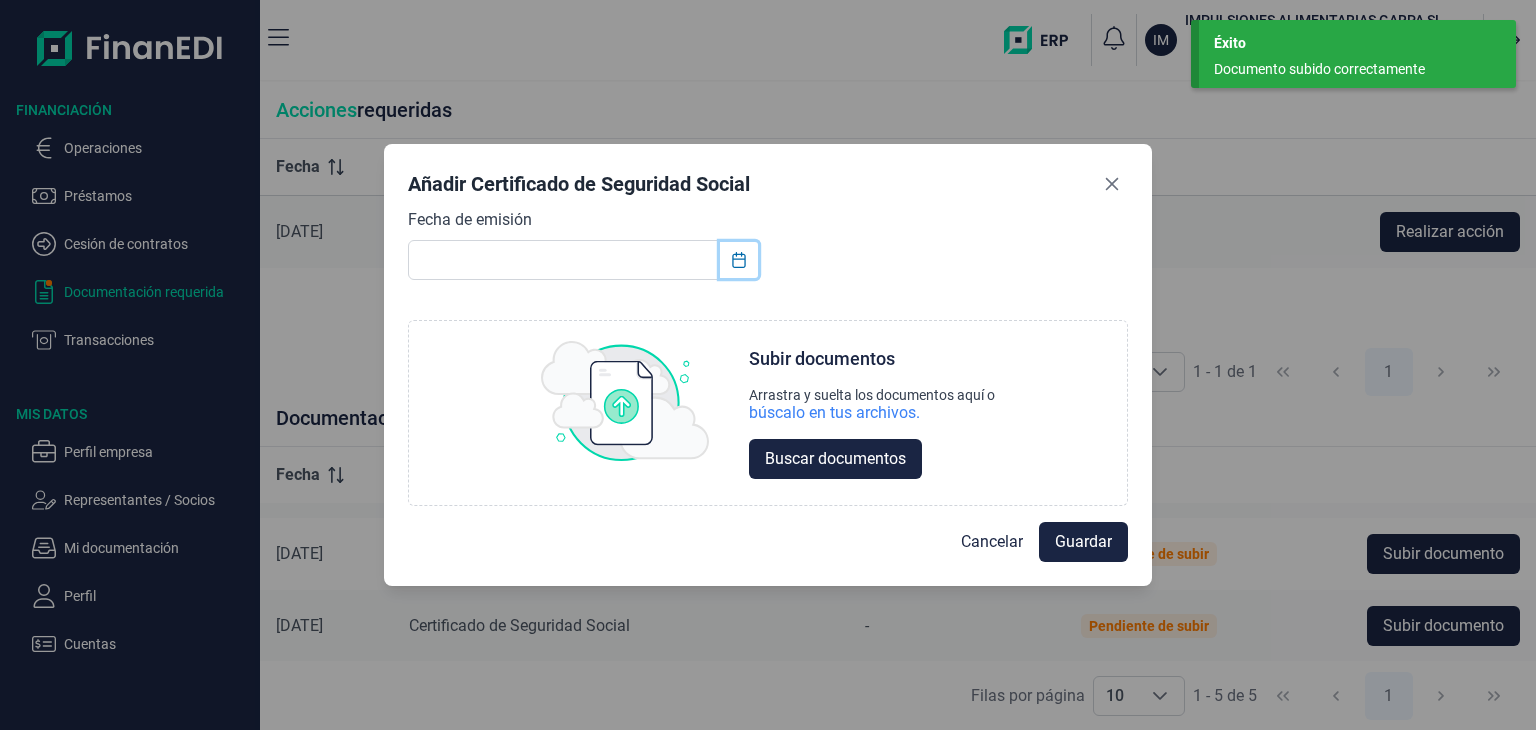 click 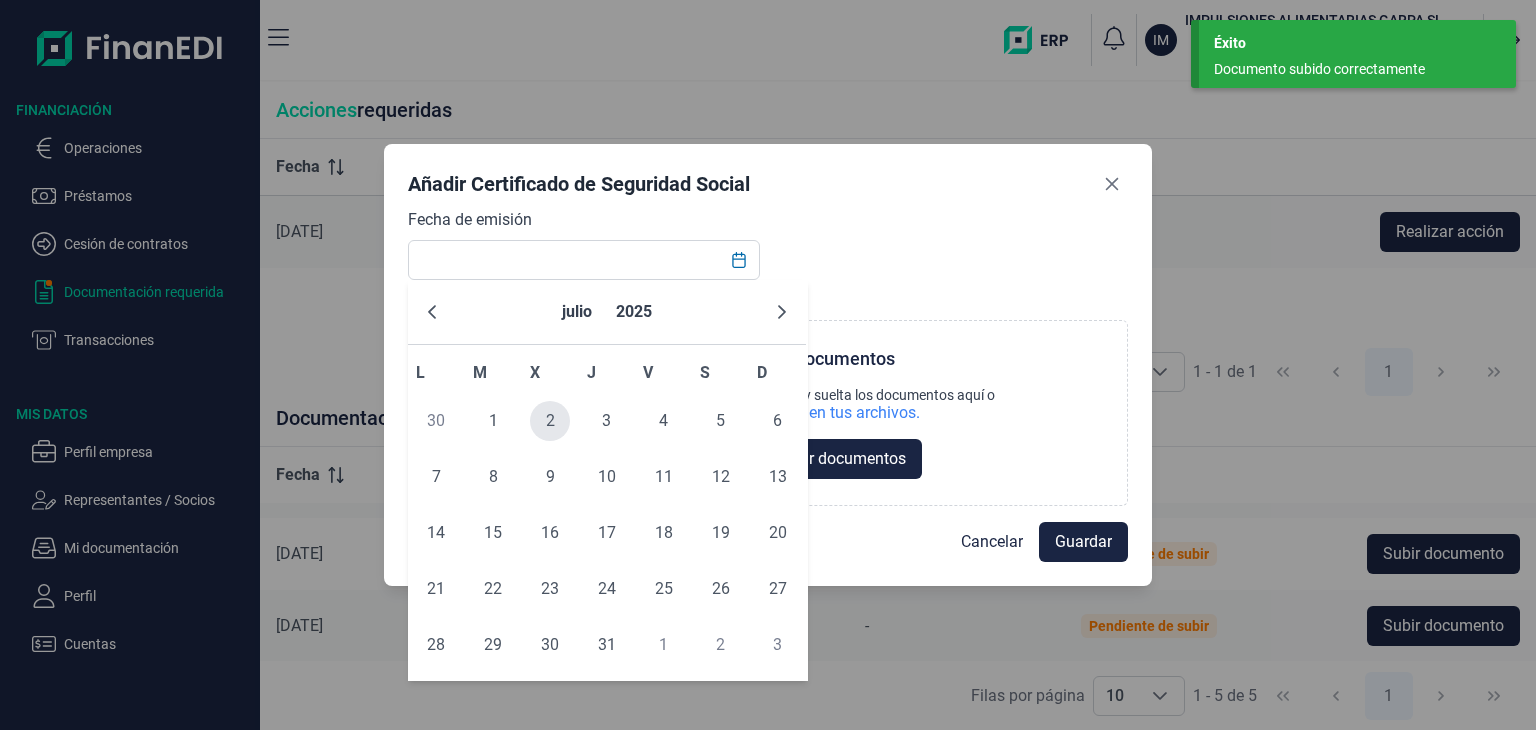 click on "2" at bounding box center (550, 421) 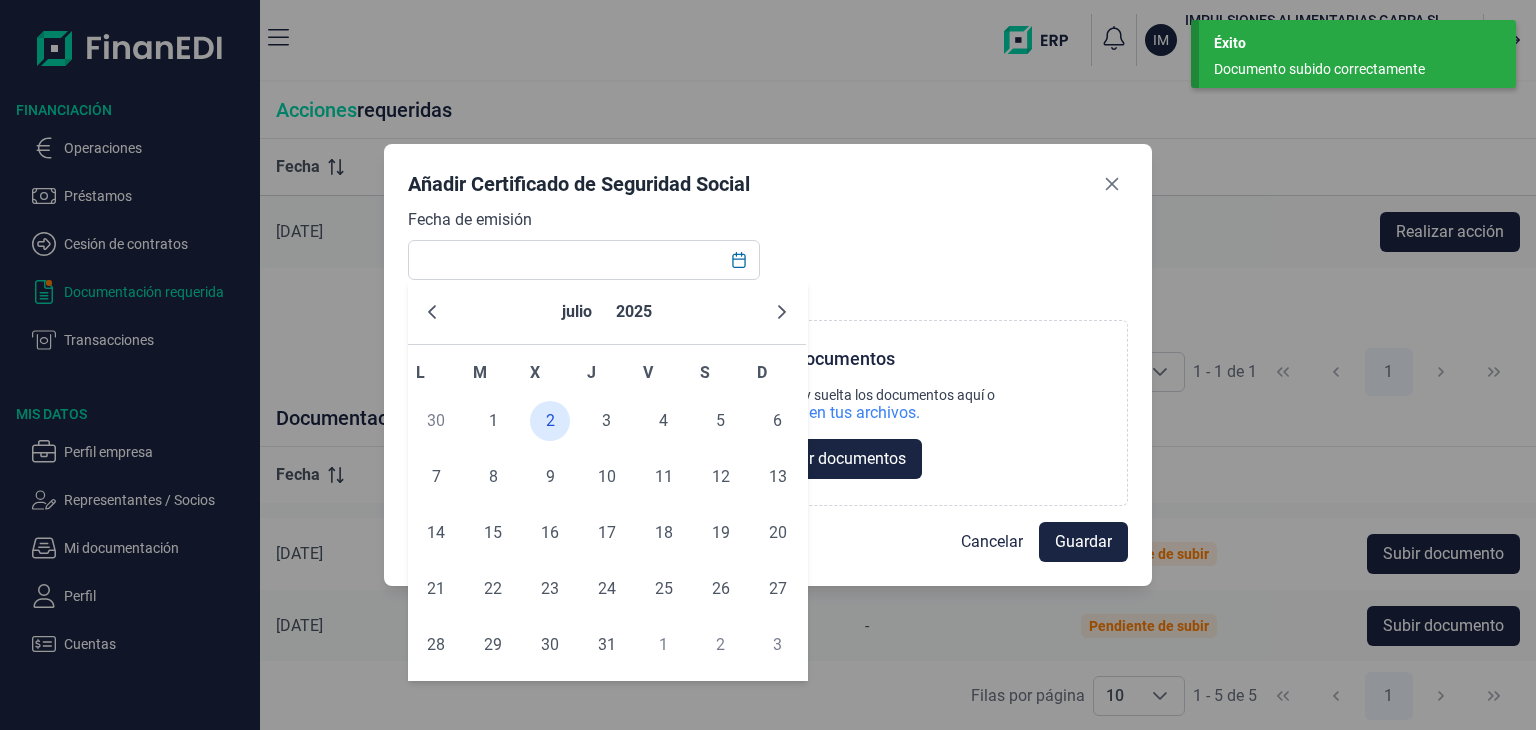 type on "02/07/2025" 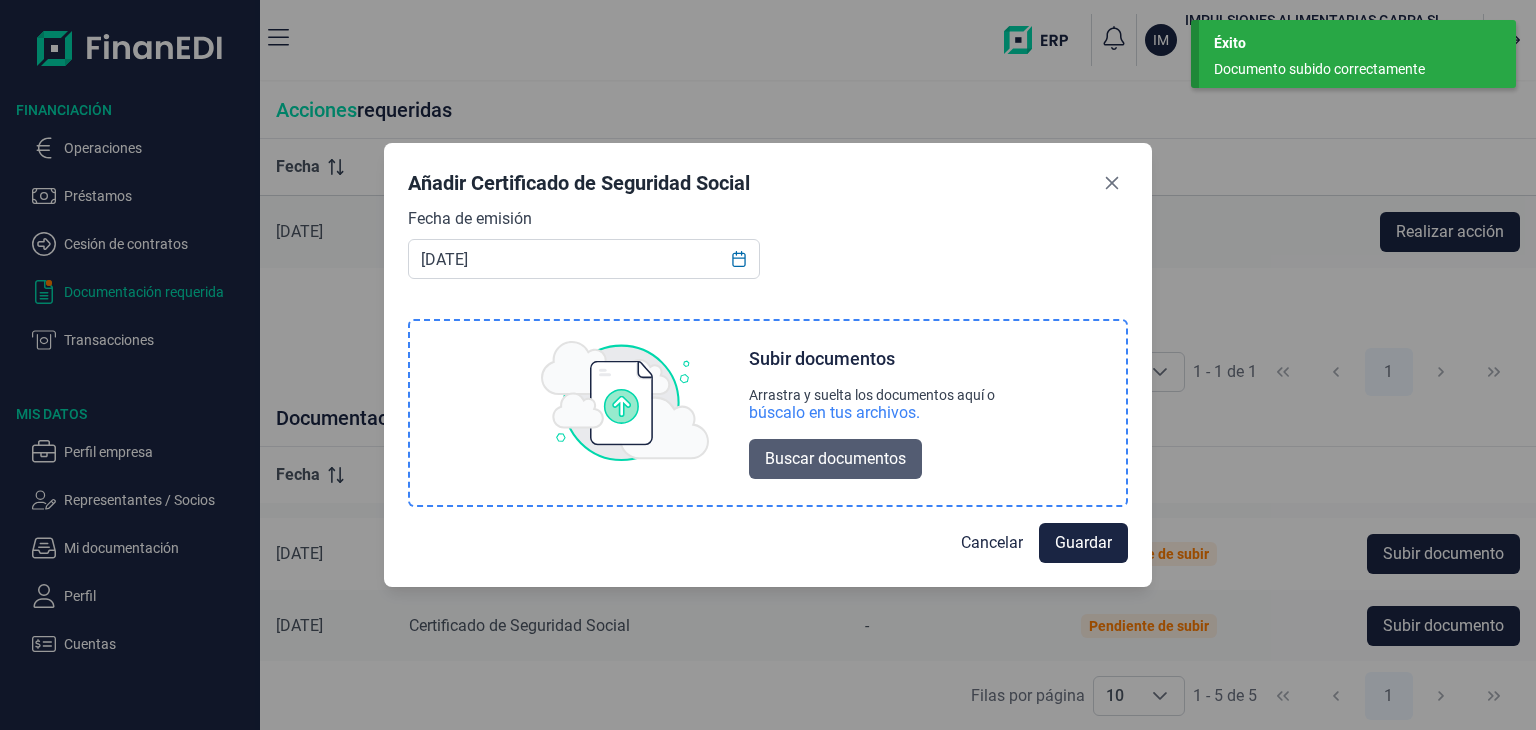 click on "Buscar documentos" at bounding box center (835, 459) 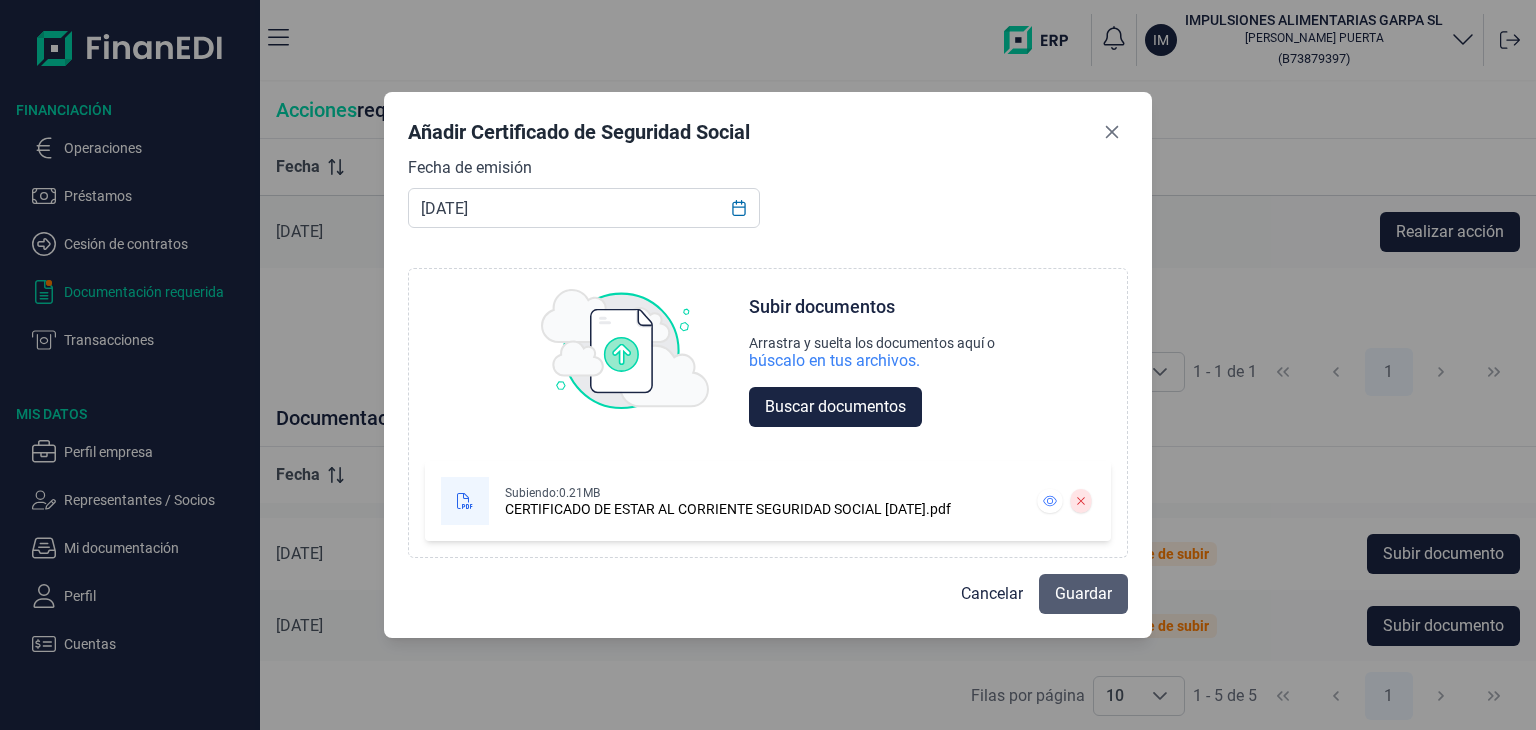 click on "Guardar" at bounding box center (1083, 594) 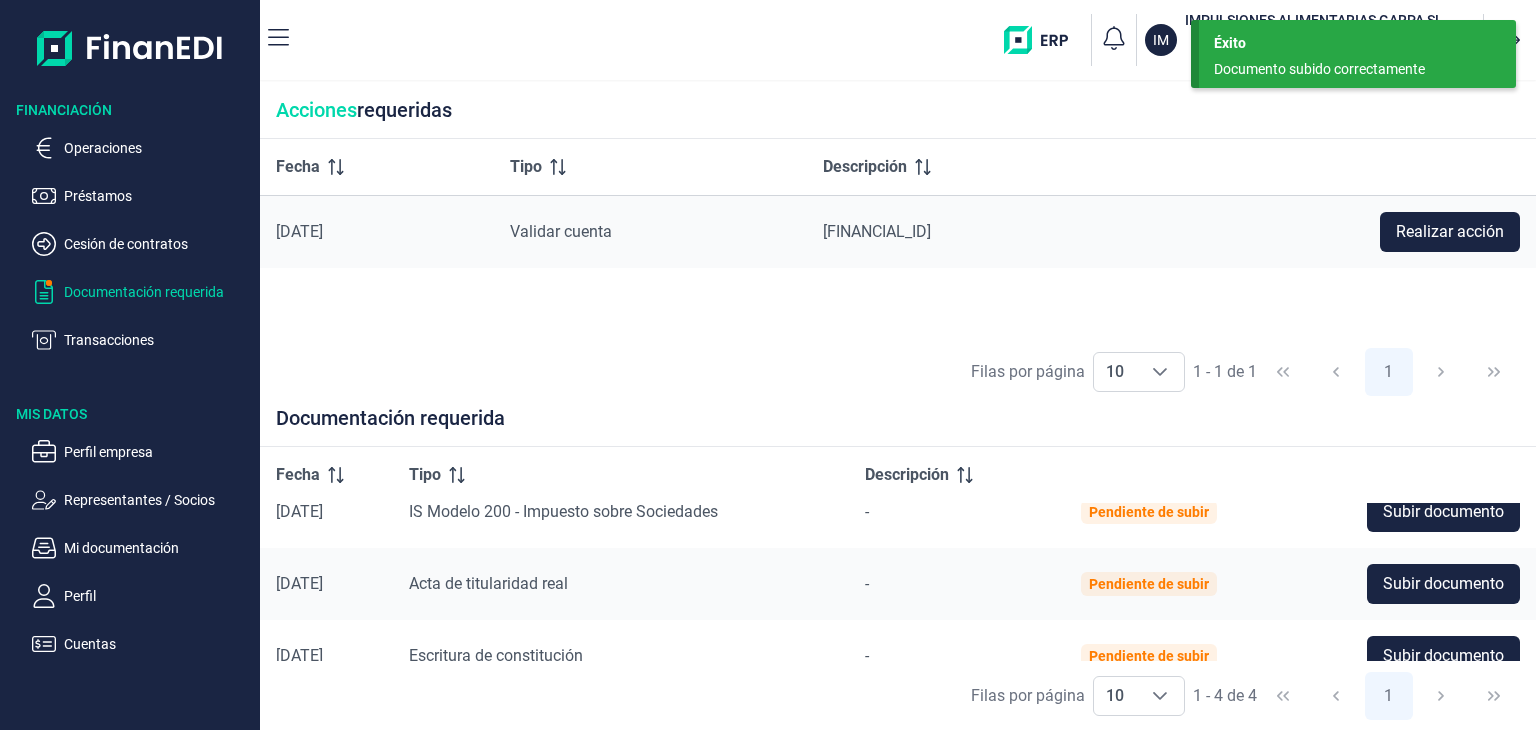 scroll, scrollTop: 130, scrollLeft: 0, axis: vertical 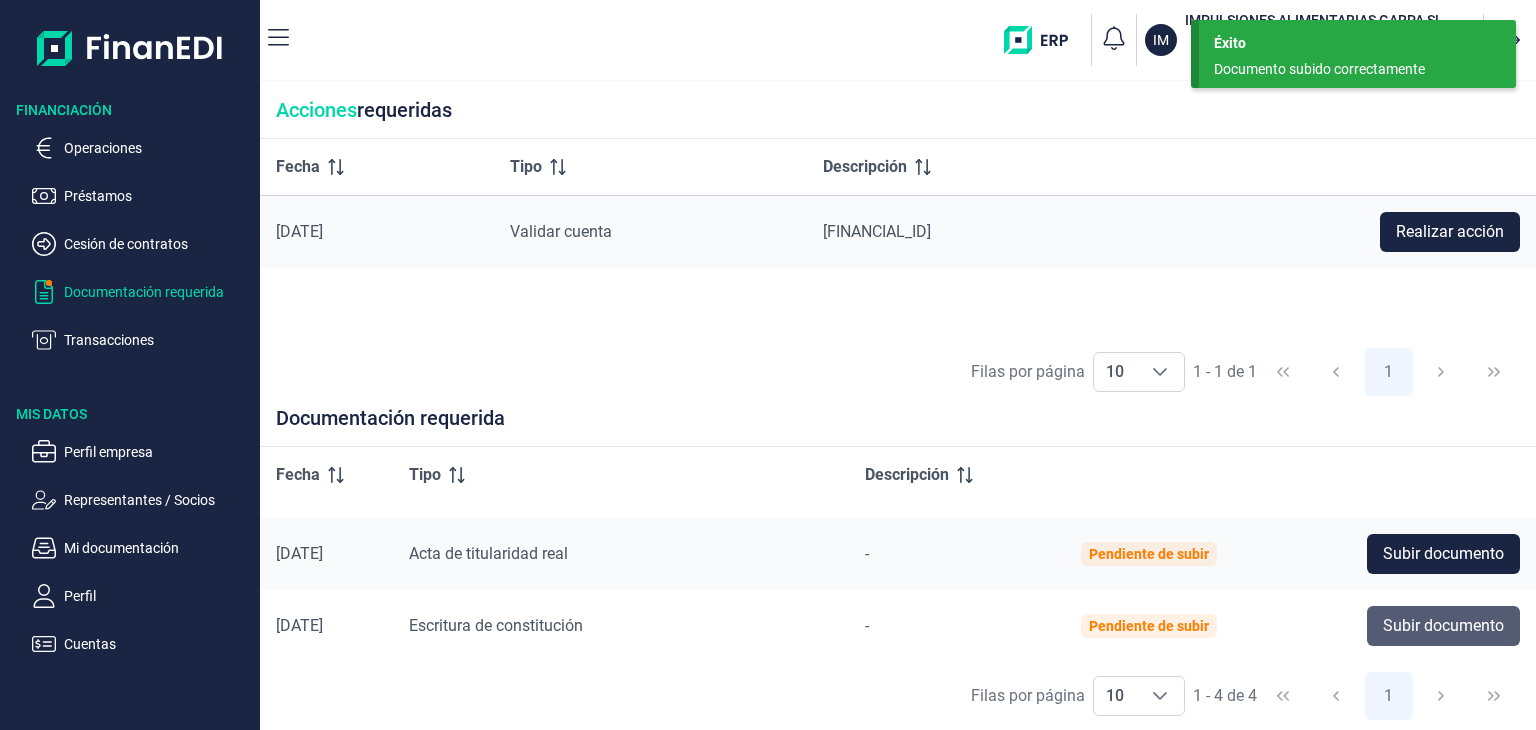 click on "Subir documento" at bounding box center [1443, 626] 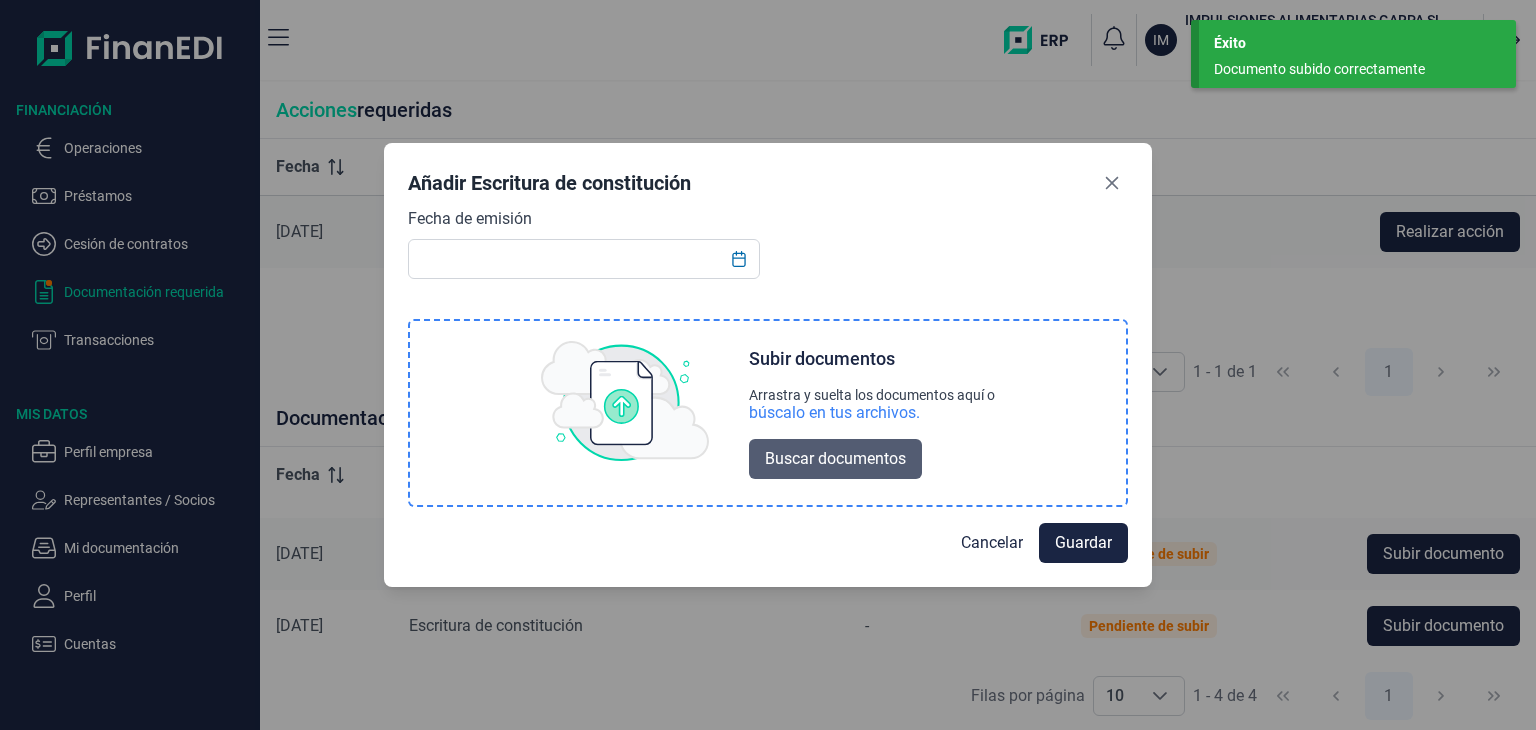 click on "Buscar documentos" at bounding box center (835, 459) 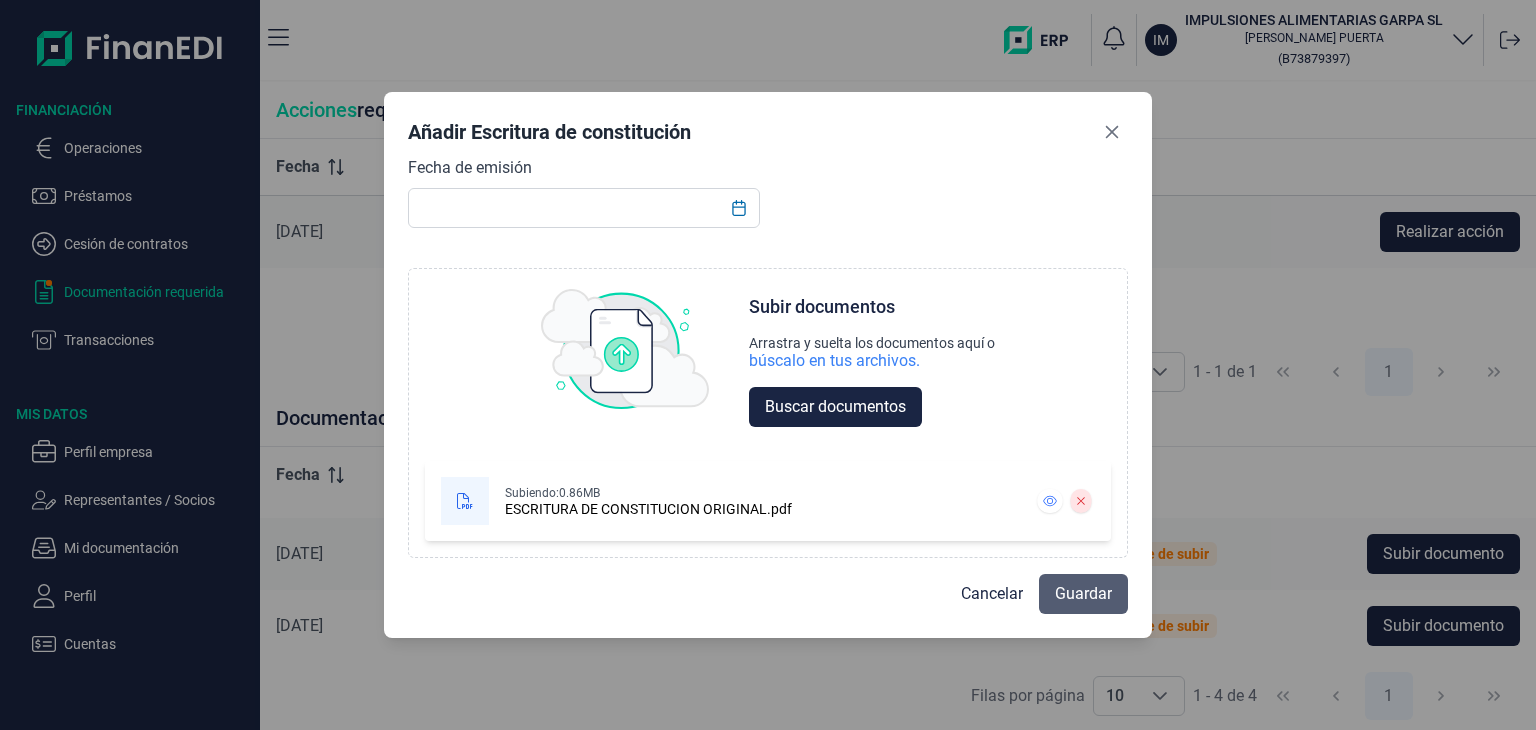 click on "Guardar" at bounding box center (1083, 594) 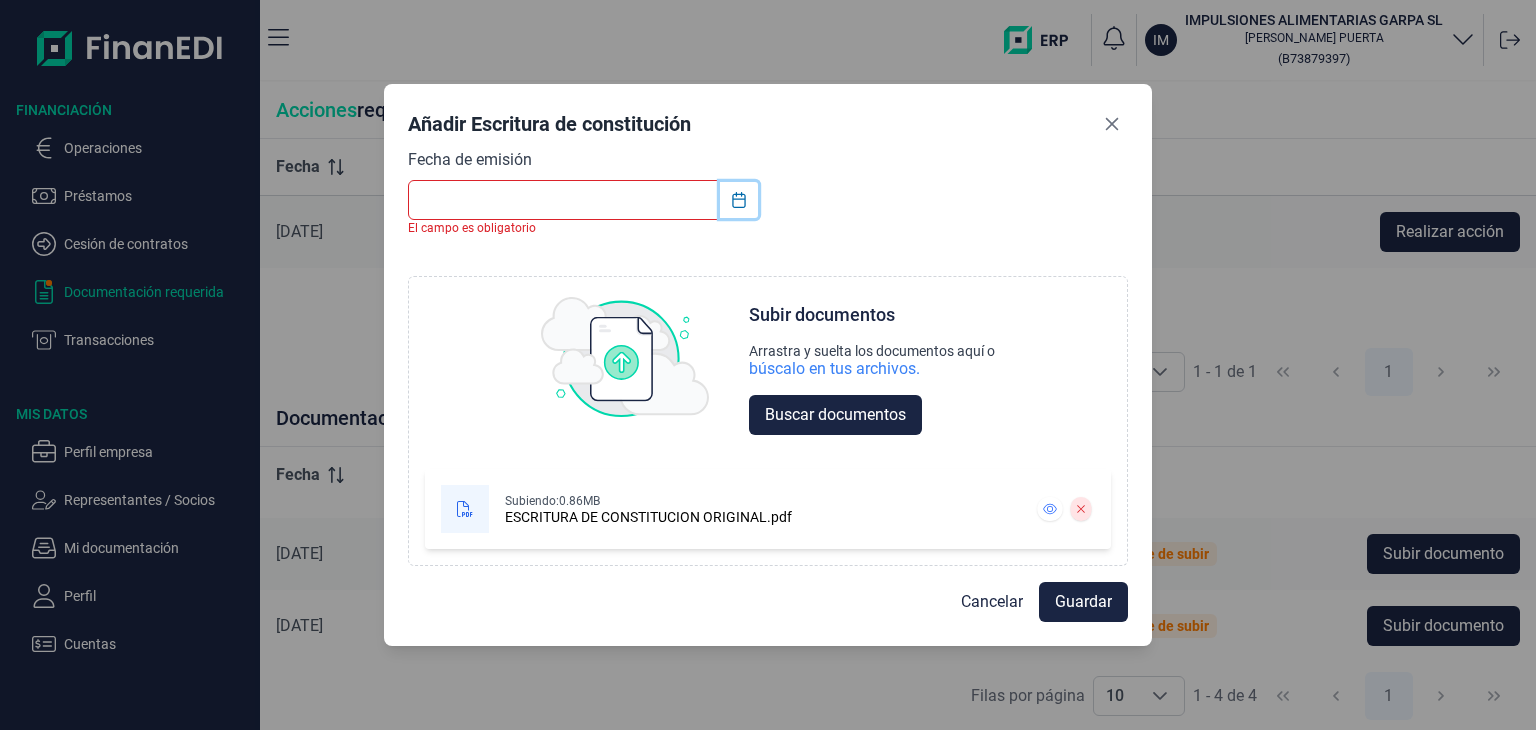 click 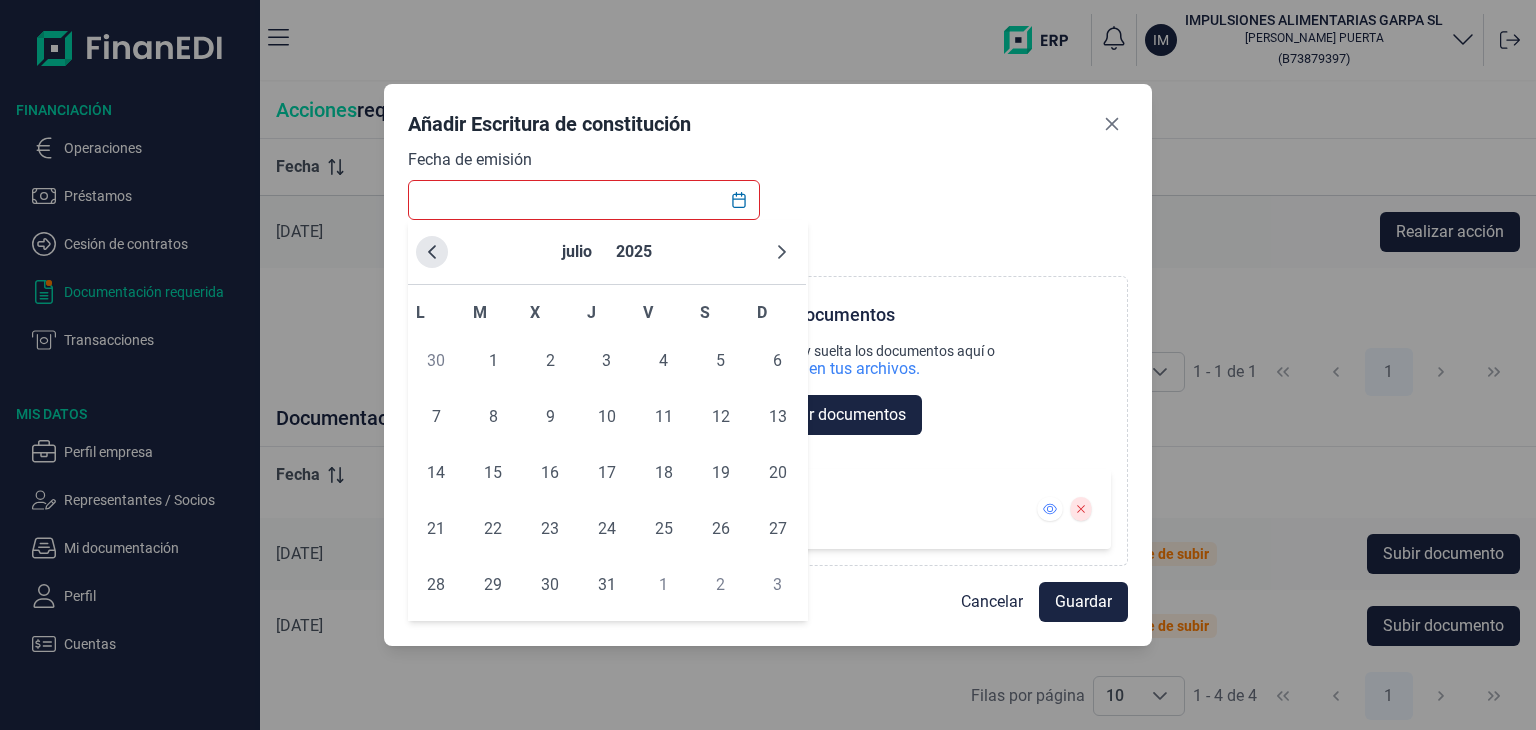 click 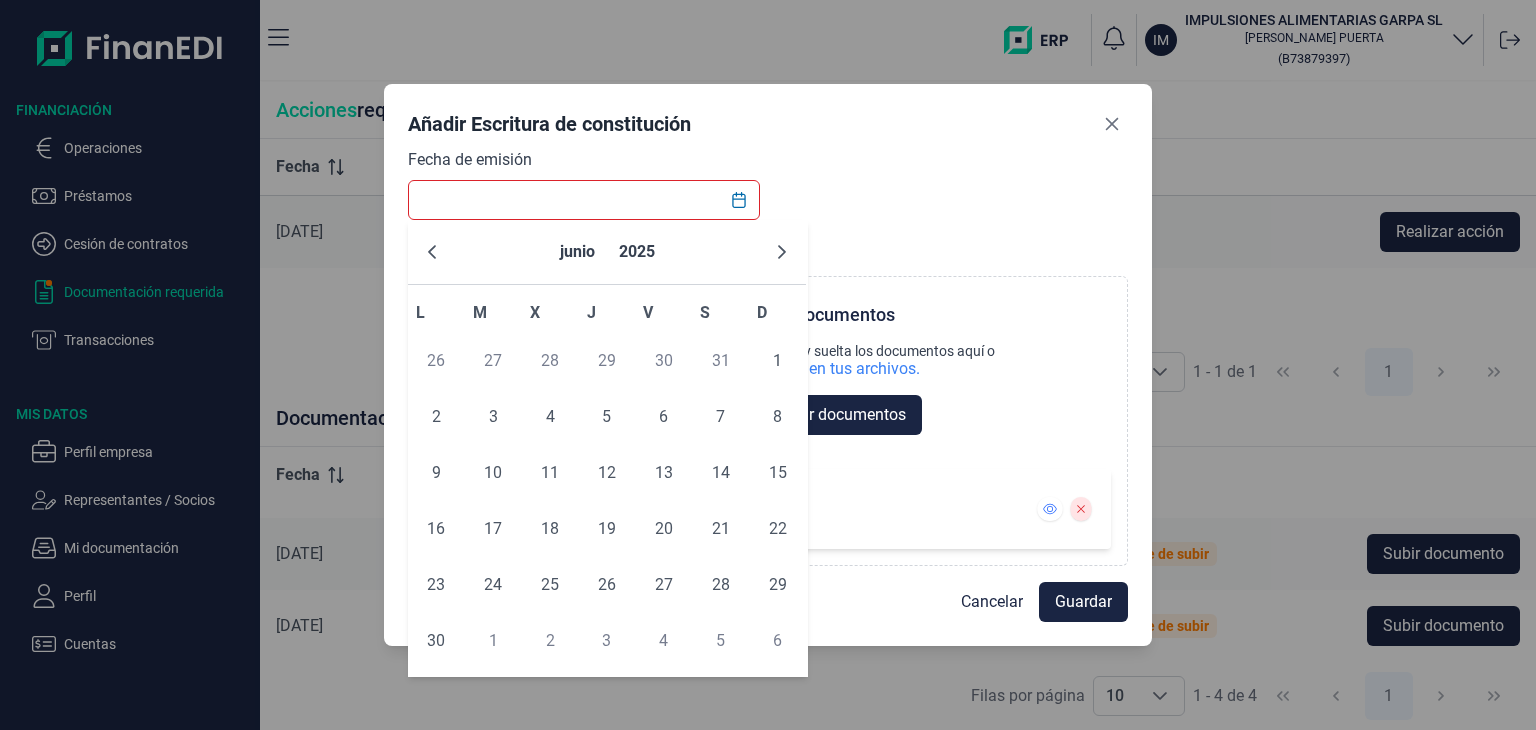 click 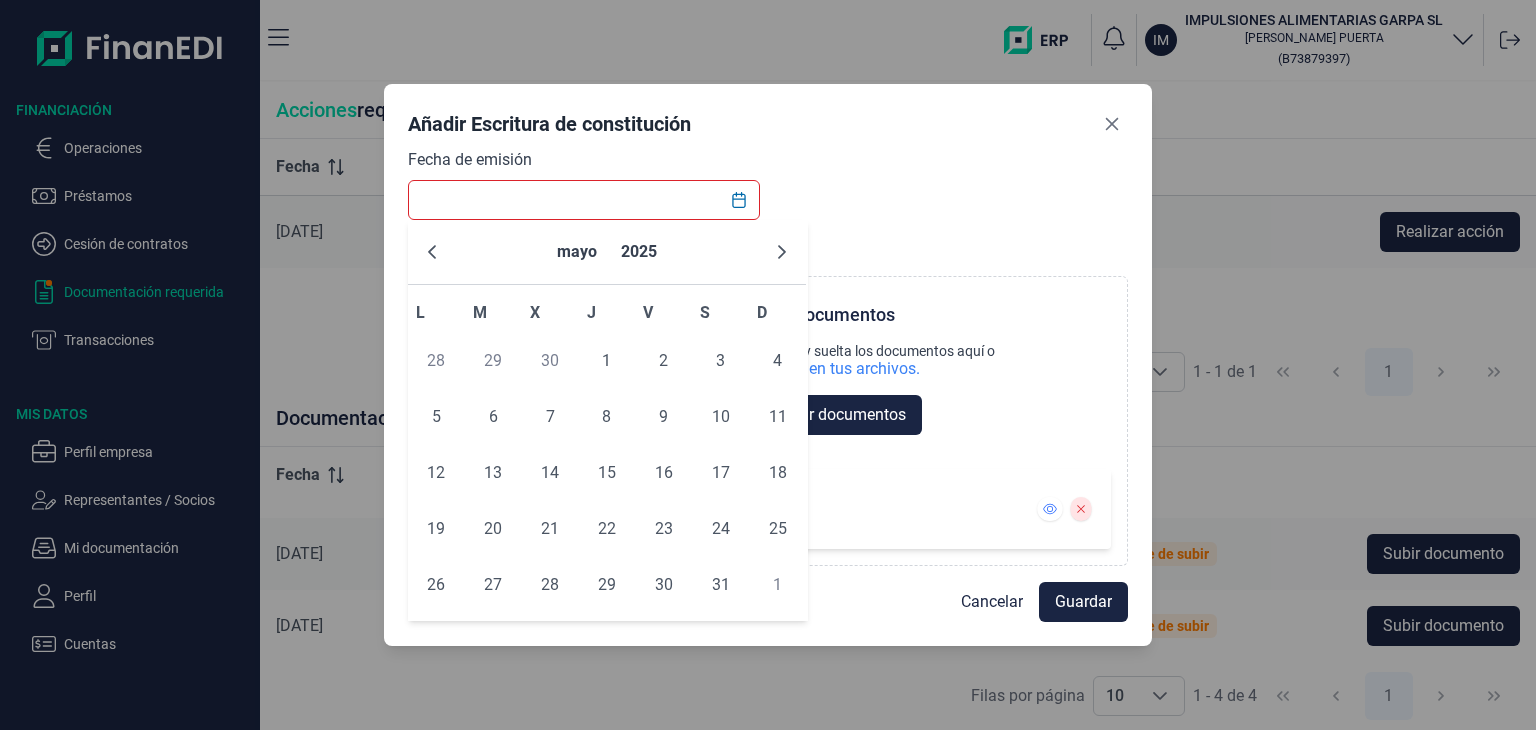 click 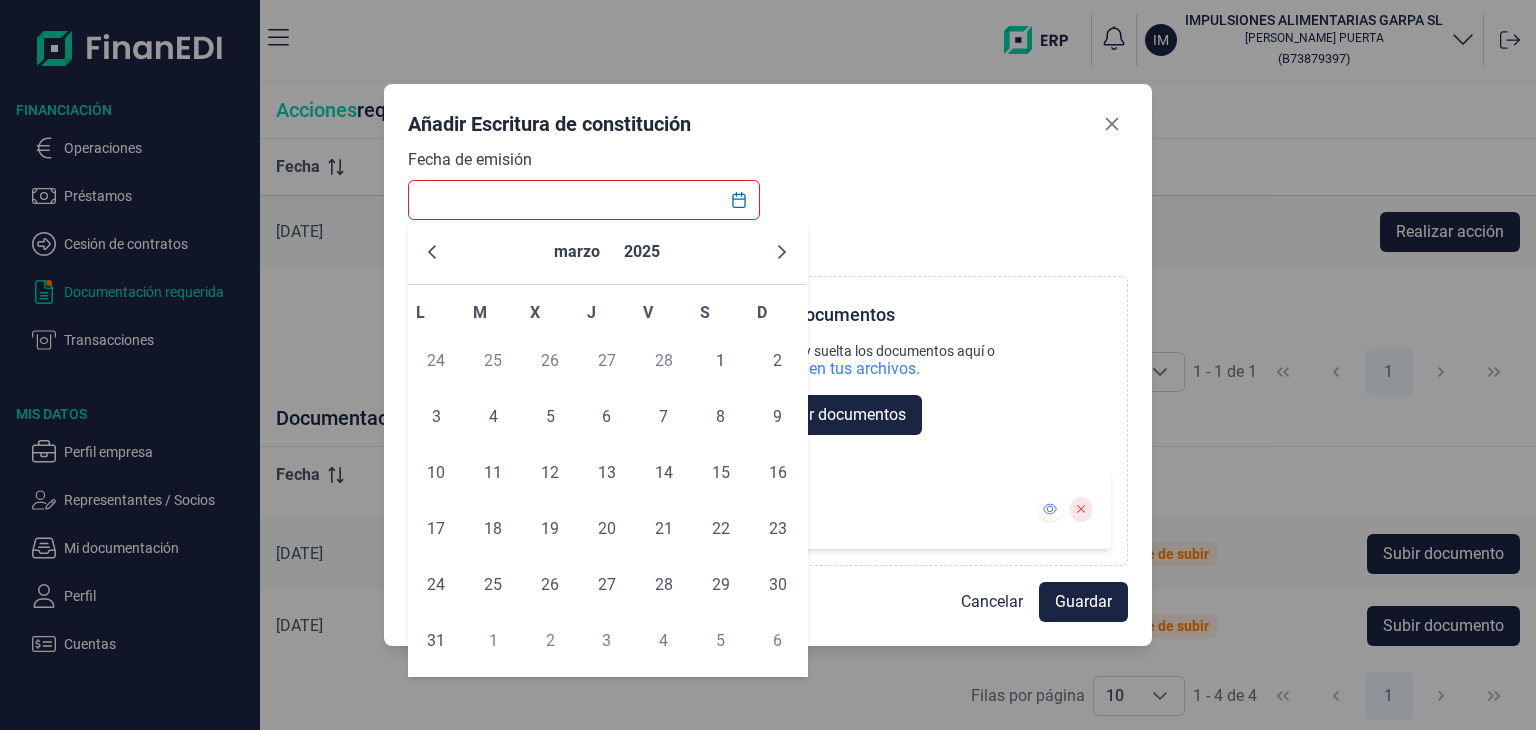 click at bounding box center [584, 200] 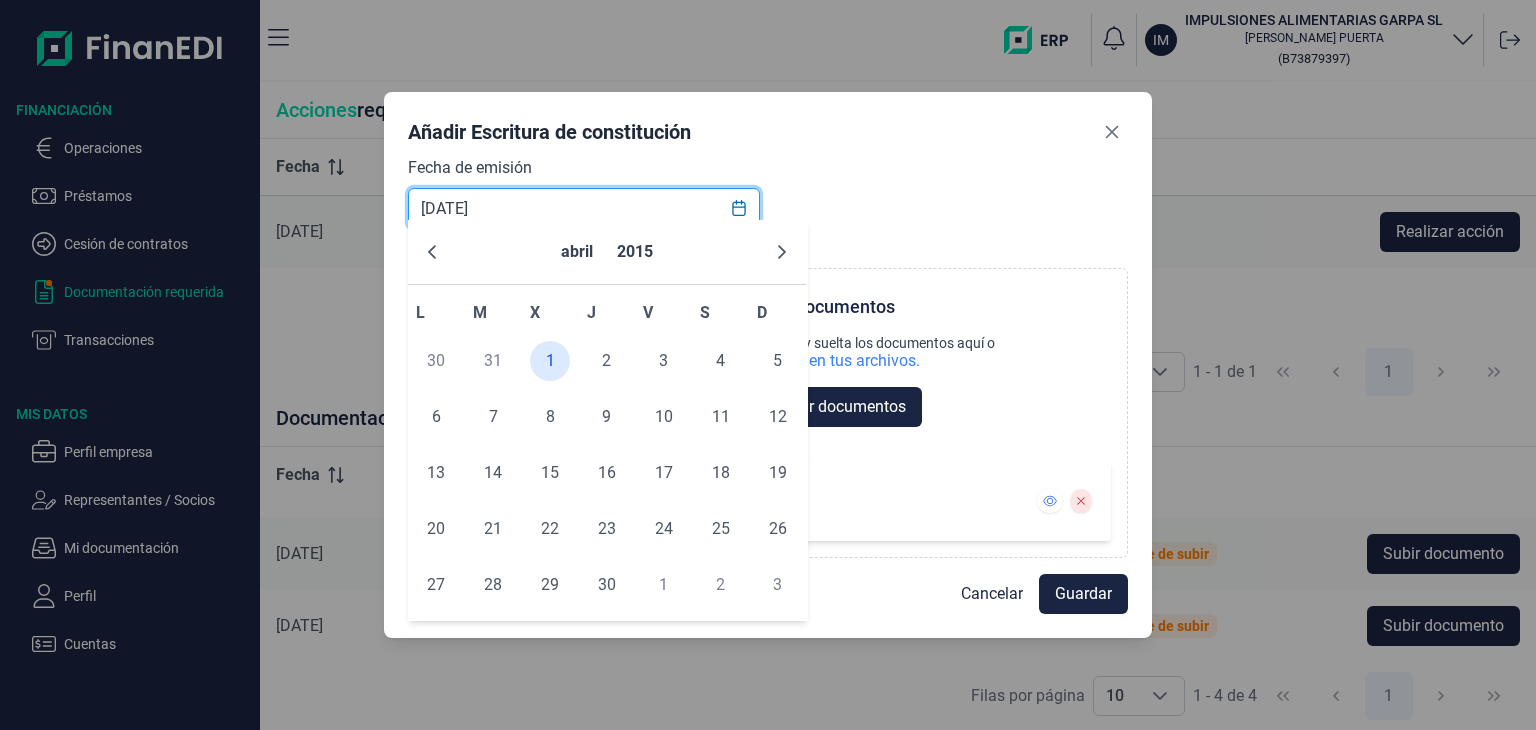 type on "01/04/2015" 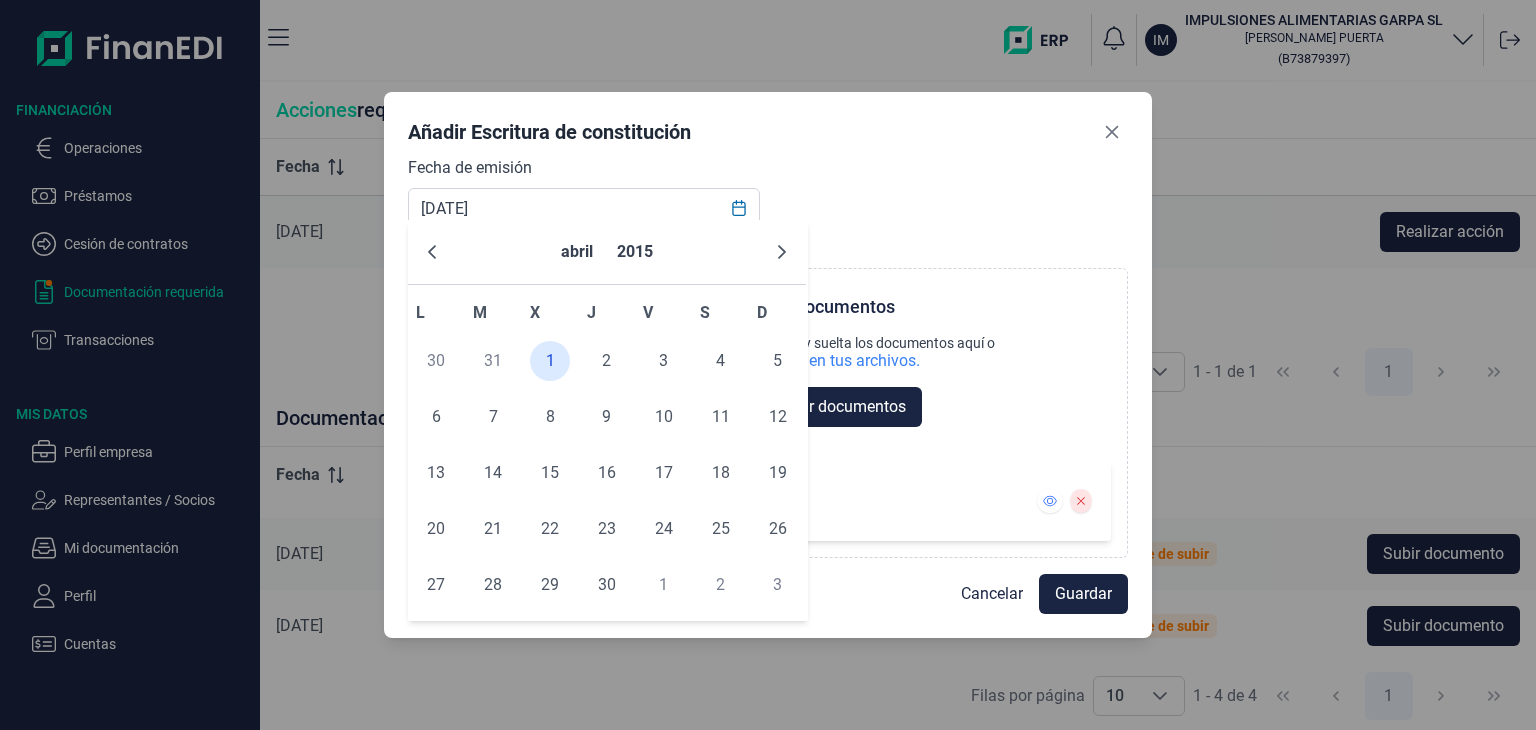 click on "Fecha de emisión 01/04/2015   Choose Subir documentos Arrastra y suelta los documentos aquí o búscalo en tus archivos. Buscar documentos Subiendo:  0.86MB ESCRITURA DE CONSTITUCION ORIGINAL.pdf" at bounding box center (768, 357) 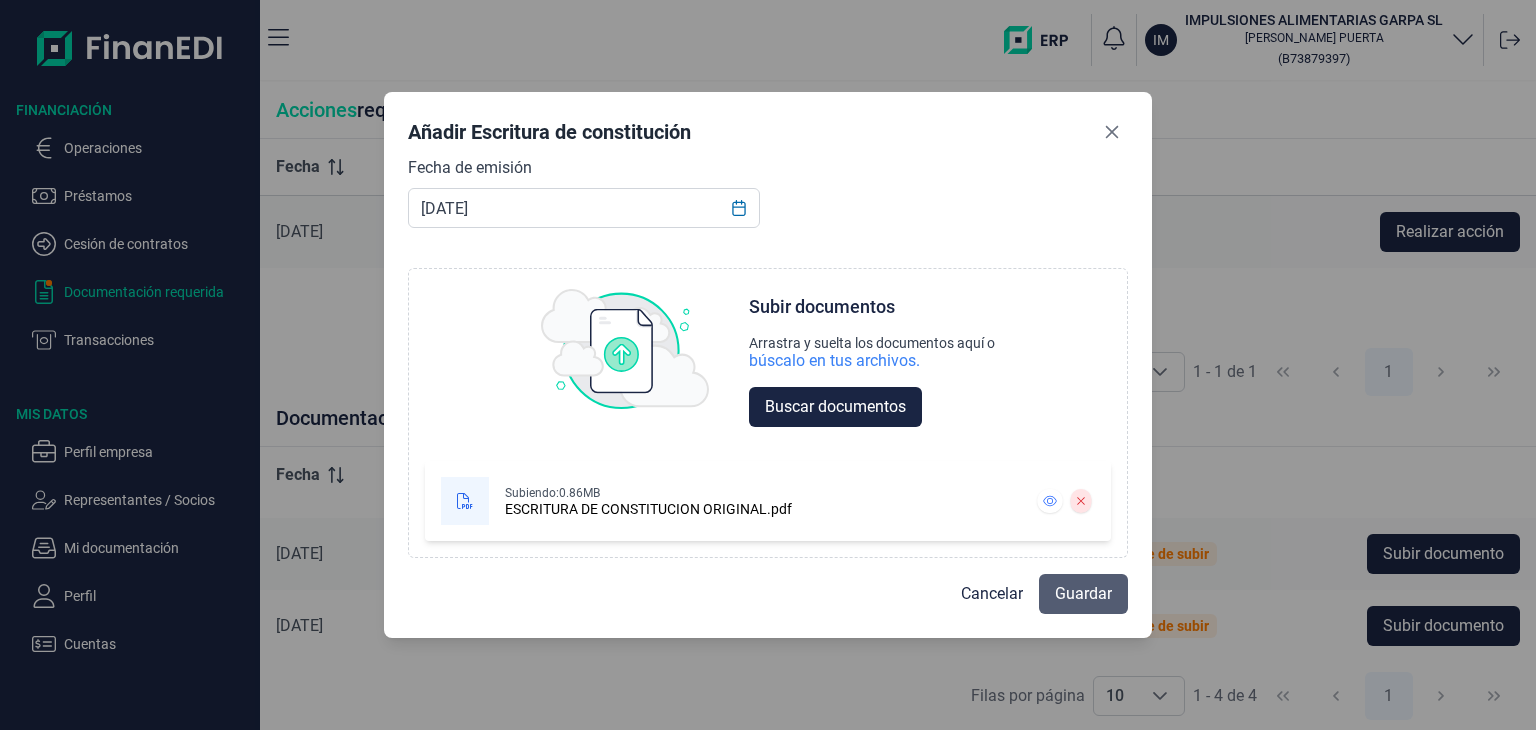 click on "Guardar" at bounding box center (1083, 594) 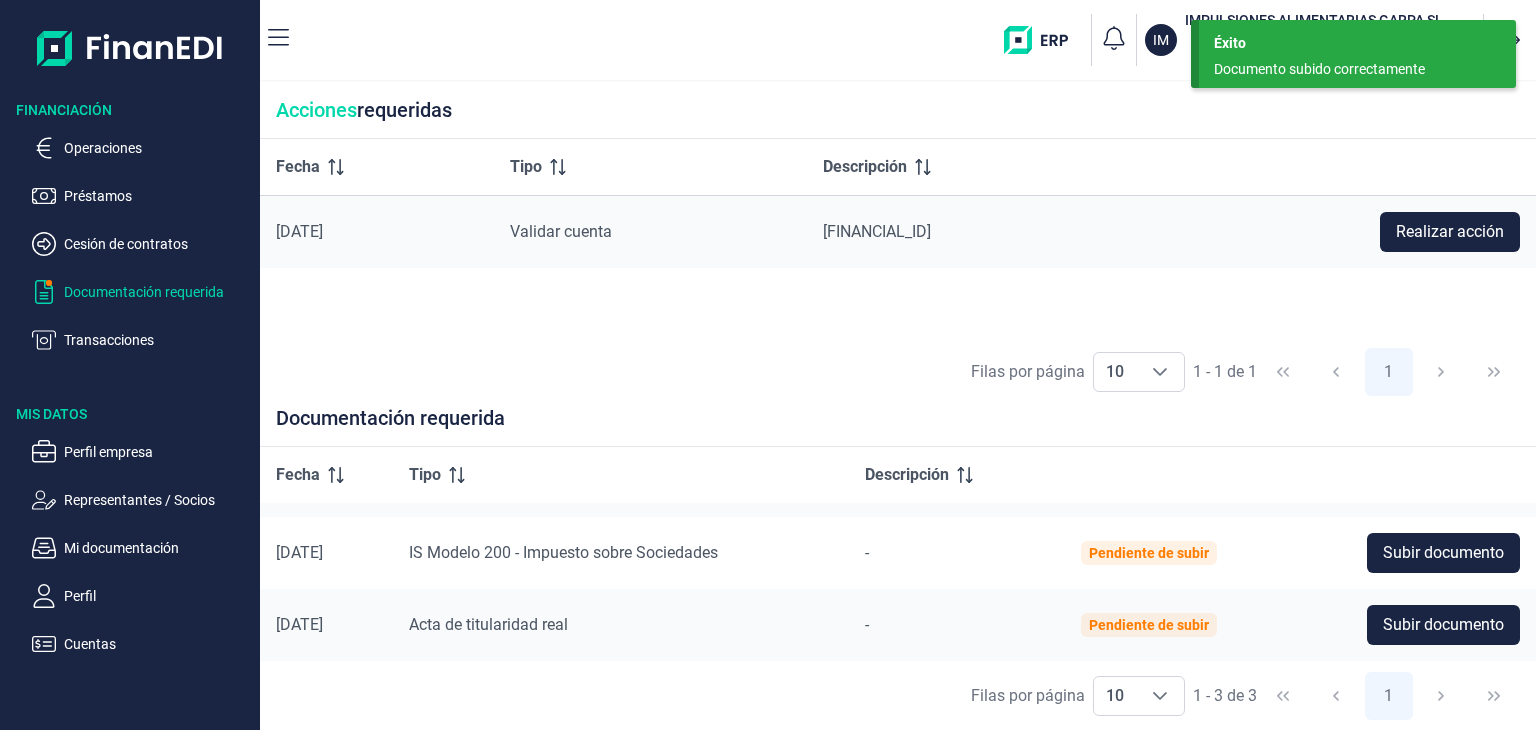 scroll, scrollTop: 58, scrollLeft: 0, axis: vertical 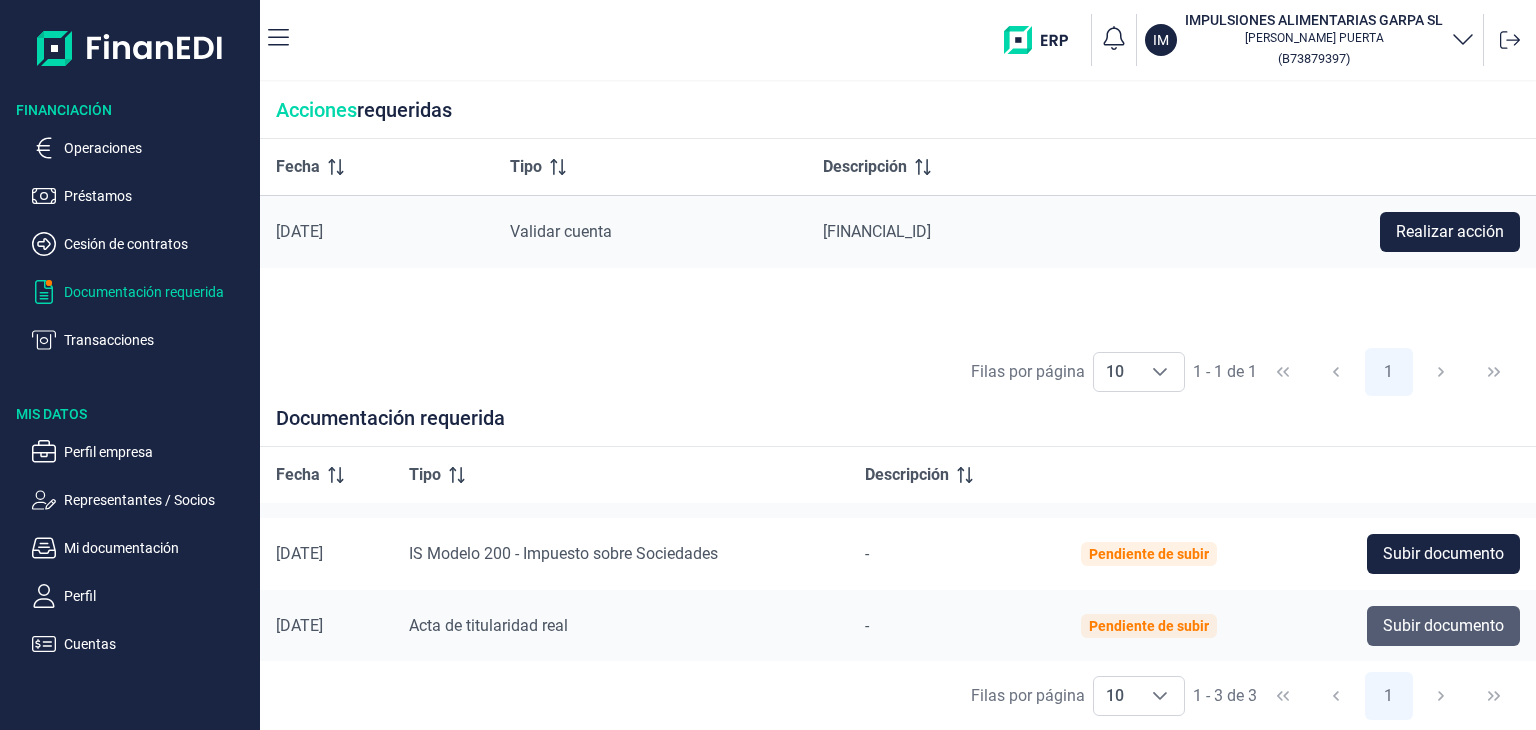 click on "Subir documento" at bounding box center (1443, 626) 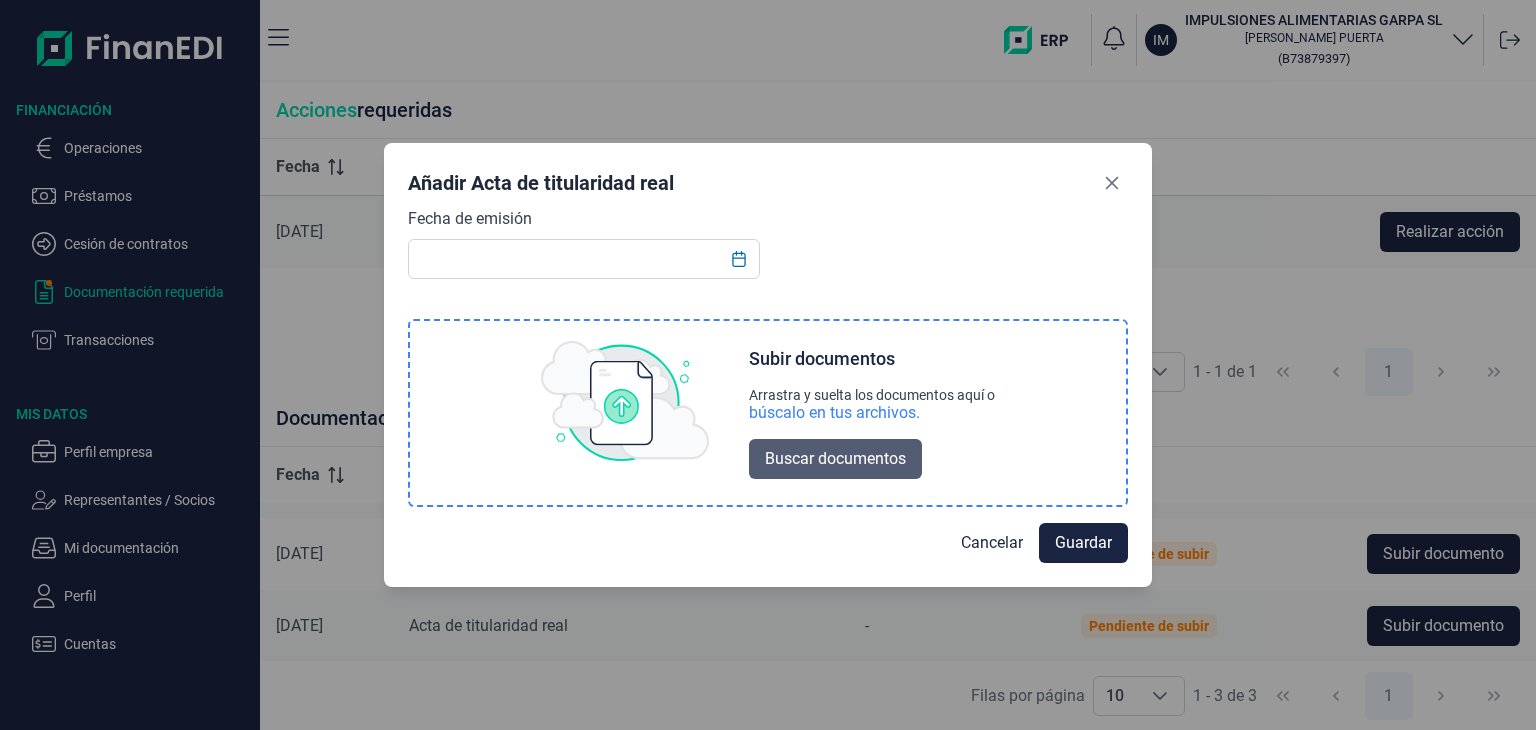 click on "Buscar documentos" at bounding box center (835, 459) 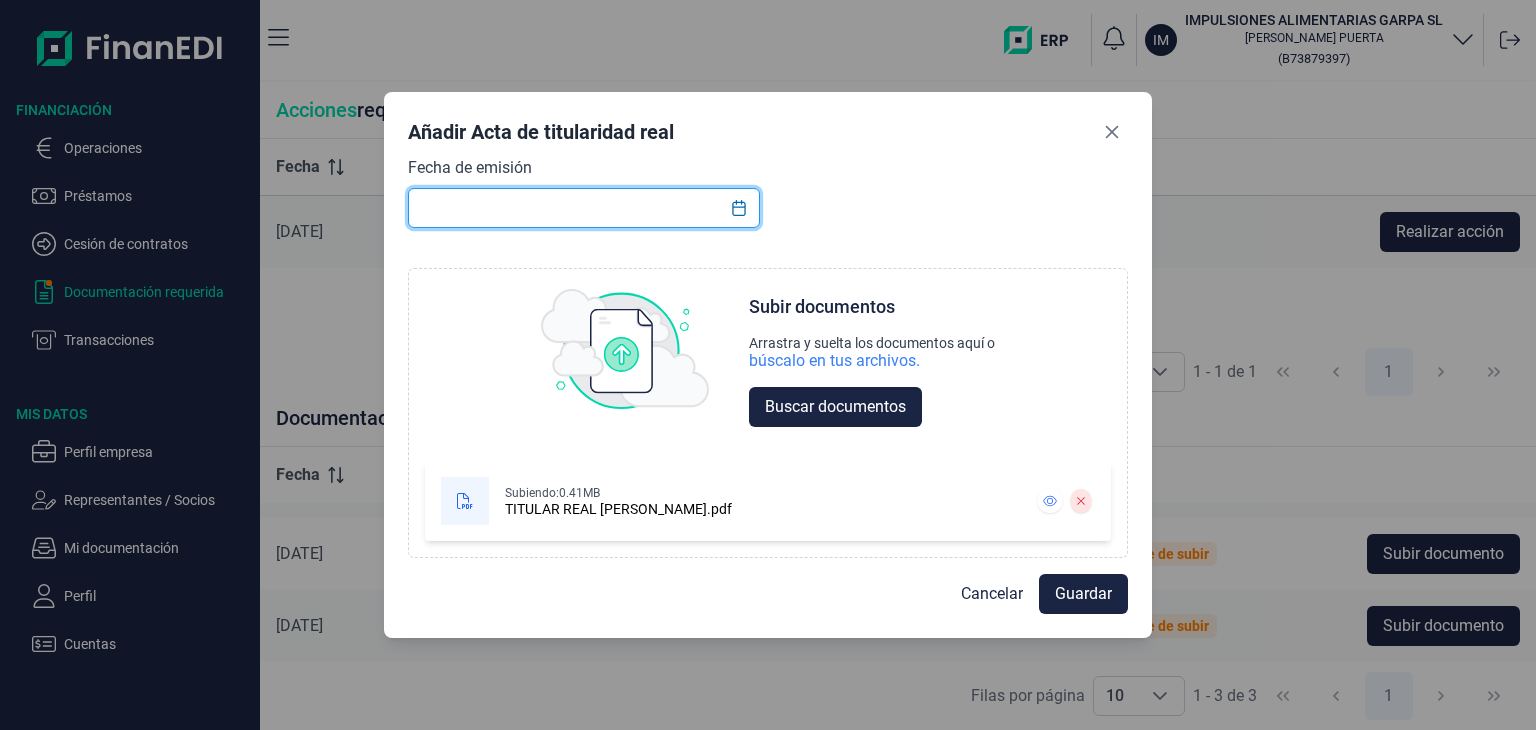 click at bounding box center (584, 208) 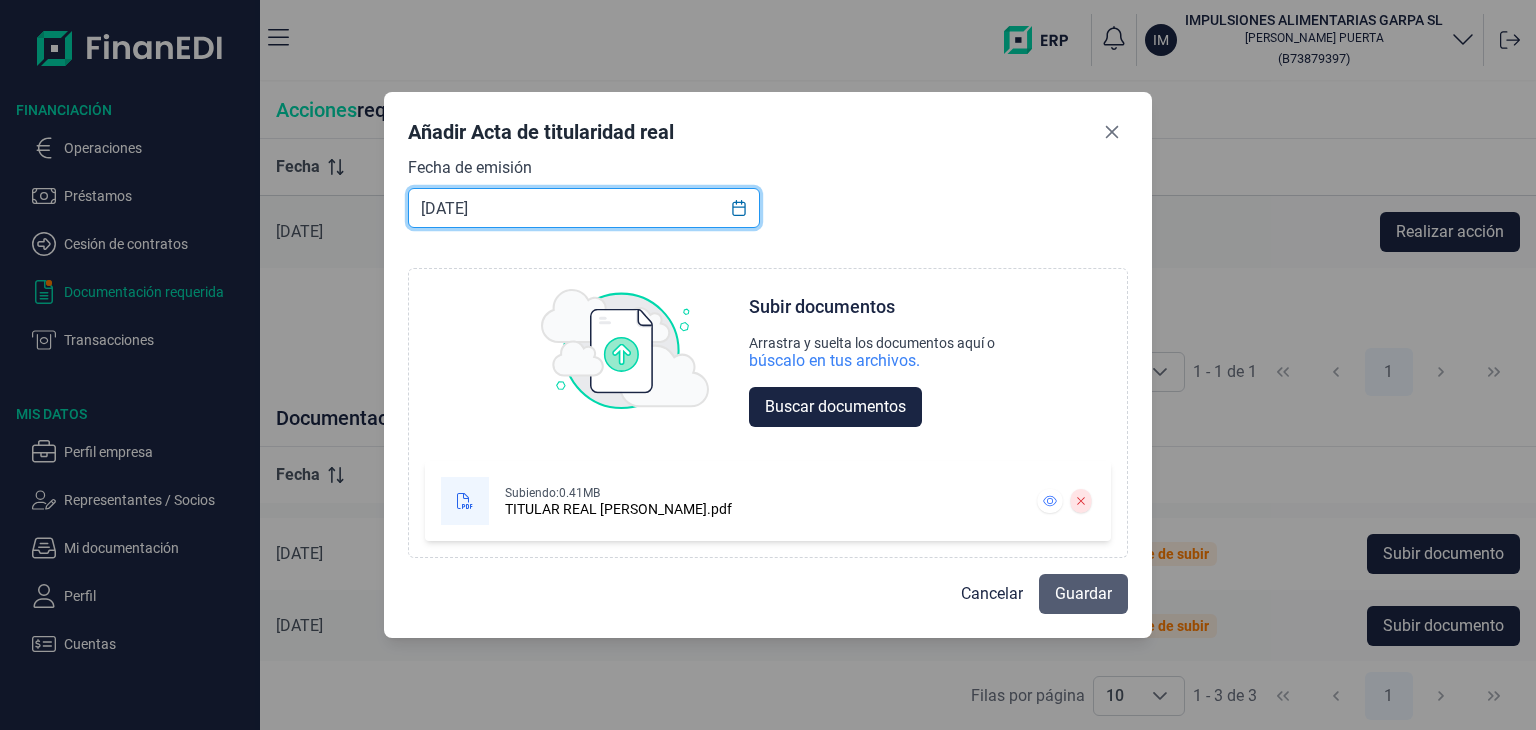 type on "31/03/2023" 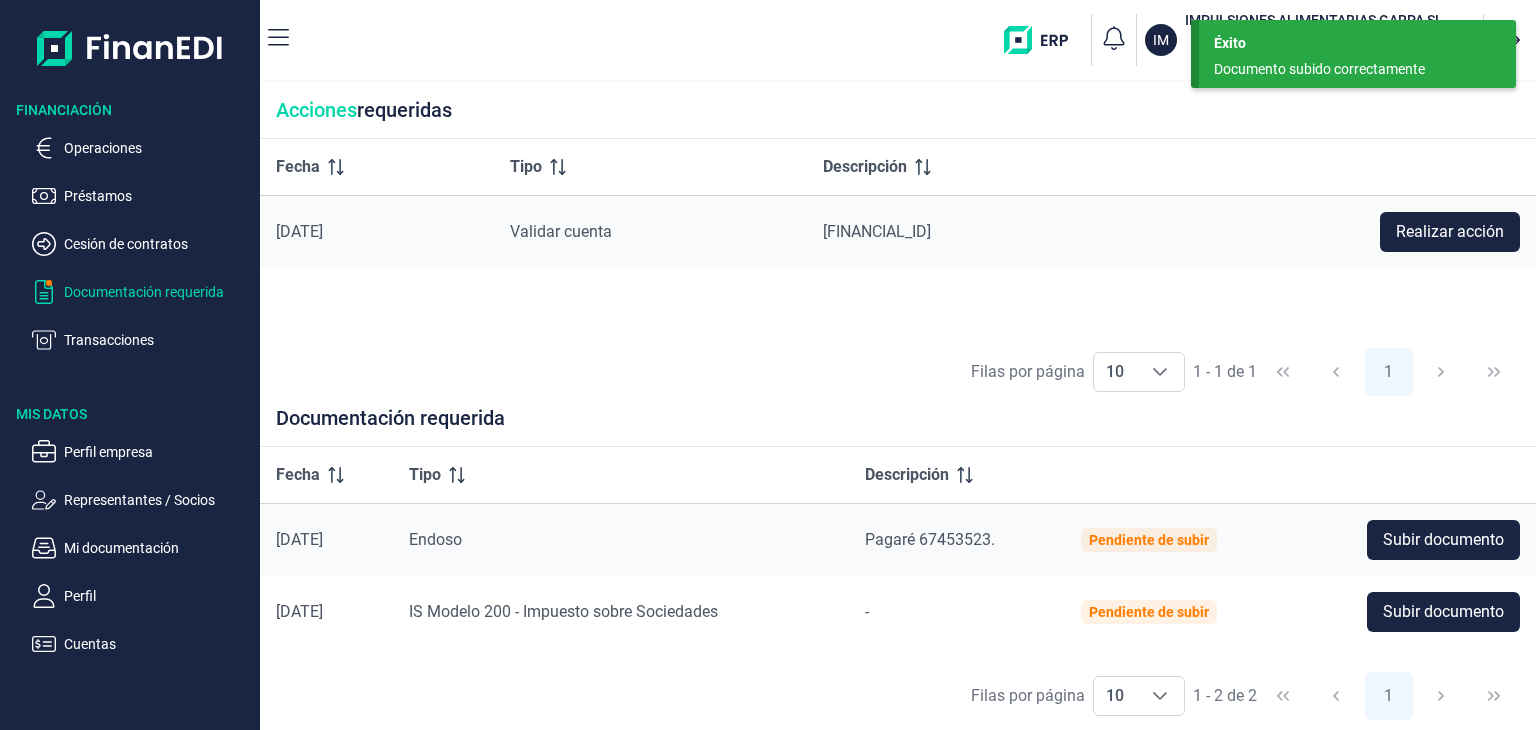 scroll, scrollTop: 0, scrollLeft: 0, axis: both 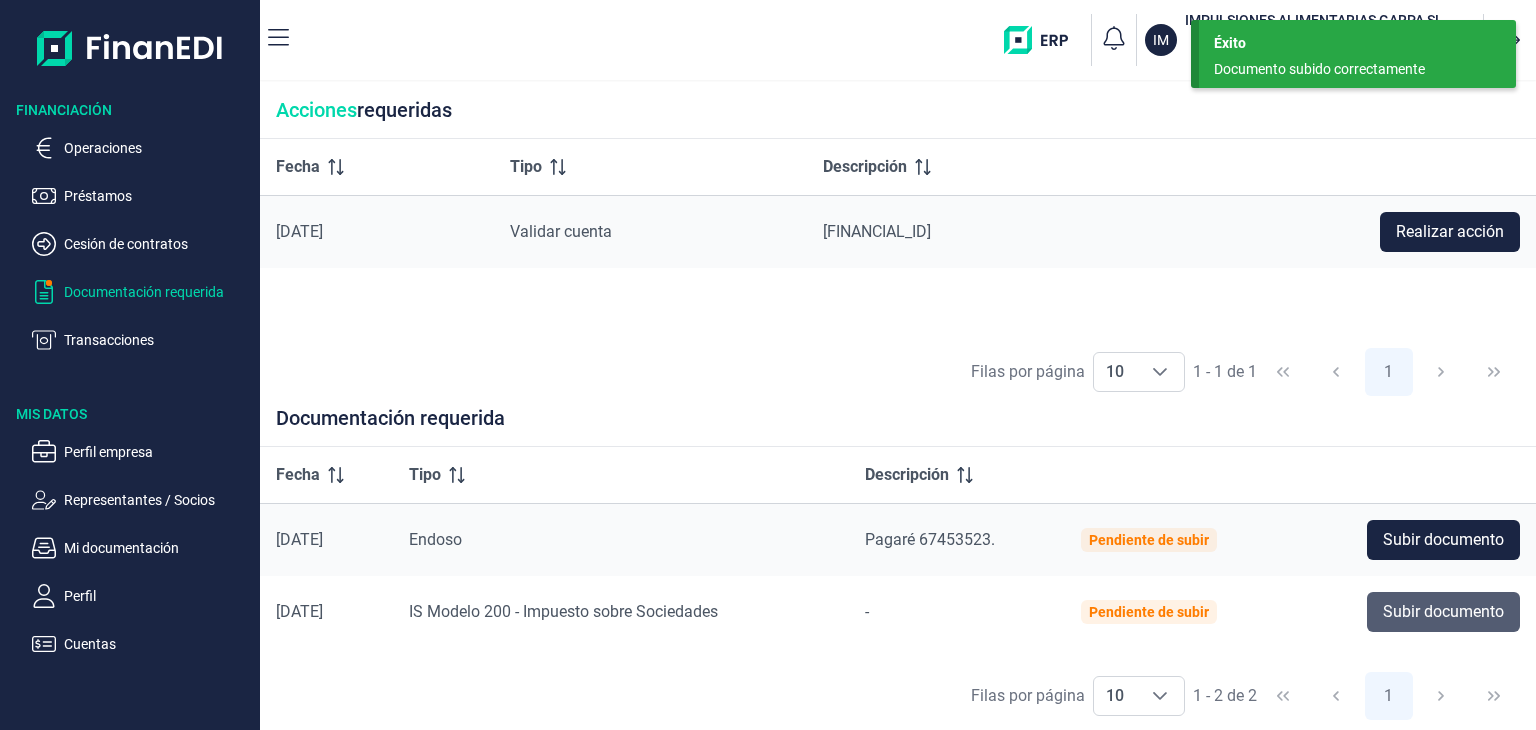 click on "Subir documento" at bounding box center (1443, 612) 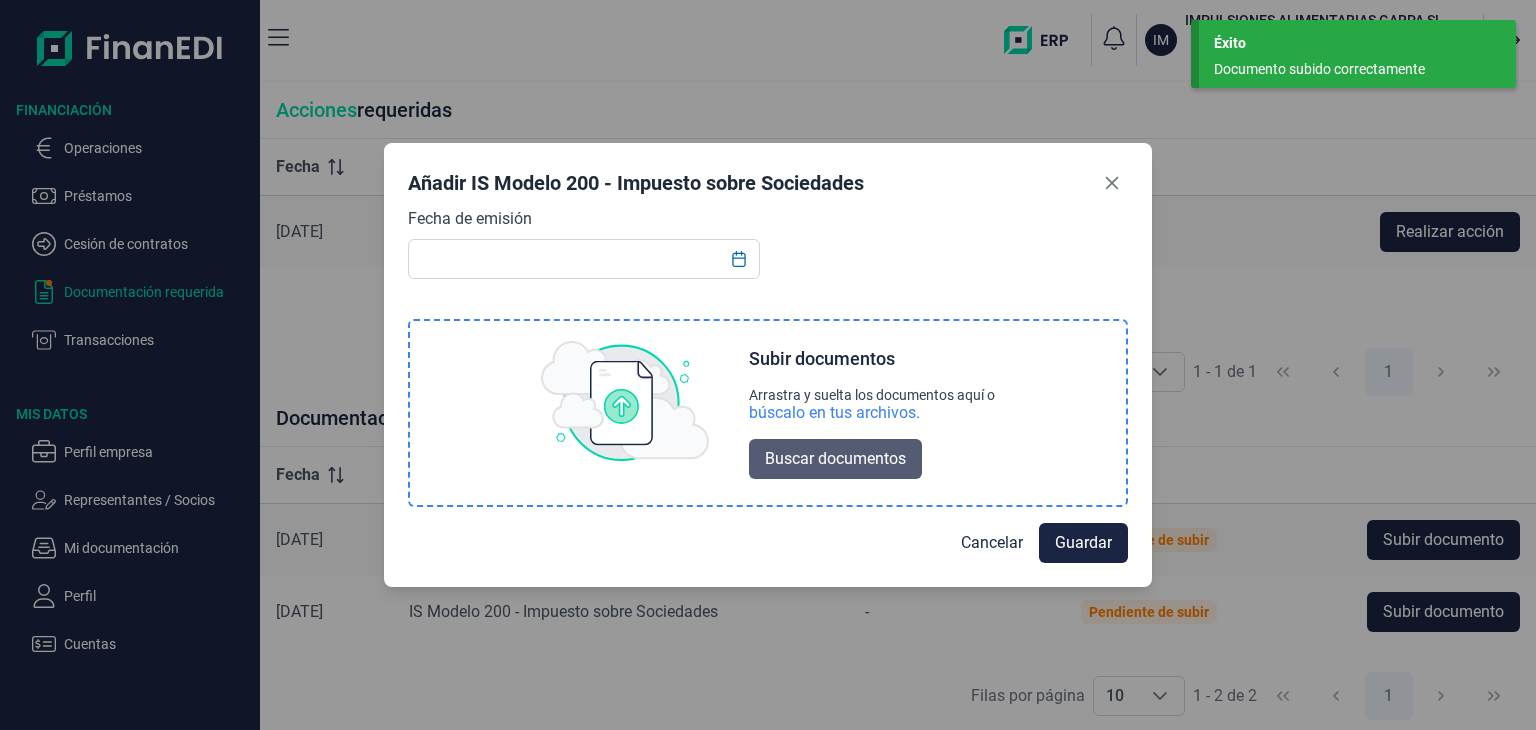 click on "Buscar documentos" at bounding box center [835, 459] 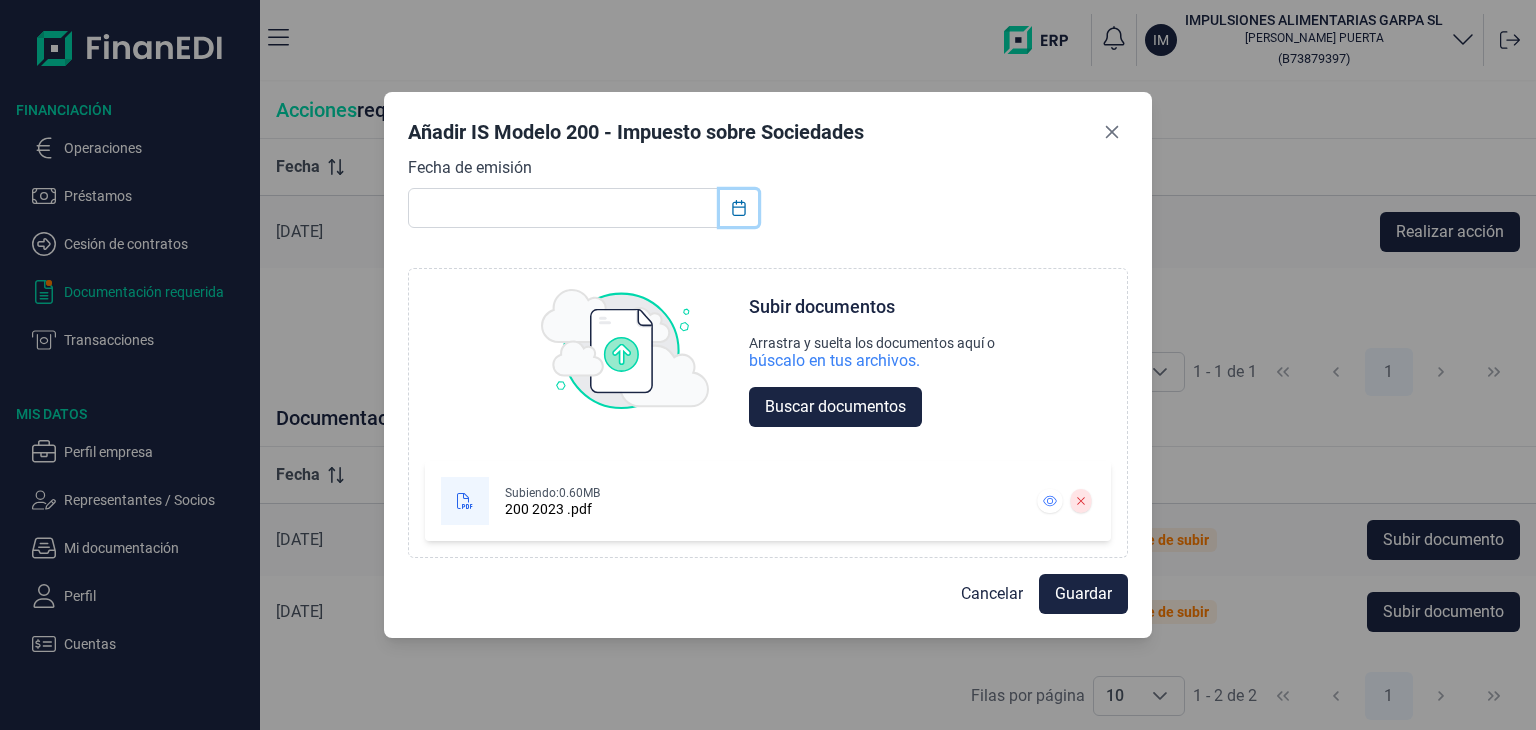click 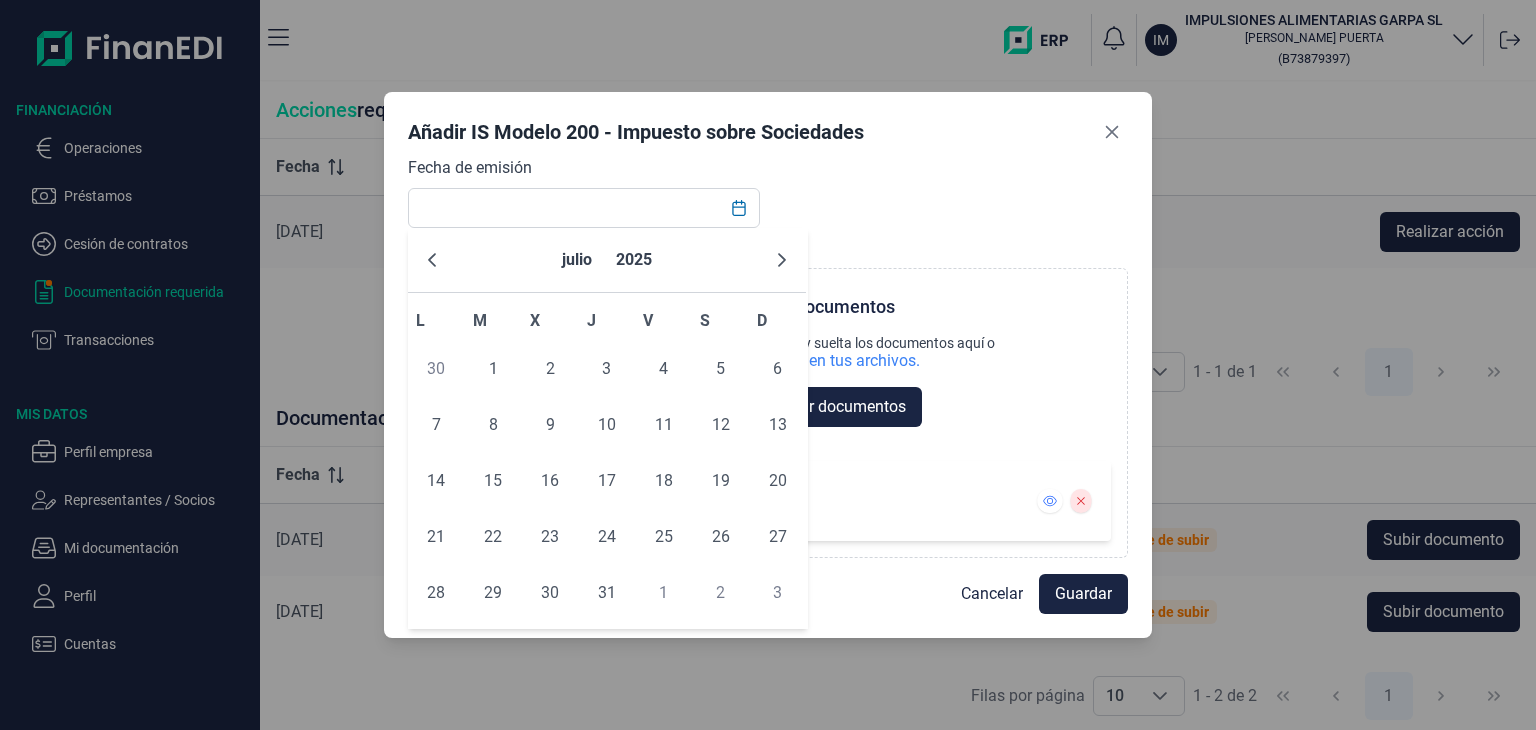 click on "julio 2025" at bounding box center [607, 260] 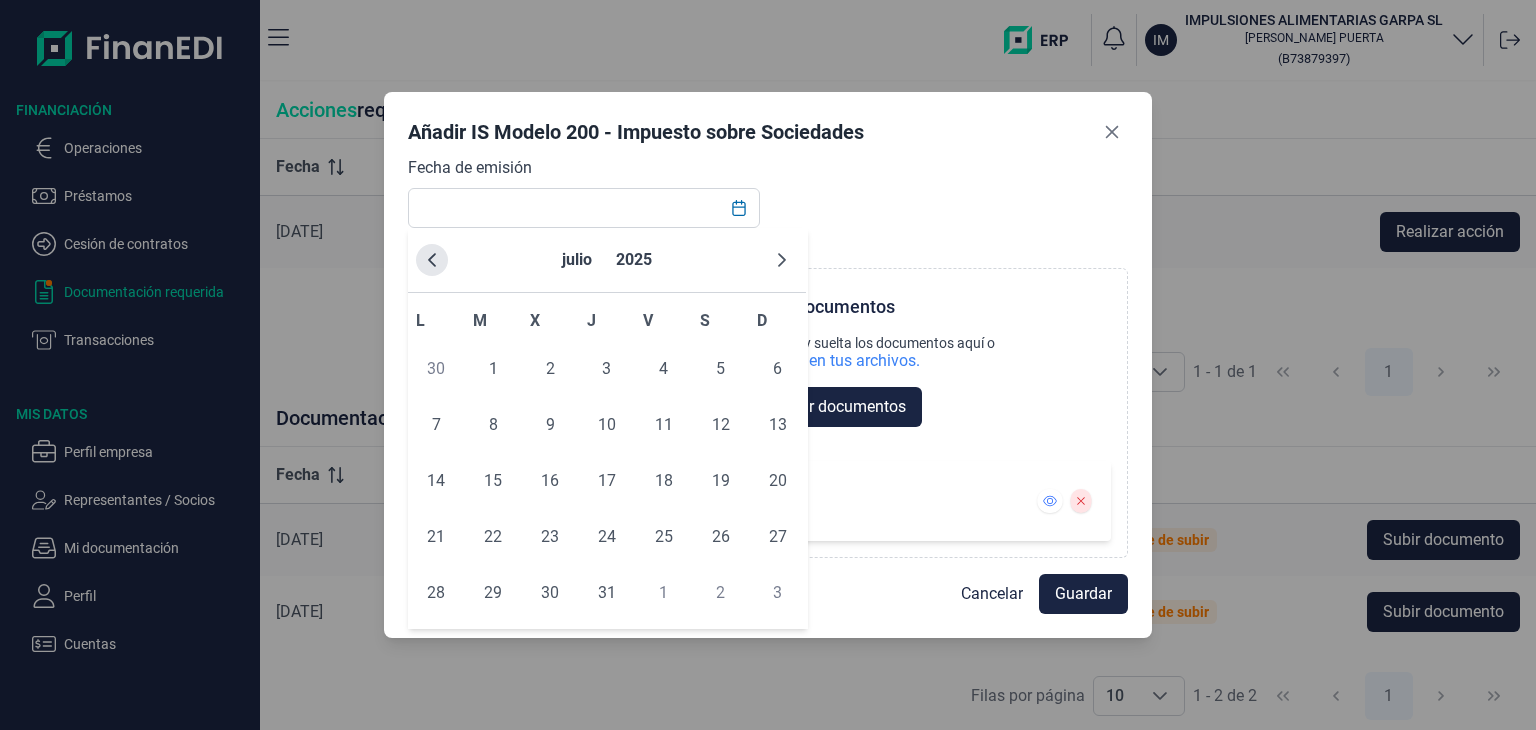 click 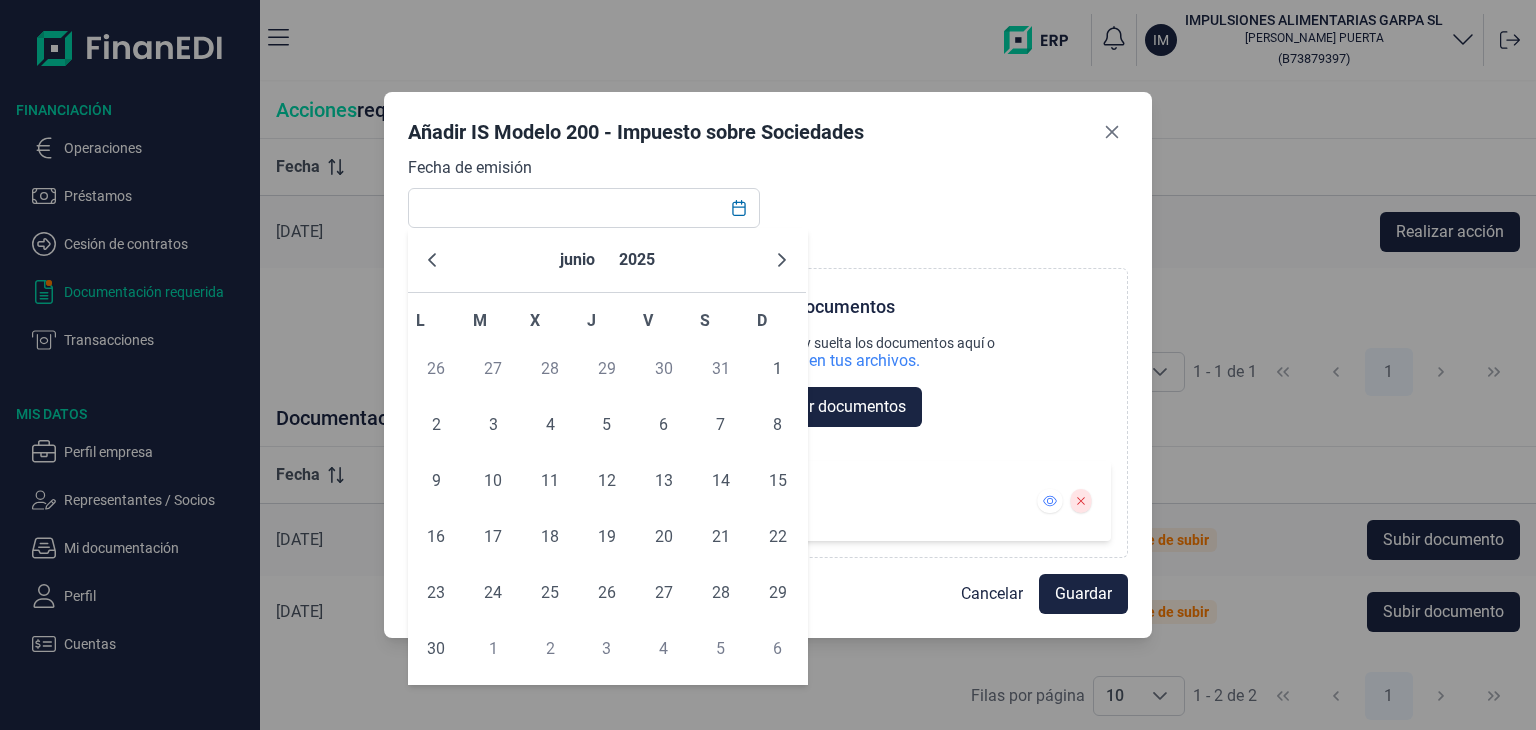 click 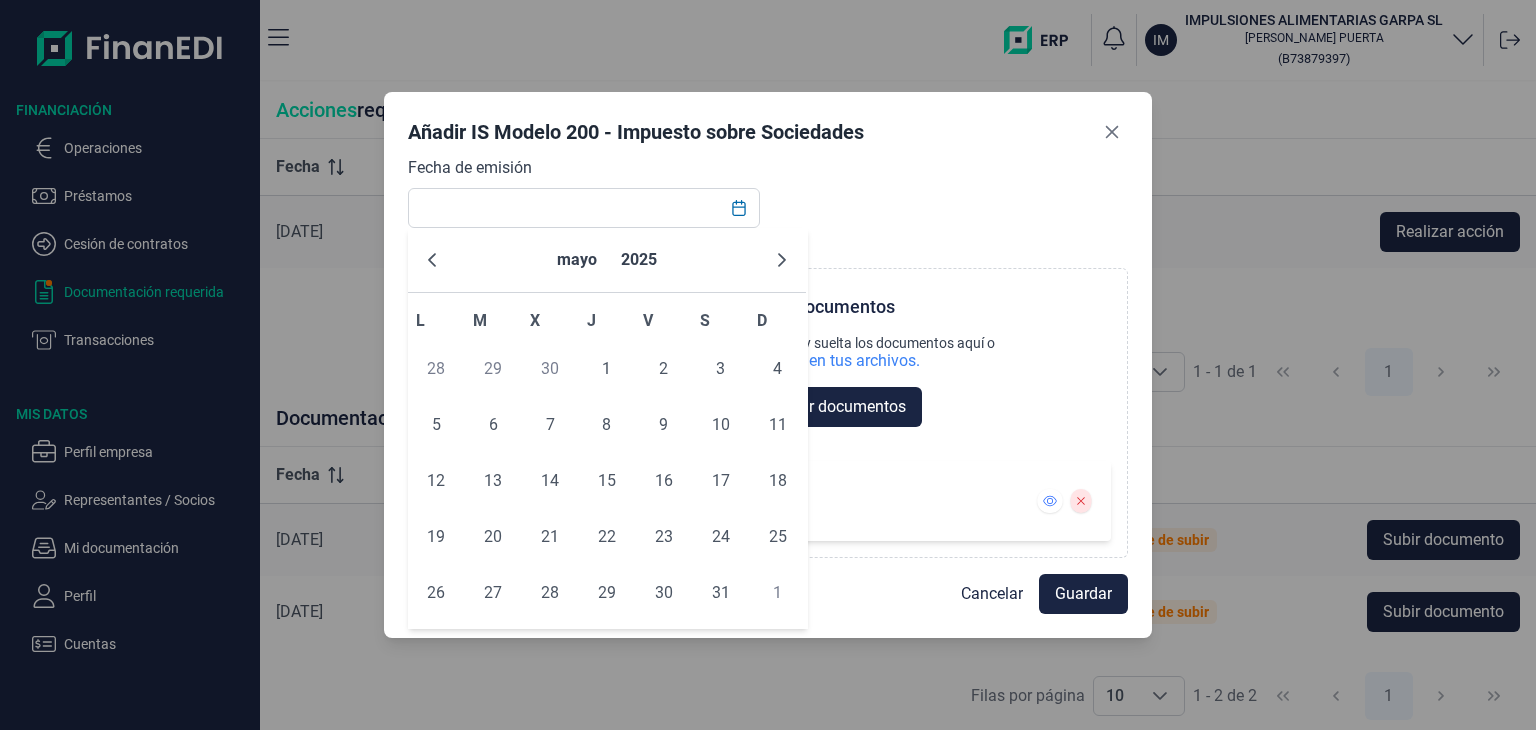 click 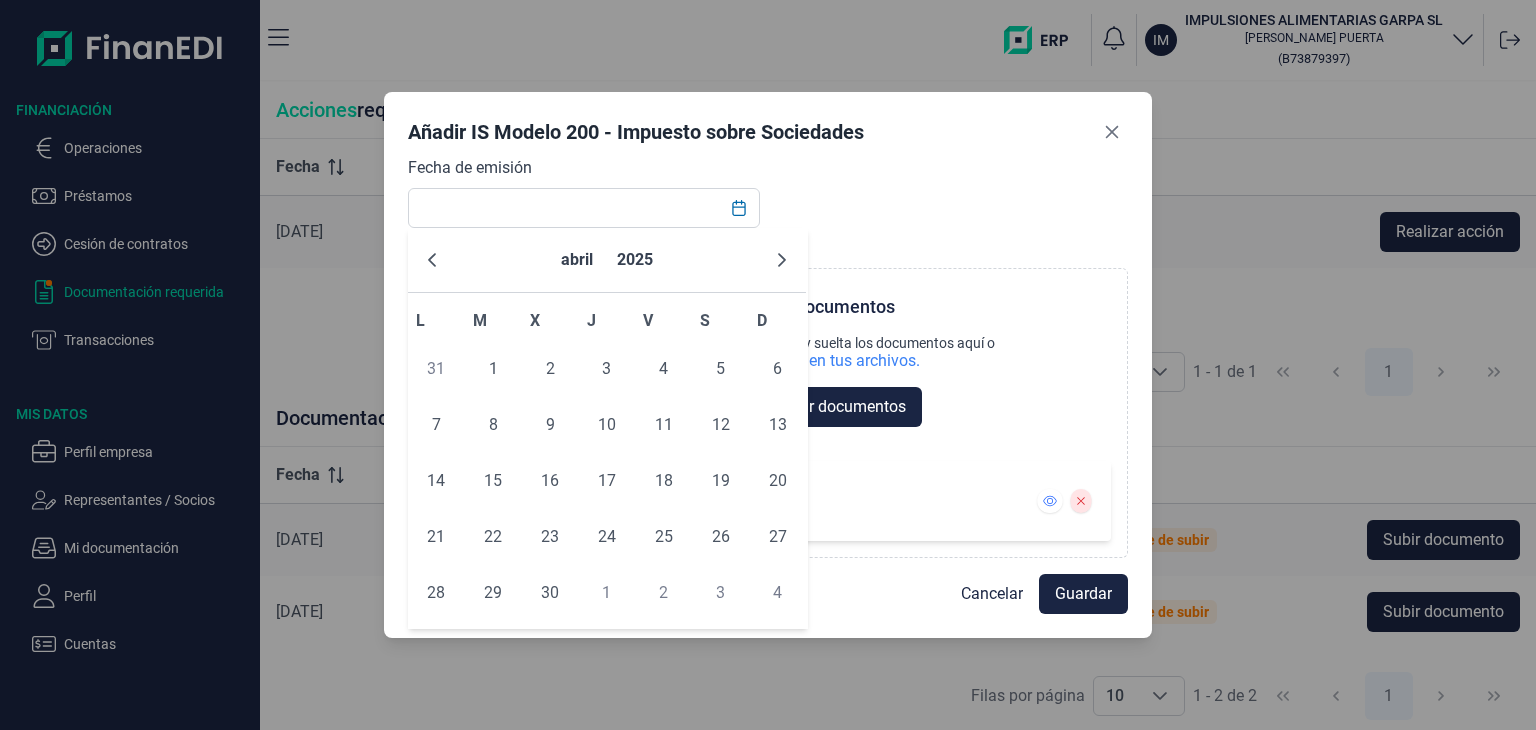 click 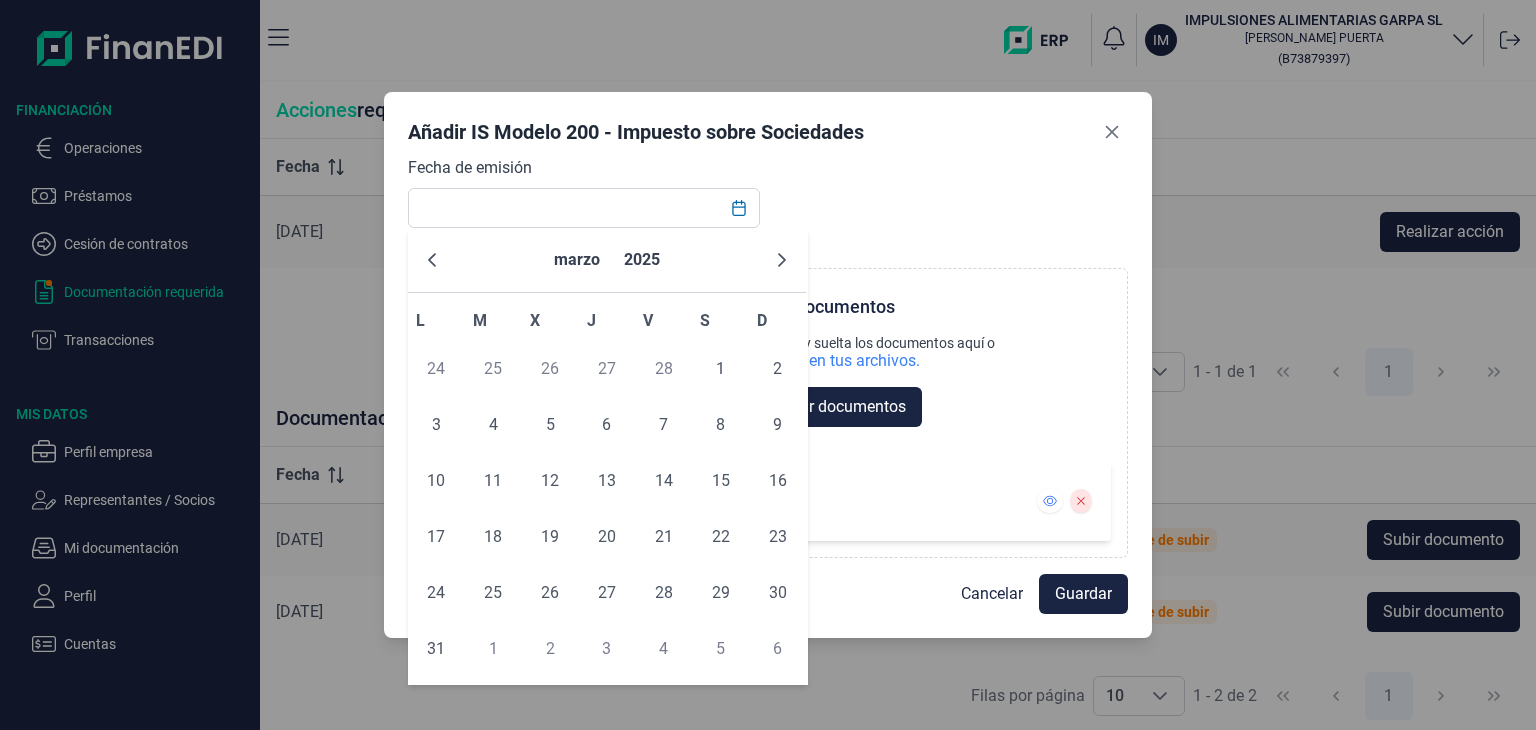 click 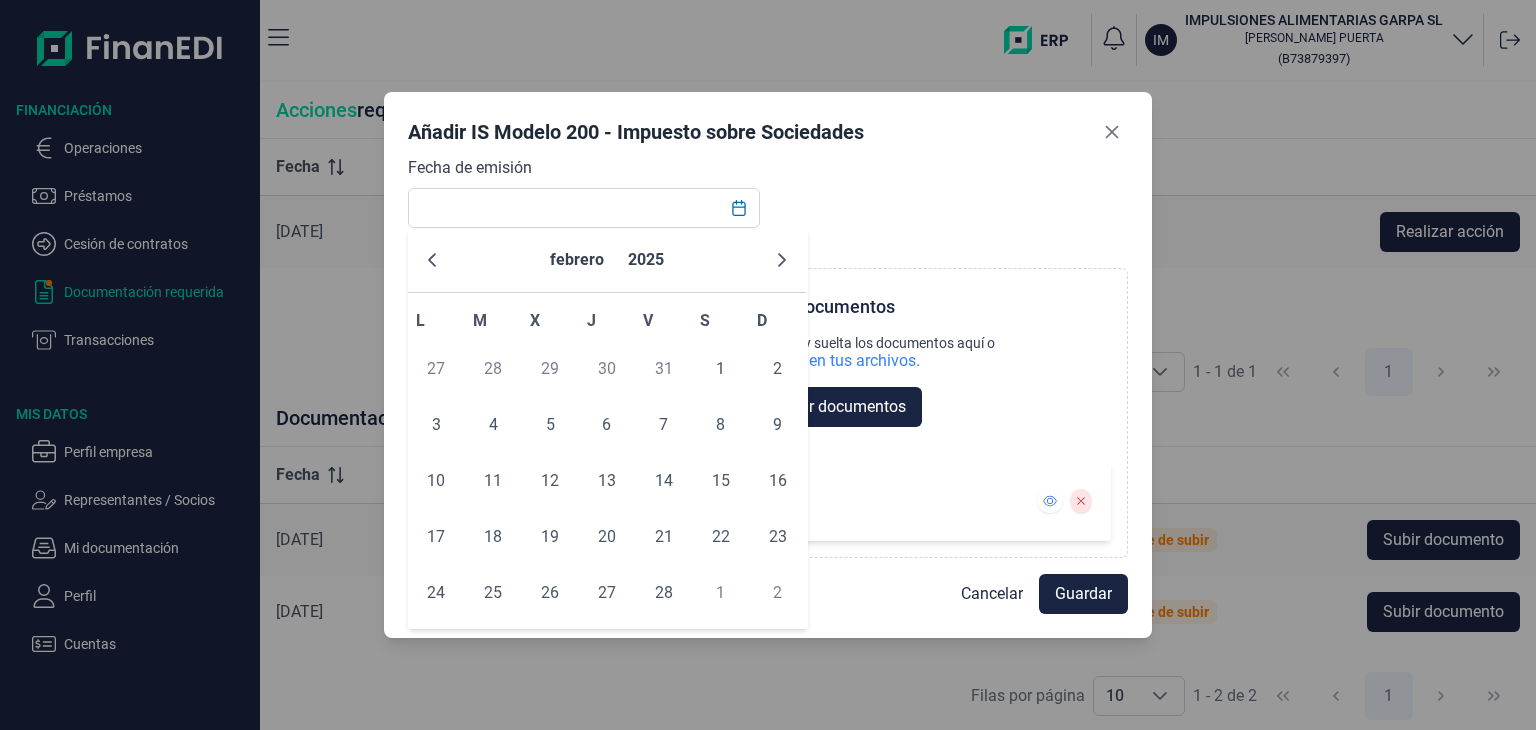 click 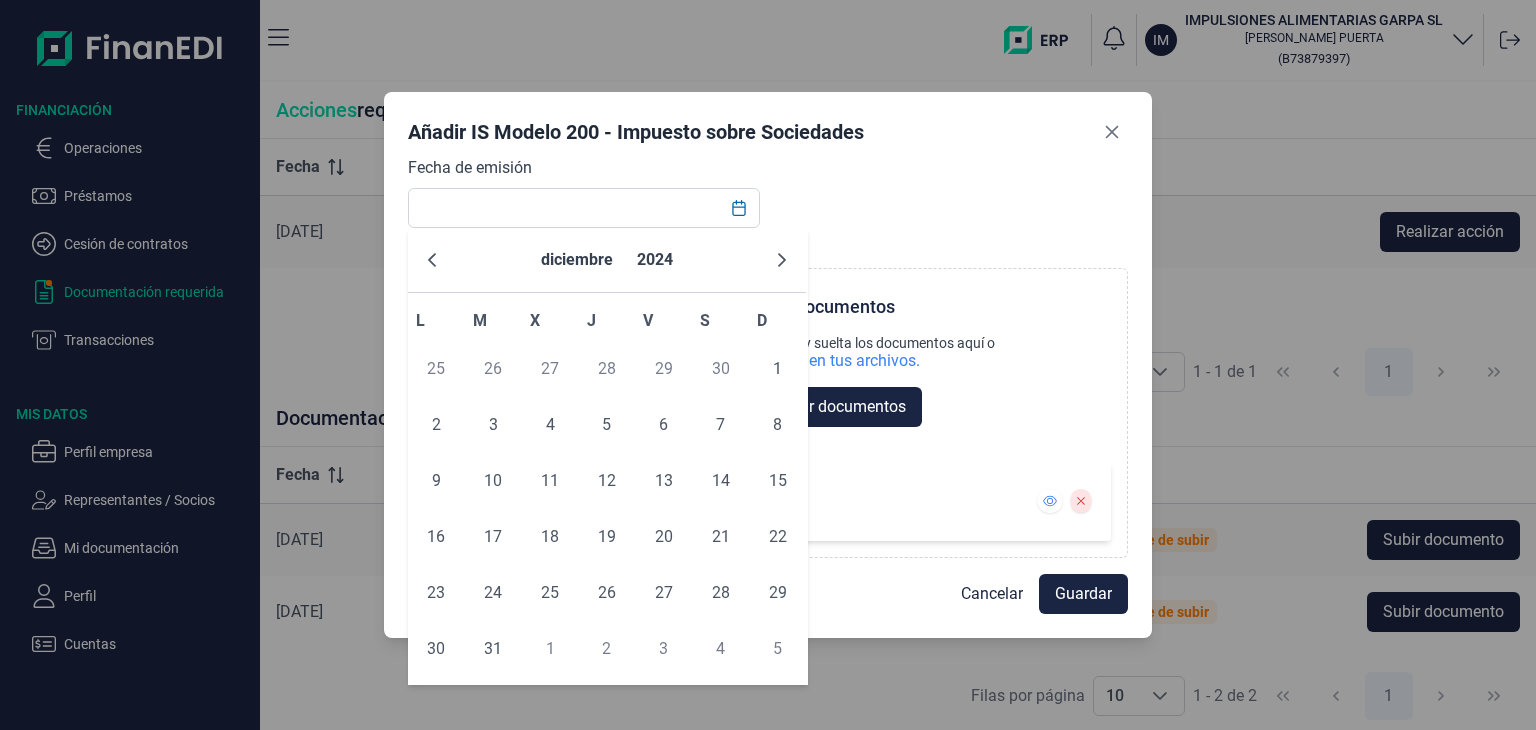 click 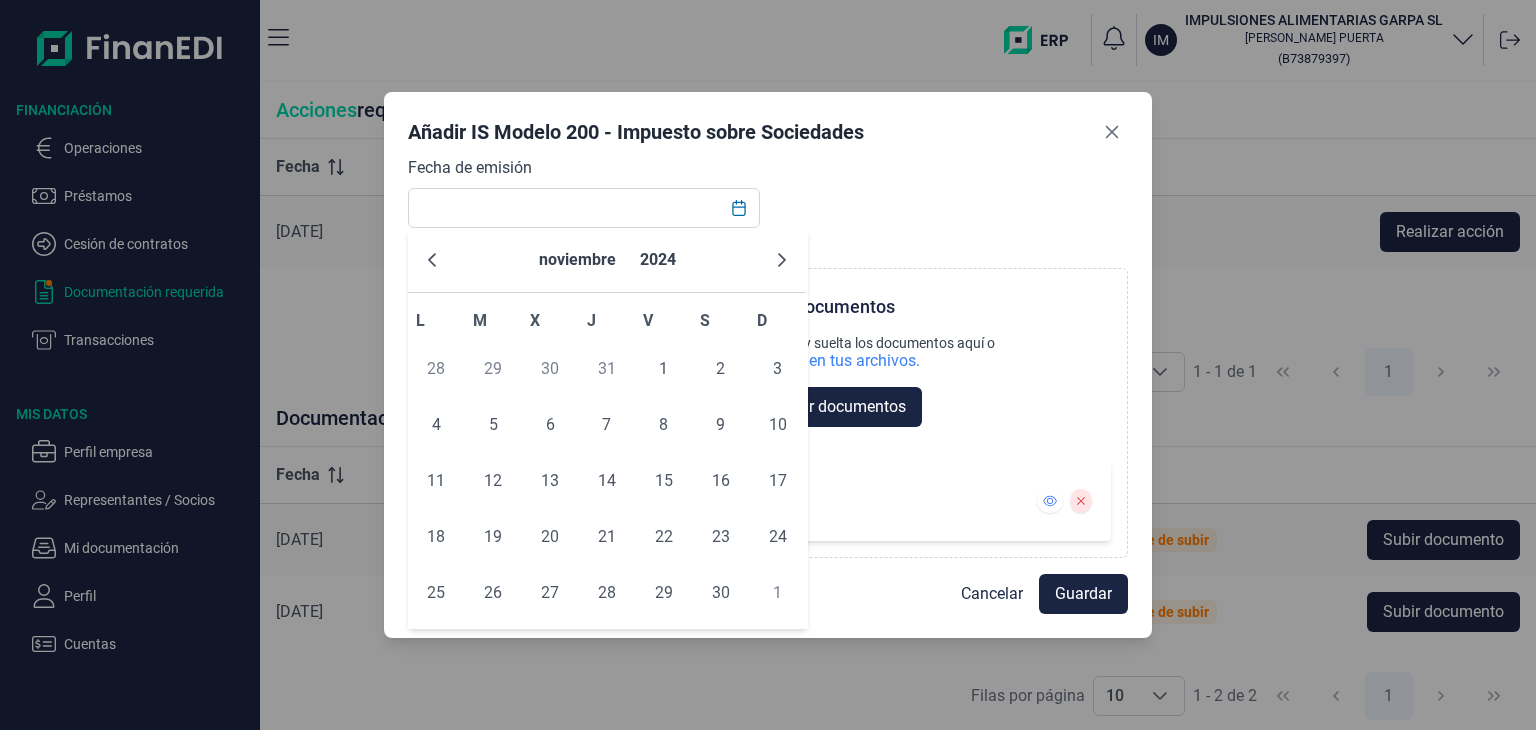 click 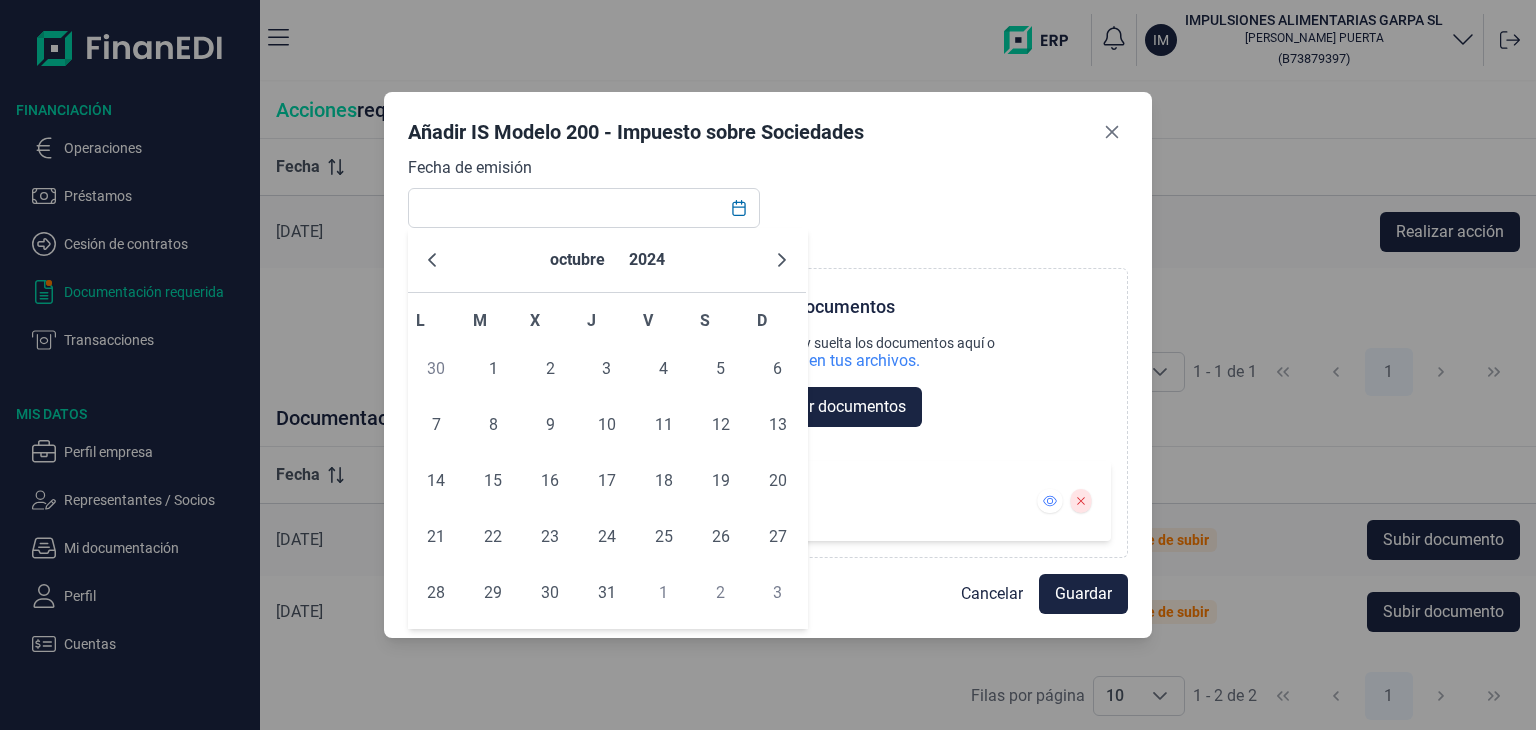 click 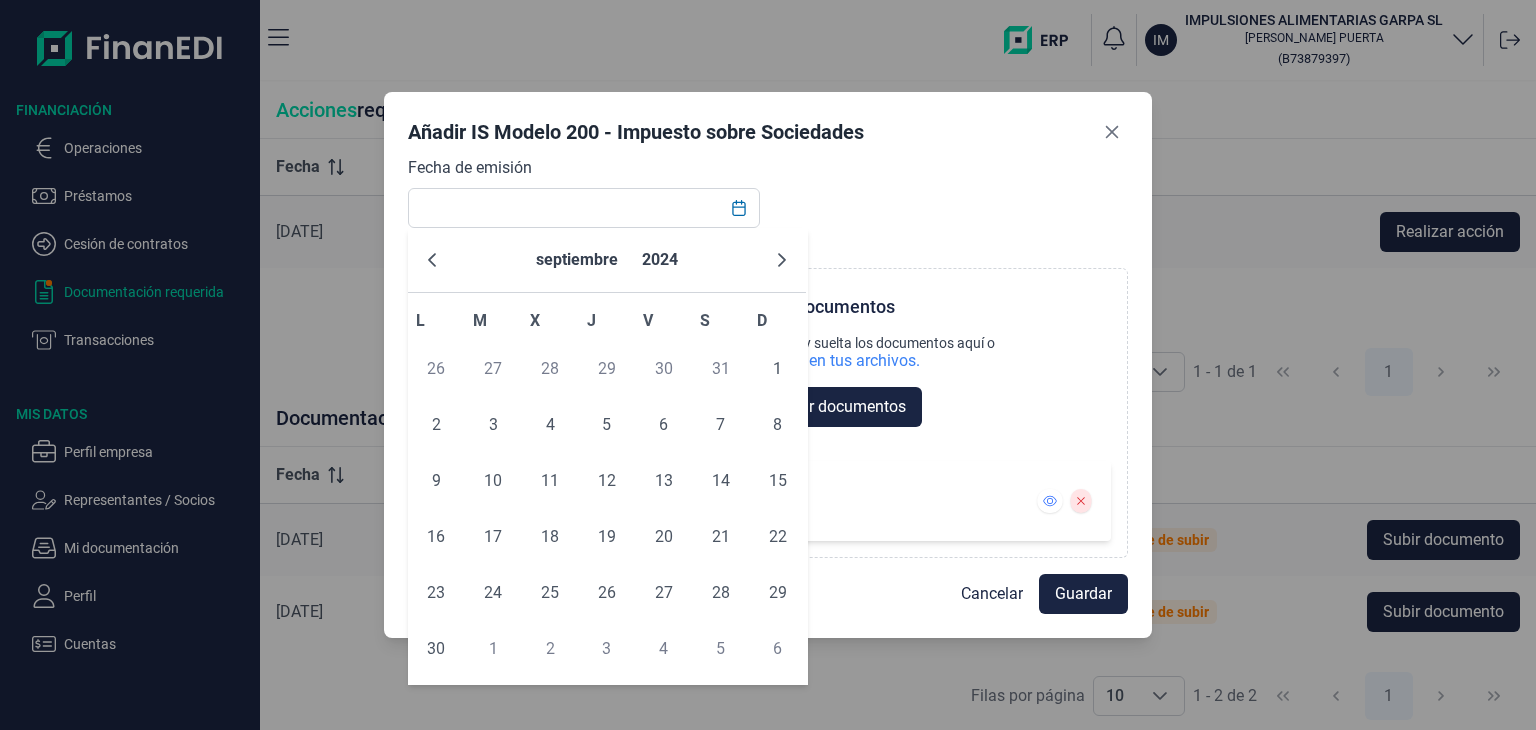 click 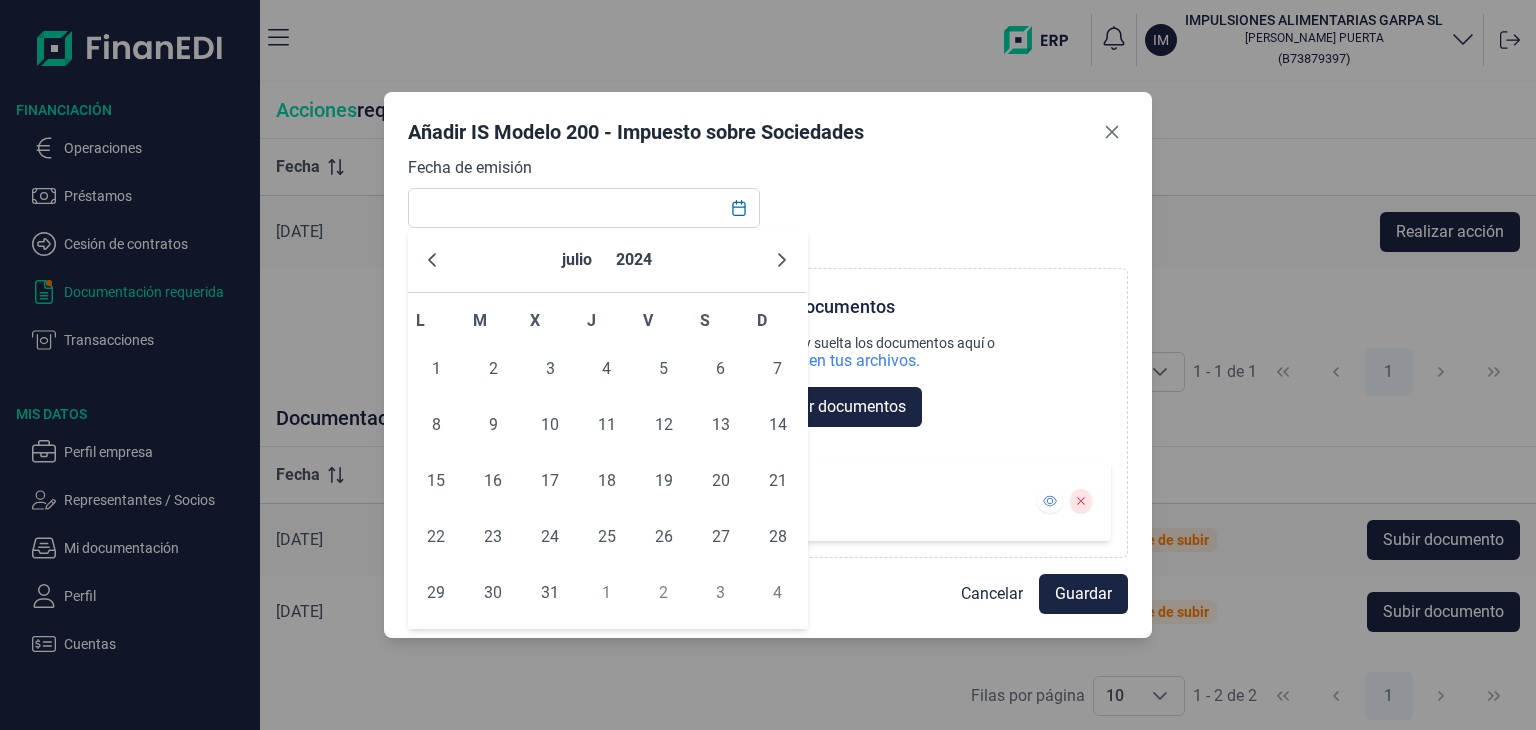 click 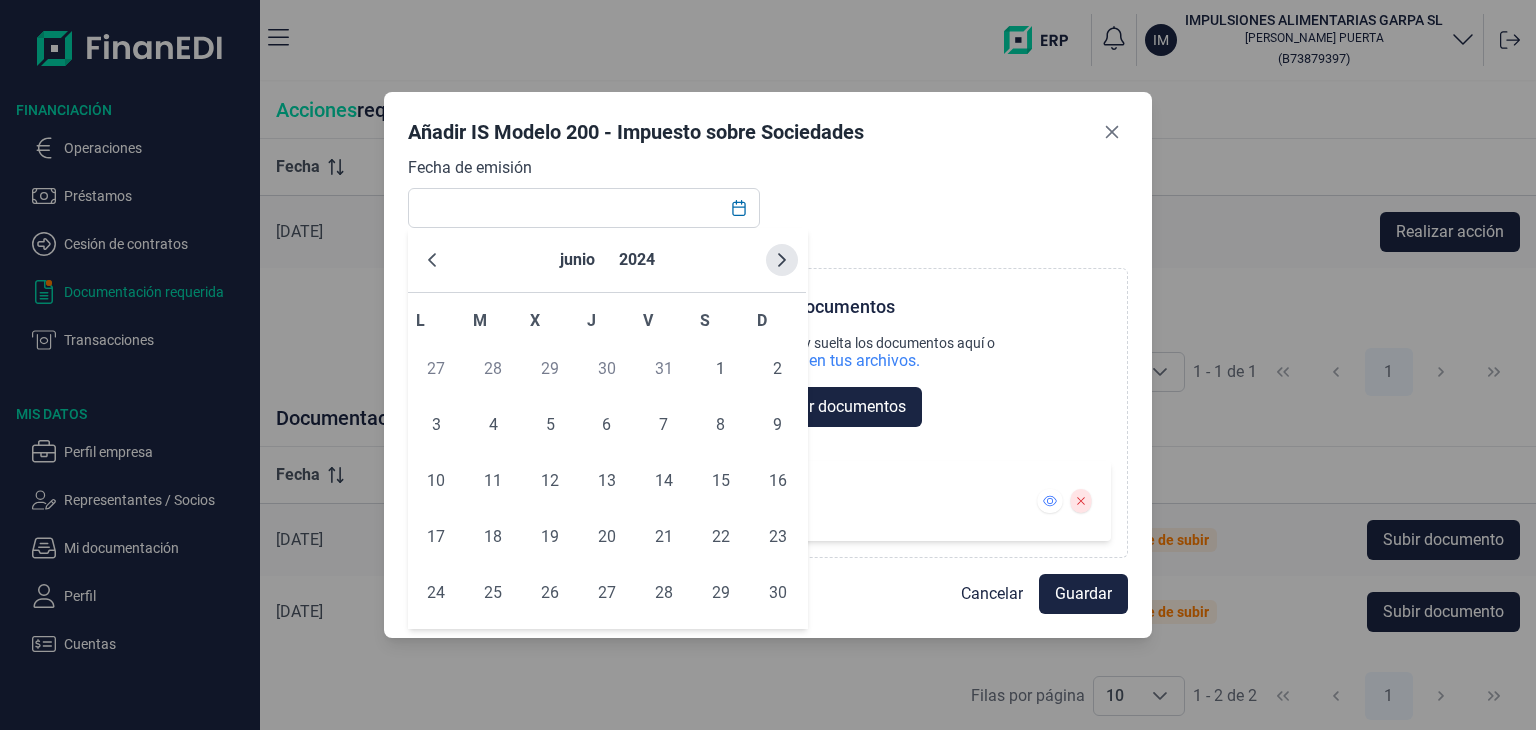 click 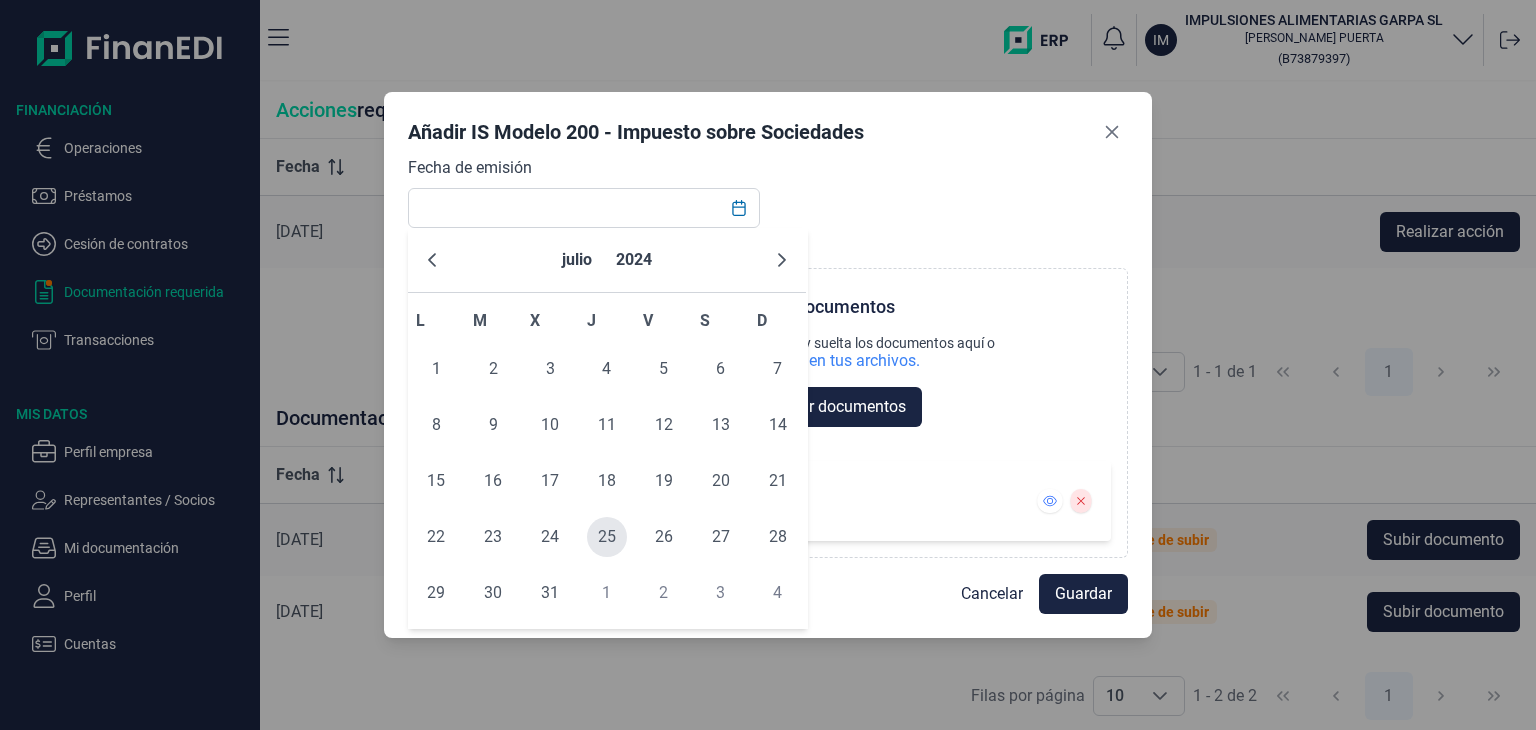 click on "25" at bounding box center (607, 537) 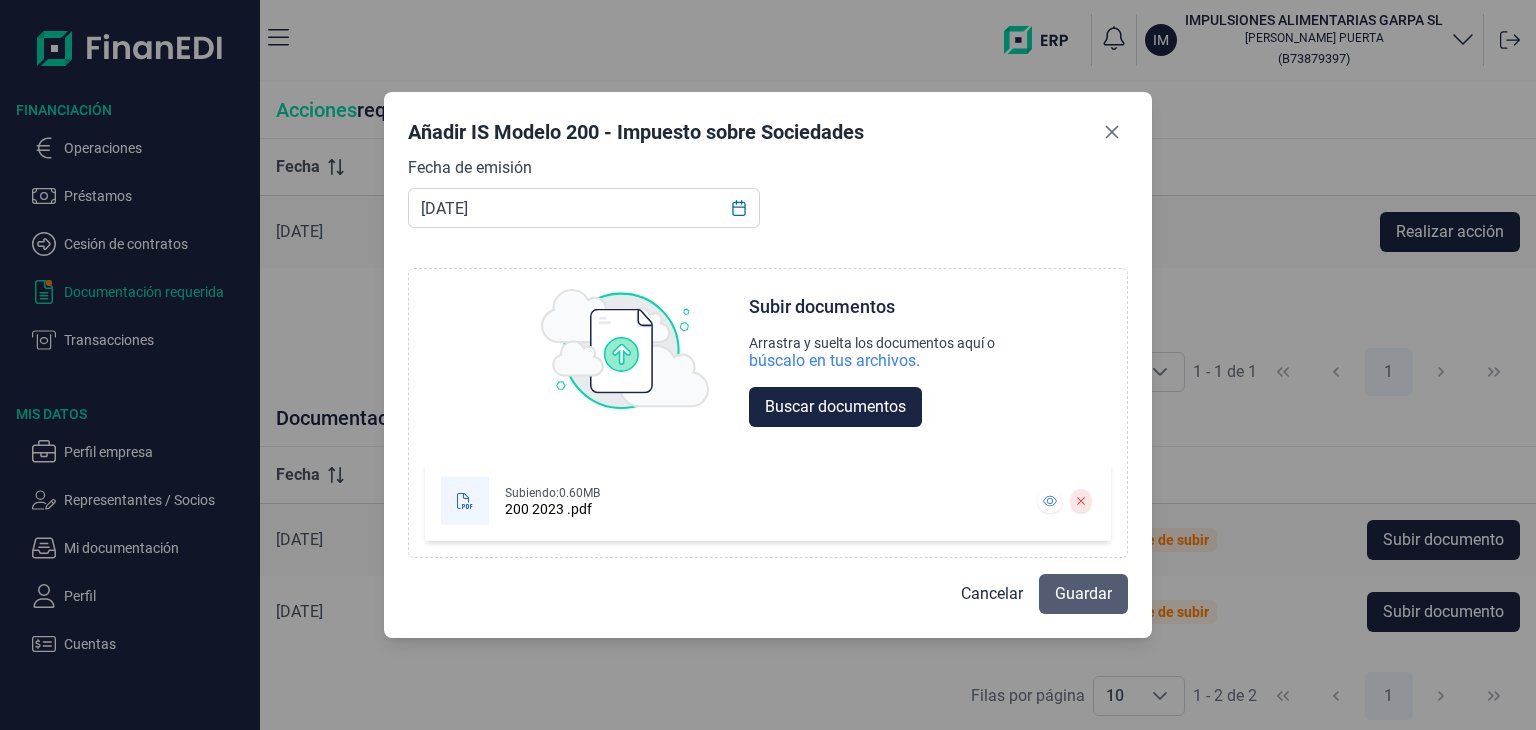 click on "Guardar" at bounding box center (1083, 594) 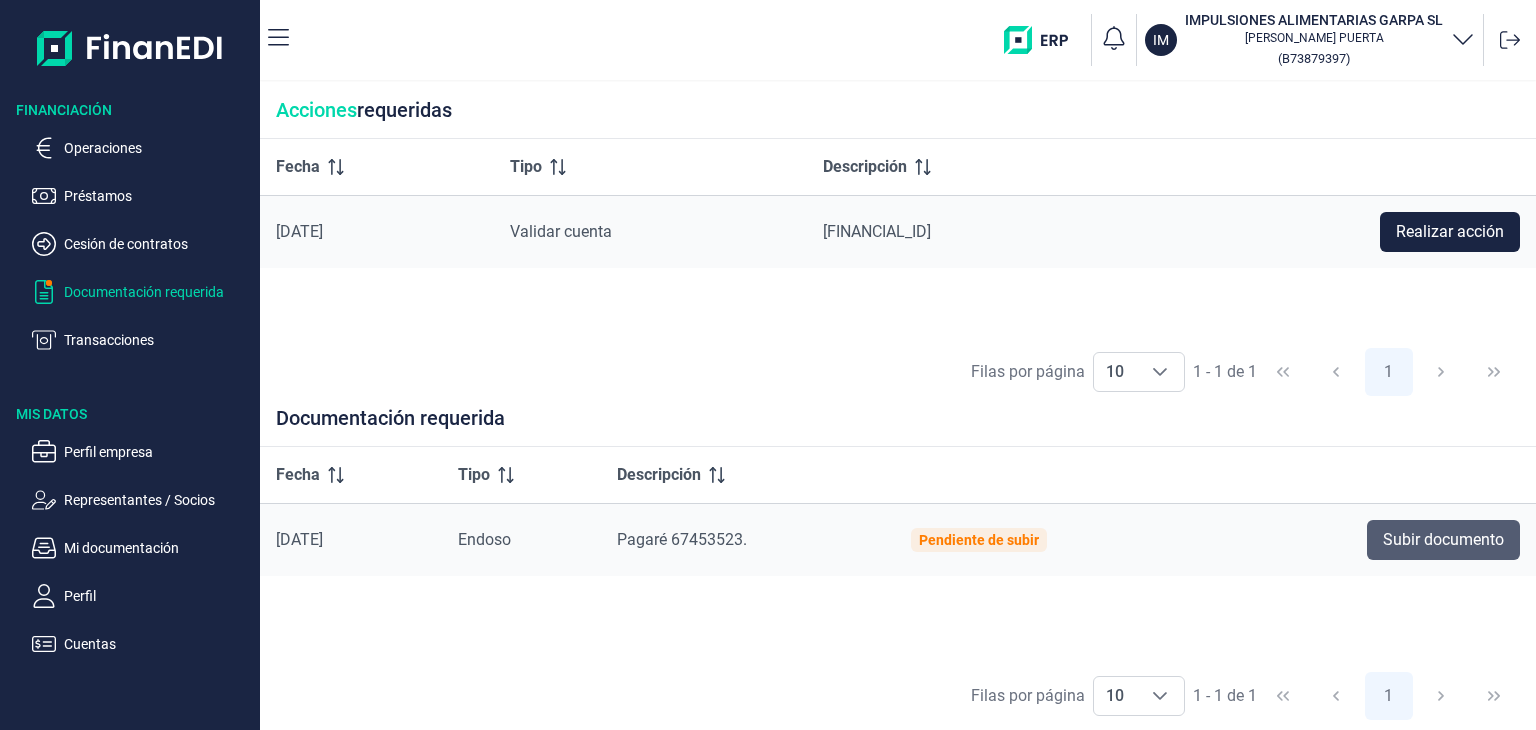 click on "Subir documento" at bounding box center (1443, 540) 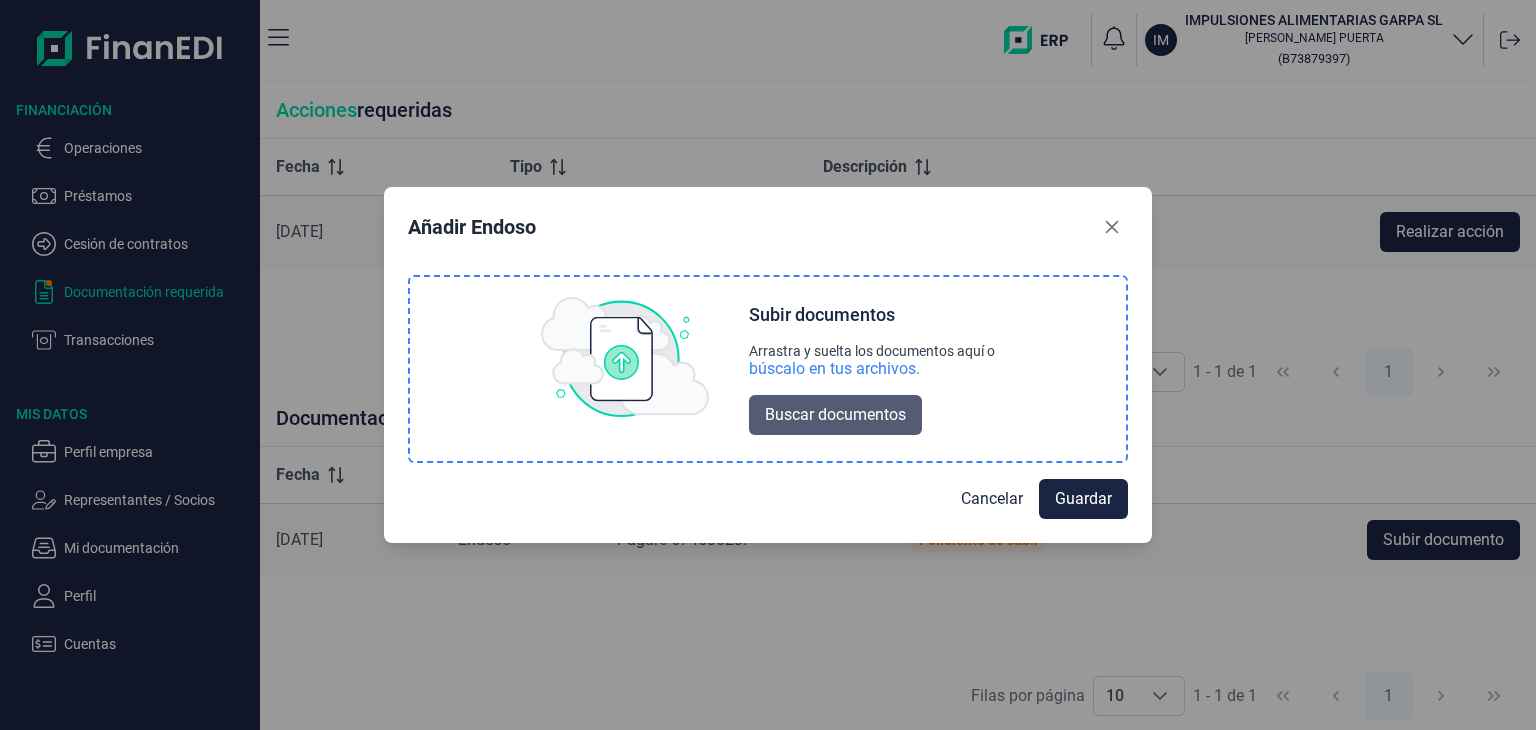 click on "Buscar documentos" at bounding box center (835, 415) 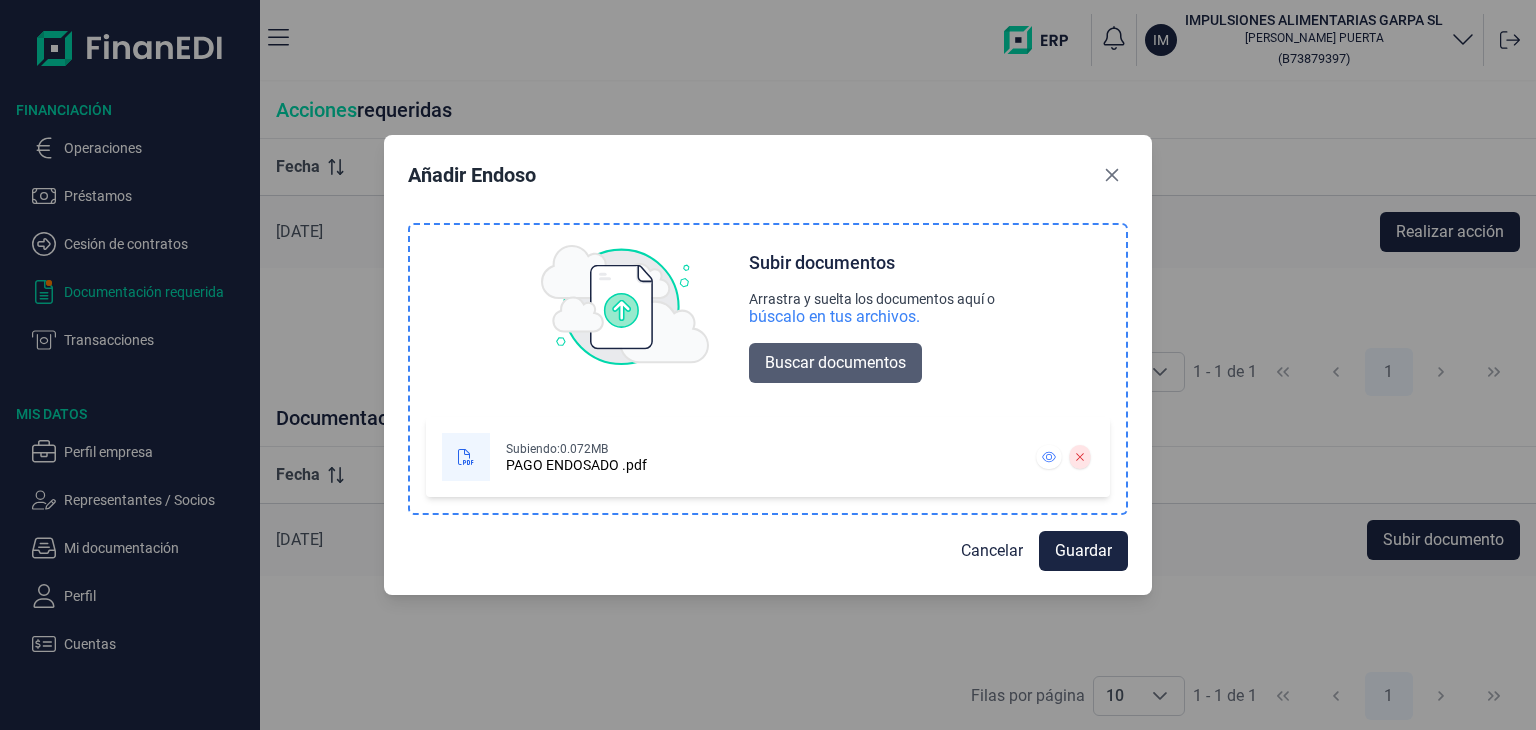 click on "Buscar documentos" at bounding box center (835, 363) 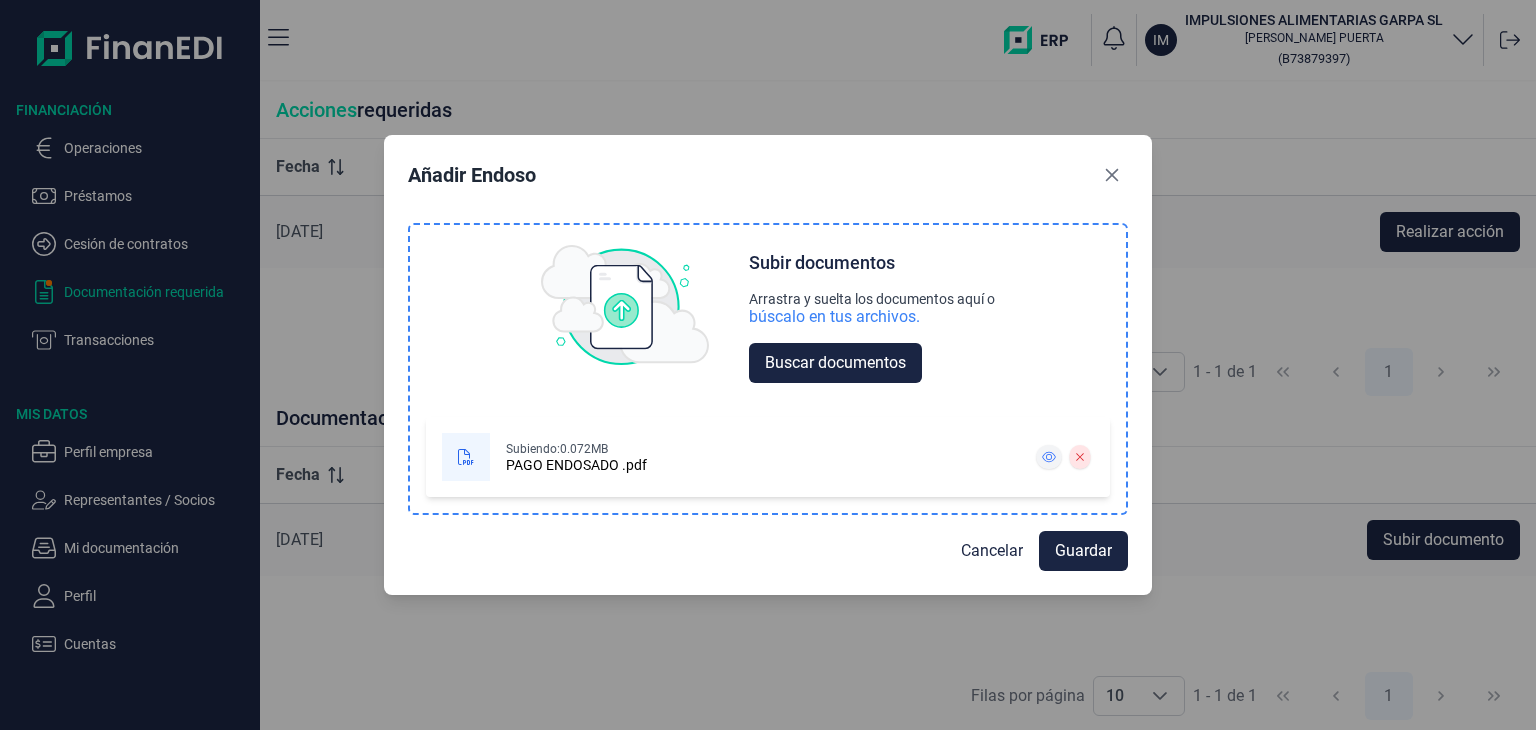 click 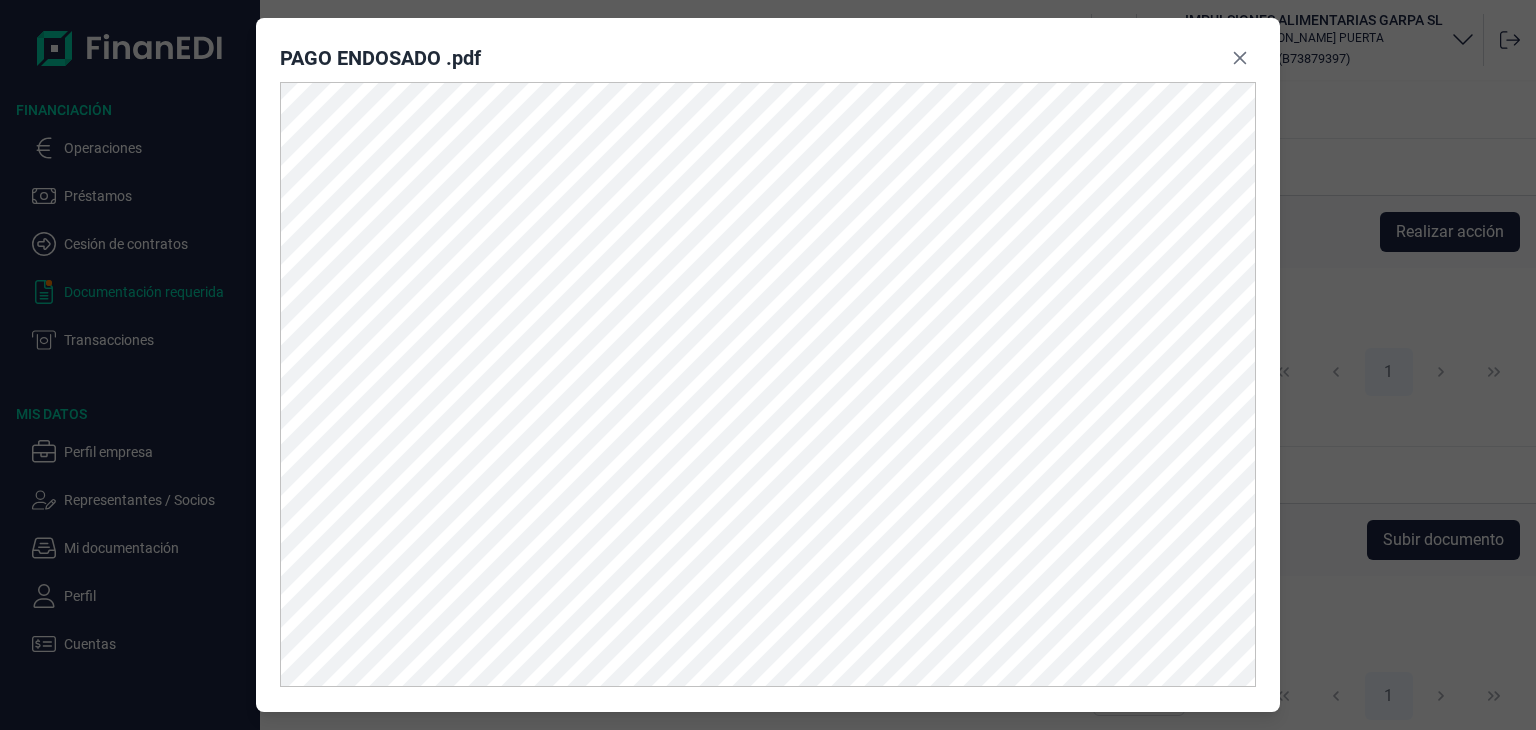 click on "PAGO ENDOSADO .pdf" at bounding box center [768, 62] 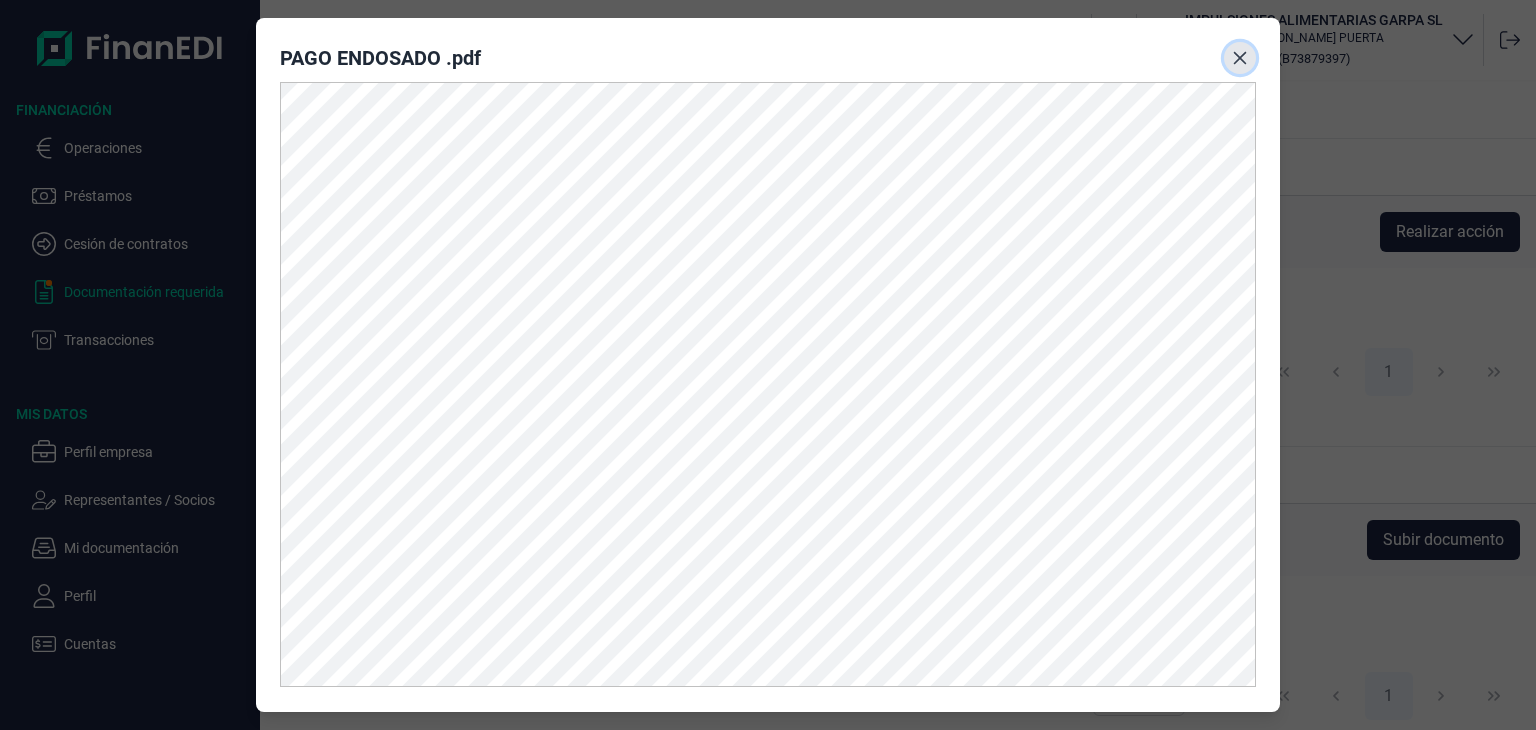 click at bounding box center [1240, 58] 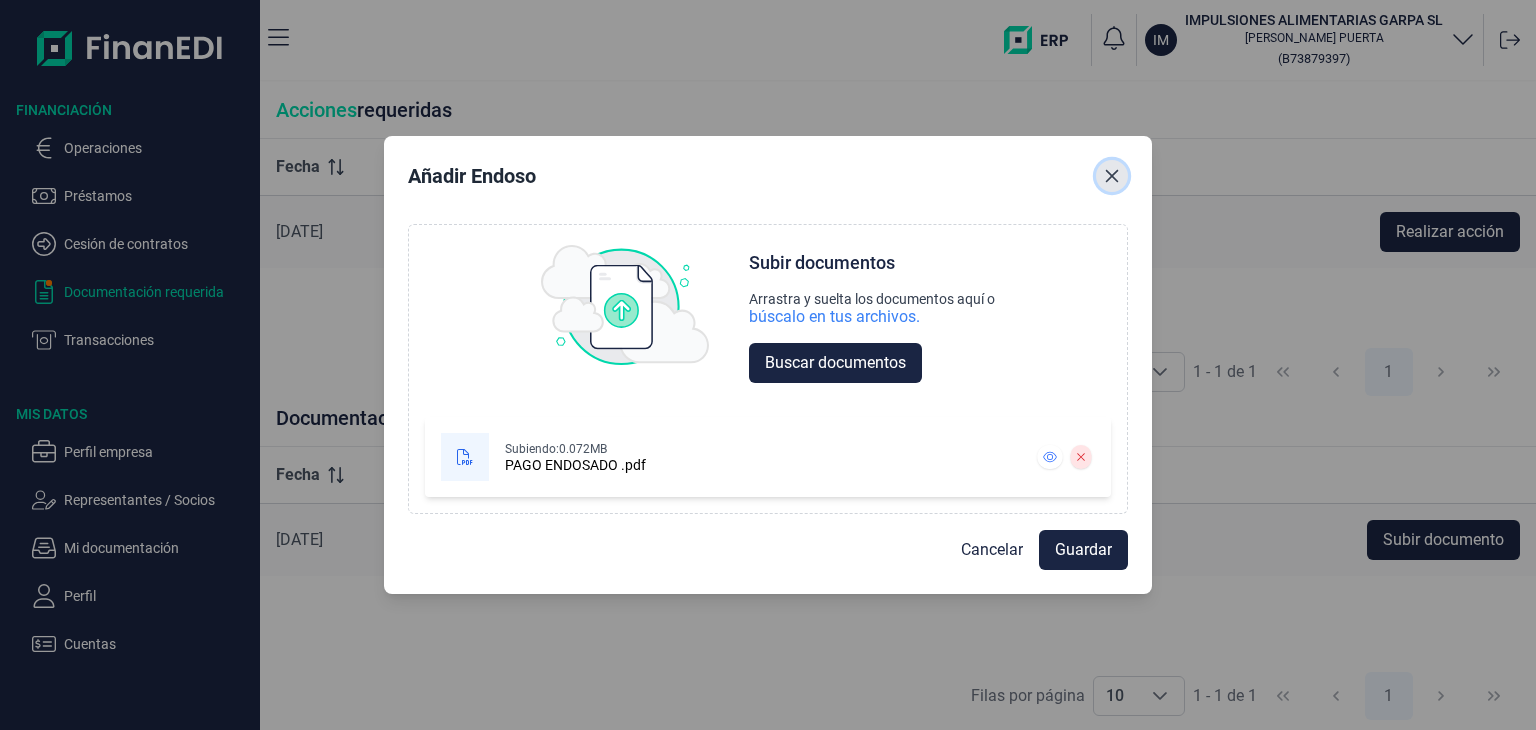 click 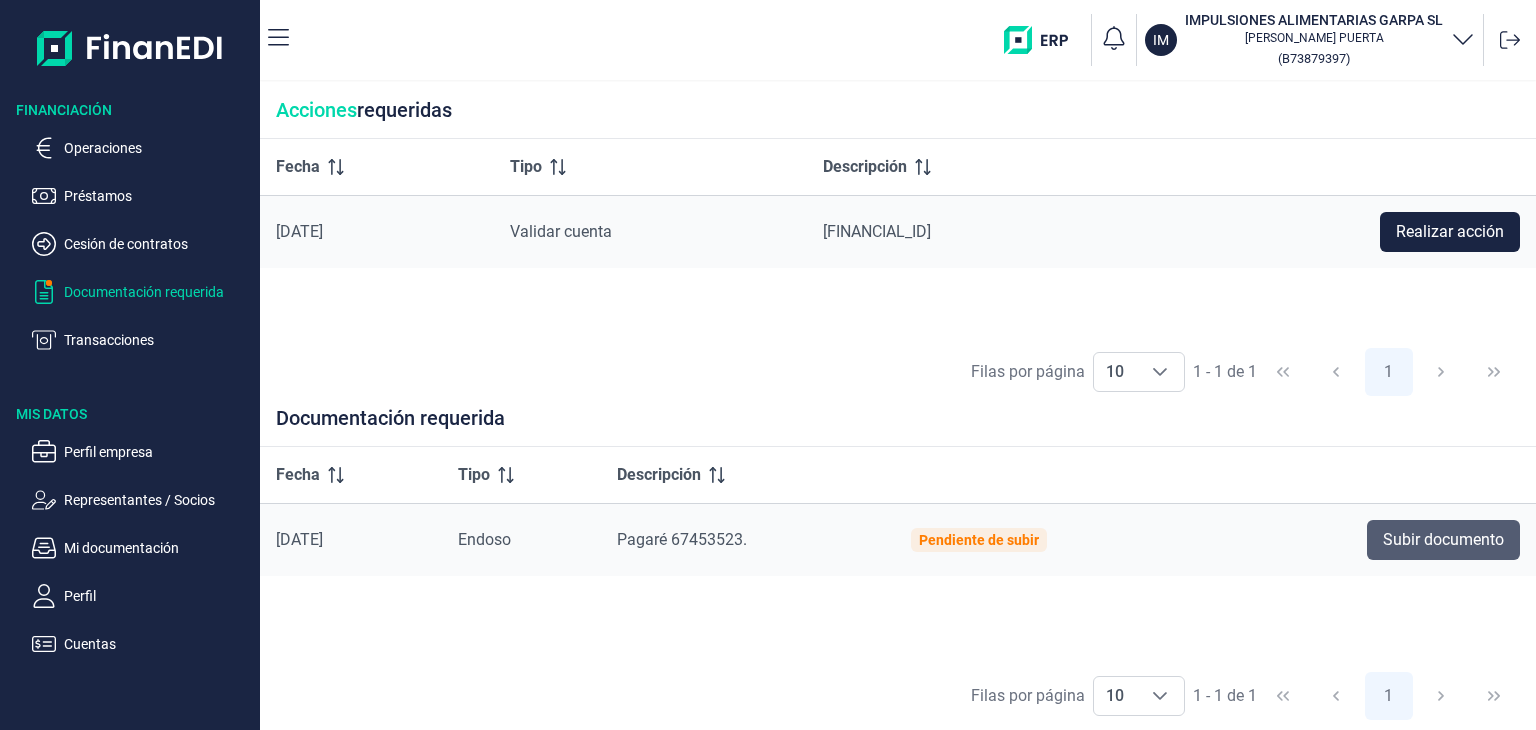 click on "Subir documento" at bounding box center [1443, 540] 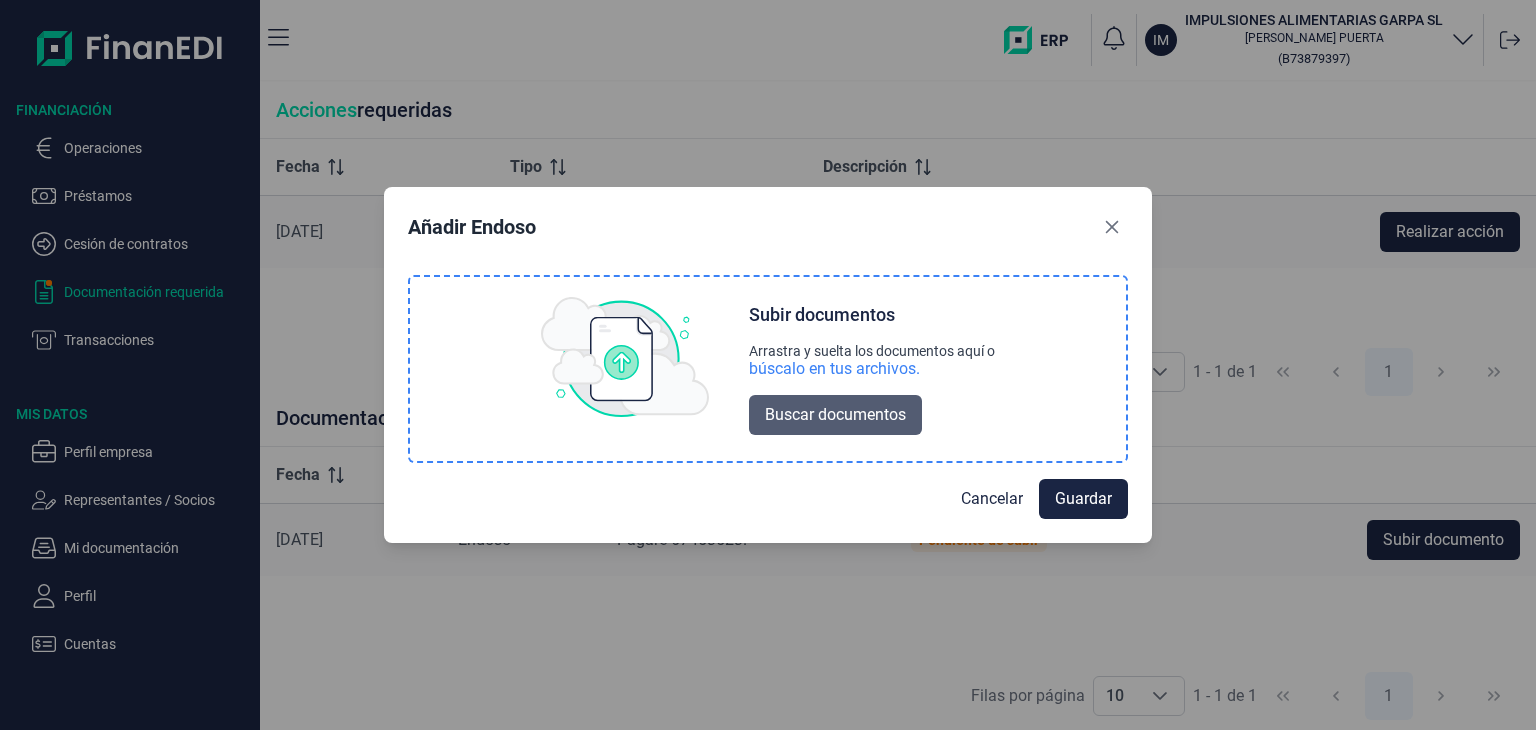 click on "Buscar documentos" at bounding box center [835, 415] 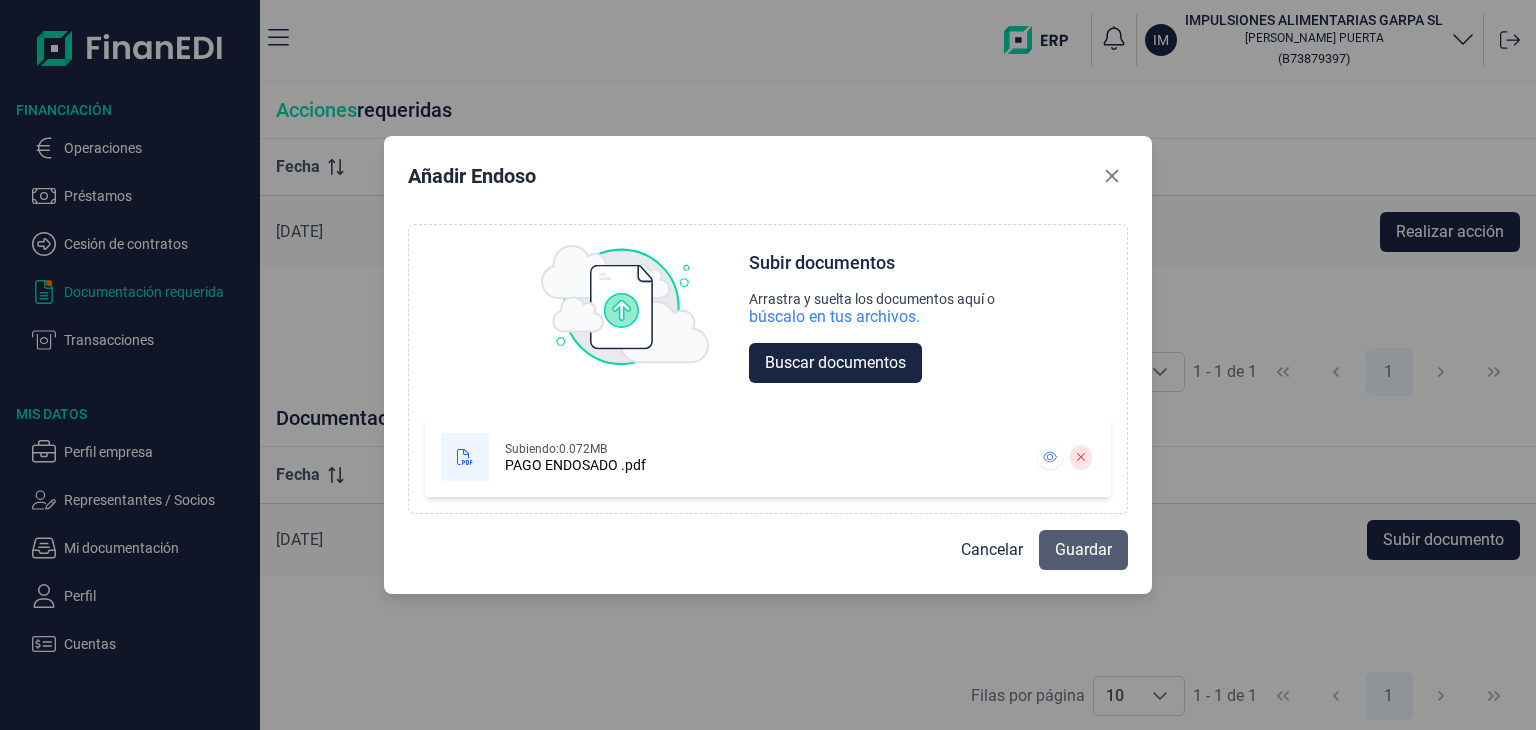 click on "Guardar" at bounding box center [1083, 550] 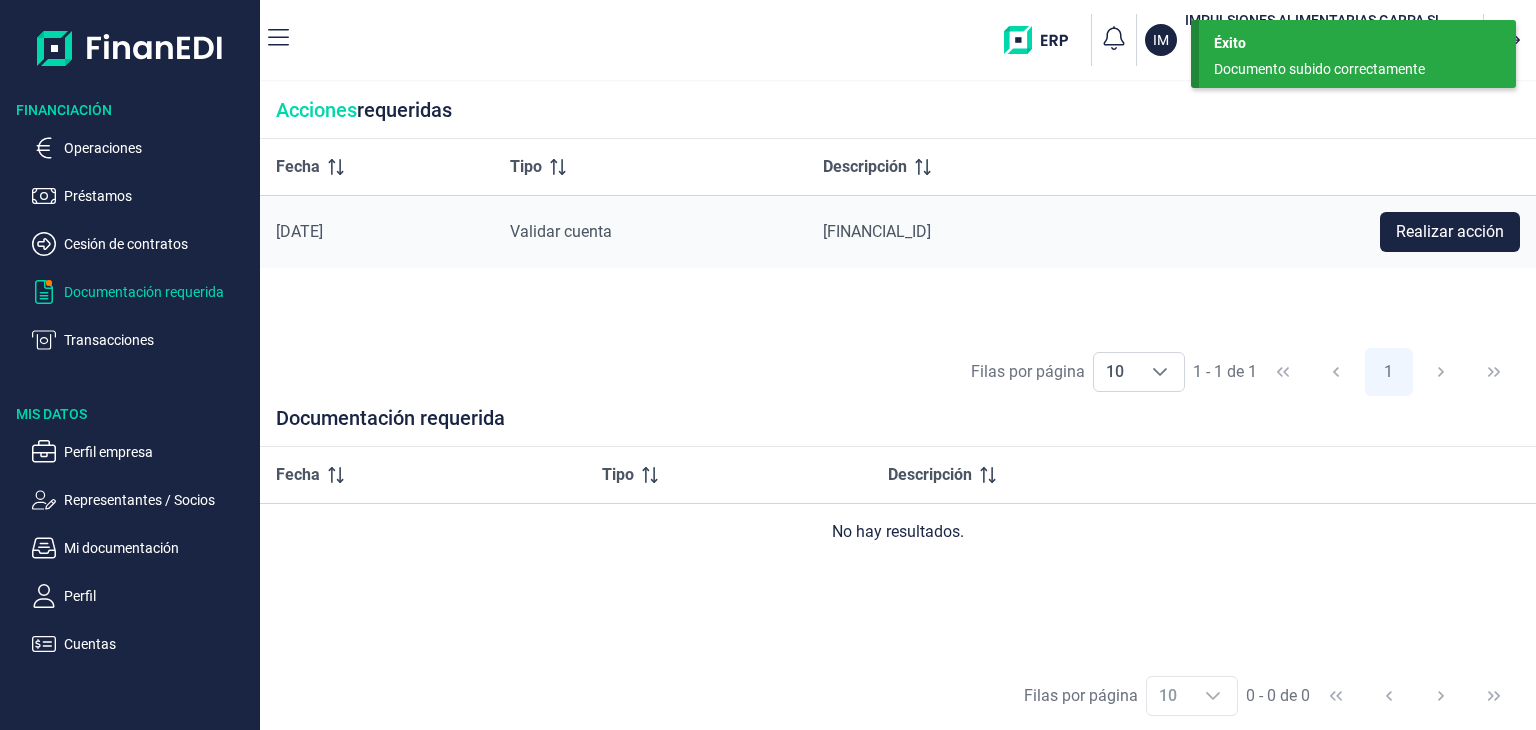 click on "Fecha Tipo Descripción  No hay resultados." at bounding box center (898, 554) 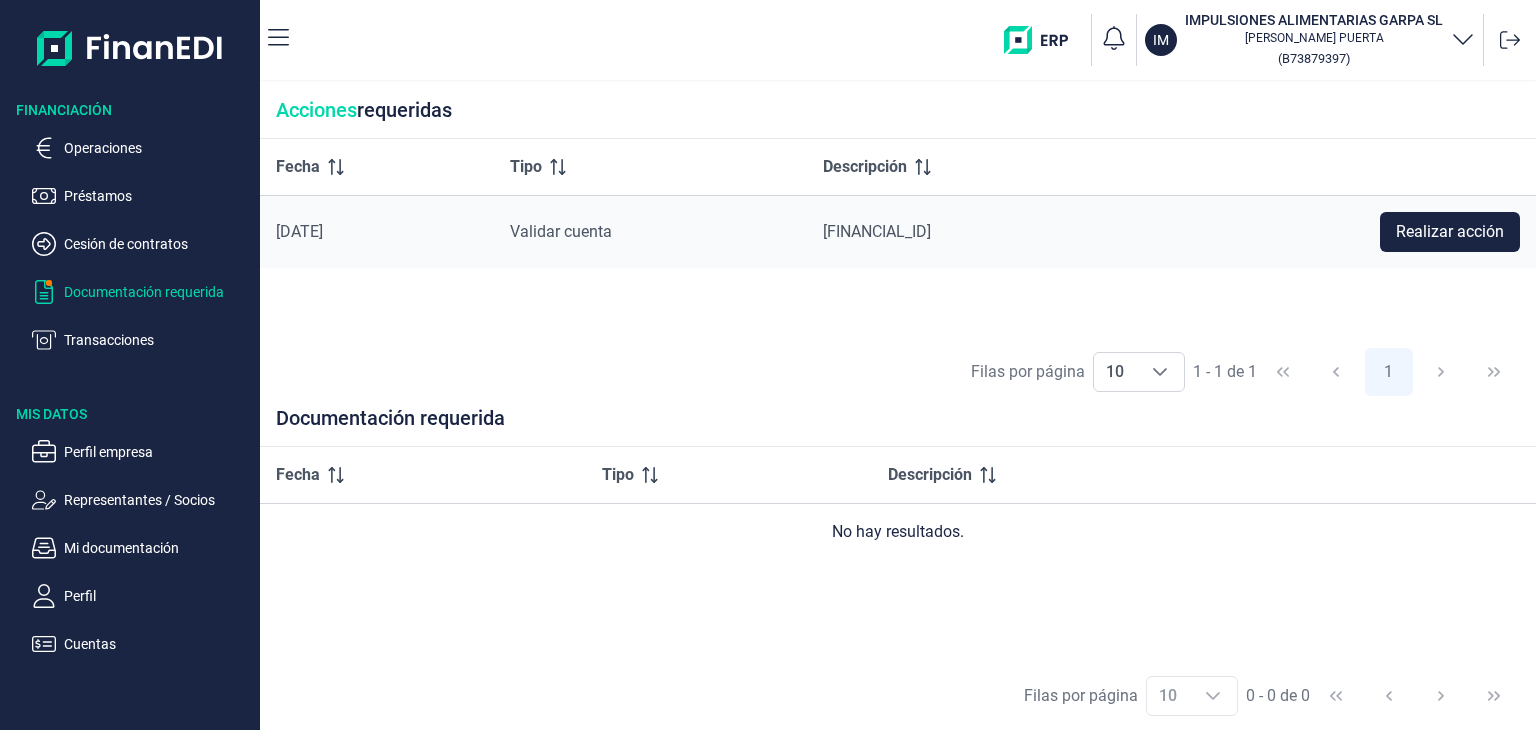 click on "Fecha Tipo Descripción  02/07/2025 Validar cuenta ES1321003411842200134683 Realizar acción" at bounding box center (898, 238) 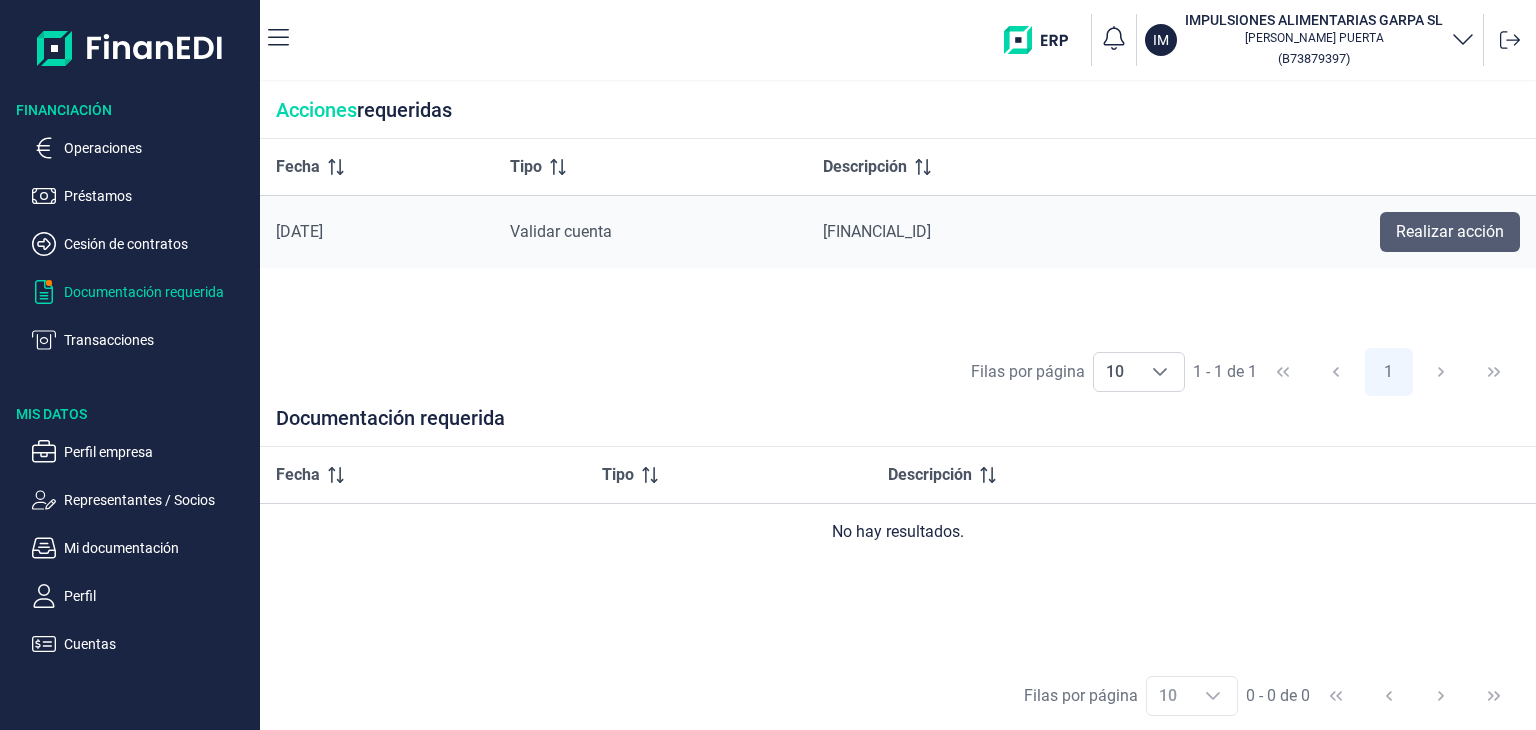 click on "Realizar acción" at bounding box center [1450, 232] 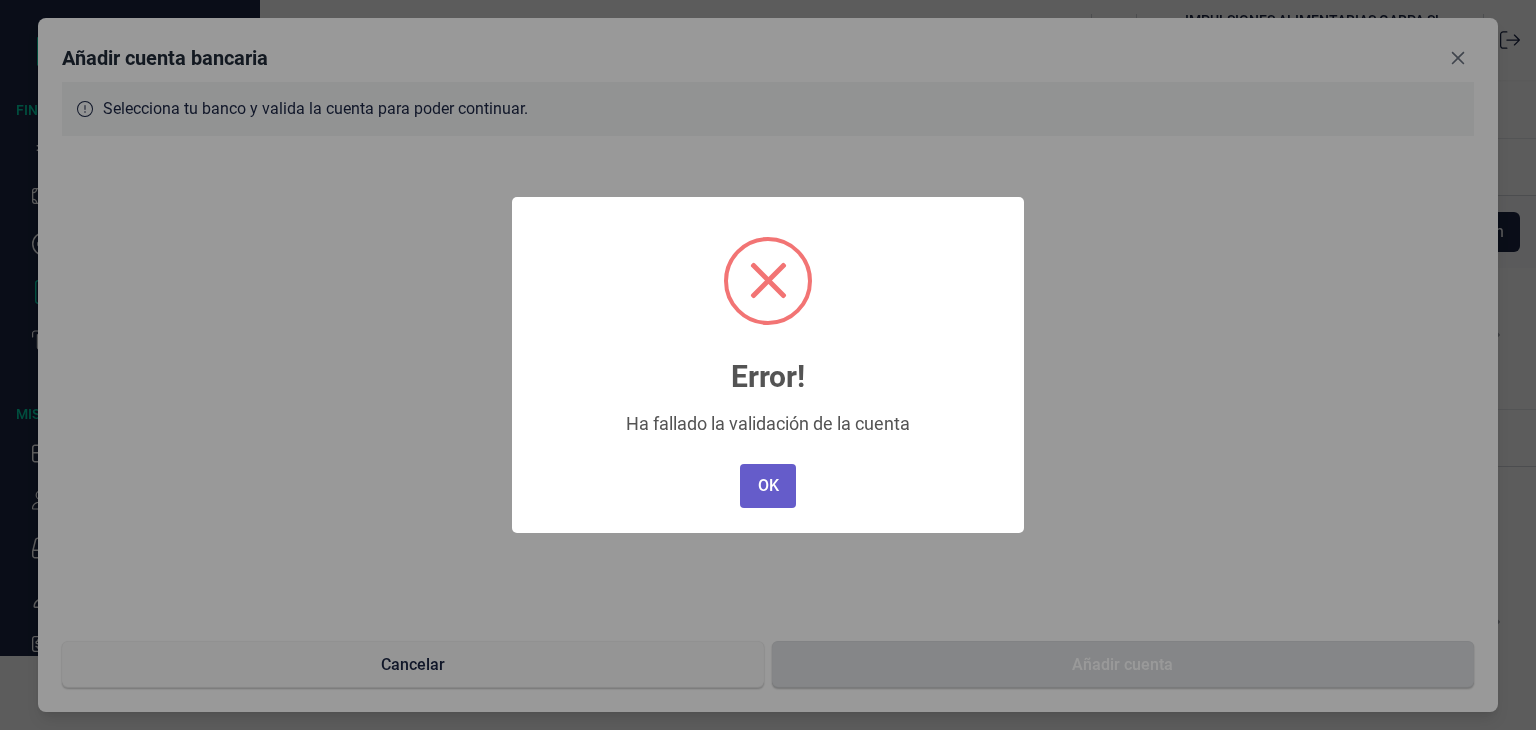 click on "OK" at bounding box center (768, 486) 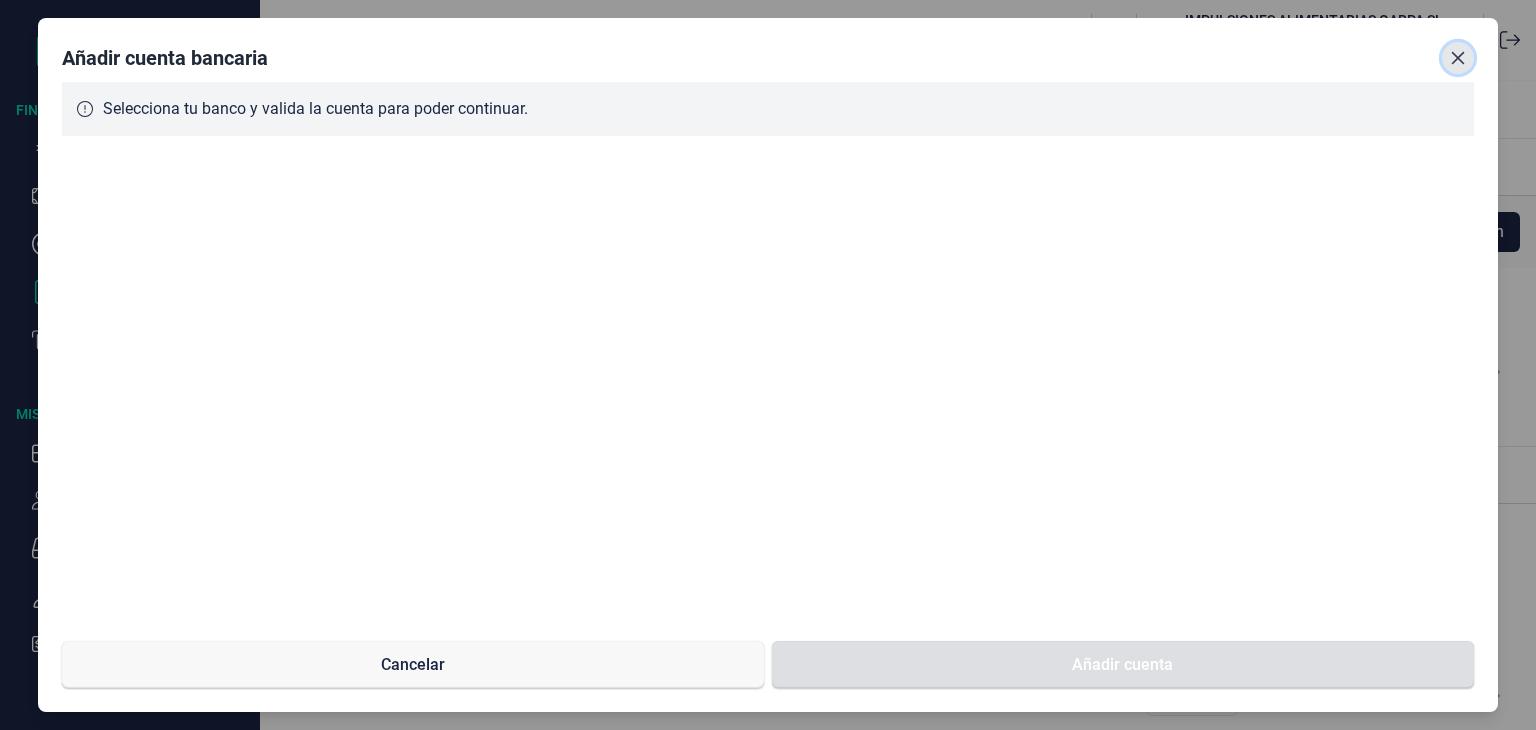 click at bounding box center [1458, 58] 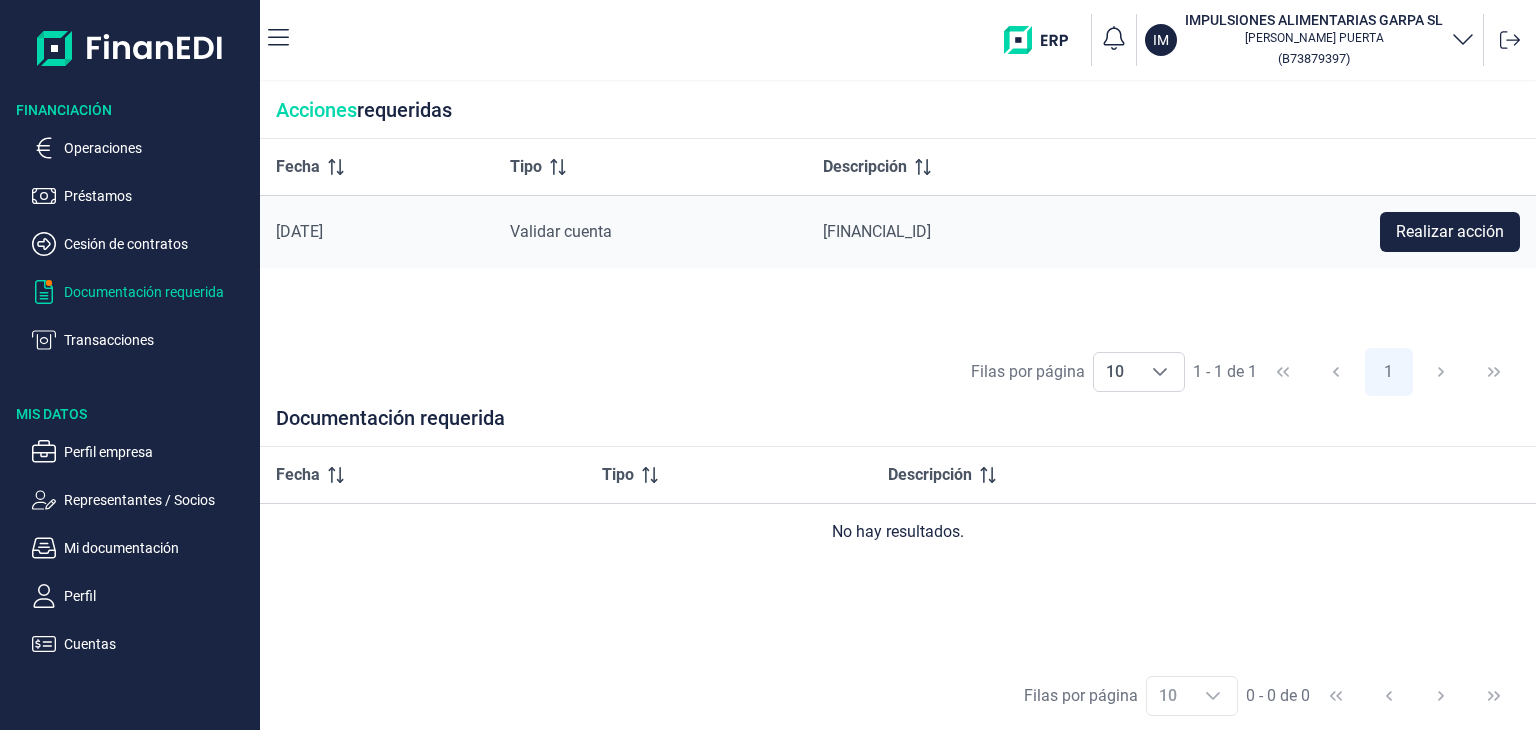 click on "Documentación requerida" at bounding box center [158, 292] 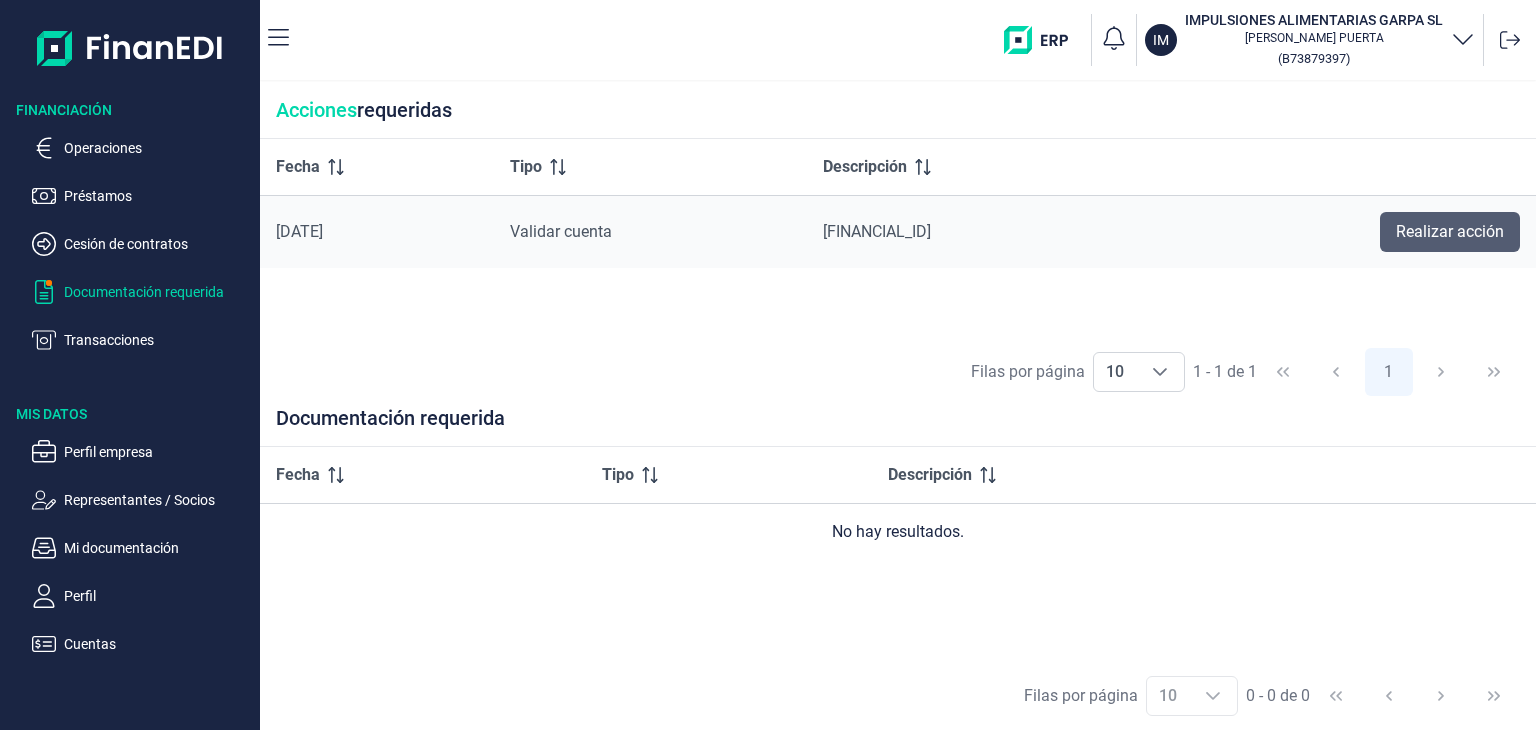 click on "Realizar acción" at bounding box center [1450, 232] 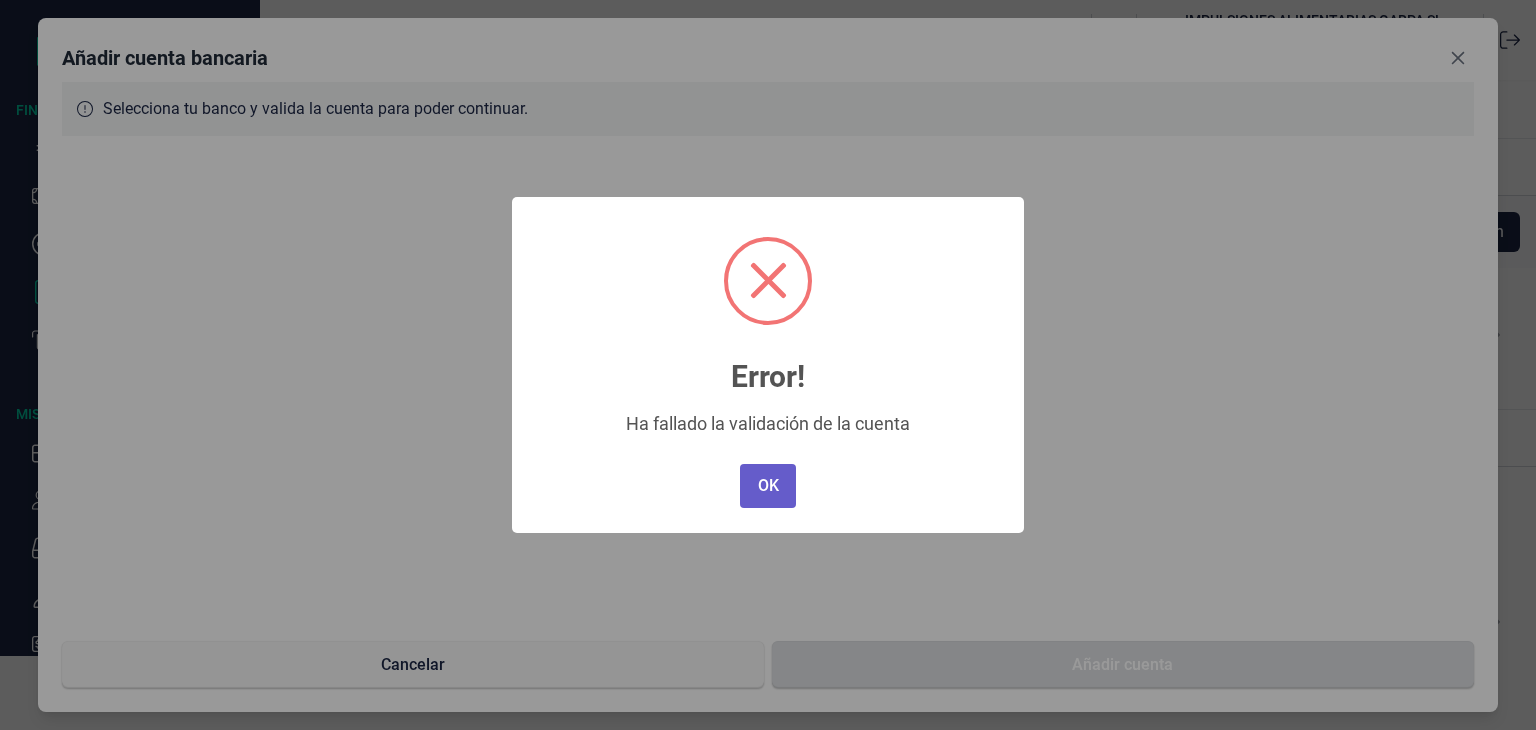 click on "OK" at bounding box center [768, 486] 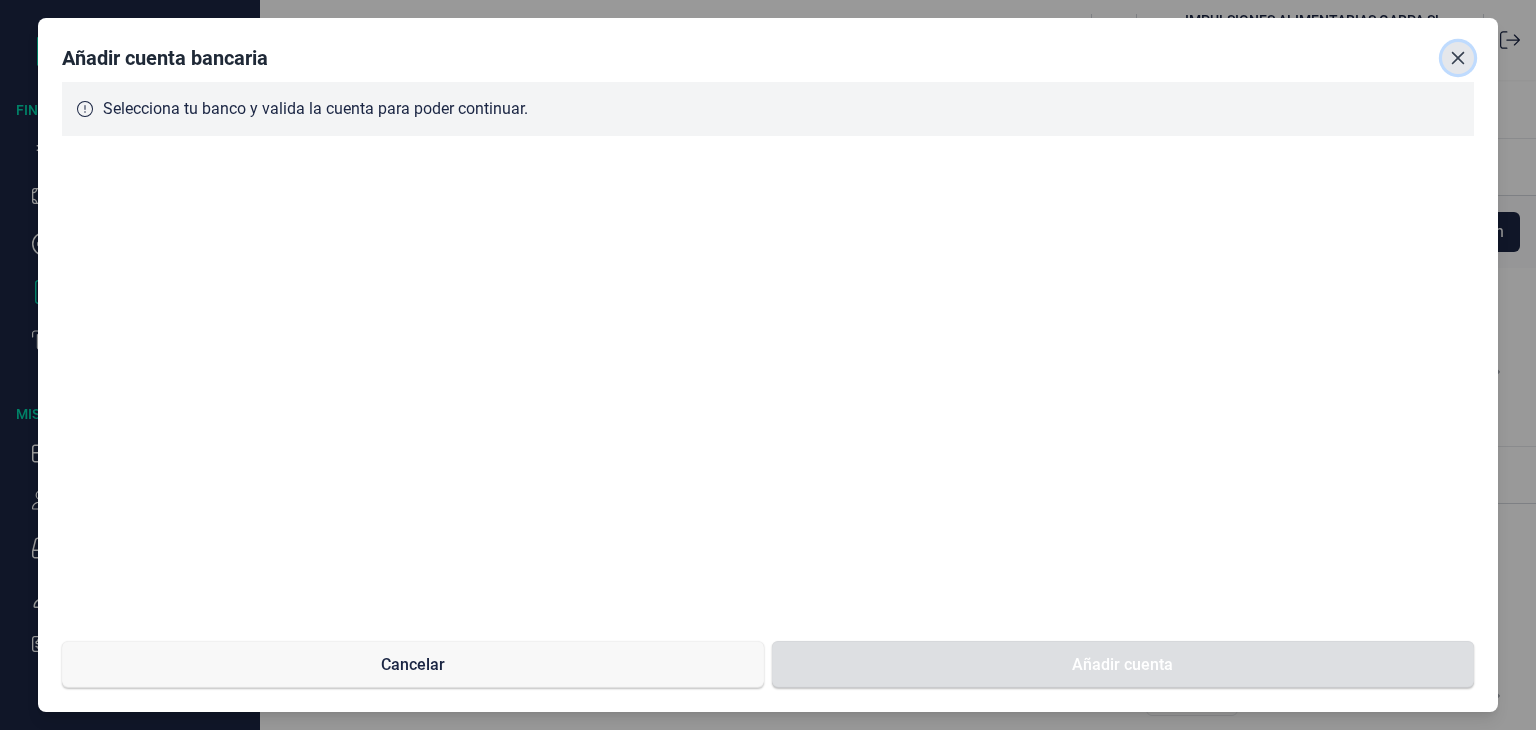 click at bounding box center [1458, 58] 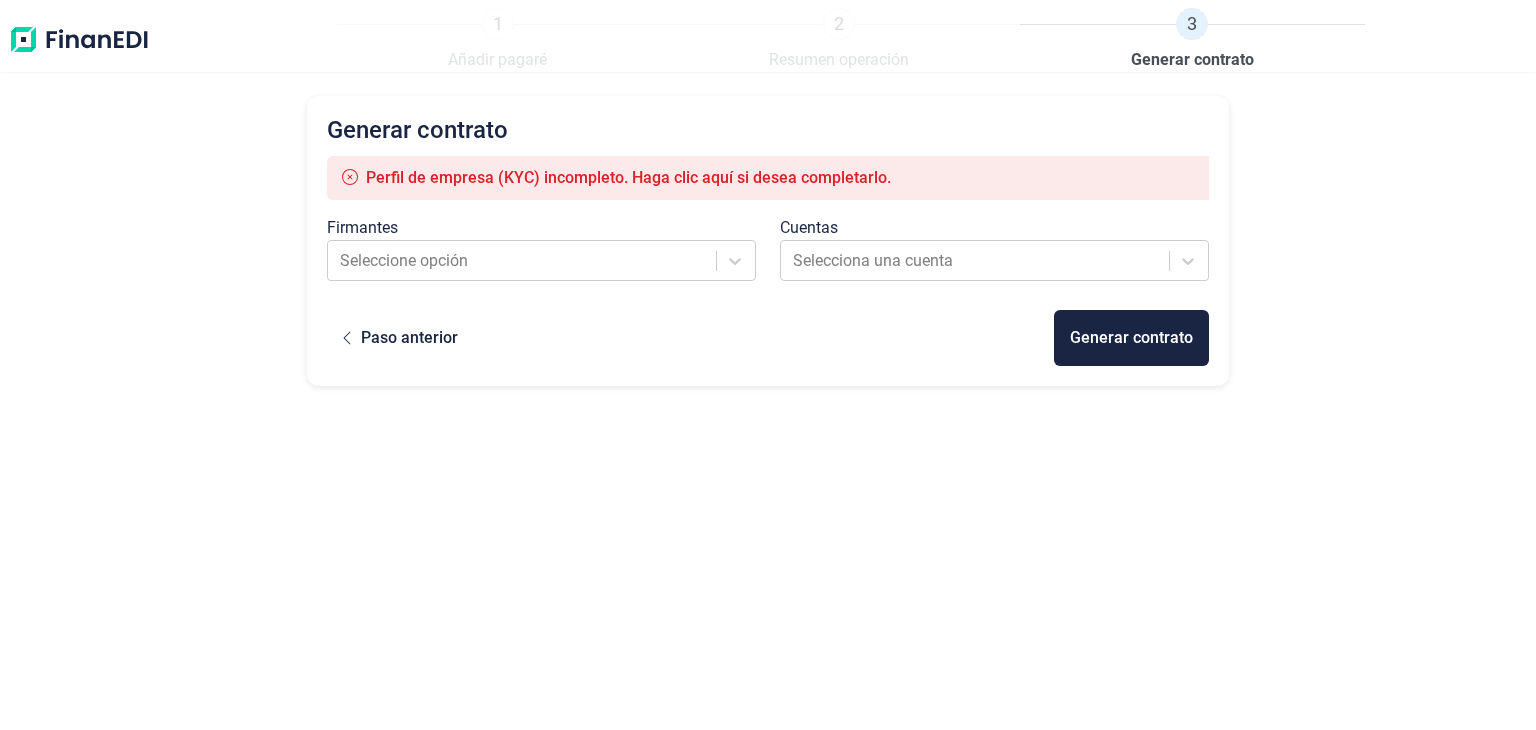 scroll, scrollTop: 0, scrollLeft: 0, axis: both 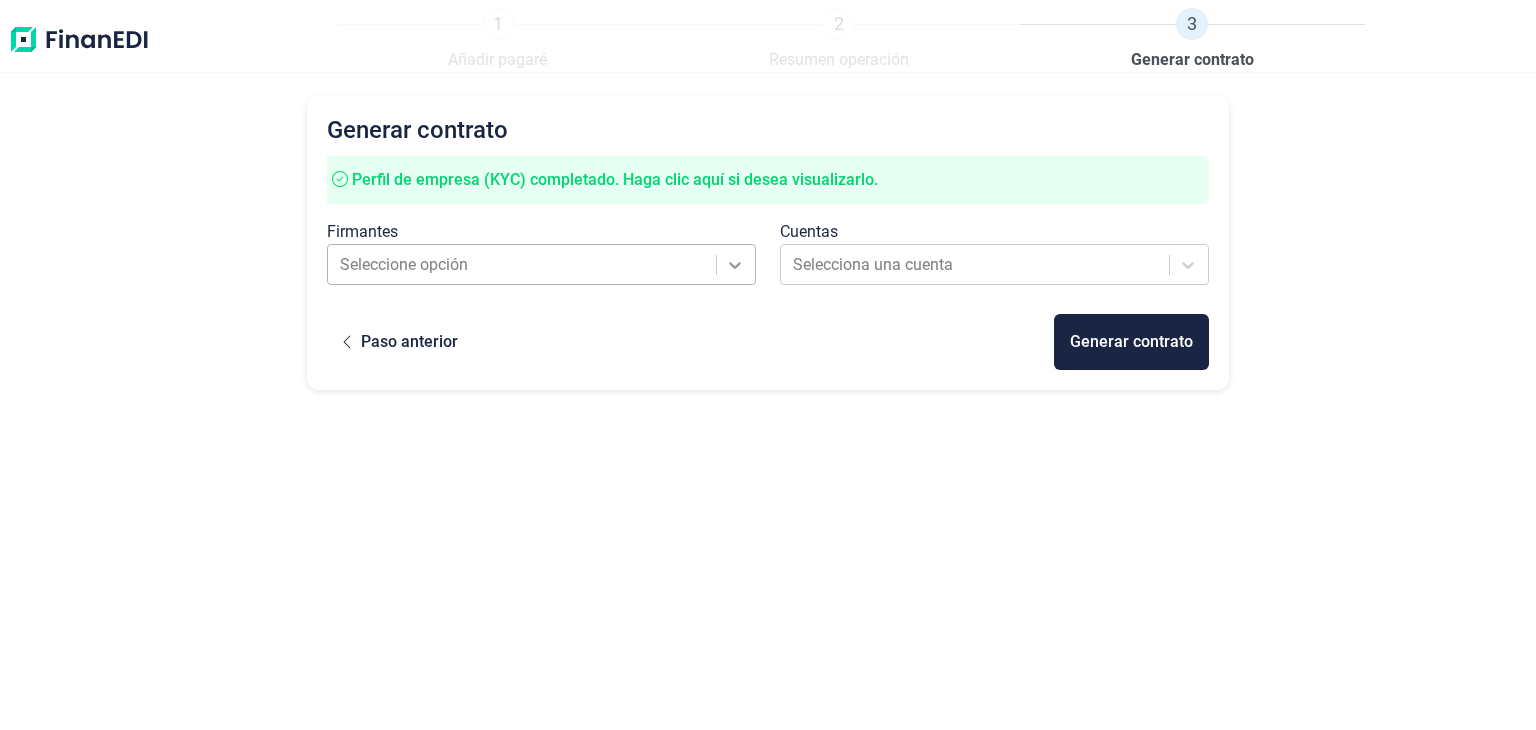 click at bounding box center [735, 265] 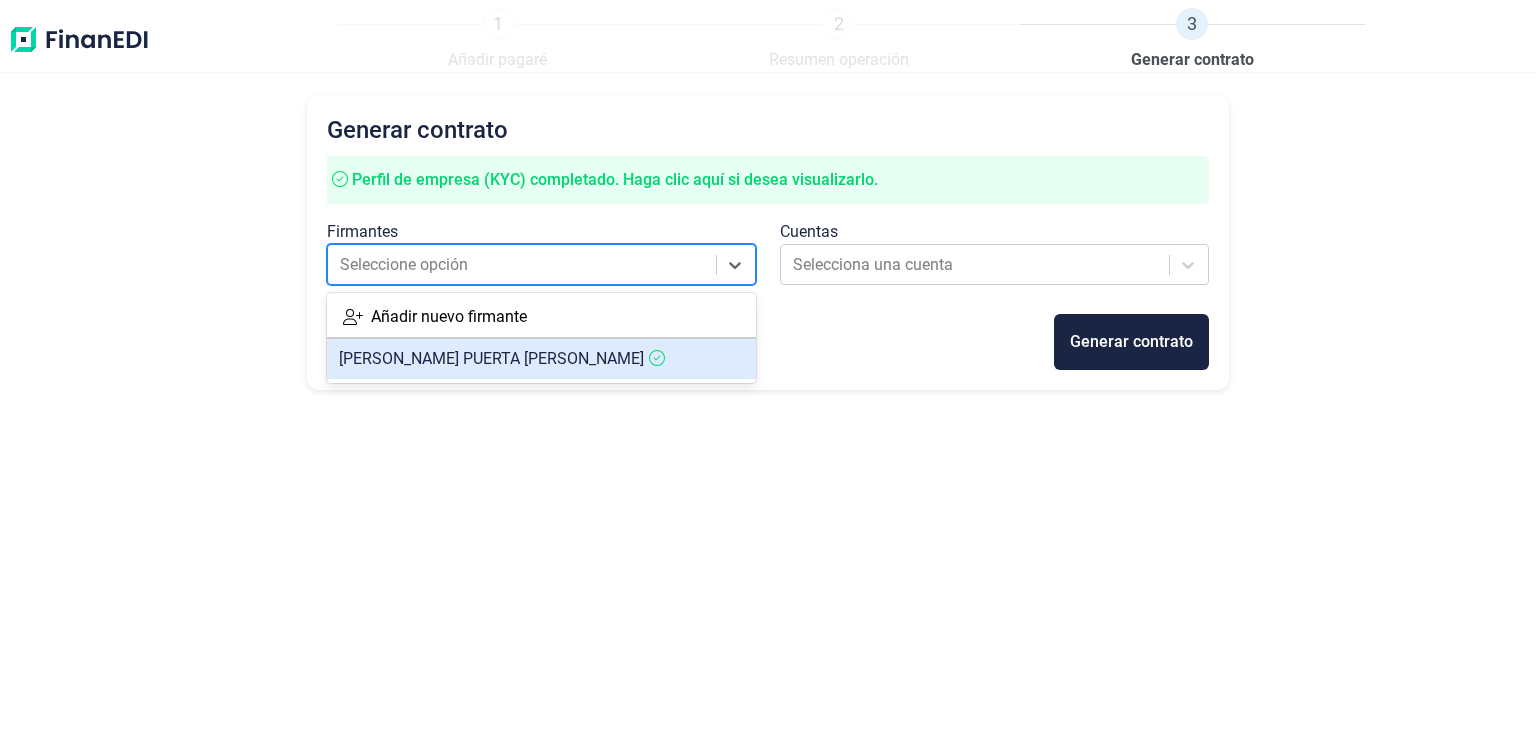 click on "LUIS   PUERTA ROBLES" at bounding box center (491, 358) 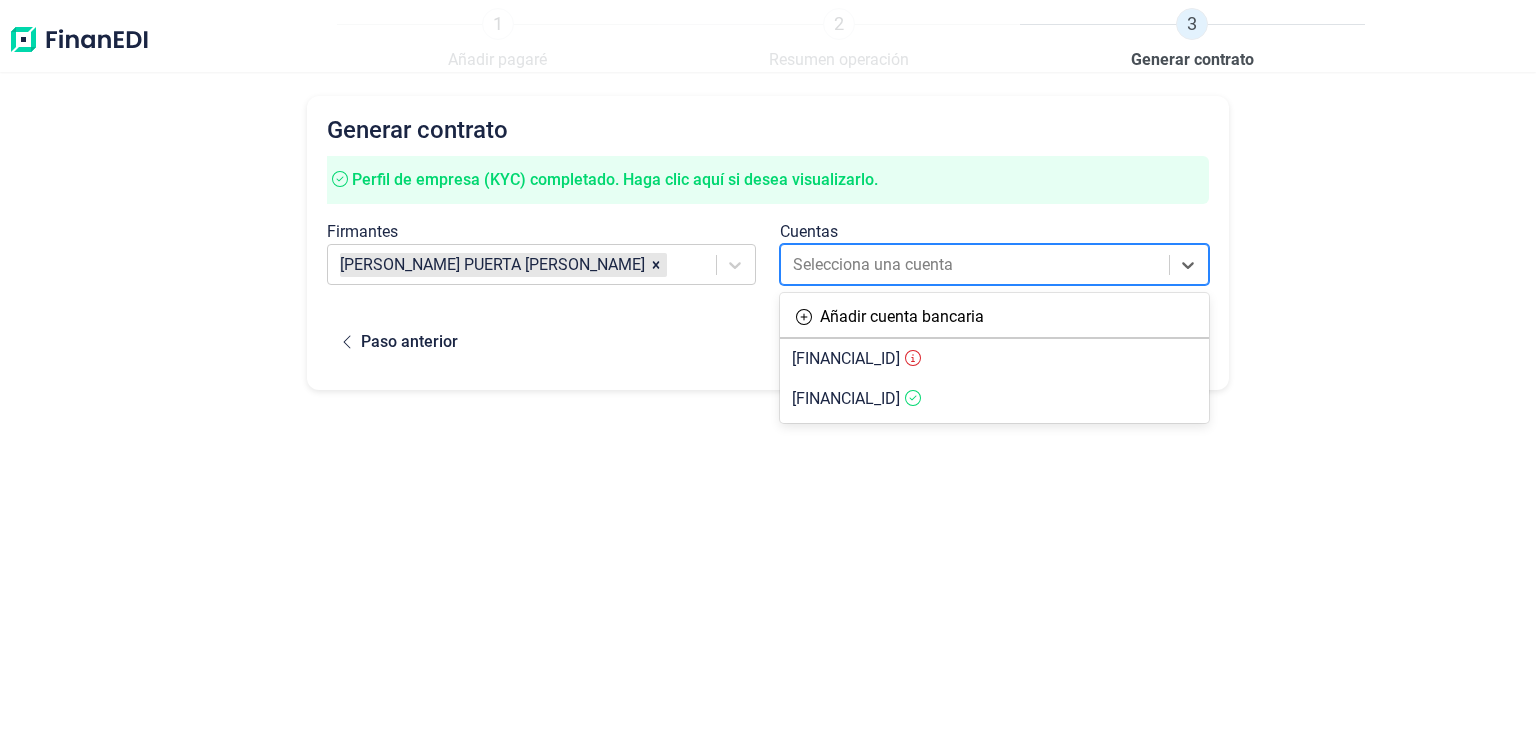 click at bounding box center [976, 265] 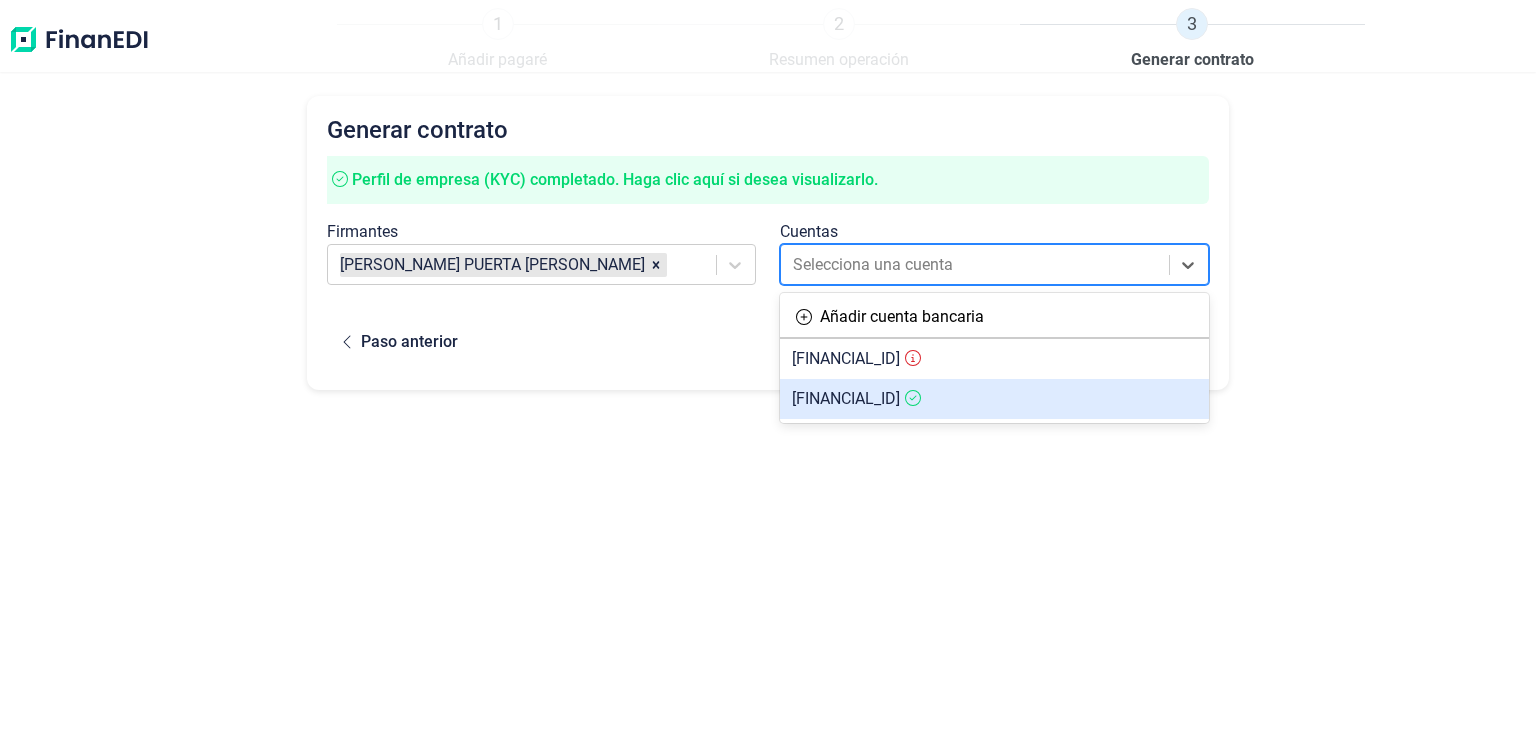 click on "ES1321003411842200134683" at bounding box center (846, 398) 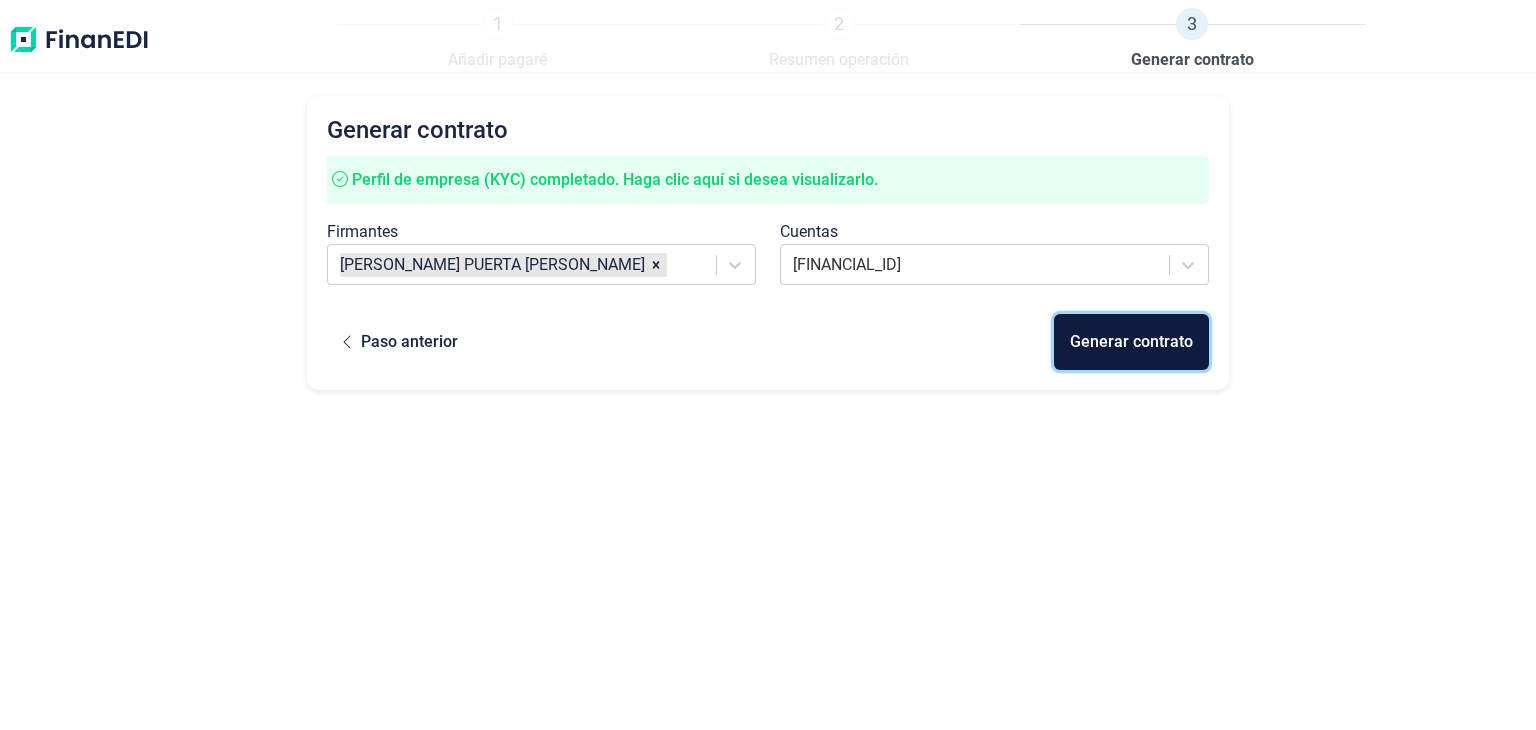 click on "Generar contrato" at bounding box center (1131, 342) 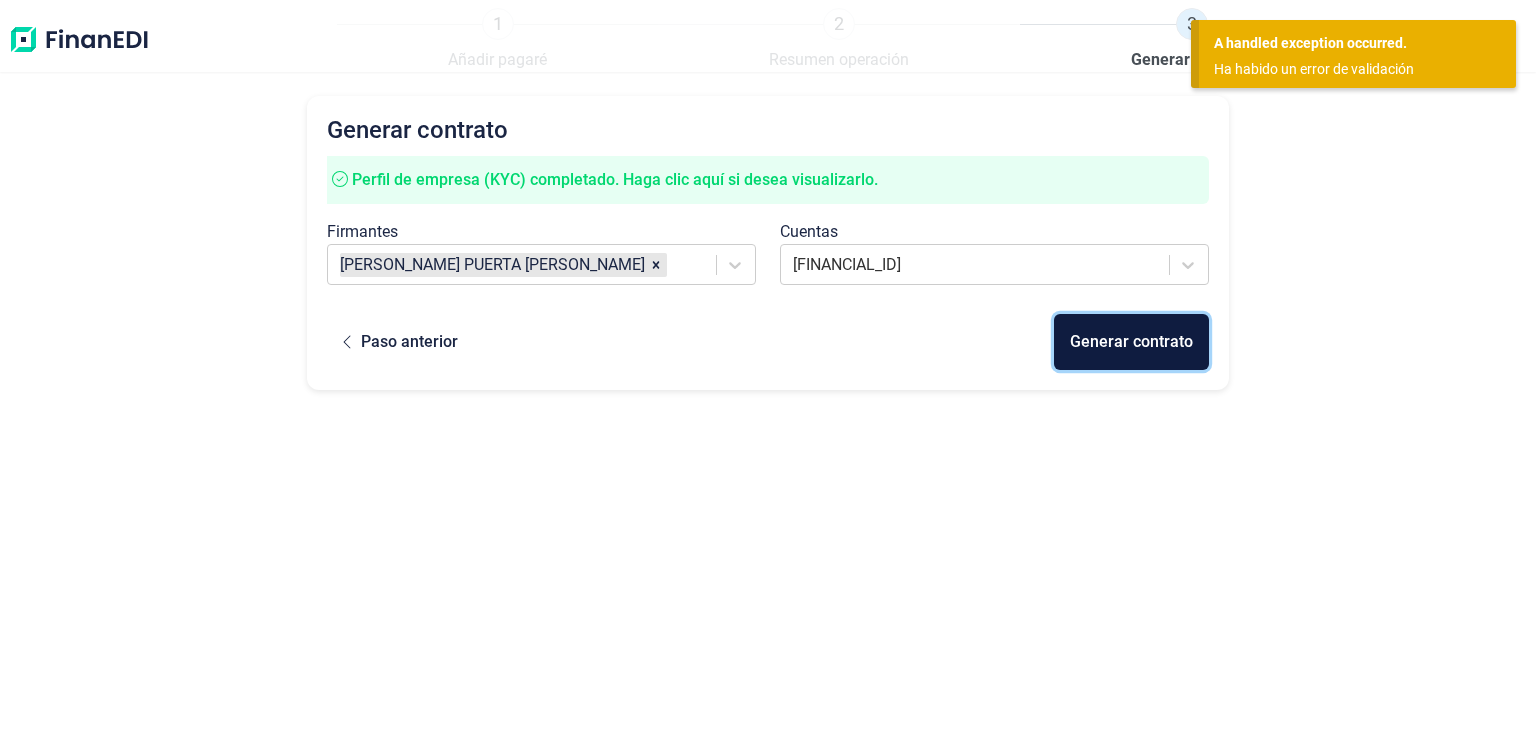 click on "Generar contrato" at bounding box center (1131, 342) 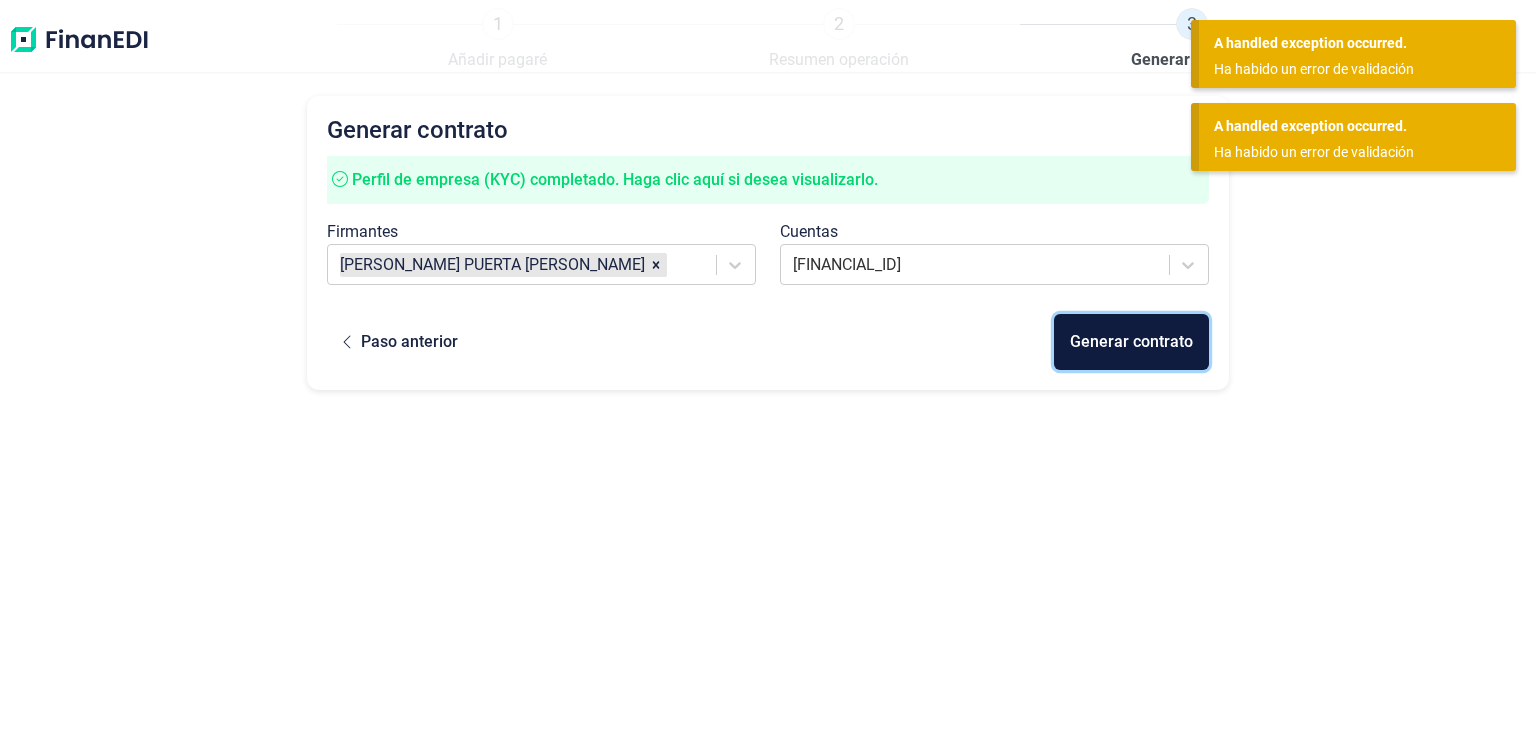 click on "Generar contrato" at bounding box center (1131, 342) 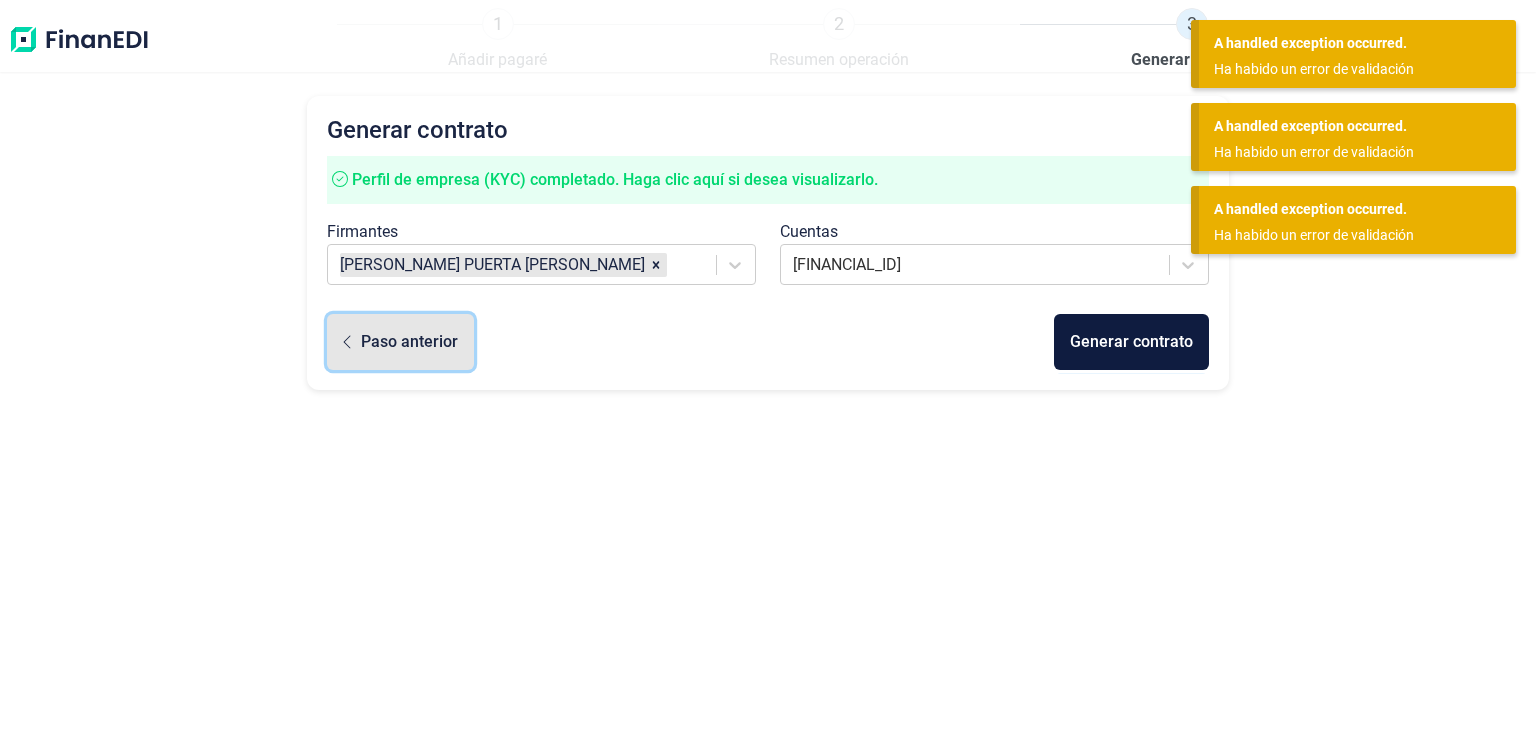 click on "Paso anterior" at bounding box center (409, 342) 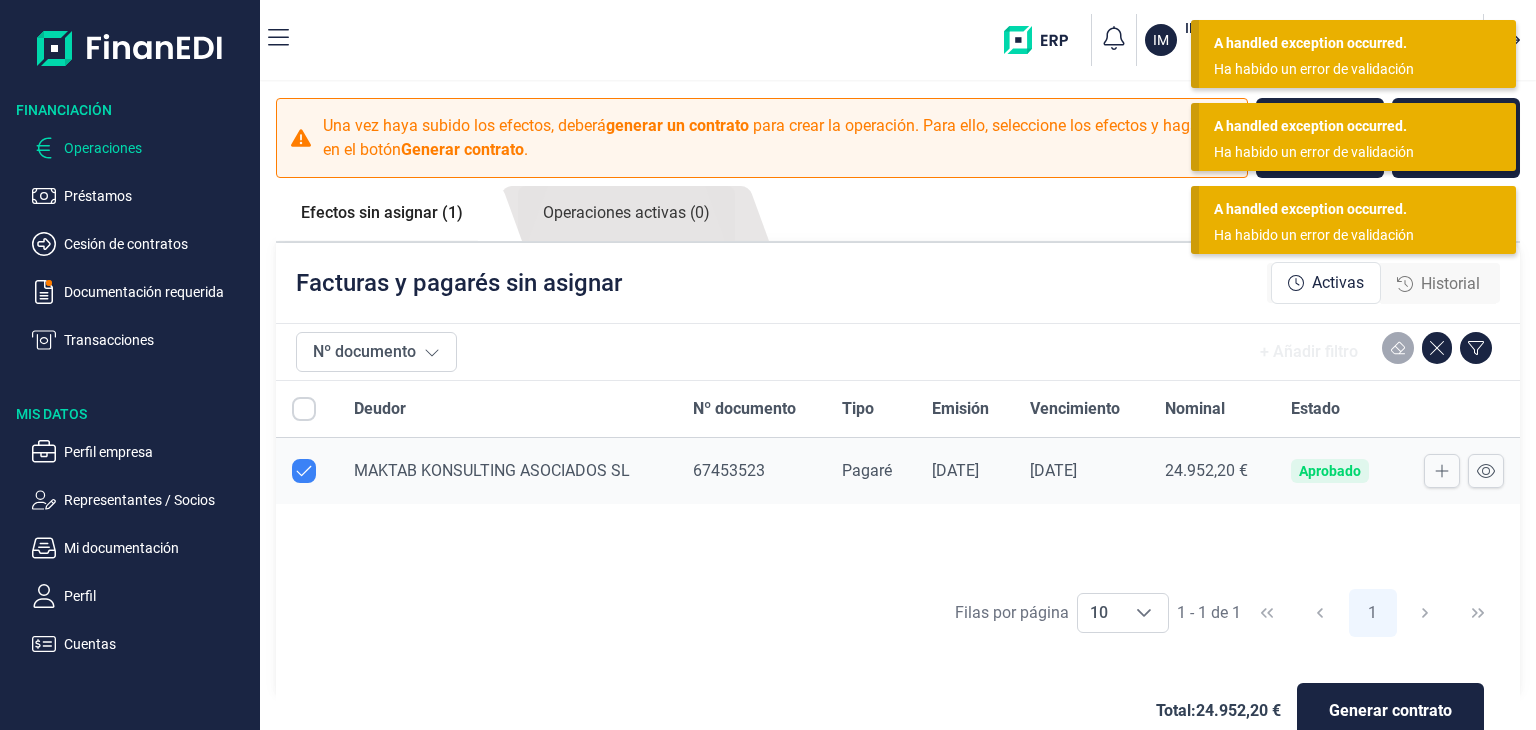 checkbox on "true" 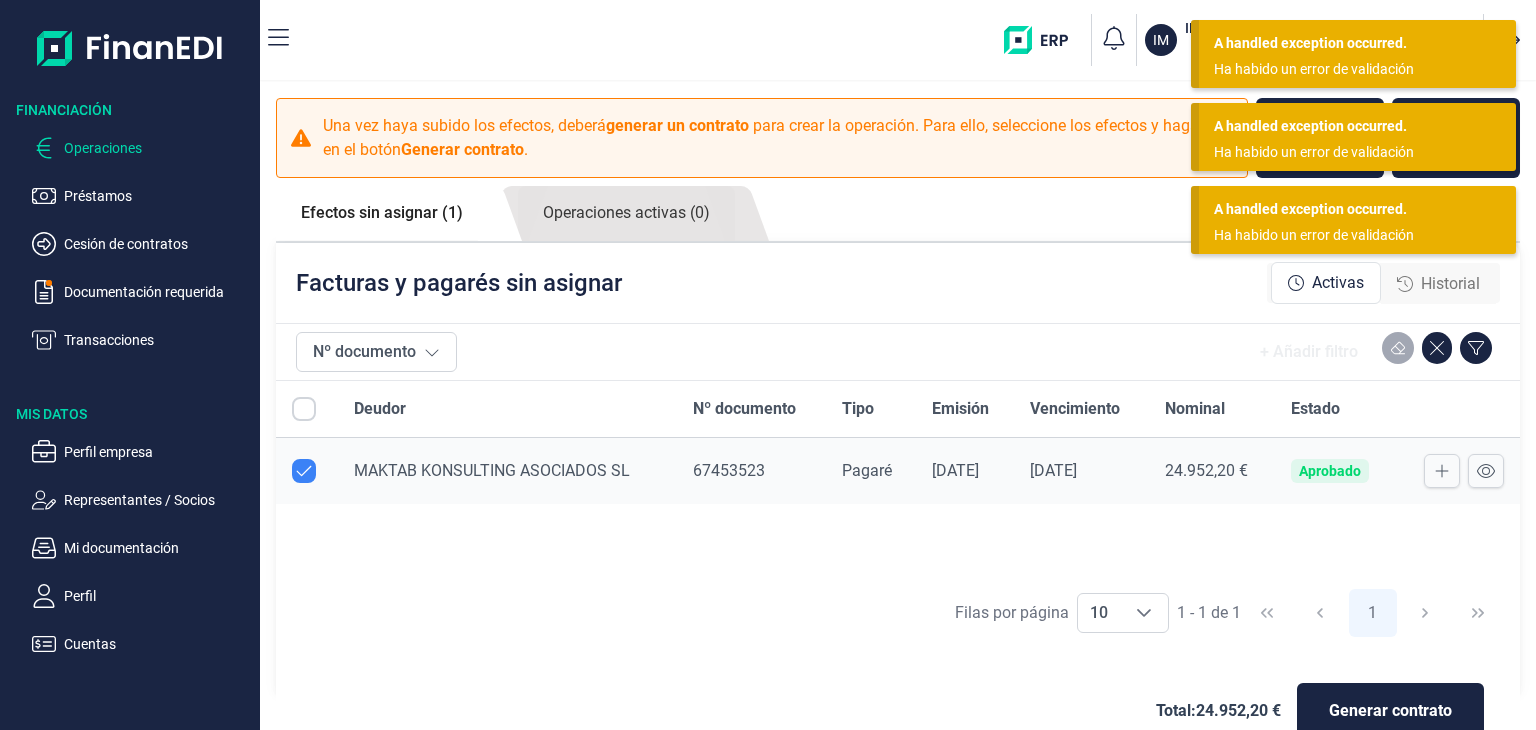 checkbox on "true" 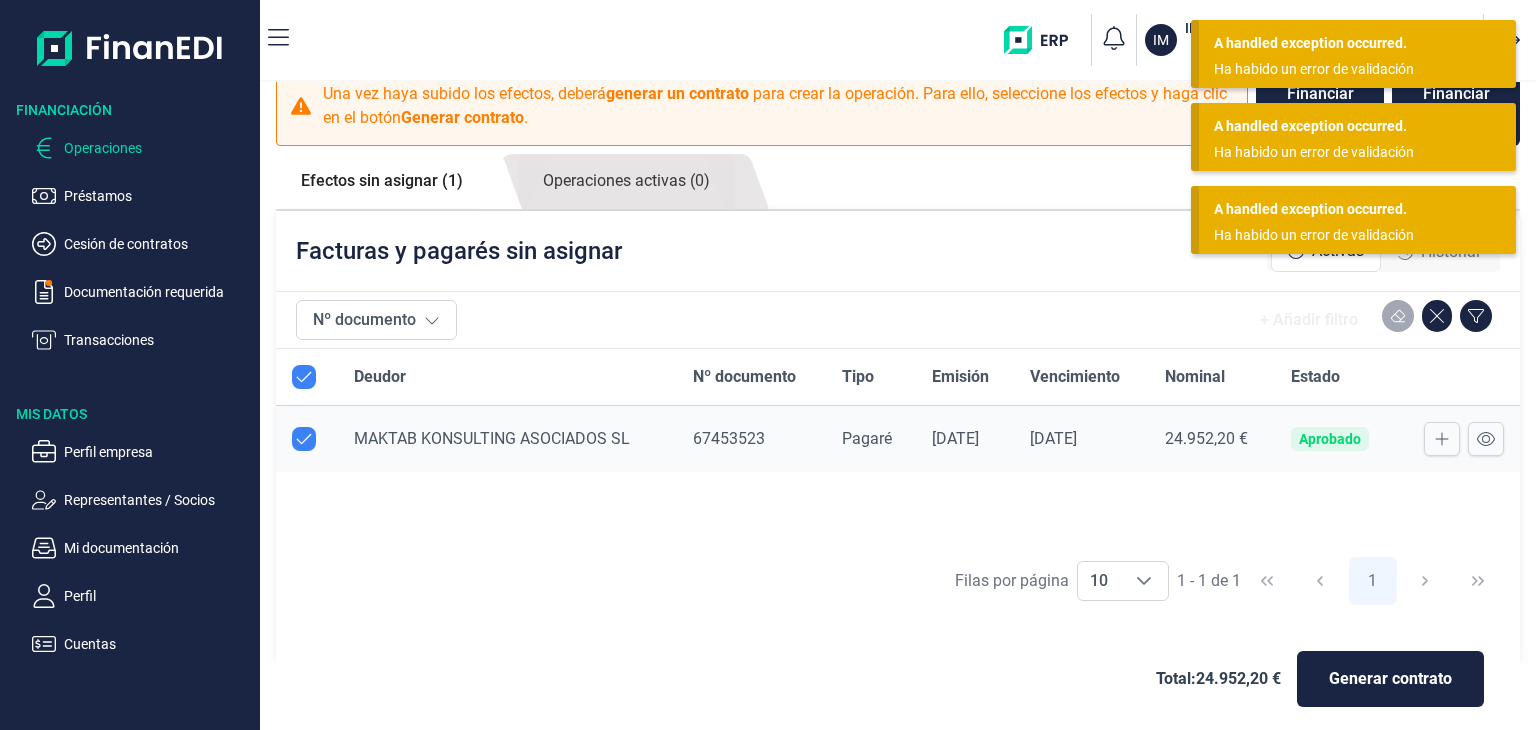 scroll, scrollTop: 44, scrollLeft: 0, axis: vertical 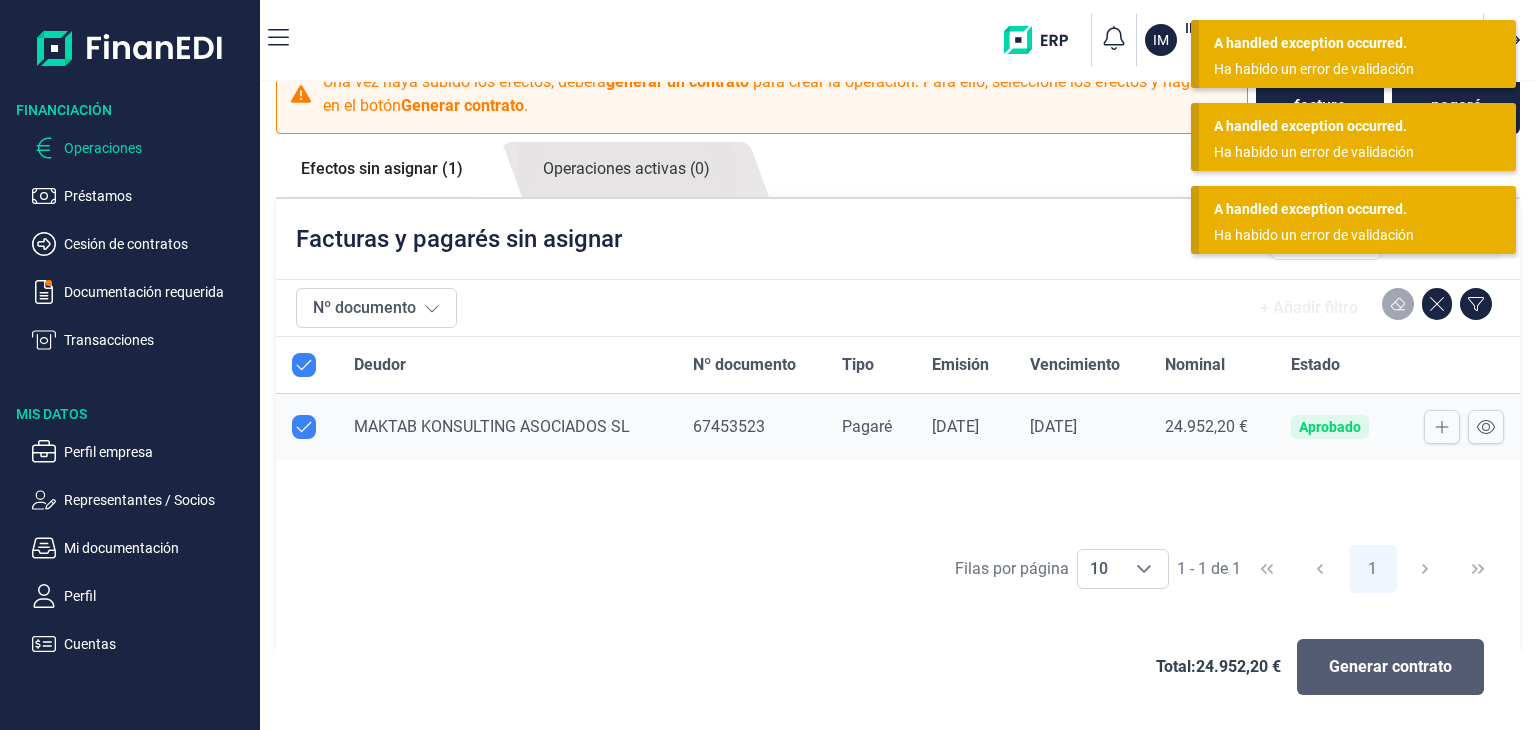 click on "Generar contrato" at bounding box center [1390, 667] 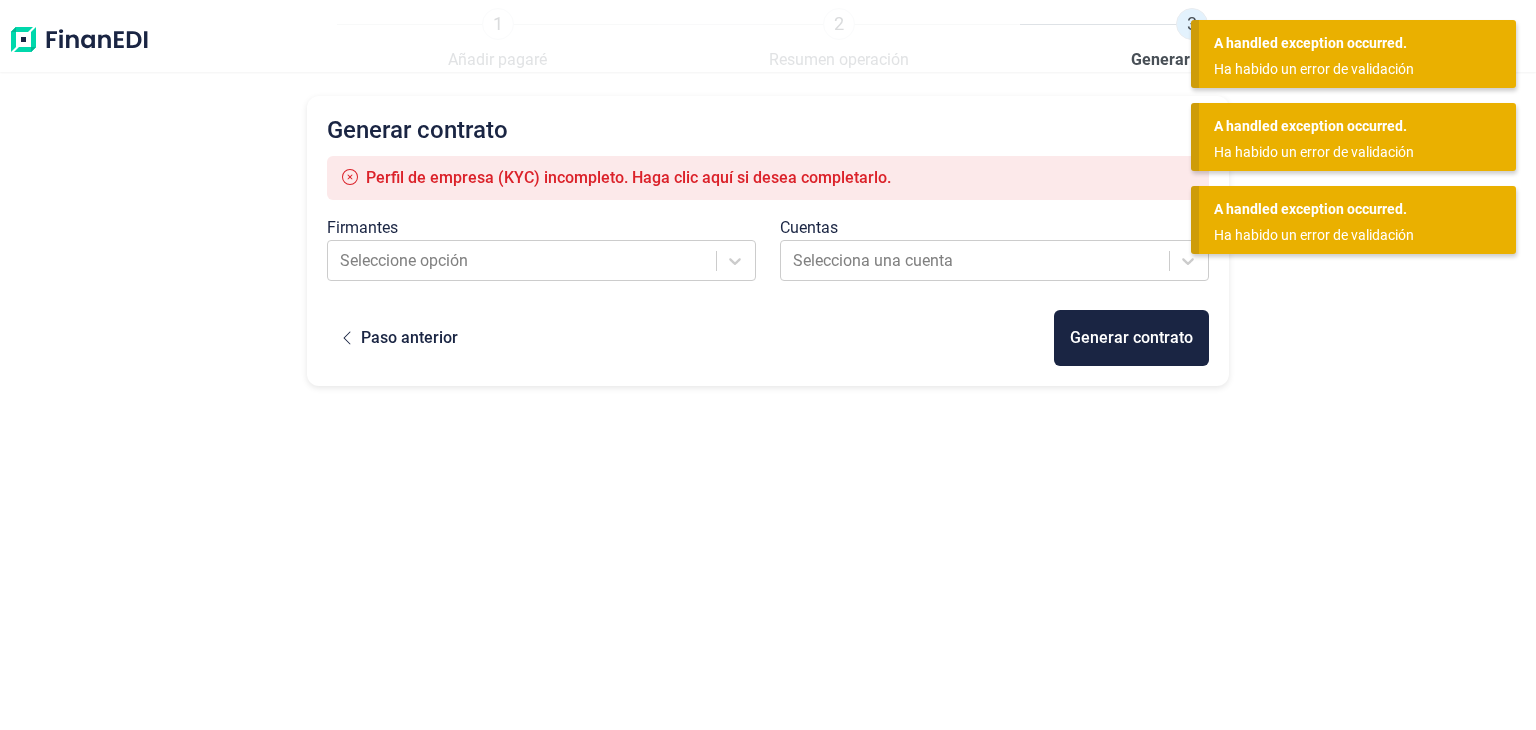 scroll, scrollTop: 0, scrollLeft: 0, axis: both 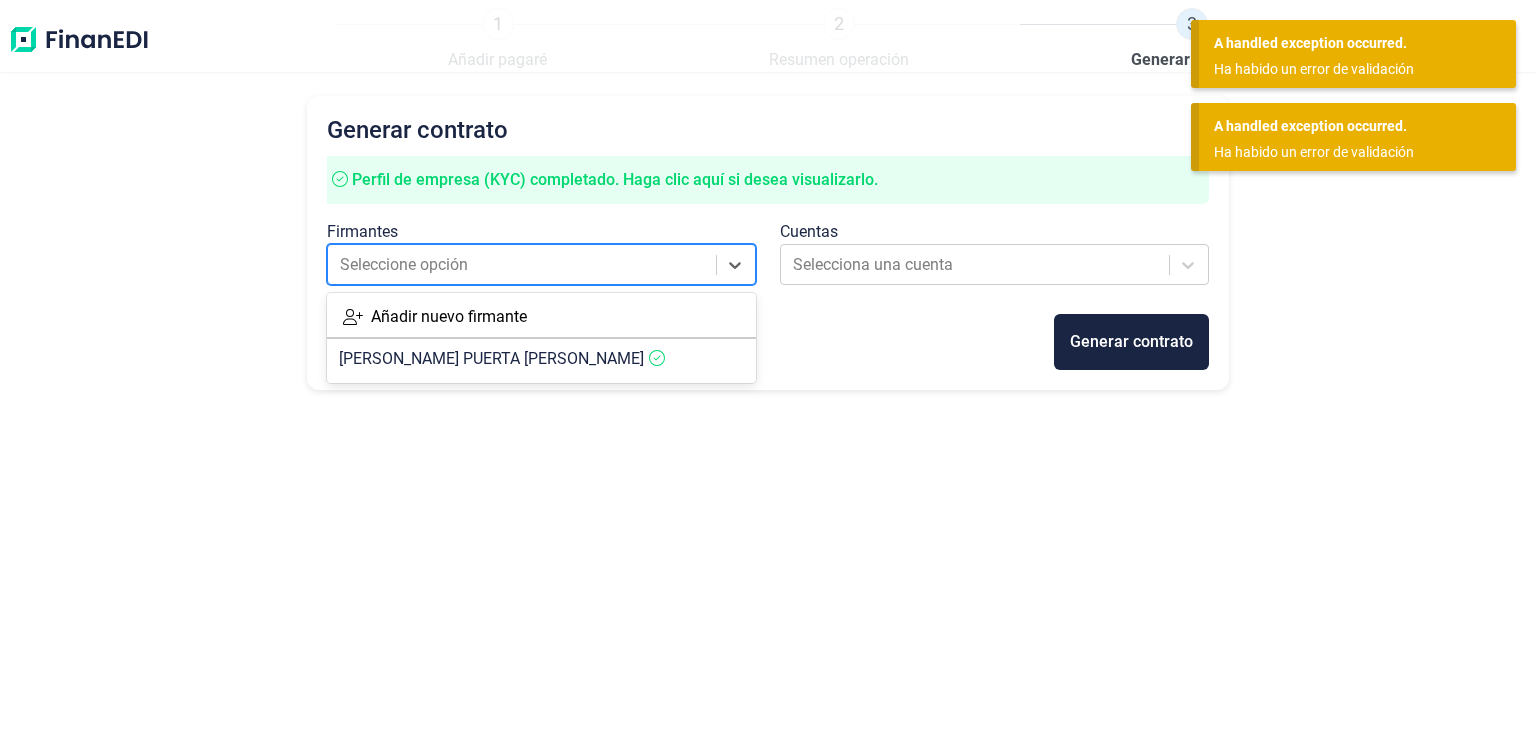 click at bounding box center [523, 265] 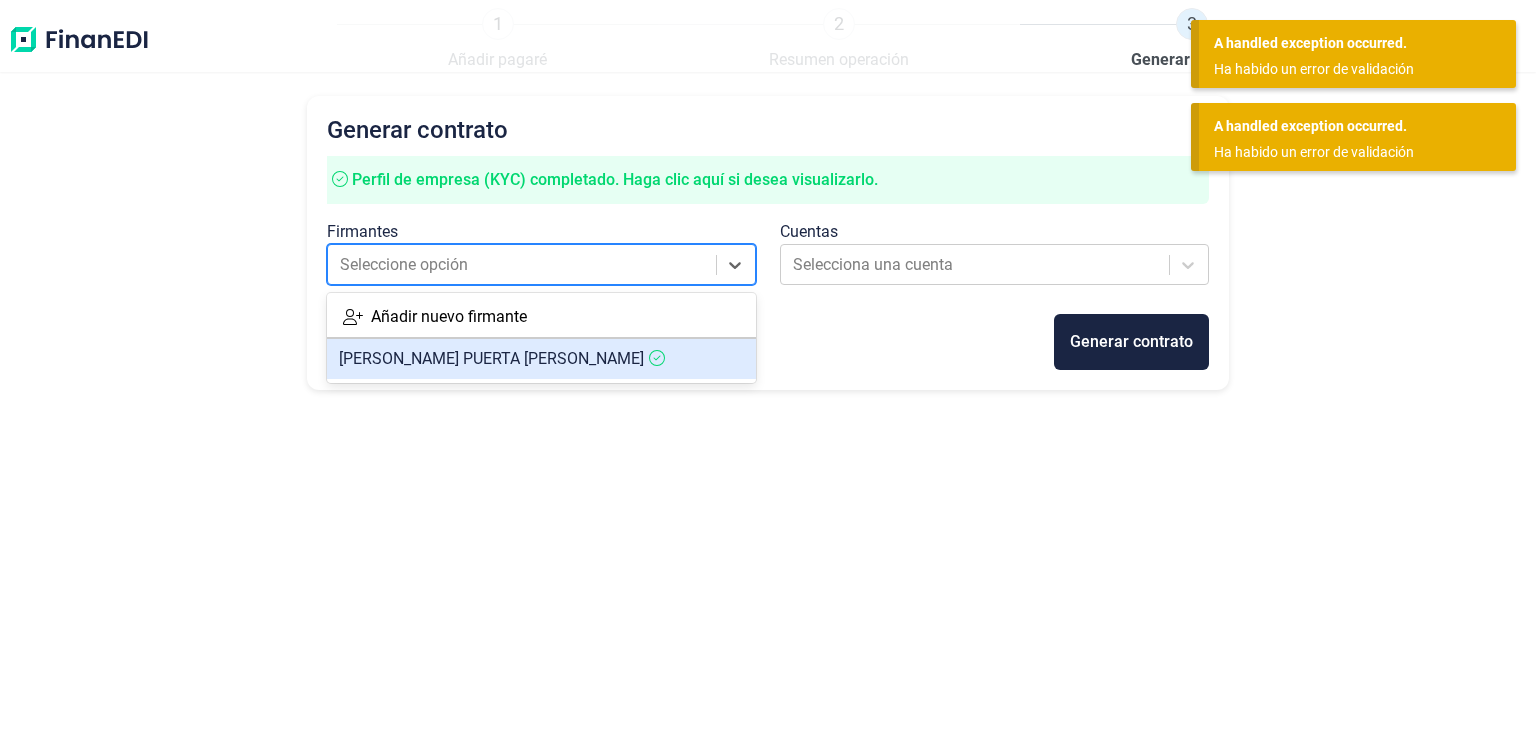click on "LUIS   PUERTA ROBLES" at bounding box center [491, 358] 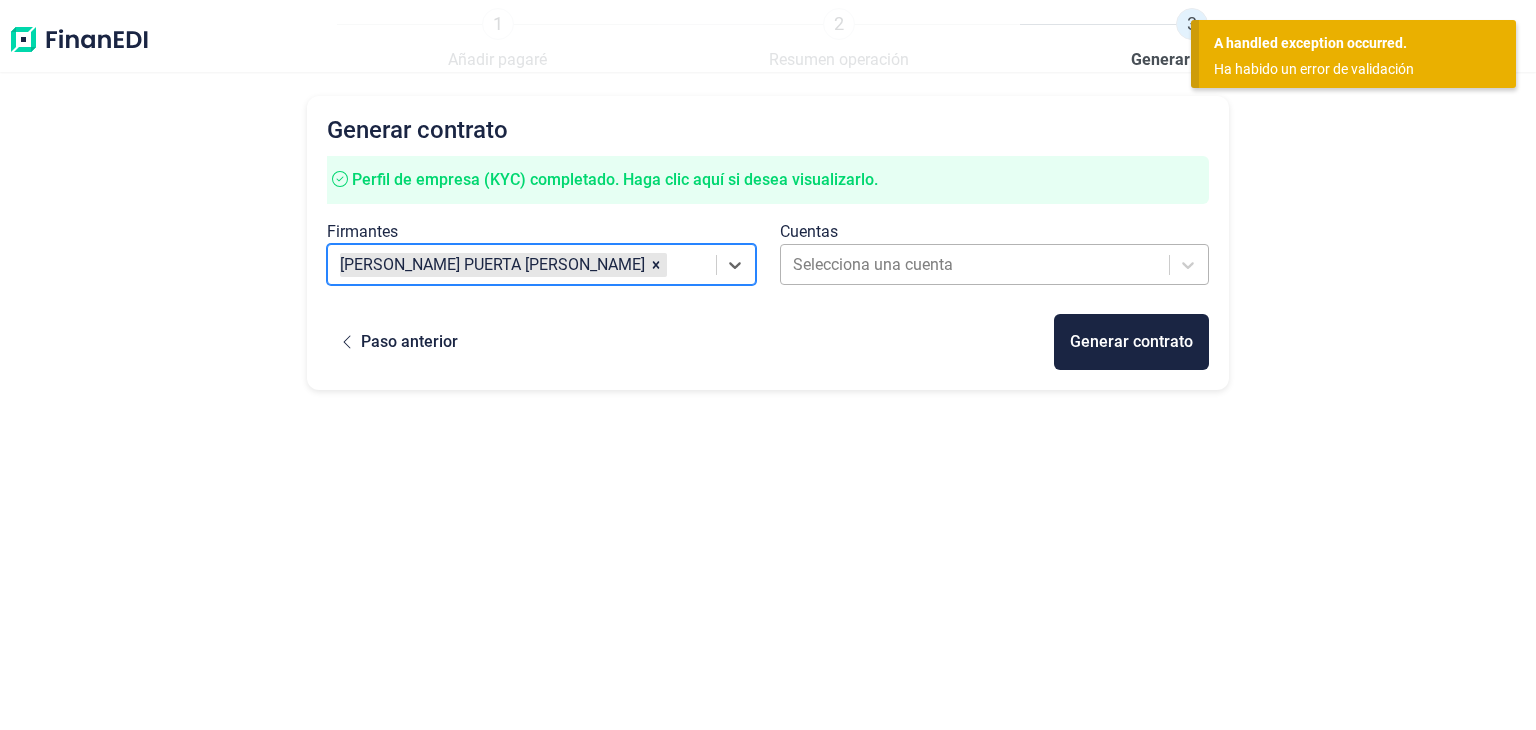 click at bounding box center [976, 265] 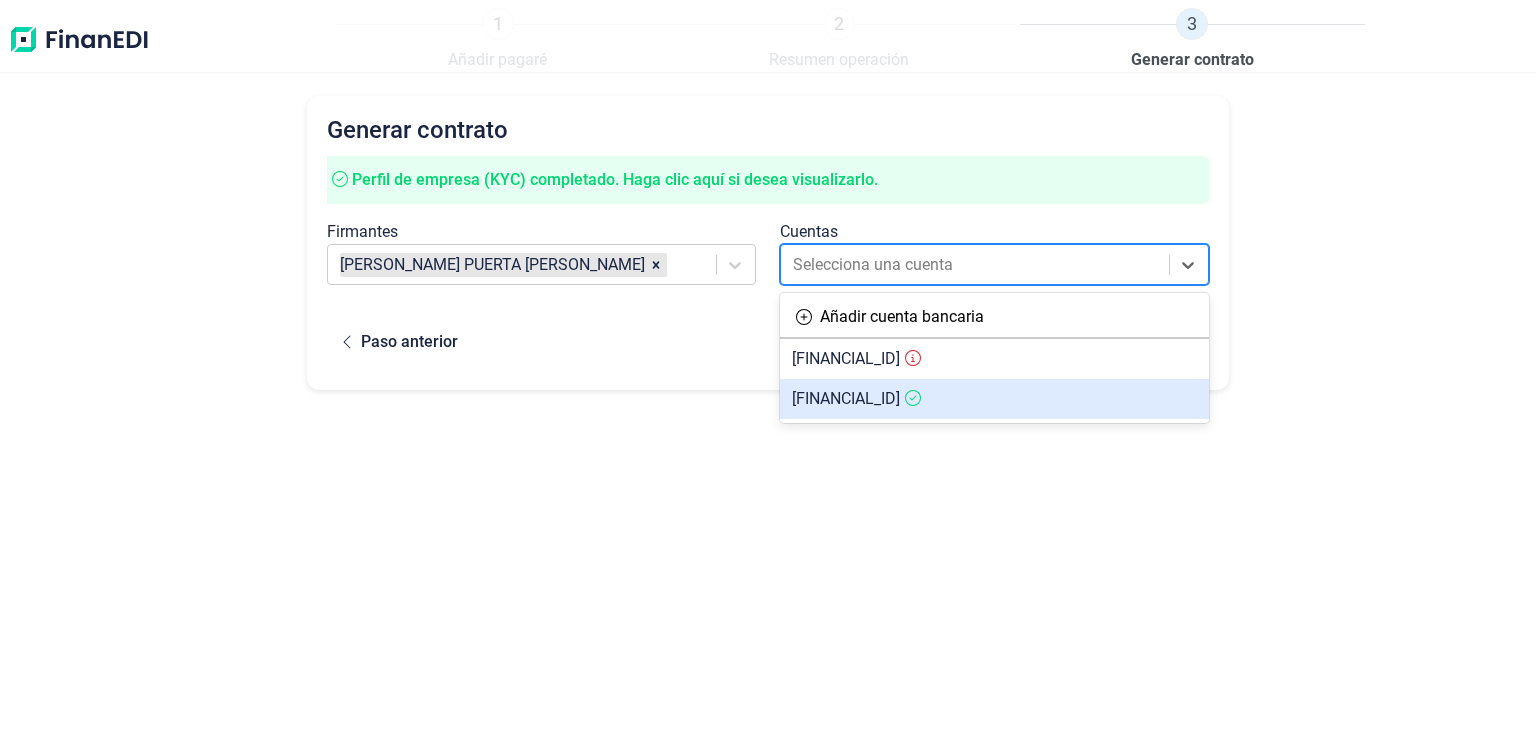 click on "ES1321003411842200134683" at bounding box center [846, 398] 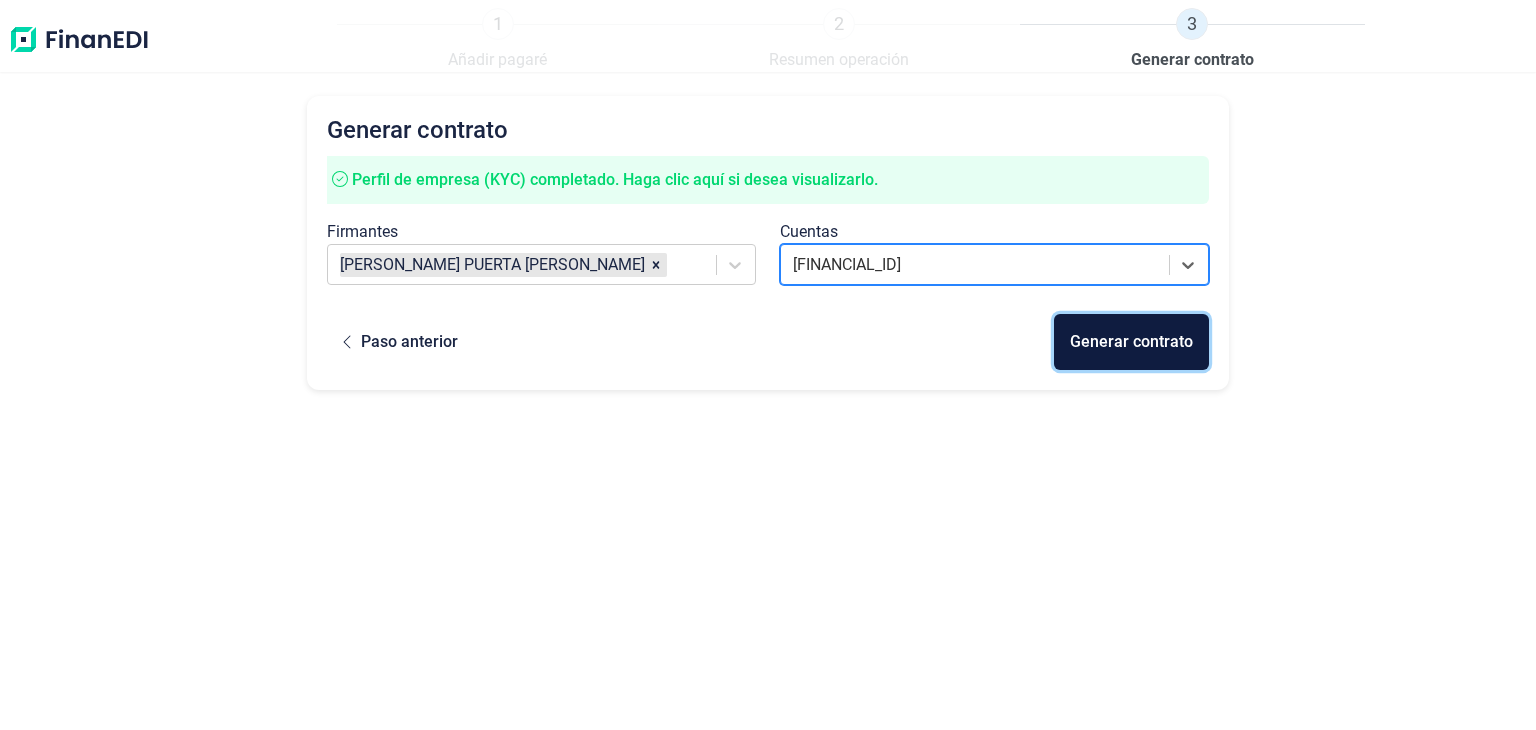 click on "Generar contrato" at bounding box center (1131, 342) 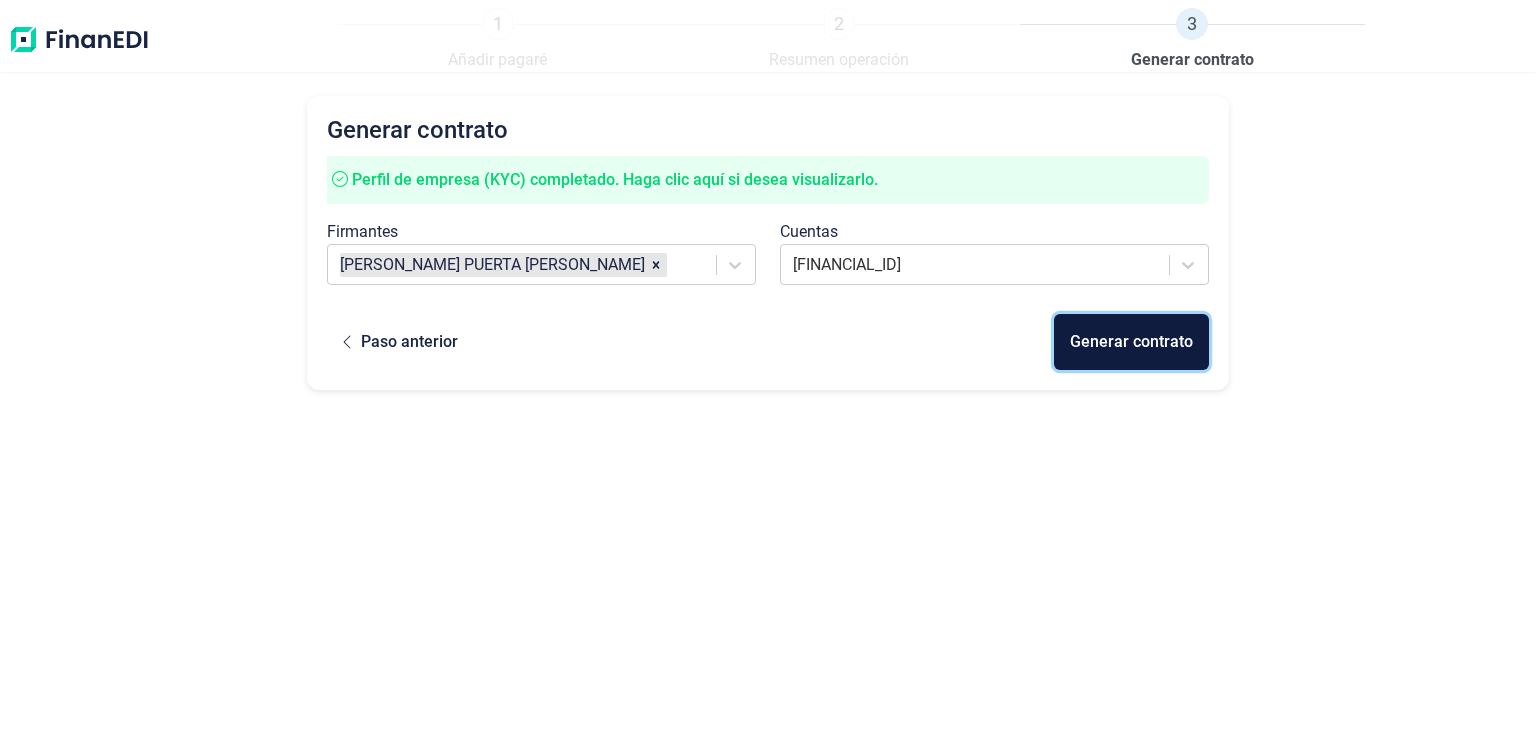 click on "Generar contrato" at bounding box center [1131, 342] 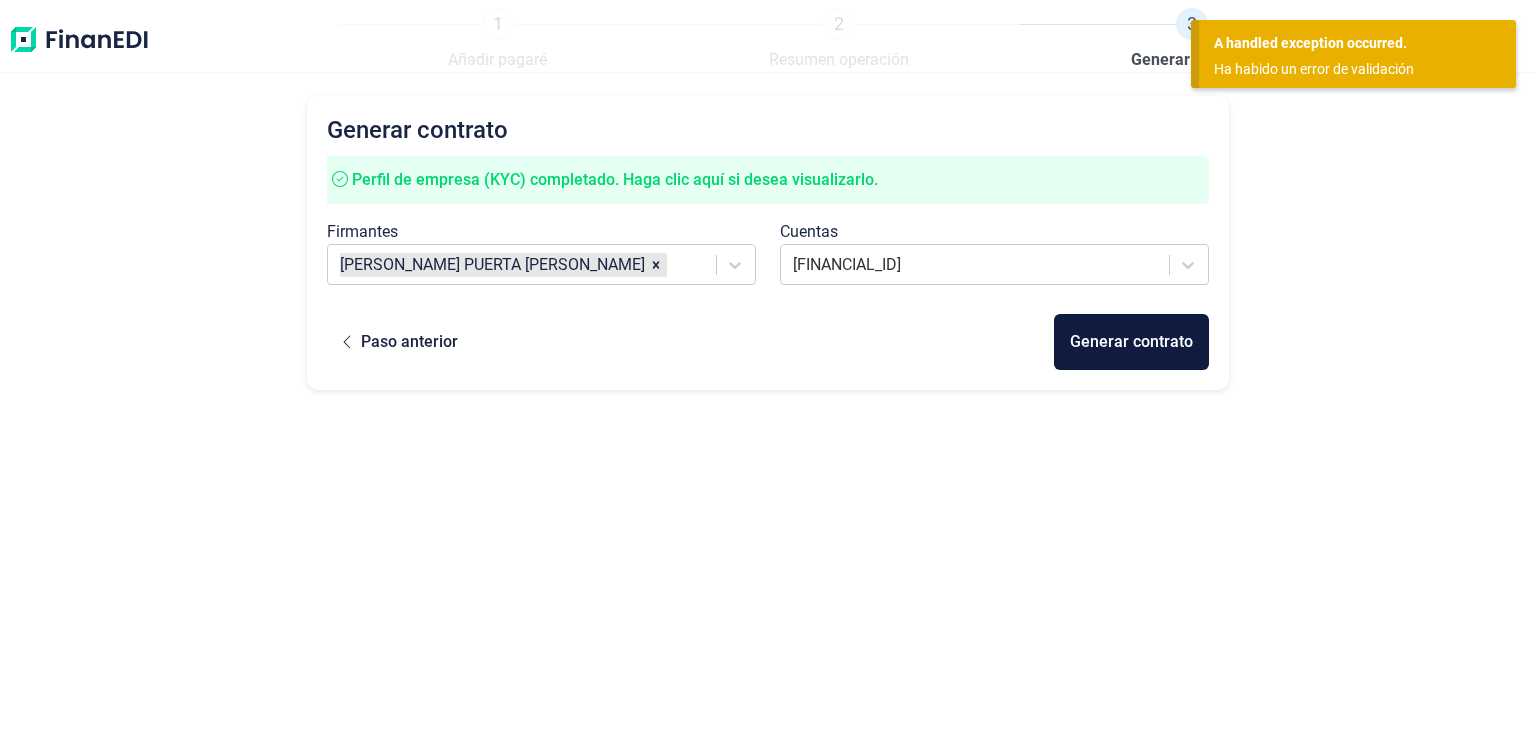 click on "Ha habido un error de validación" at bounding box center (1350, 69) 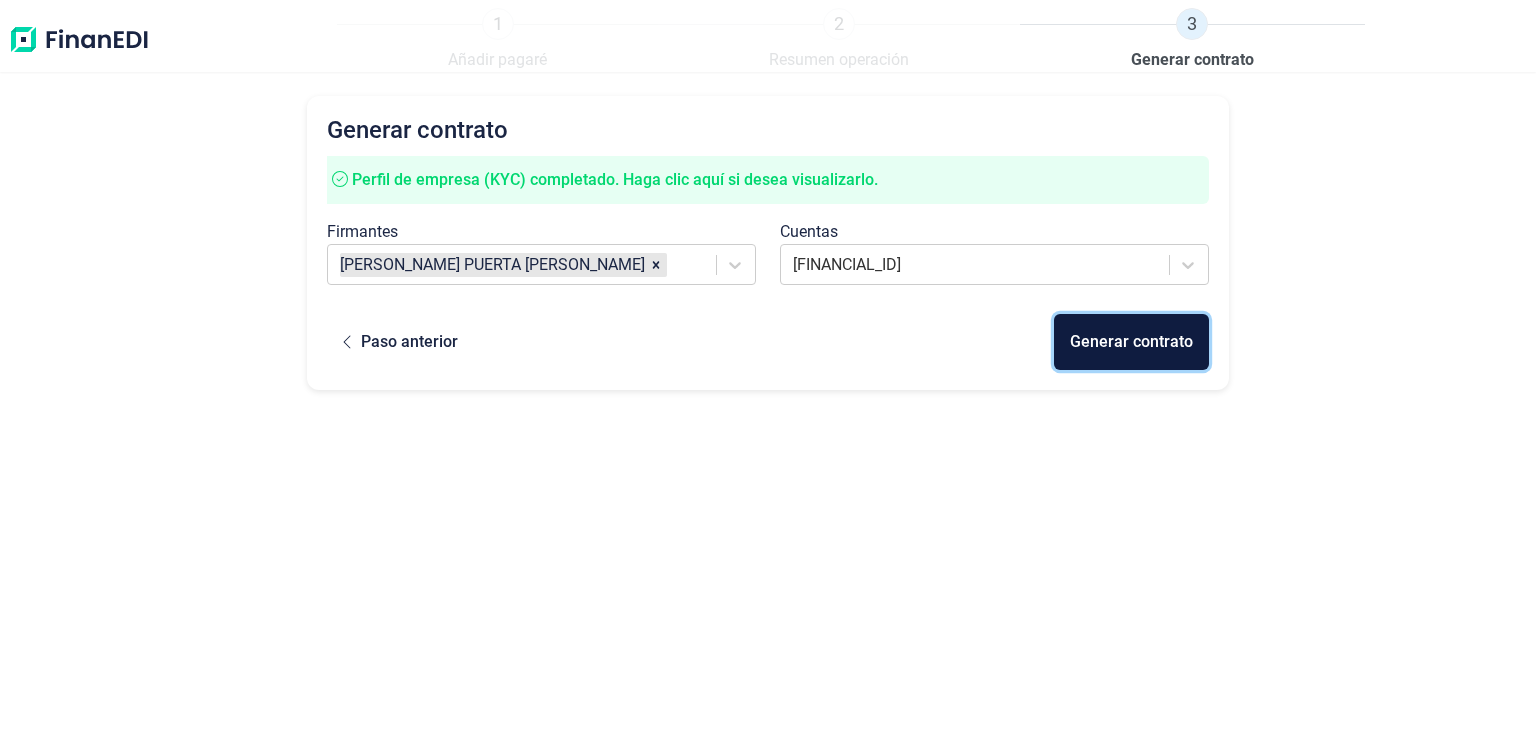 click on "Generar contrato" at bounding box center (1131, 342) 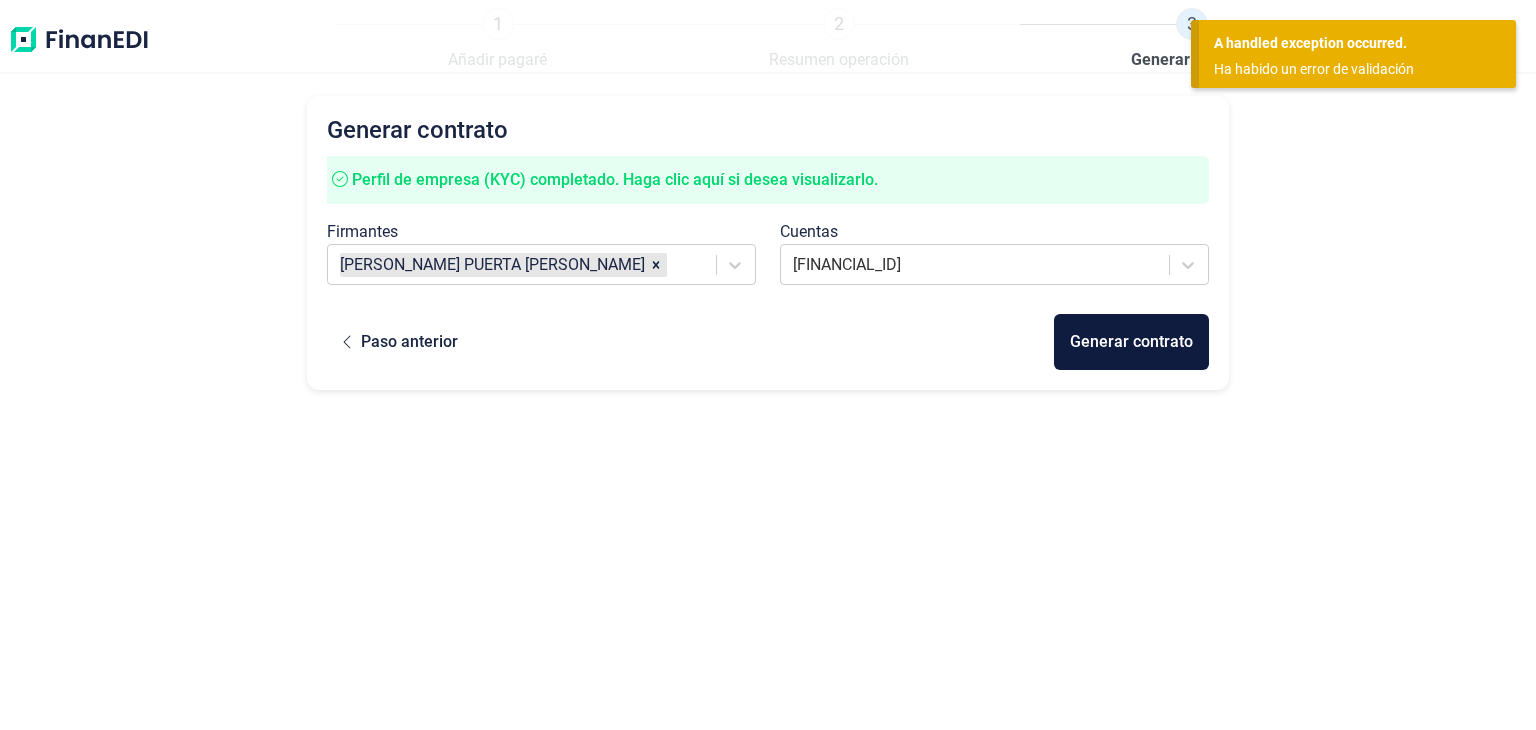 click on "A handled exception occurred." at bounding box center (1357, 43) 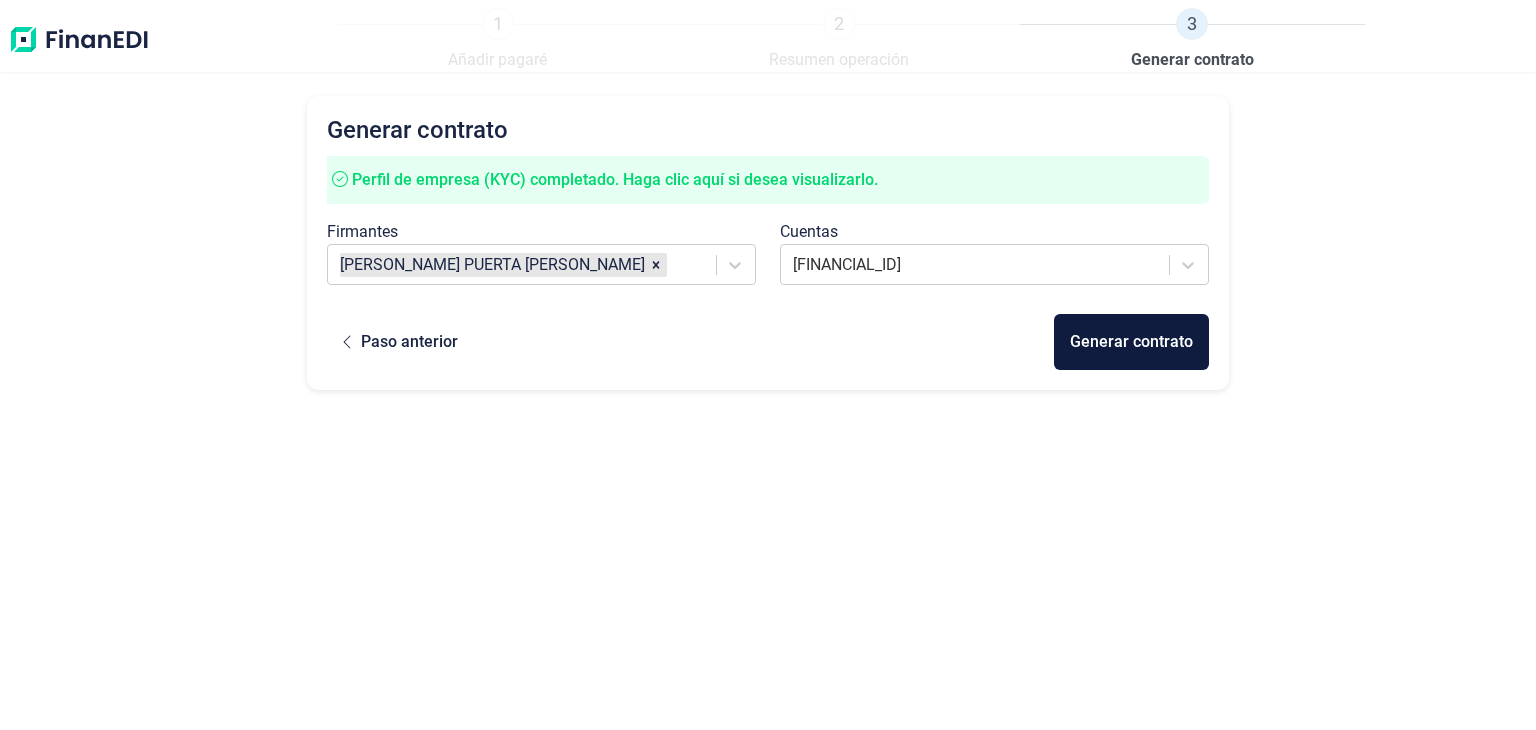 click on "Generar contrato Perfil de empresa (KYC) completado. Haga clic aquí si desea visualizarlo. Firmantes LUIS   PUERTA ROBLES Cuentas ES1321003411842200134683 Paso anterior Generar contrato" at bounding box center [768, 395] 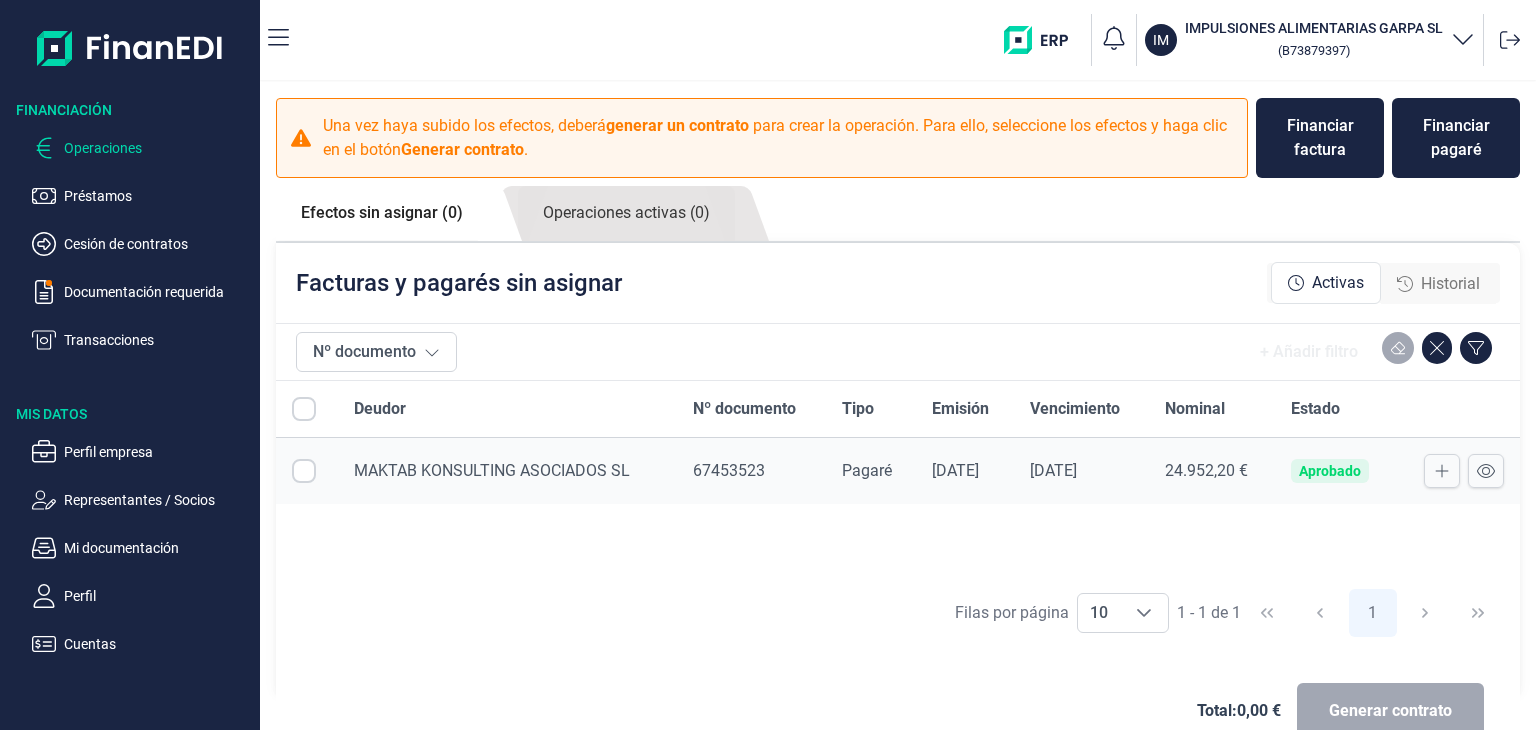 checkbox on "true" 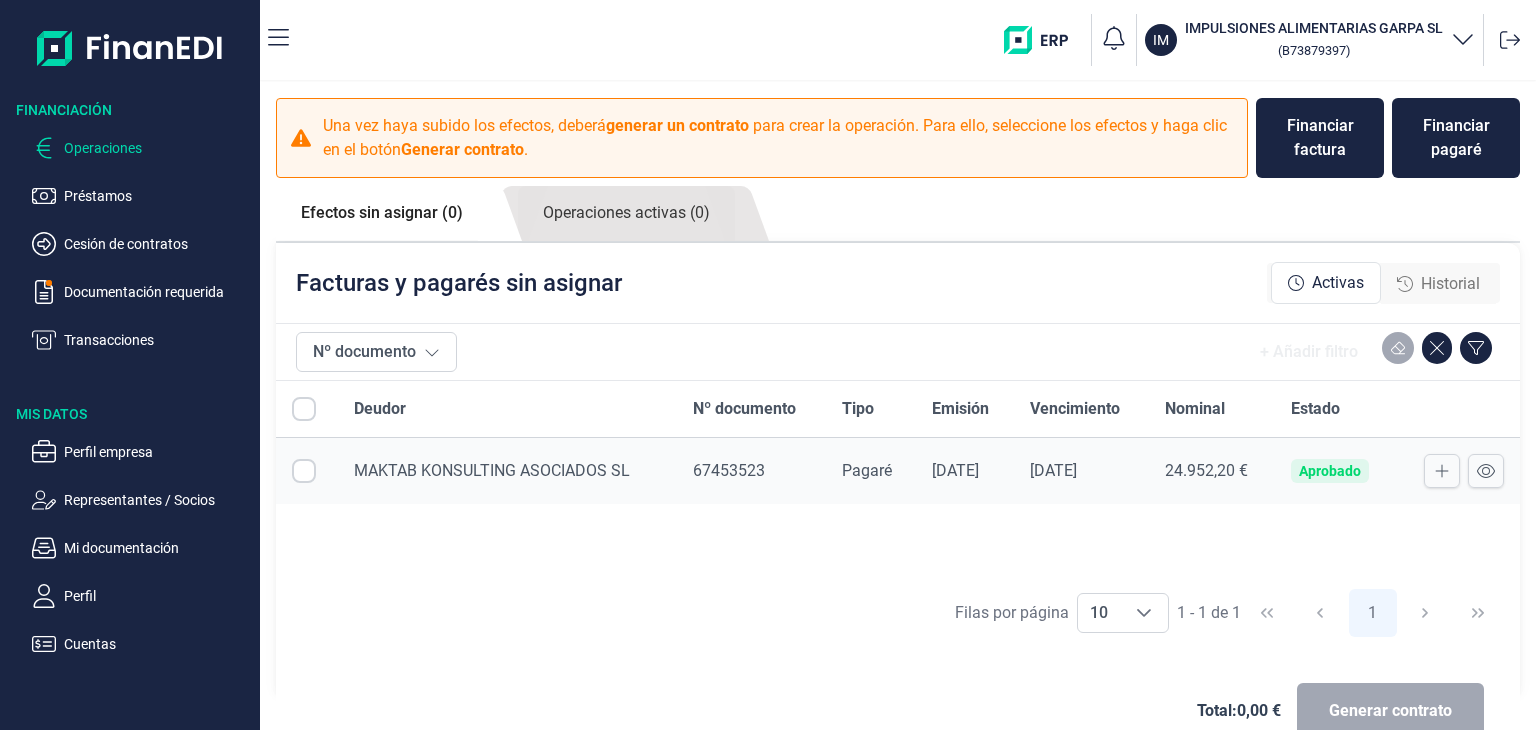 checkbox on "true" 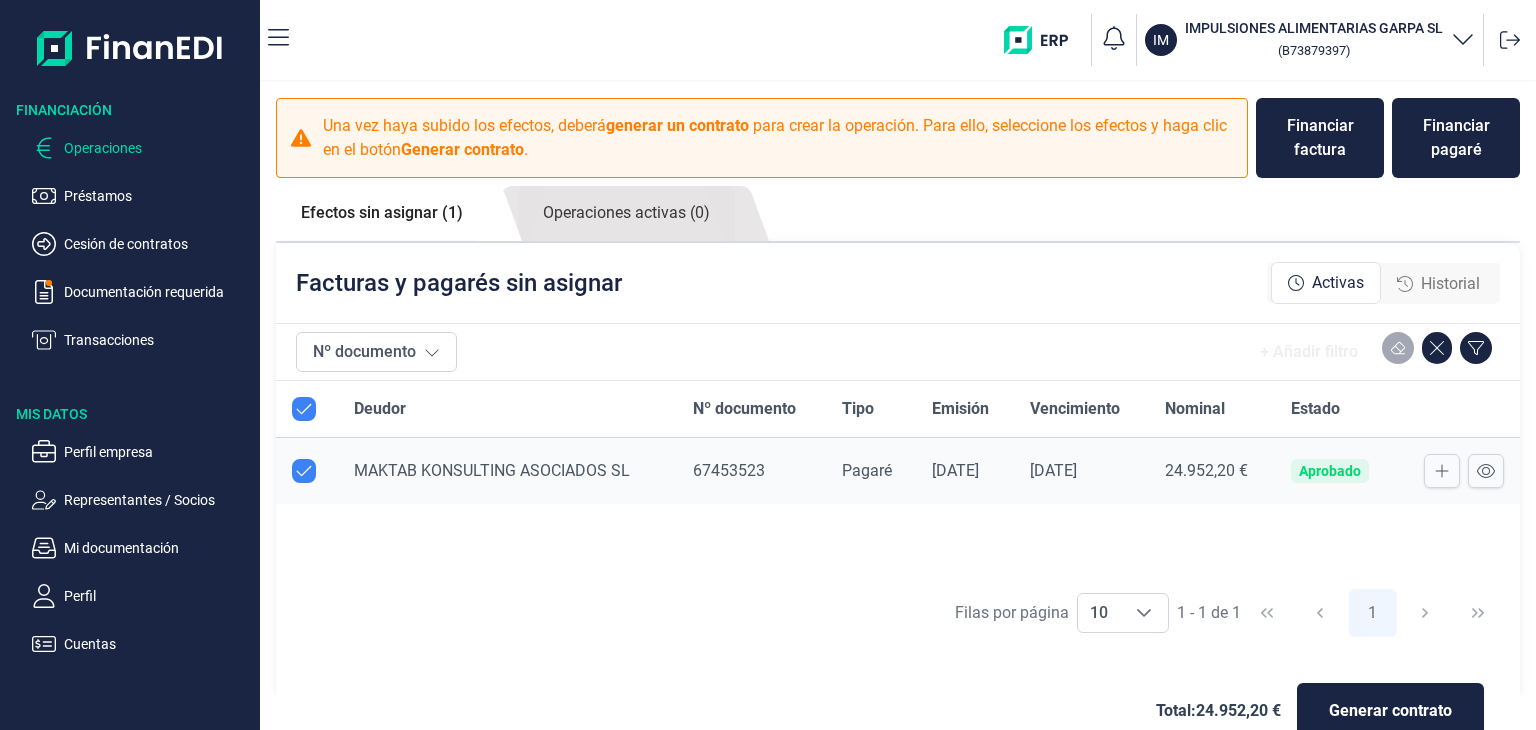 scroll, scrollTop: 44, scrollLeft: 0, axis: vertical 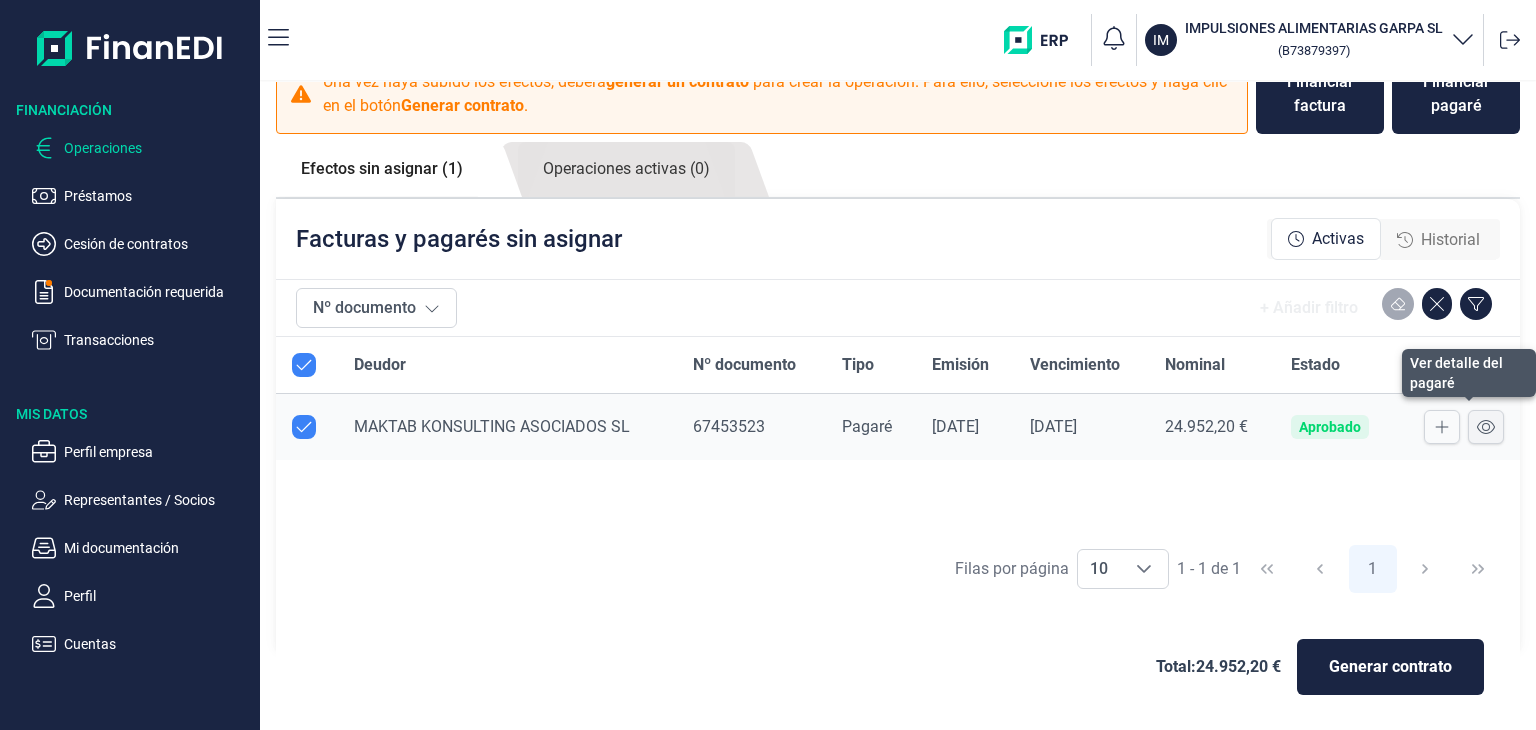 click 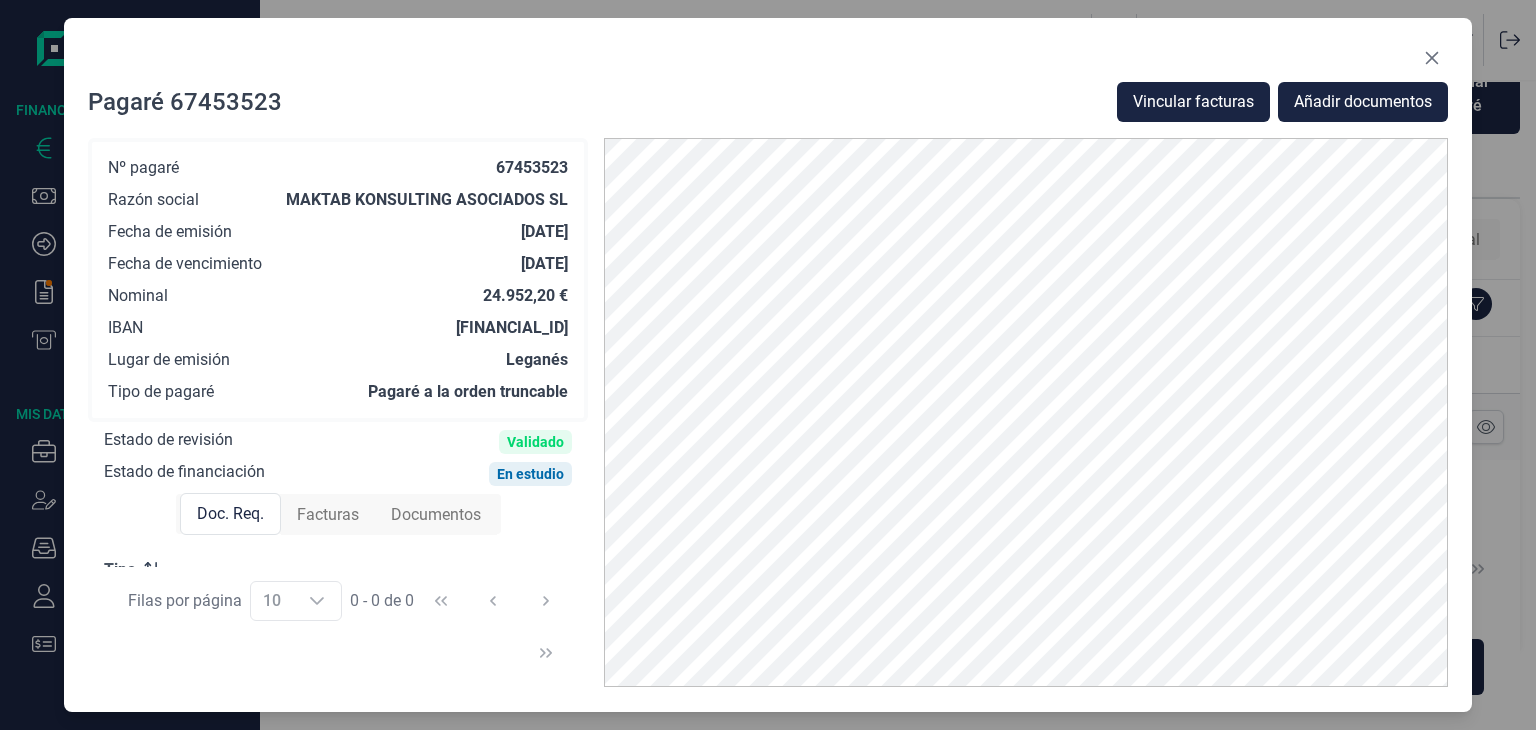 click on "Pagaré 67453523 Vincular facturas Añadir documentos" at bounding box center (768, 102) 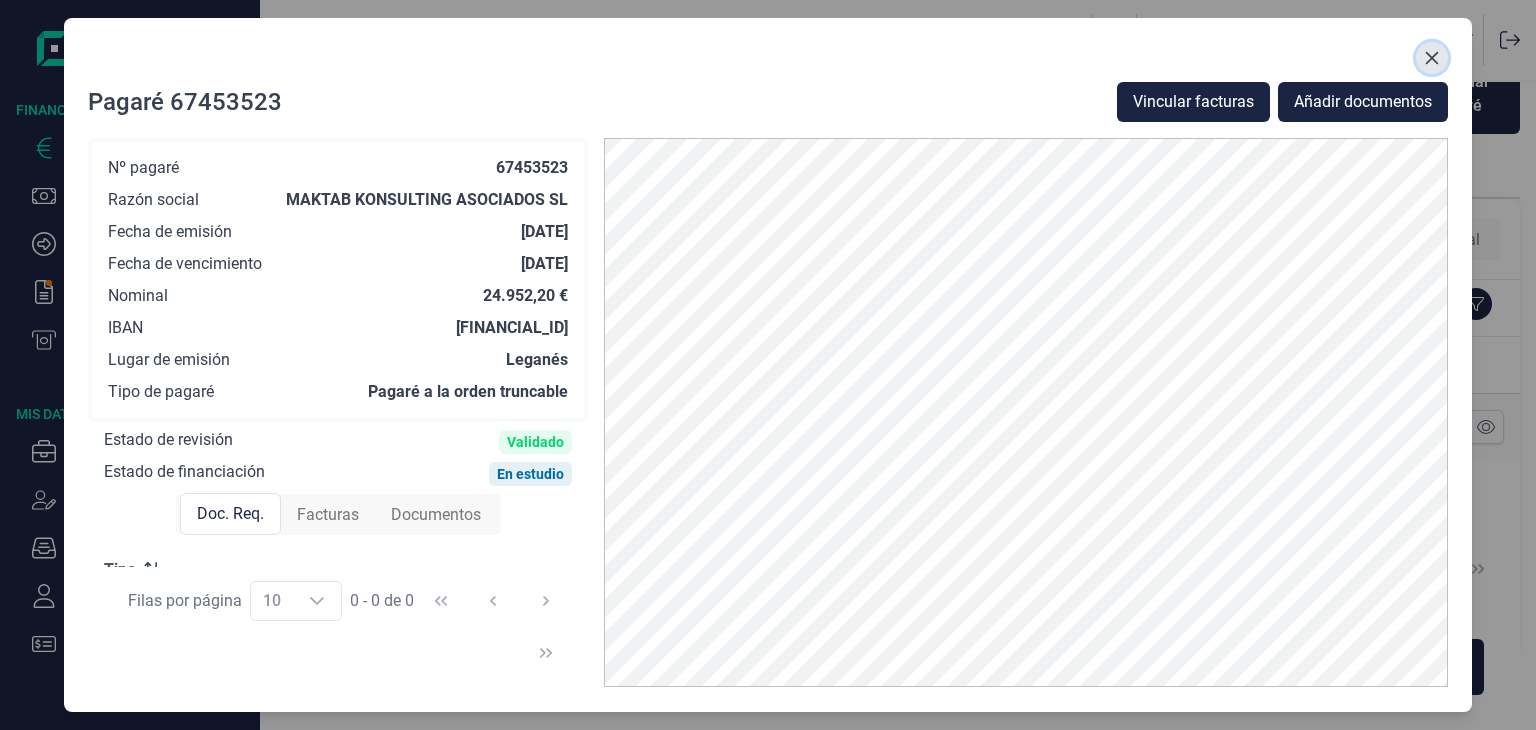 click 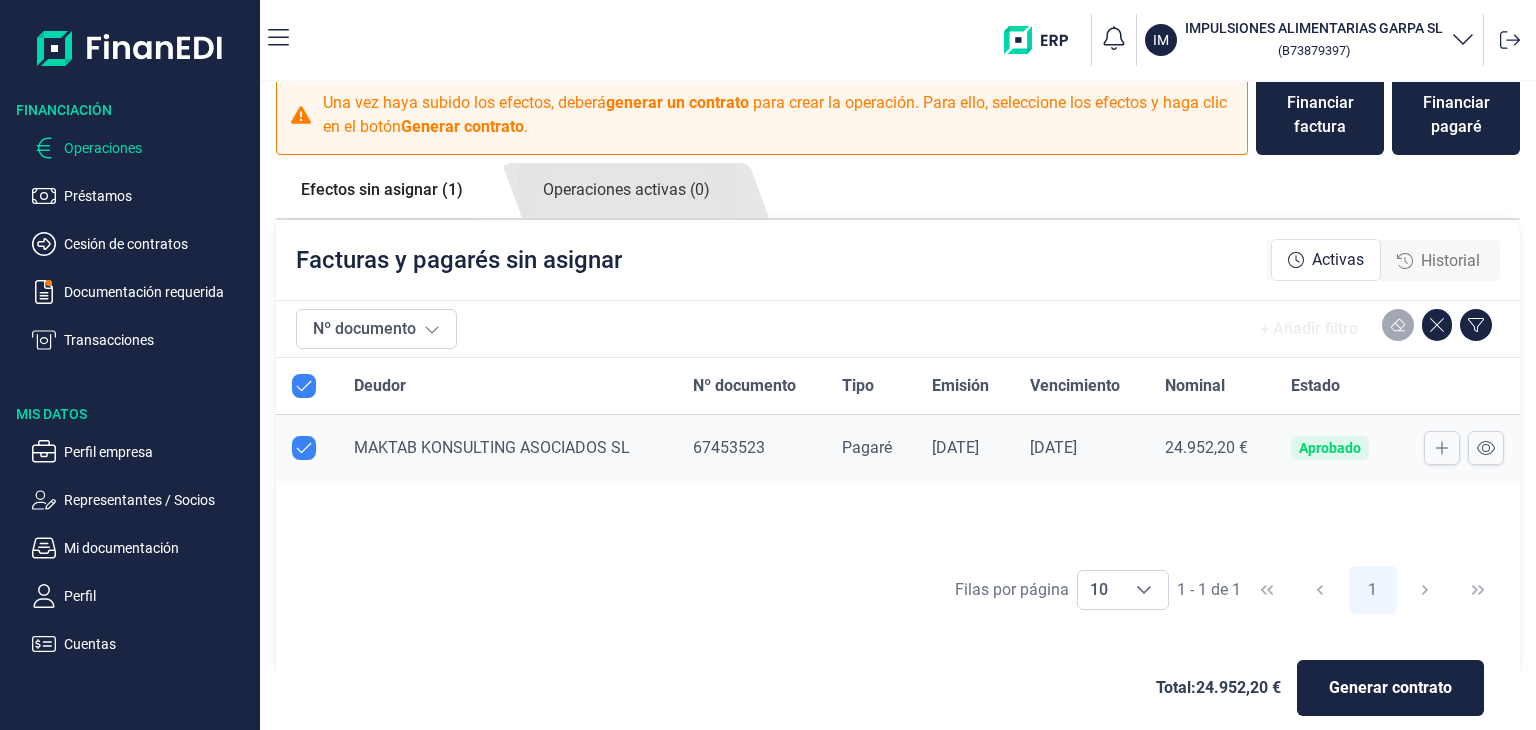 scroll, scrollTop: 44, scrollLeft: 0, axis: vertical 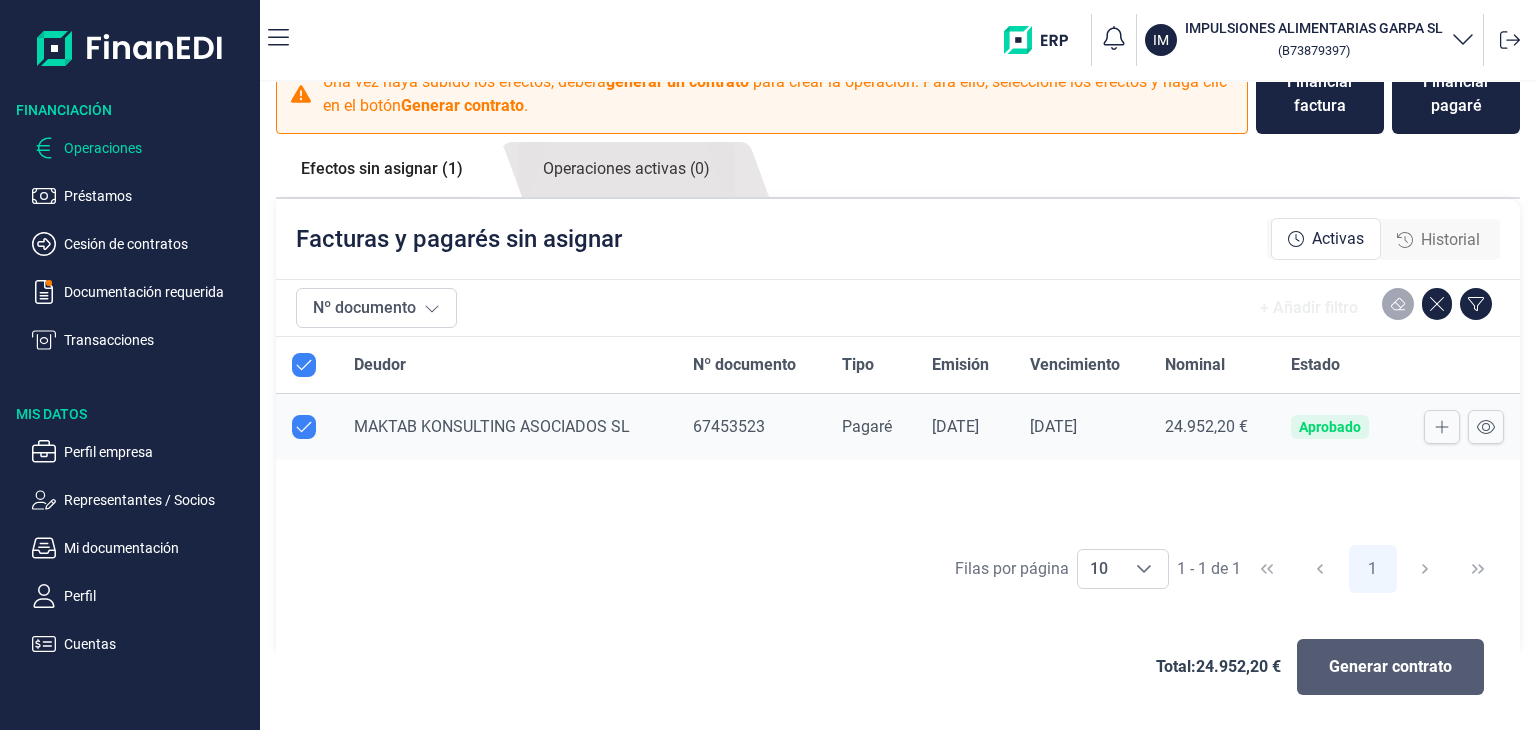 click on "Generar contrato" at bounding box center [1390, 667] 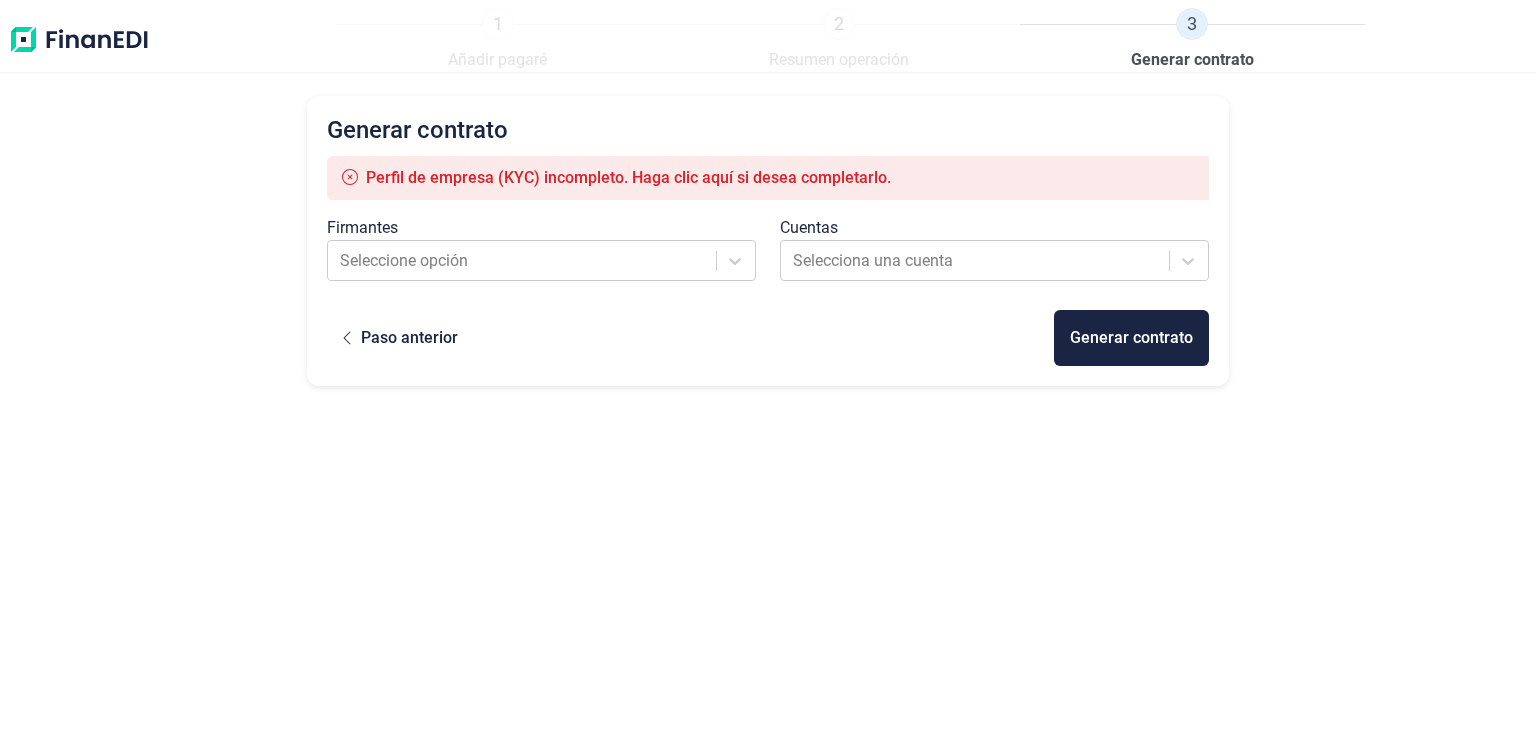scroll, scrollTop: 0, scrollLeft: 0, axis: both 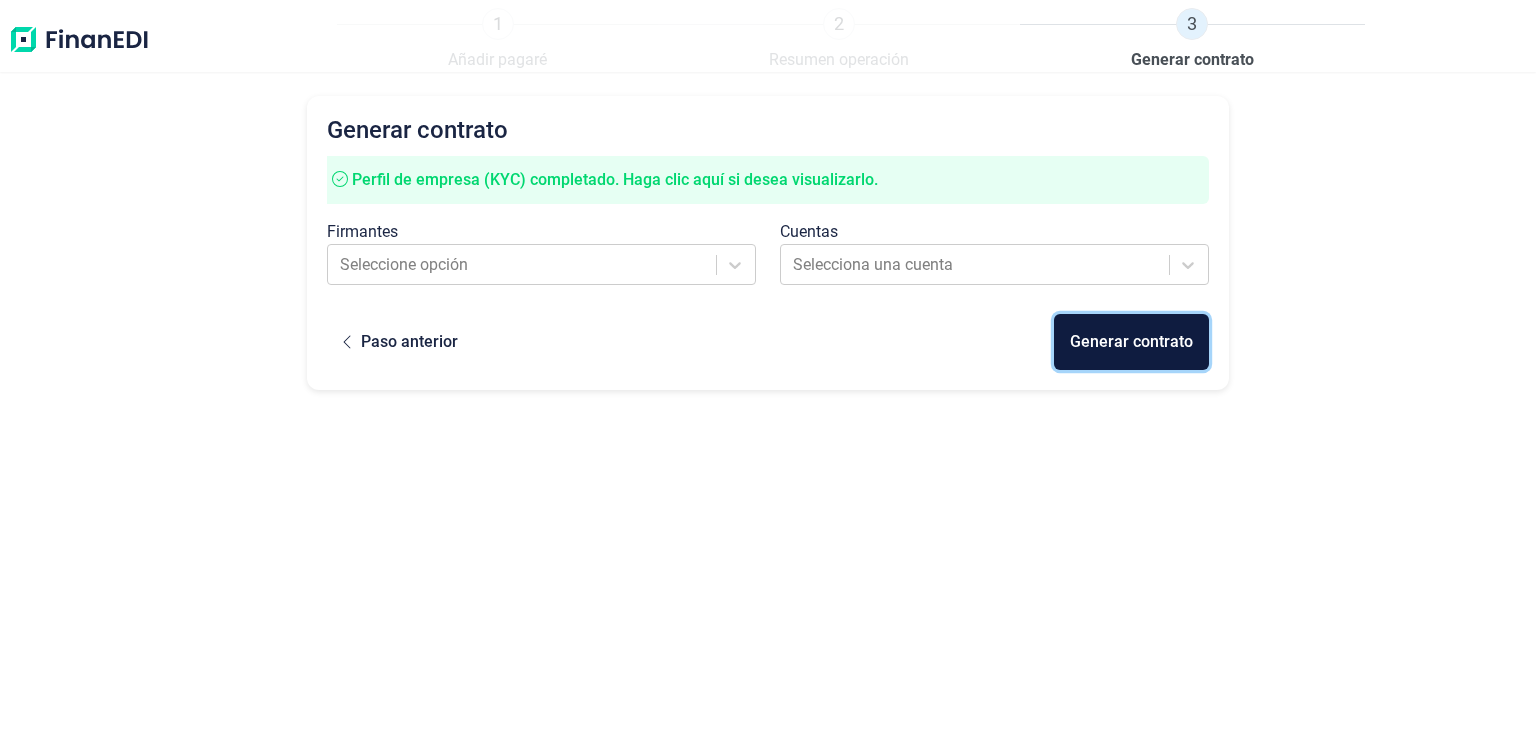 click on "Generar contrato" at bounding box center [1131, 342] 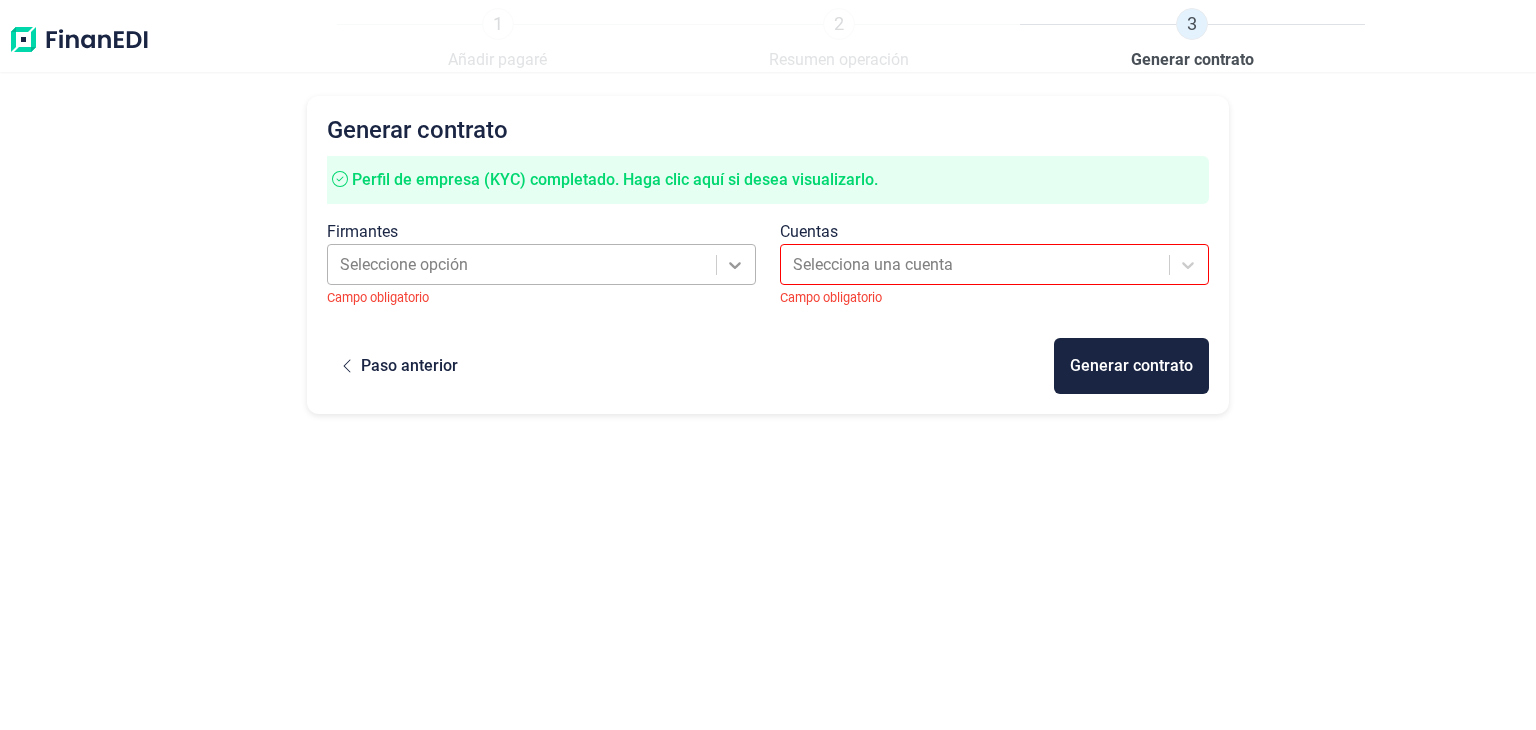click at bounding box center (735, 265) 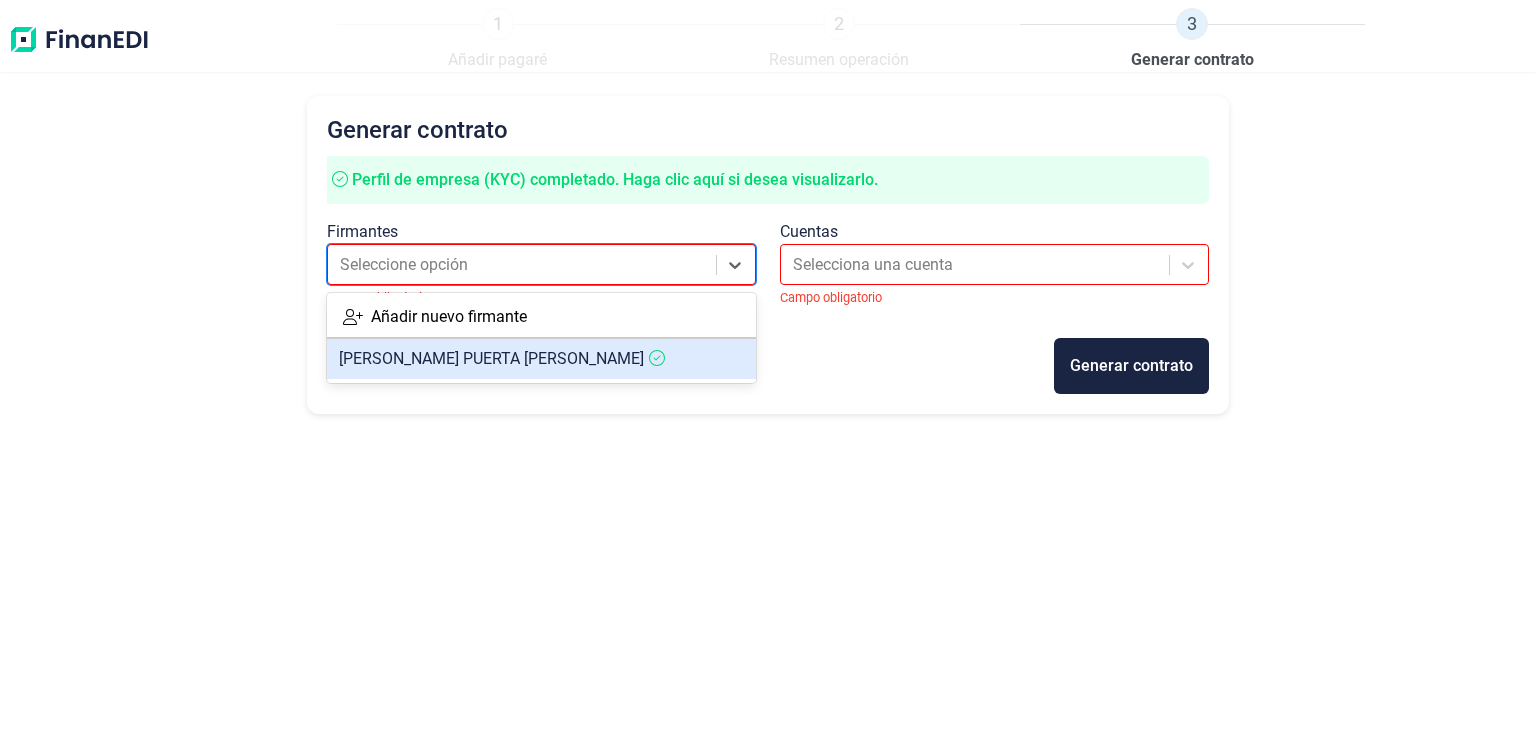 click on "LUIS   PUERTA ROBLES" at bounding box center [541, 359] 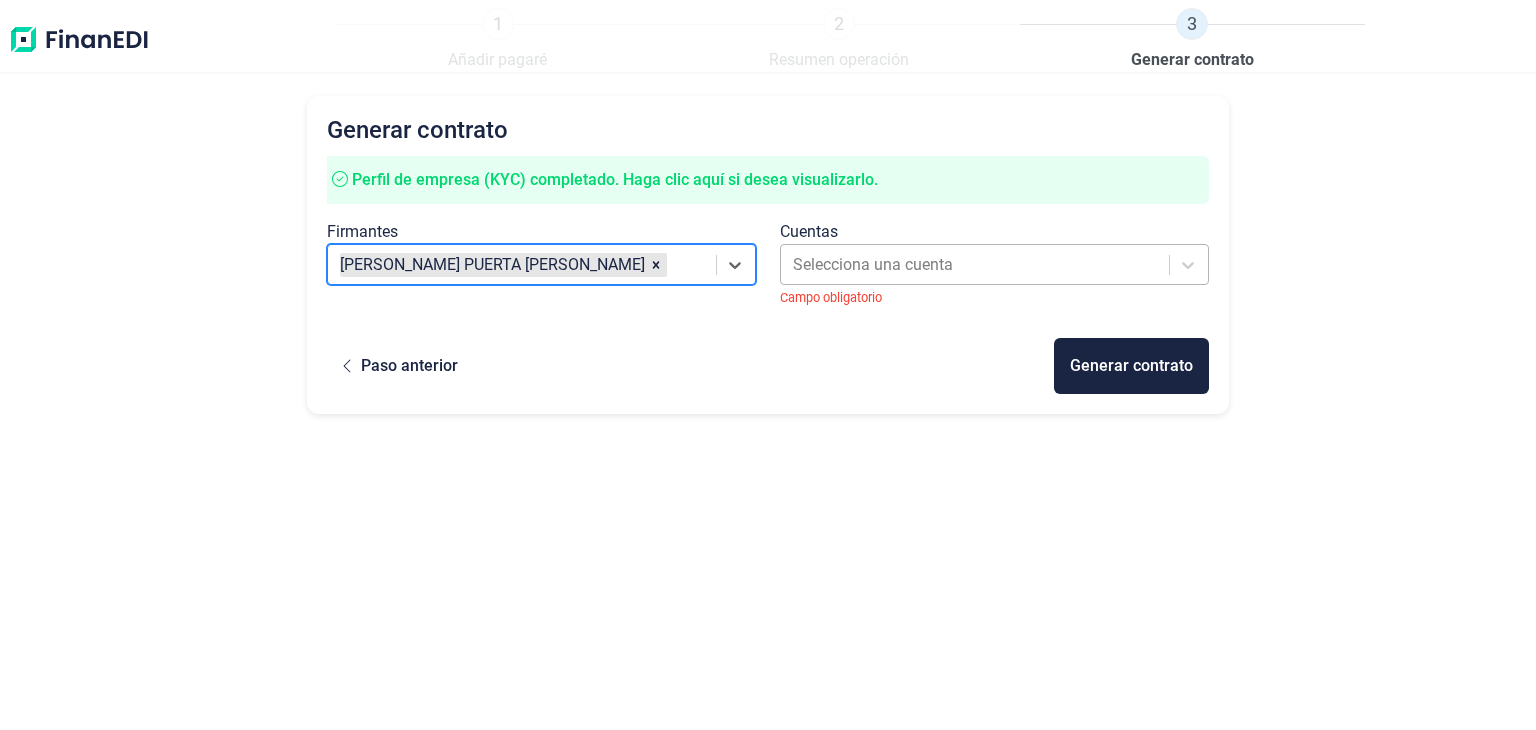 click at bounding box center (976, 265) 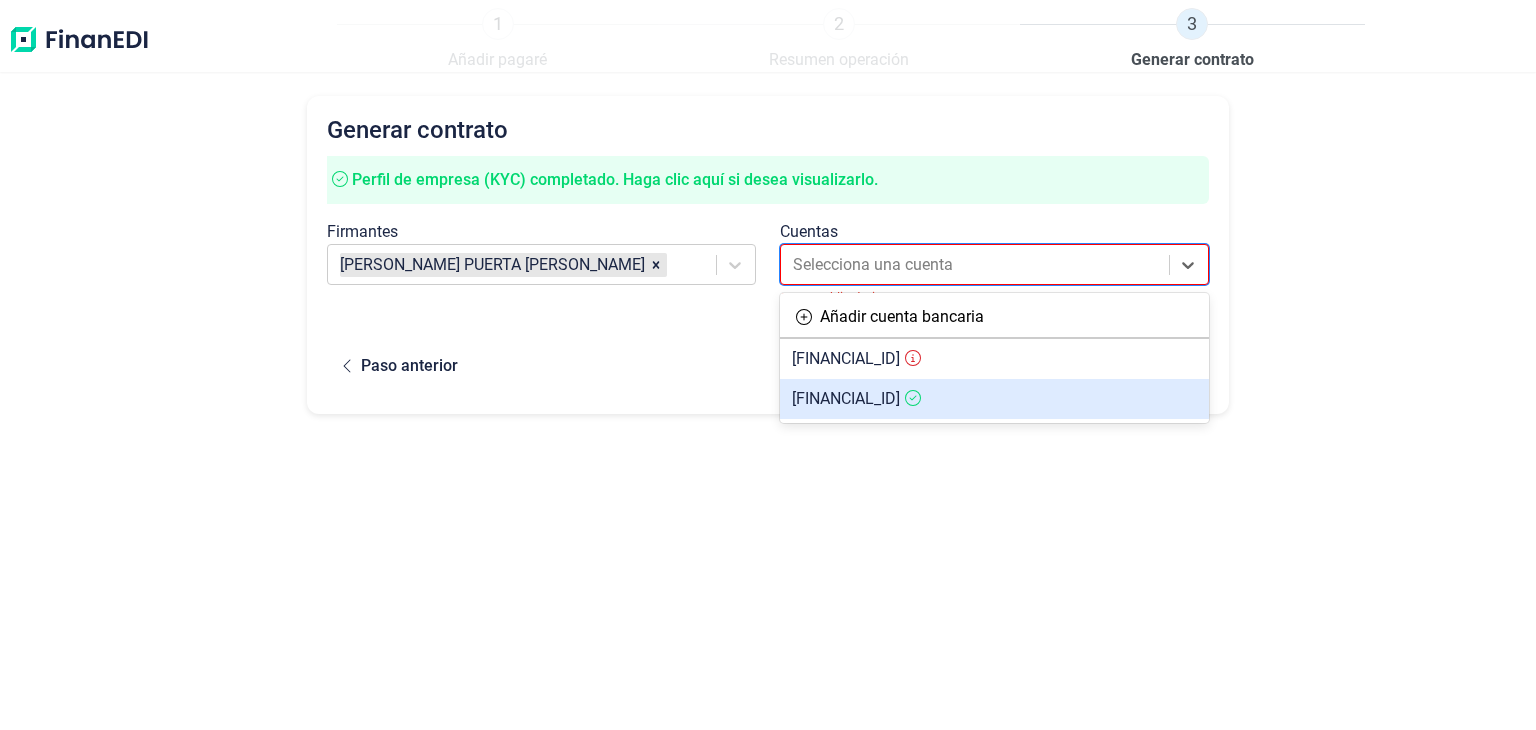 click on "ES1321003411842200134683" at bounding box center [846, 398] 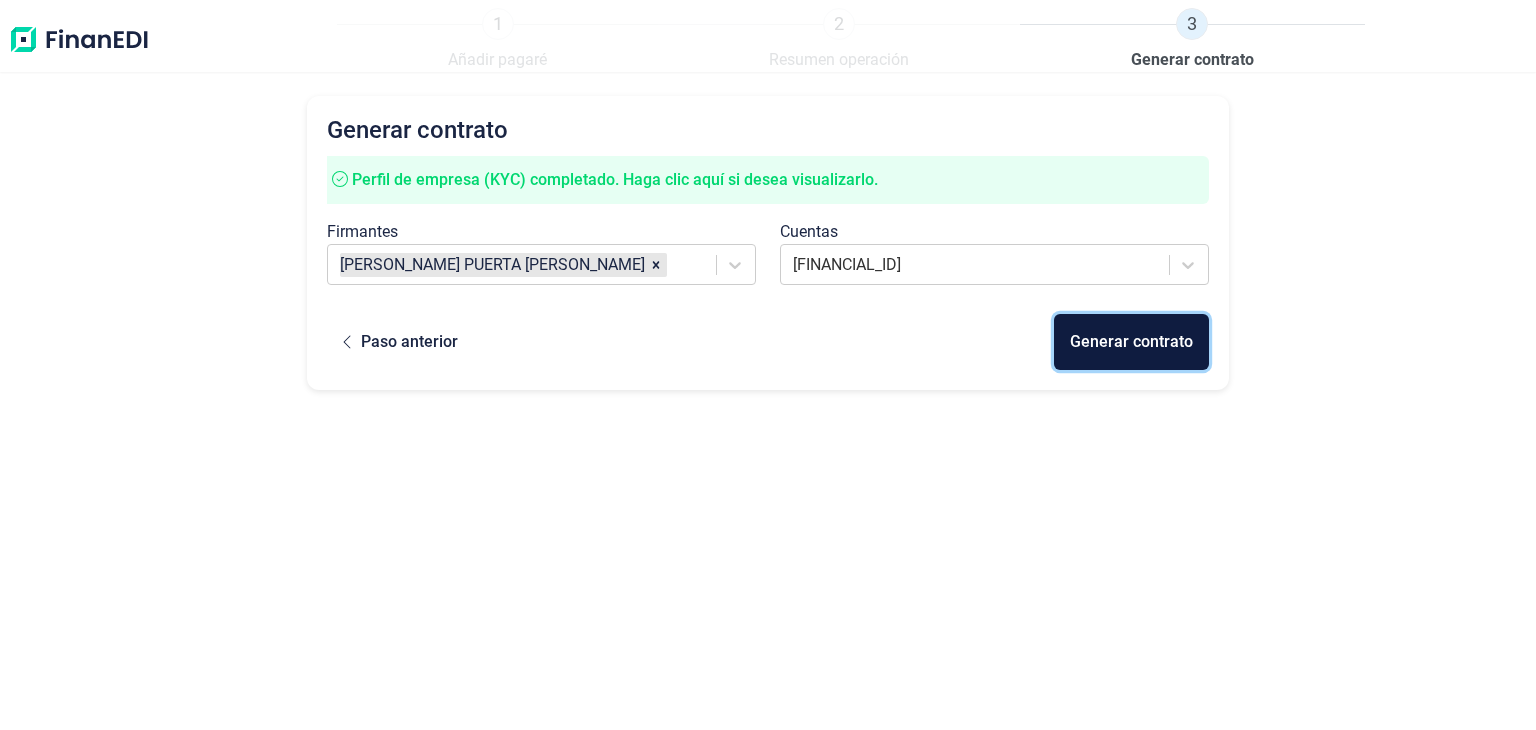 click on "Generar contrato" at bounding box center [1131, 342] 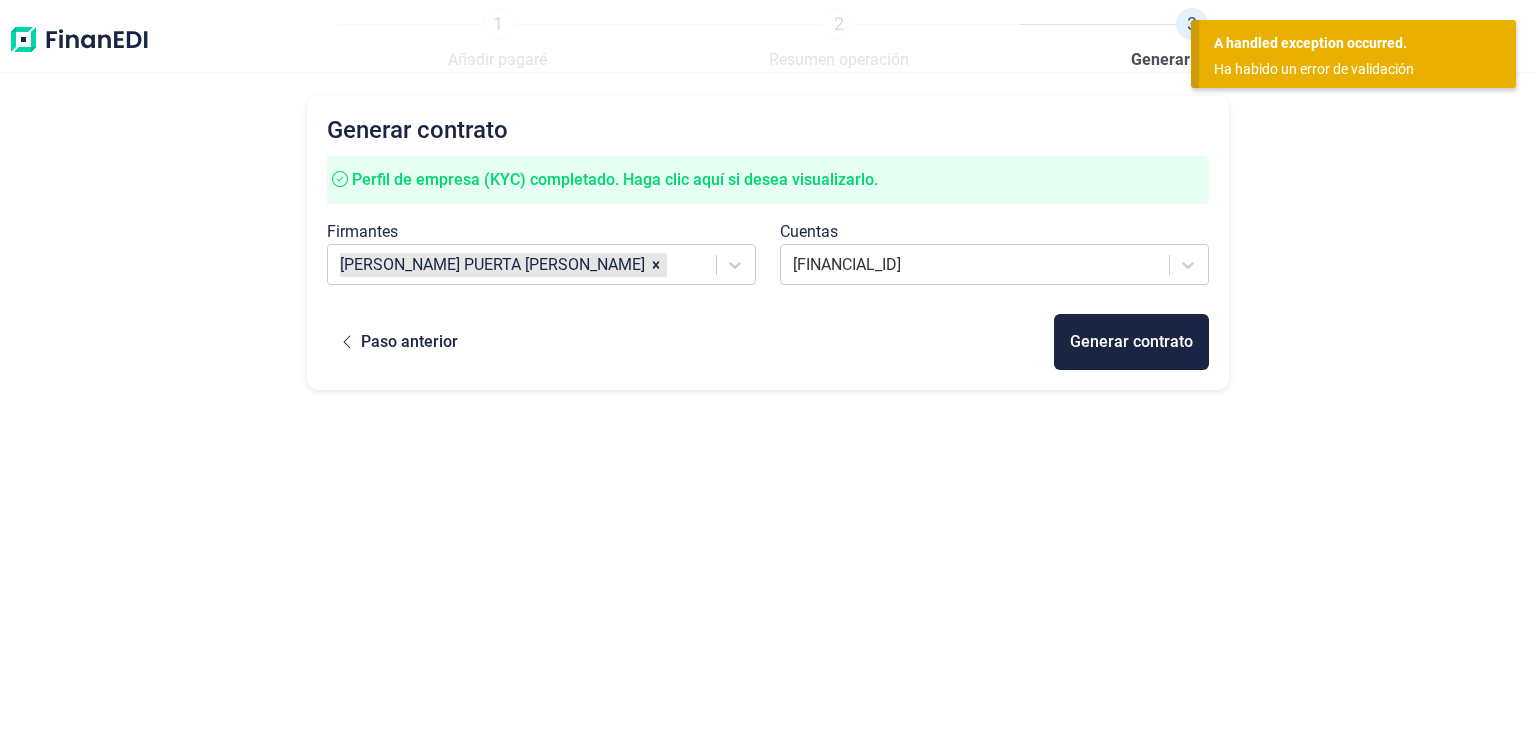 click on "Generar contrato Perfil de empresa (KYC) completado. Haga clic aquí si desea visualizarlo. Firmantes LUIS   PUERTA ROBLES Cuentas ES1321003411842200134683 Paso anterior Generar contrato" at bounding box center [768, 395] 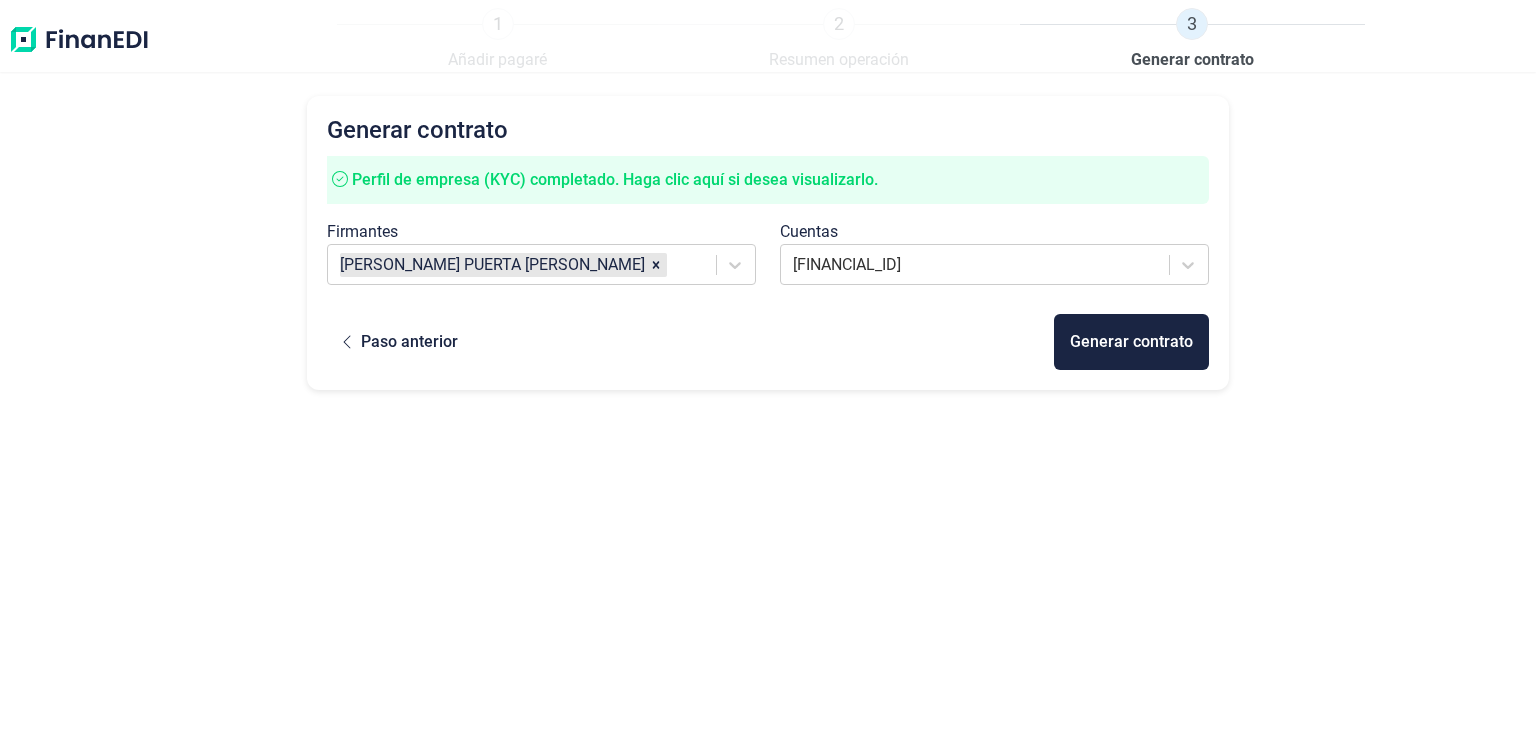 click on "Generar contrato Perfil de empresa (KYC) completado. Haga clic aquí si desea visualizarlo. Firmantes LUIS   PUERTA ROBLES Cuentas ES1321003411842200134683 Paso anterior Generar contrato" at bounding box center [768, 395] 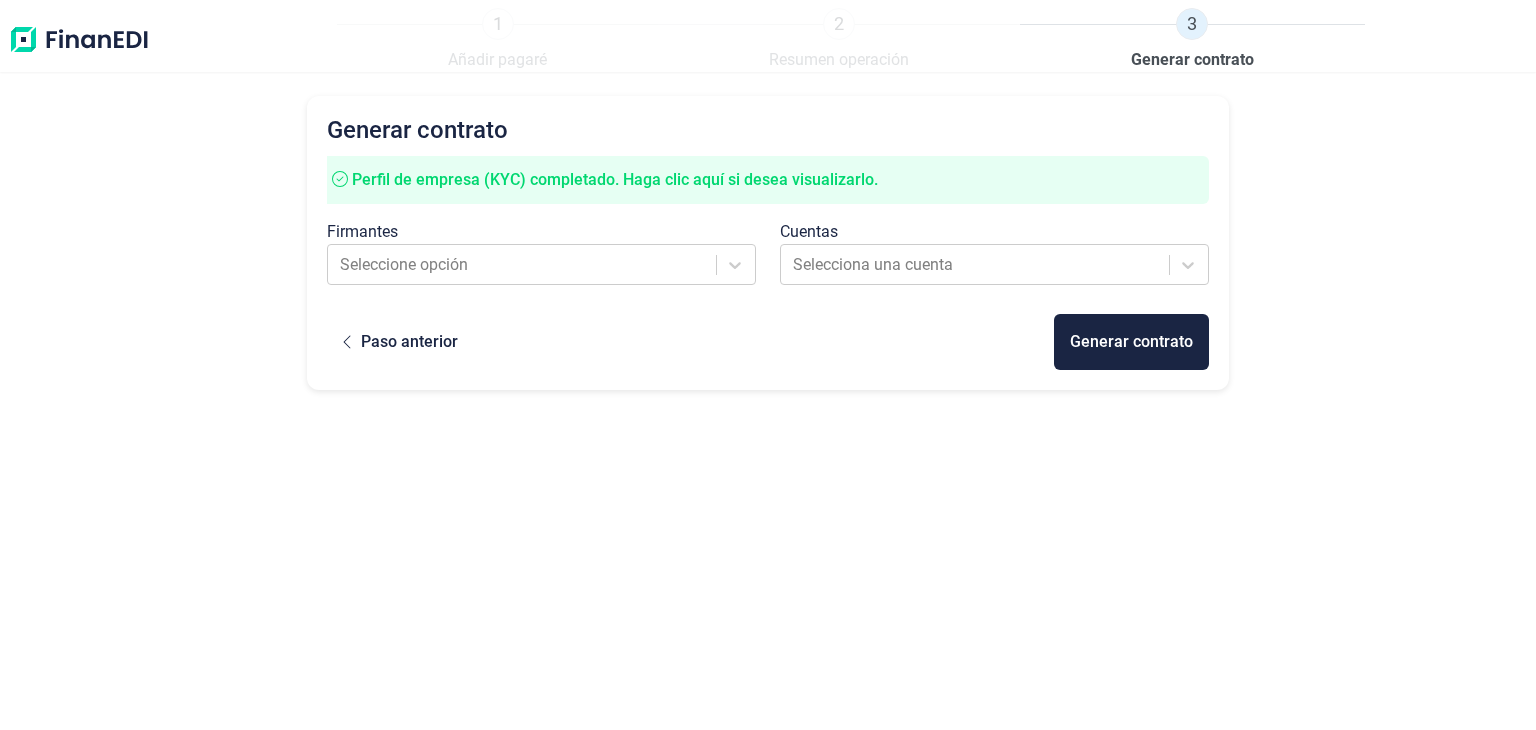 scroll, scrollTop: 0, scrollLeft: 0, axis: both 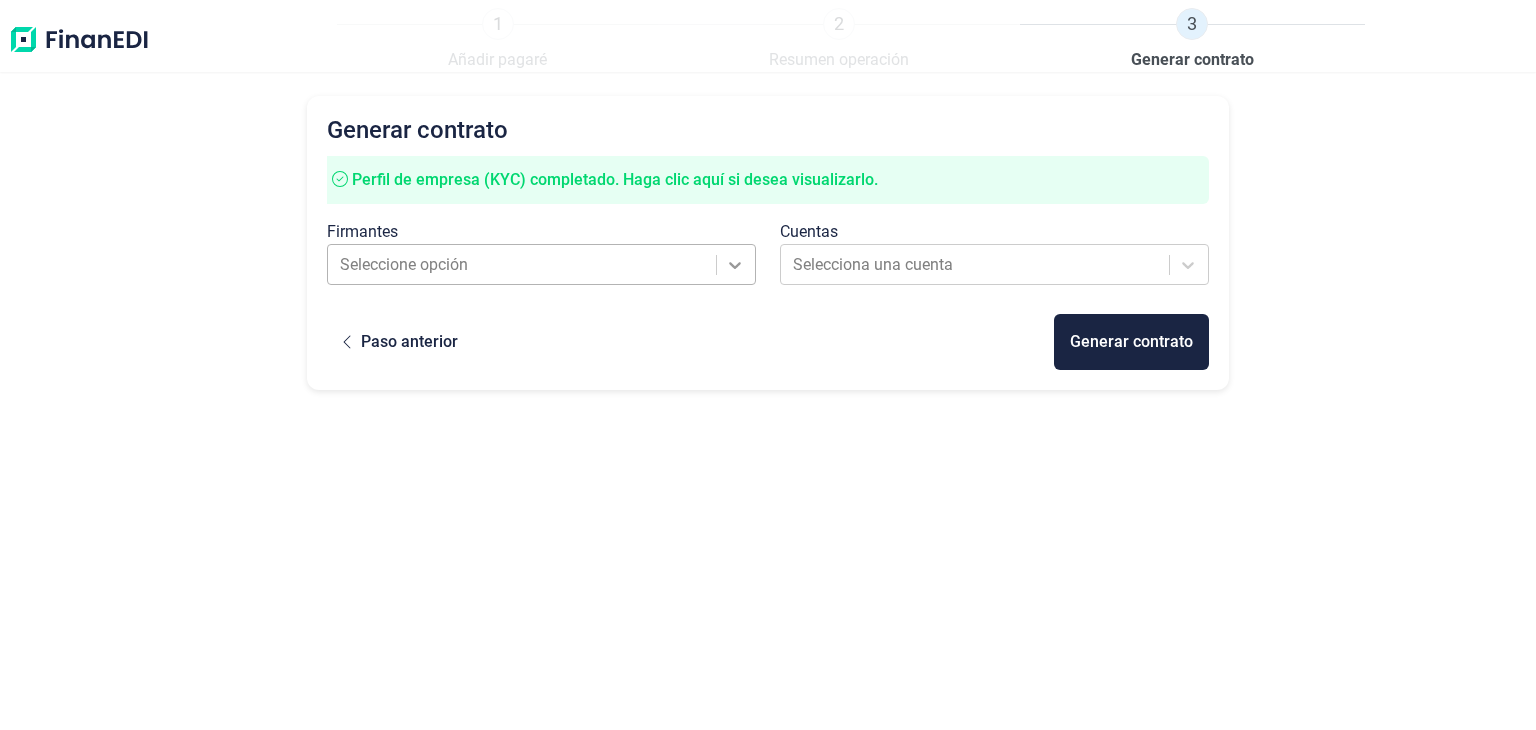 click at bounding box center [735, 265] 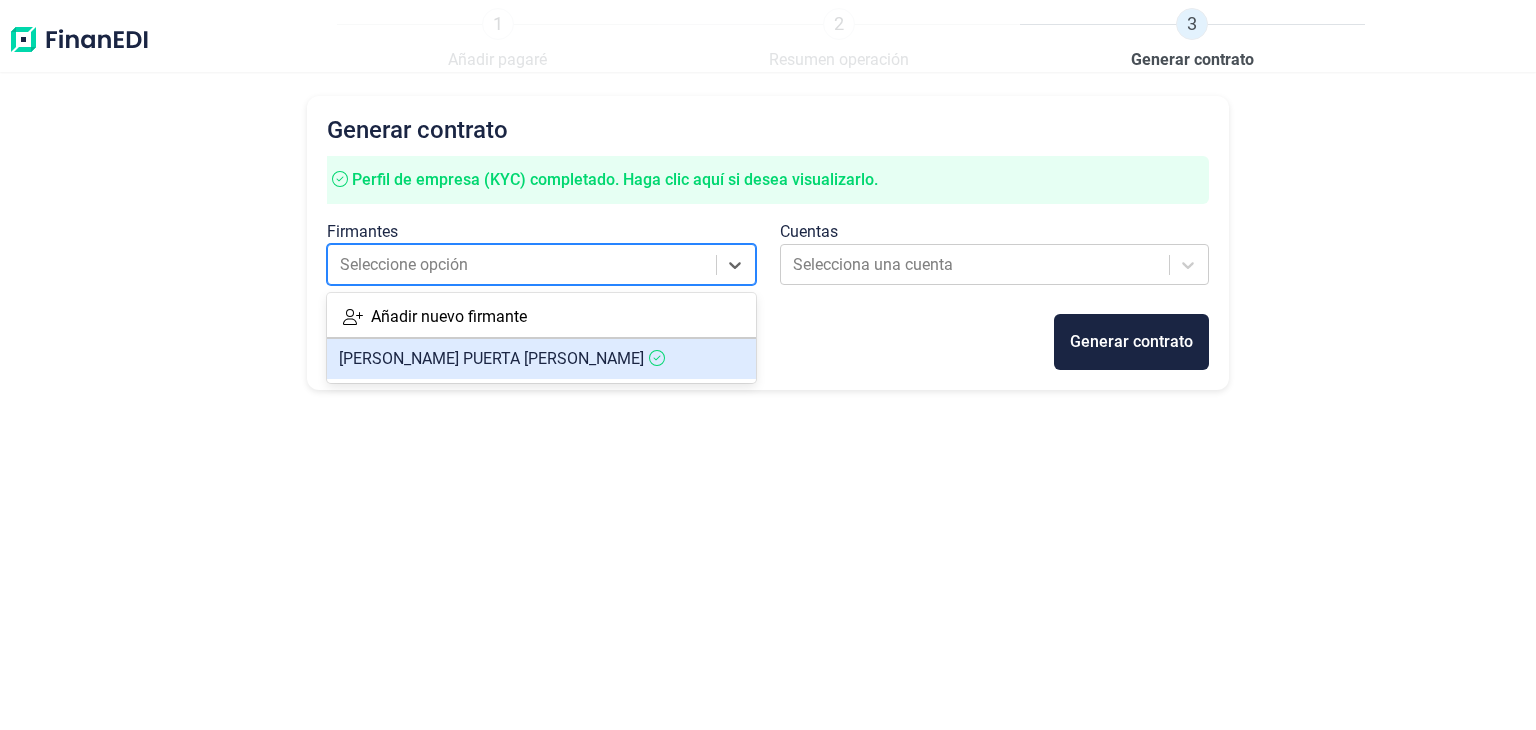 click on "LUIS   PUERTA ROBLES" at bounding box center [541, 359] 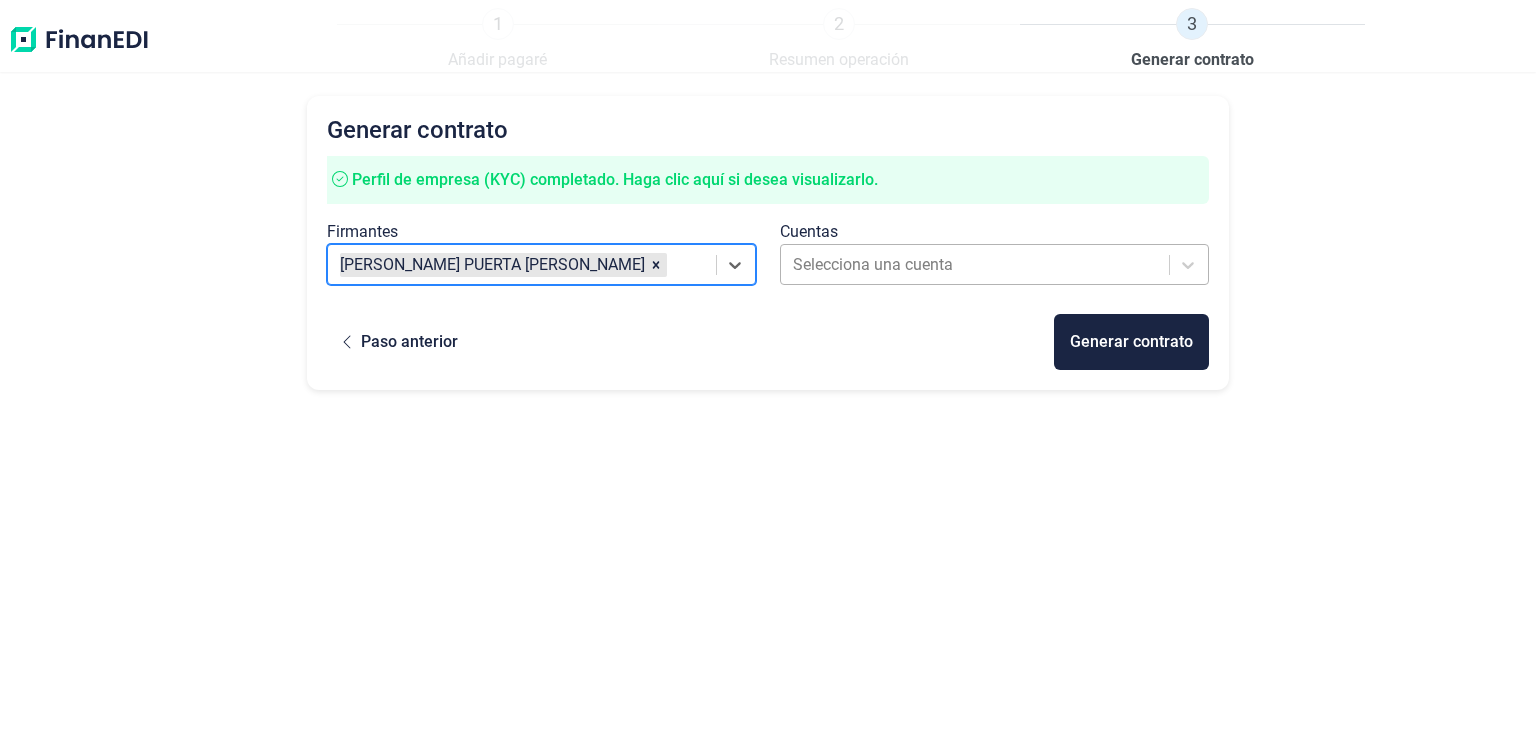 click on "Selecciona una cuenta" at bounding box center (976, 265) 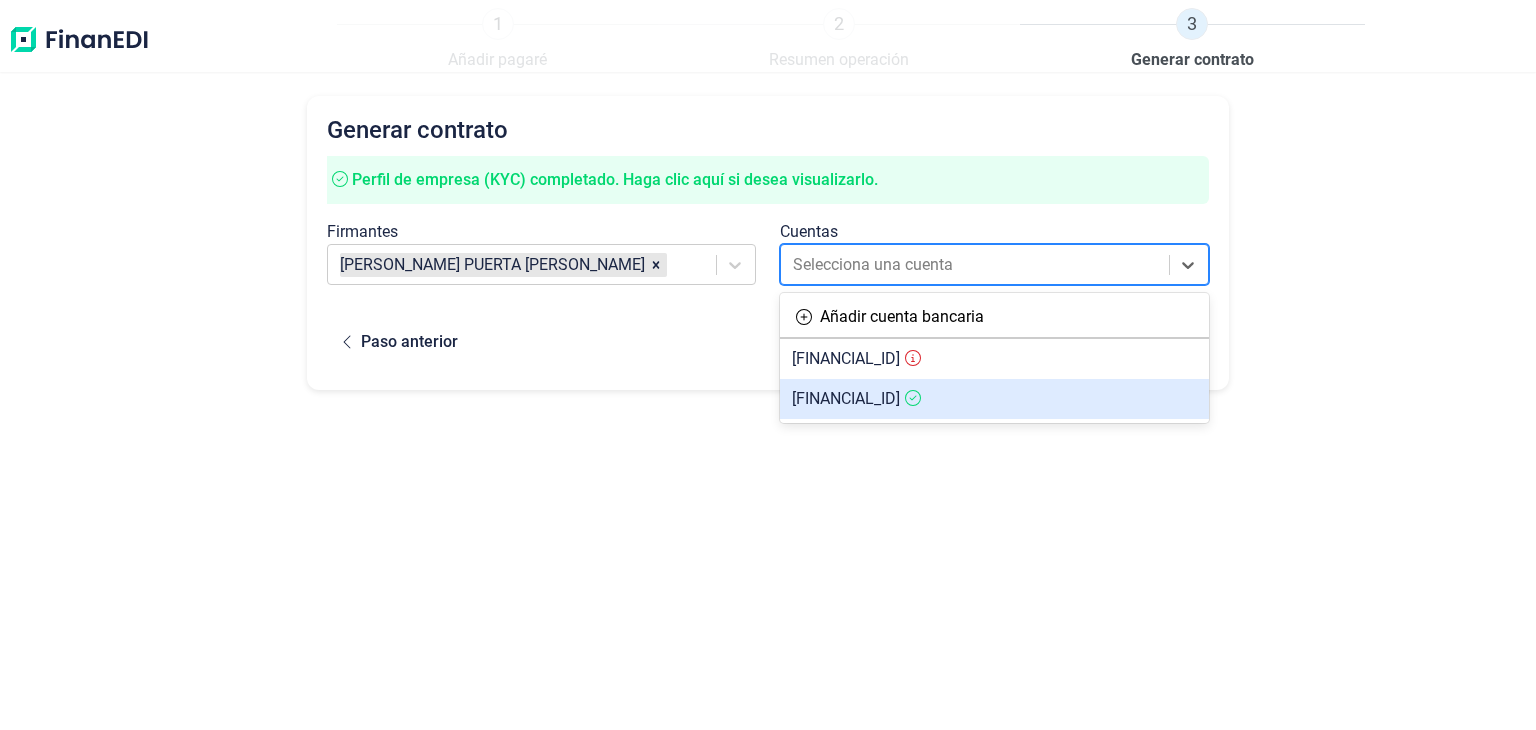 click on "ES1321003411842200134683" at bounding box center (994, 399) 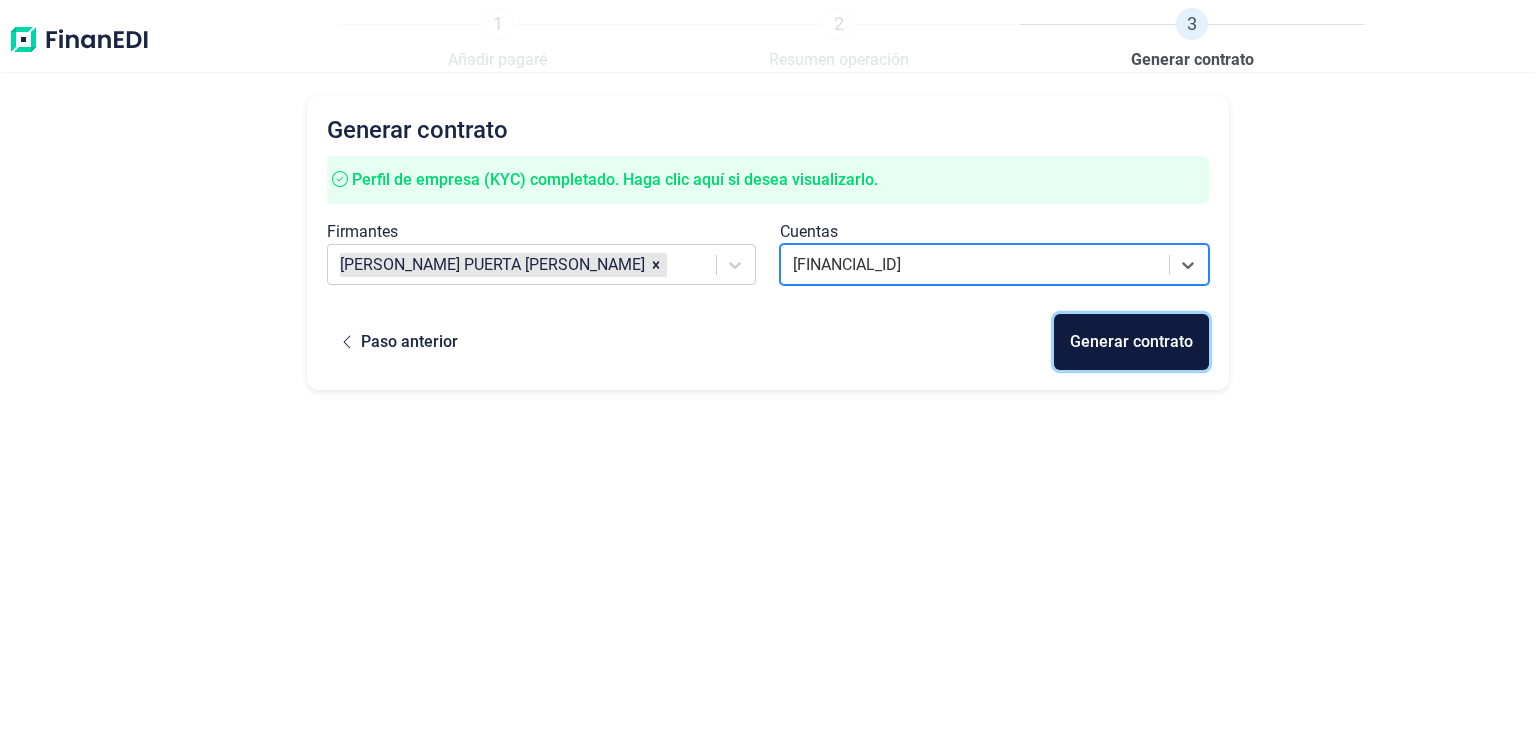 click on "Generar contrato" at bounding box center (1131, 342) 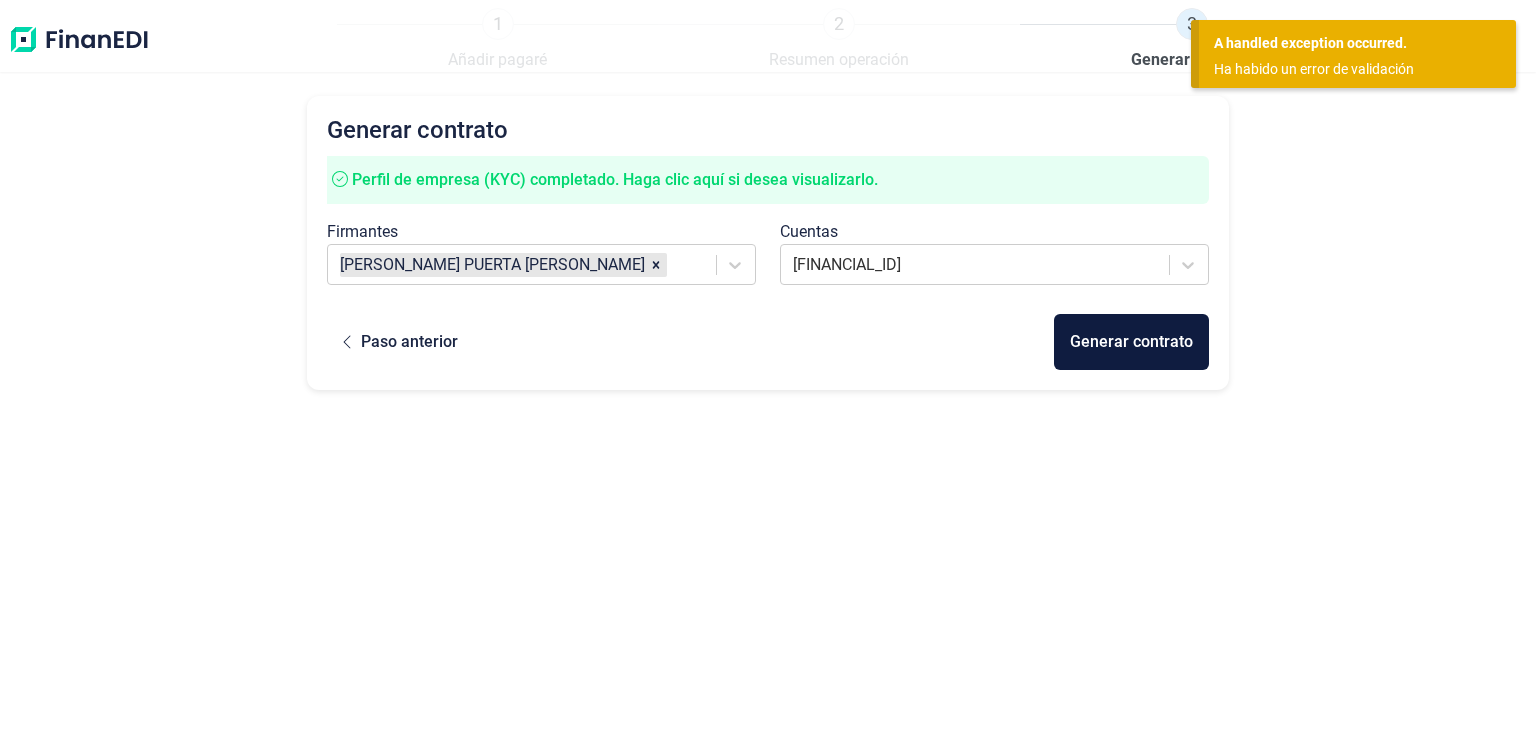 click on "Generar contrato Perfil de empresa (KYC) completado. Haga clic aquí si desea visualizarlo. Firmantes LUIS   PUERTA ROBLES Cuentas ES1321003411842200134683 Paso anterior Generar contrato" at bounding box center [768, 395] 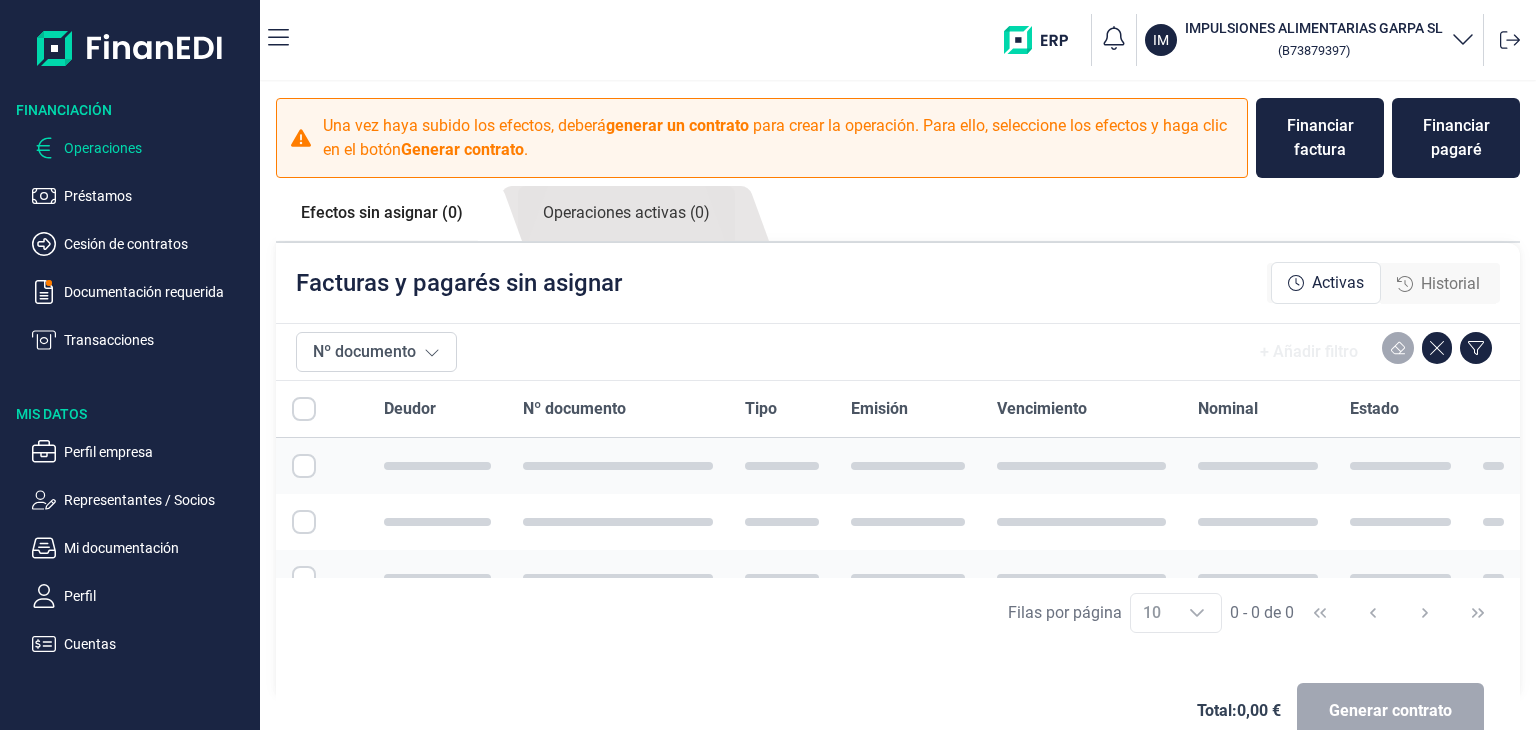 checkbox on "true" 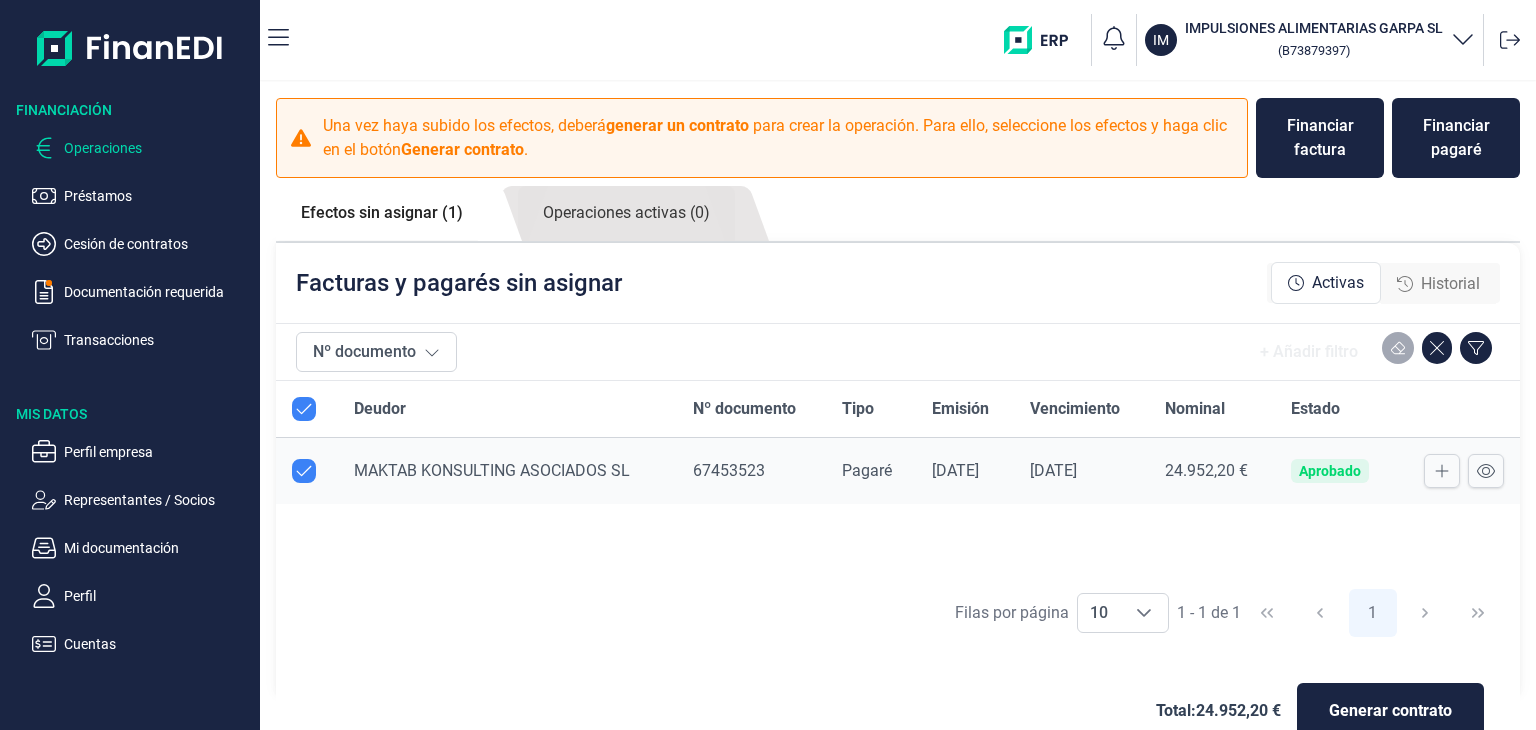 checkbox on "true" 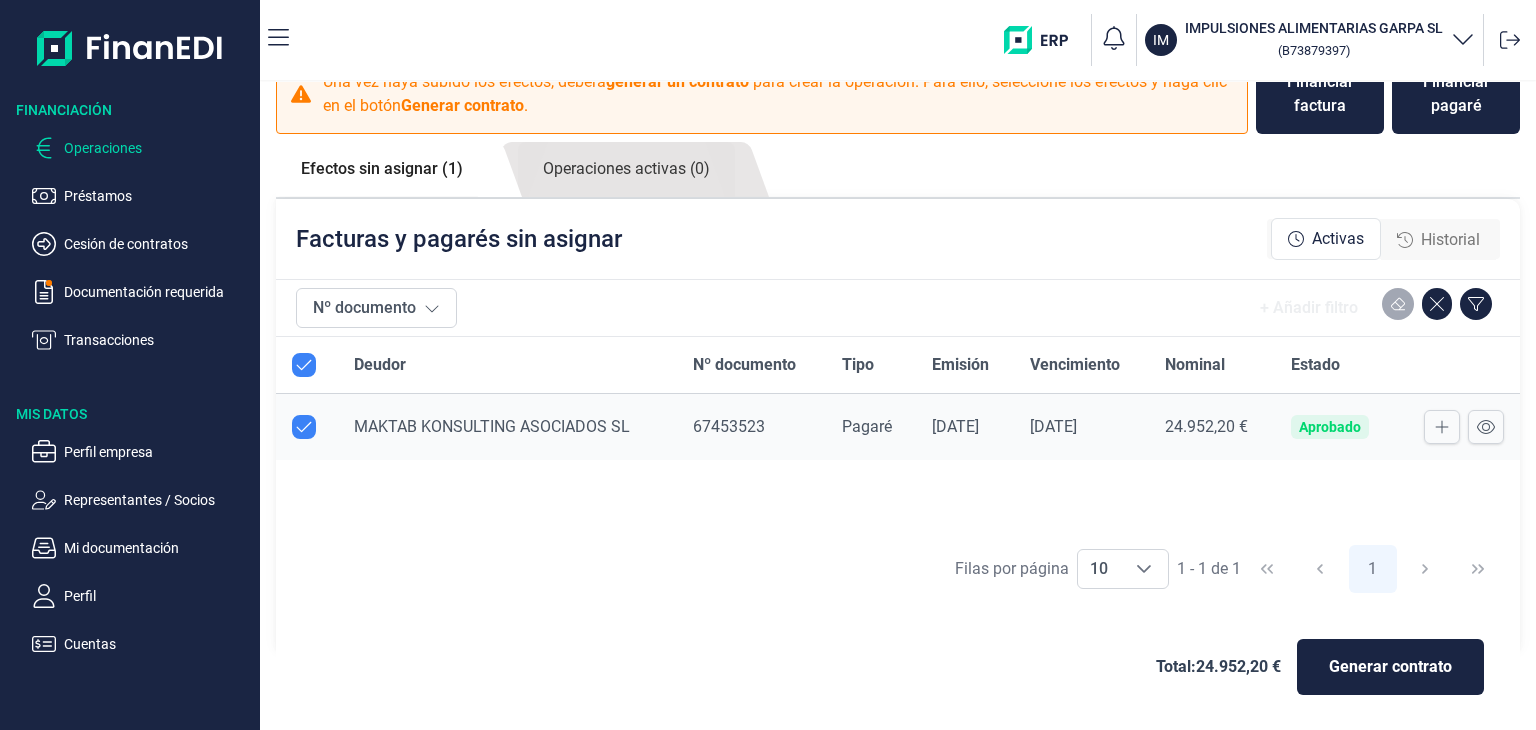 scroll, scrollTop: 0, scrollLeft: 0, axis: both 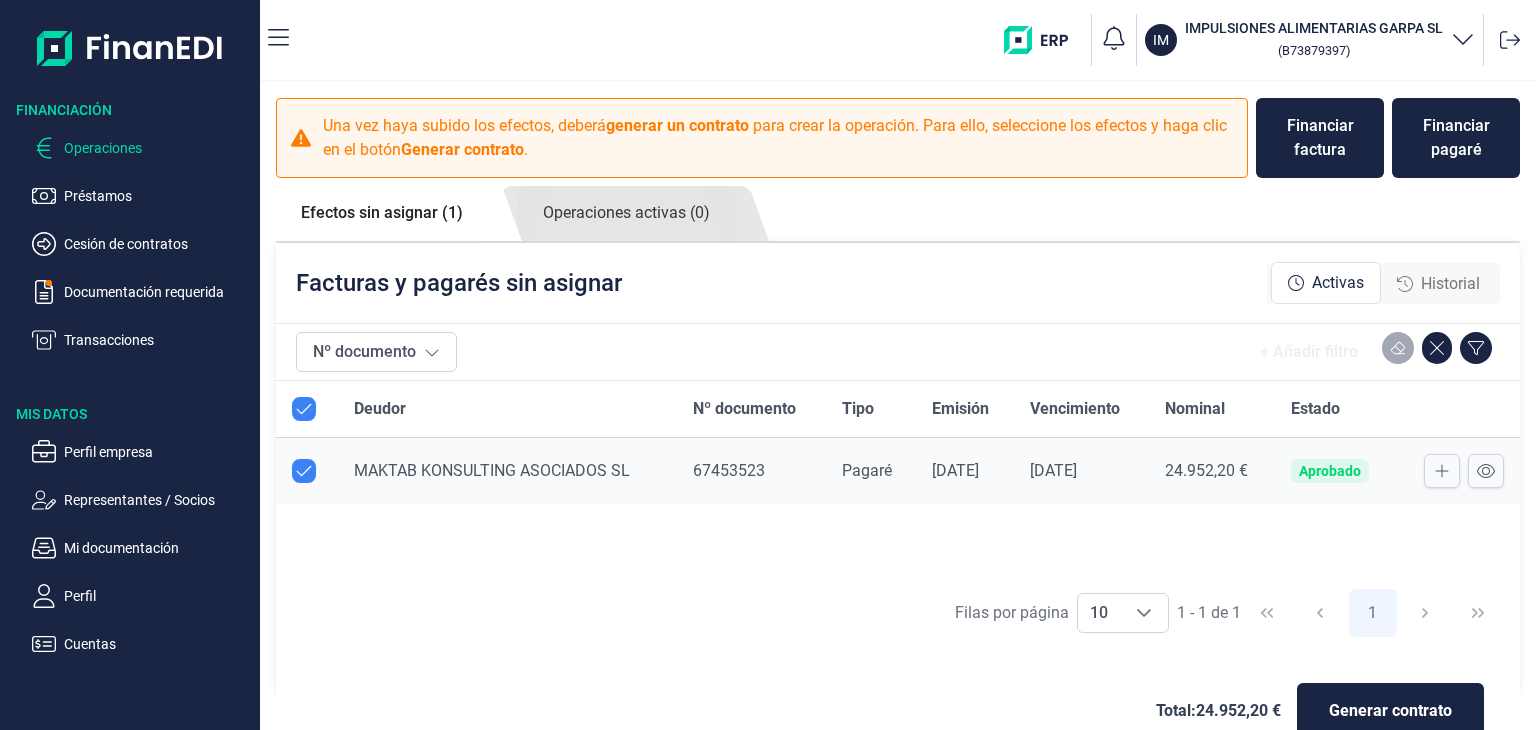 click on "Operaciones" at bounding box center (158, 148) 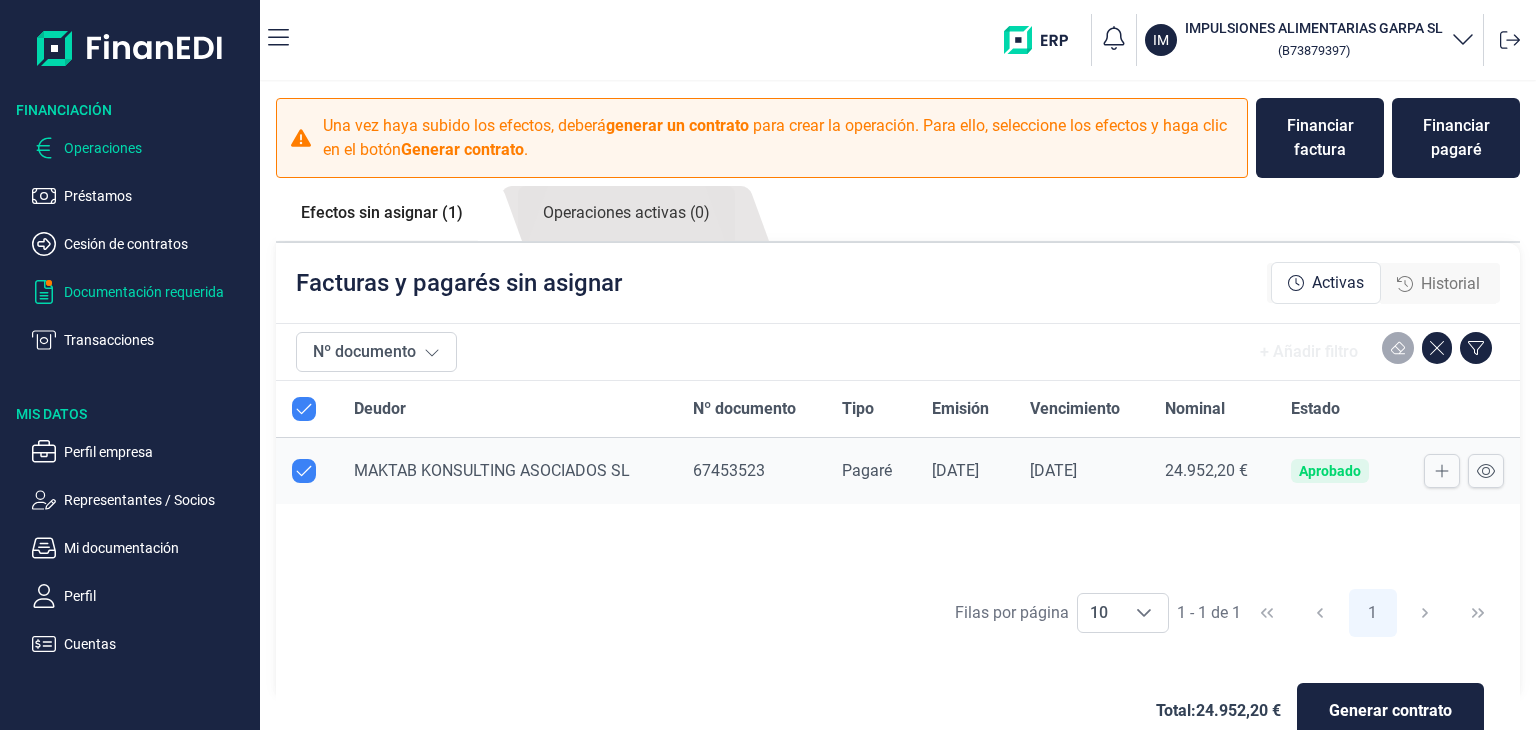 click on "Documentación requerida" at bounding box center [158, 292] 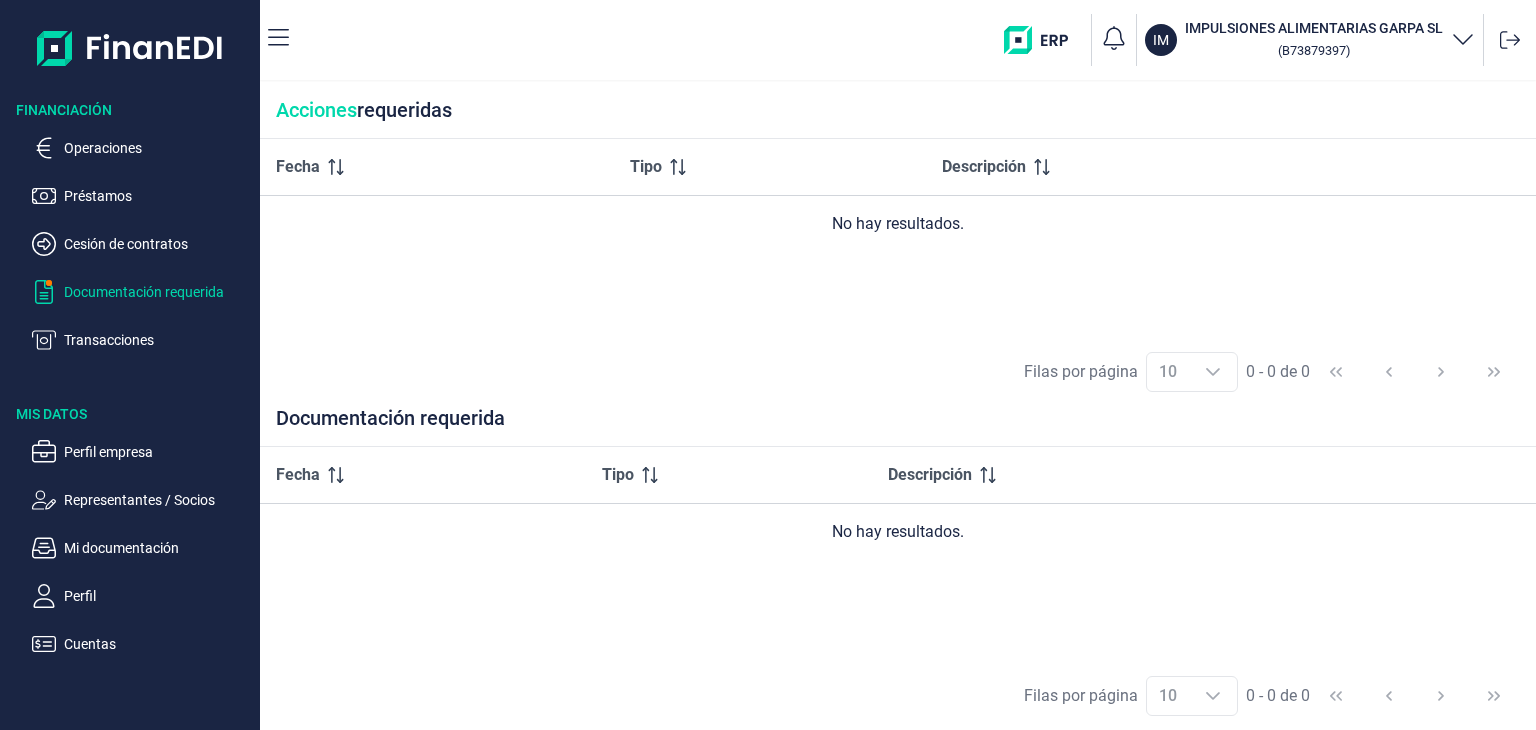click on "Operaciones Préstamos Cesión de contratos Documentación requerida Transacciones" at bounding box center (130, 236) 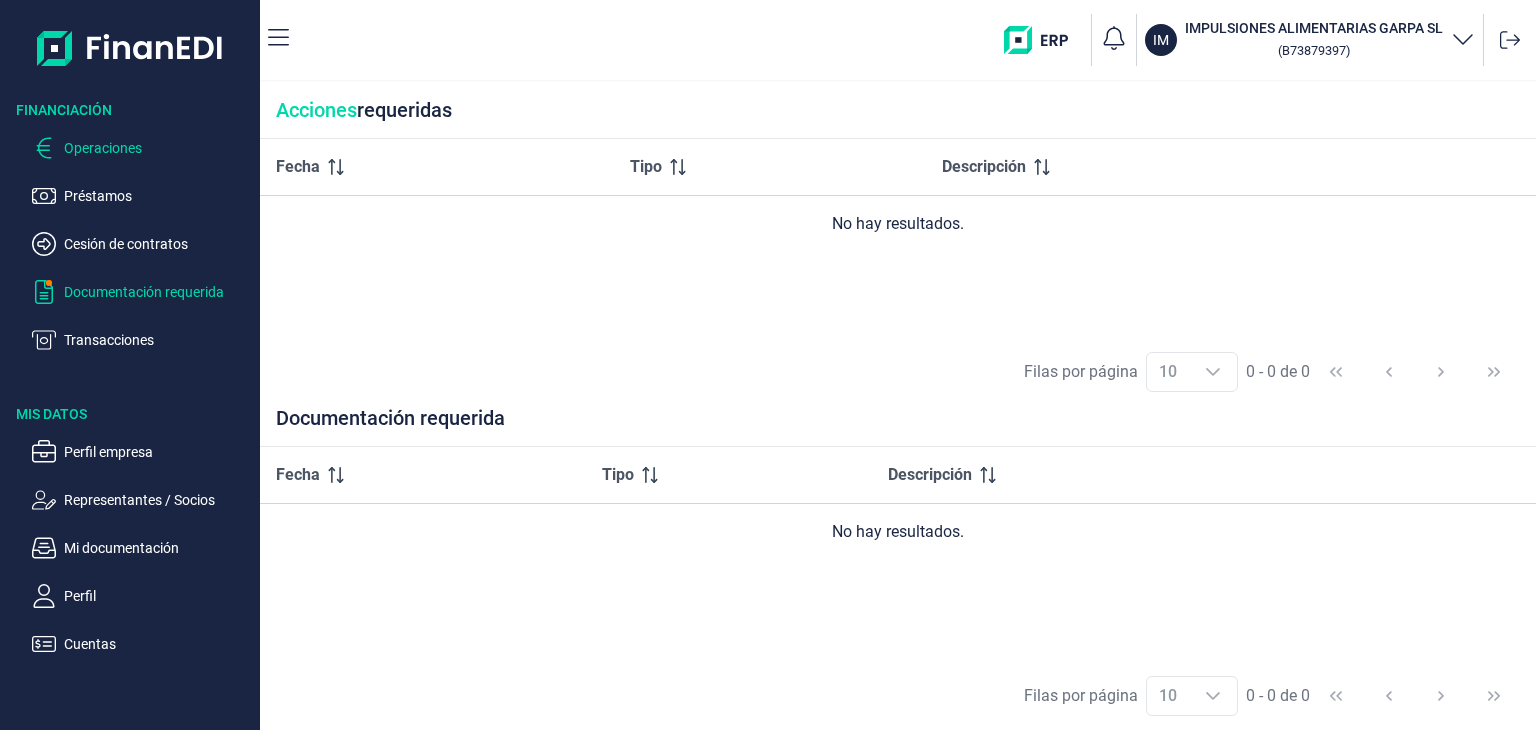 click on "Operaciones" at bounding box center (158, 148) 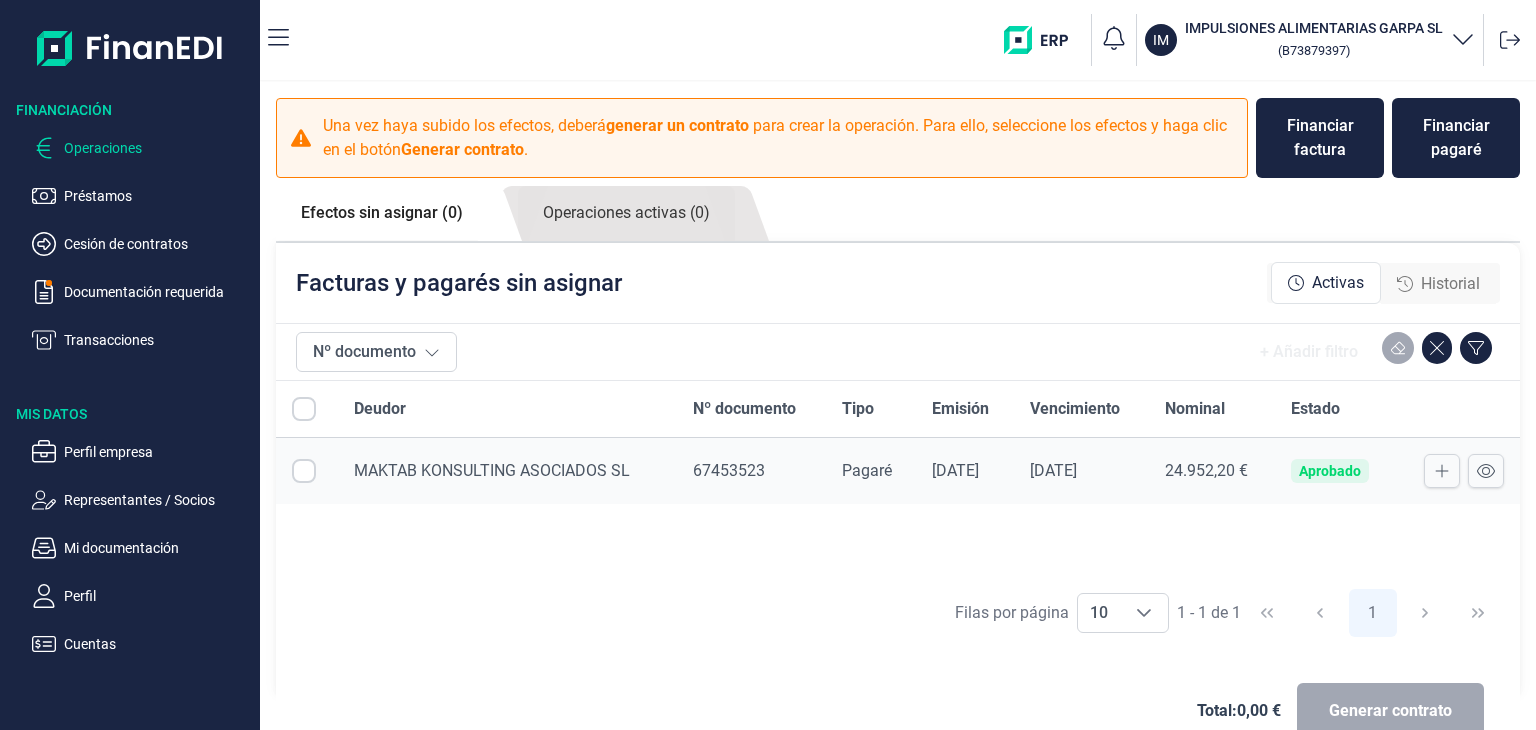 checkbox on "true" 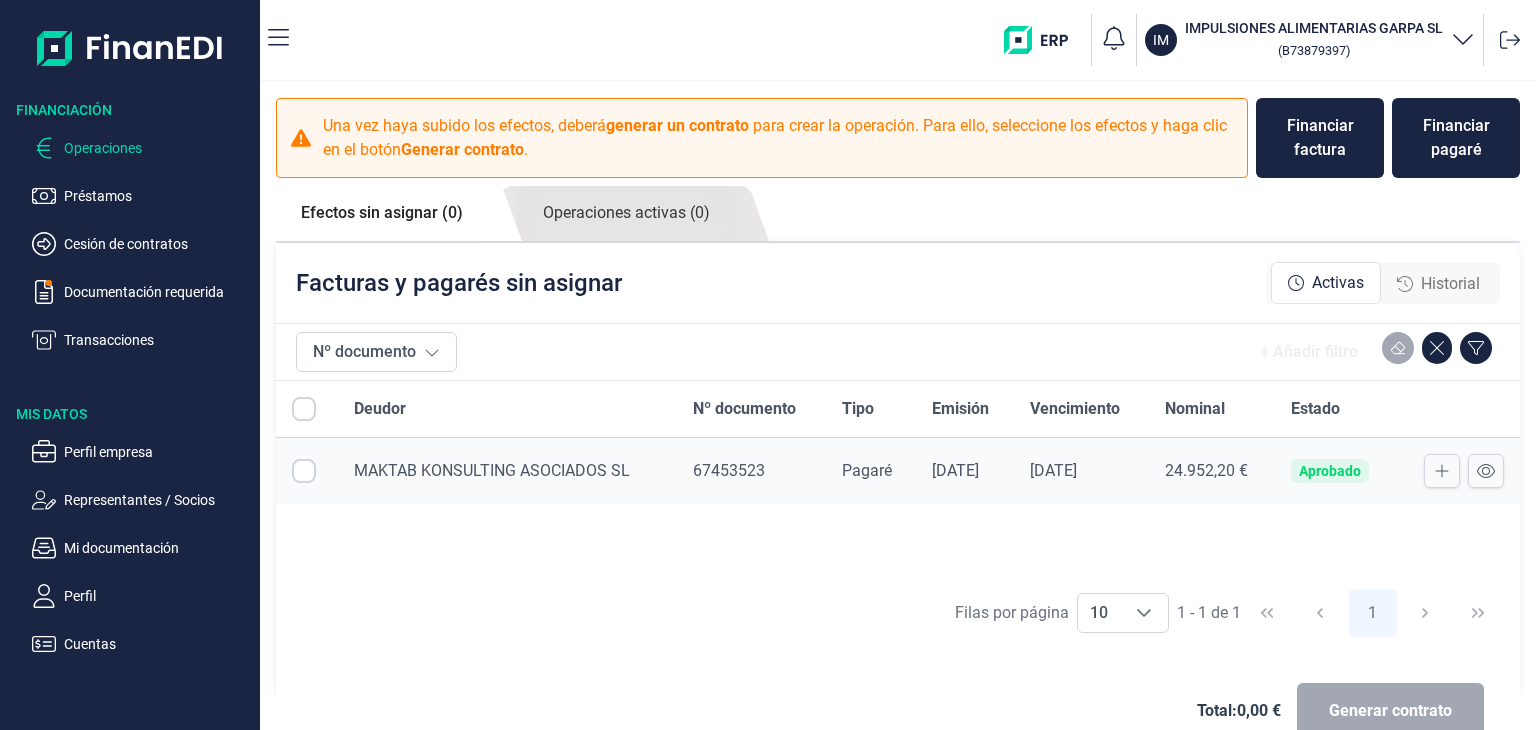checkbox on "true" 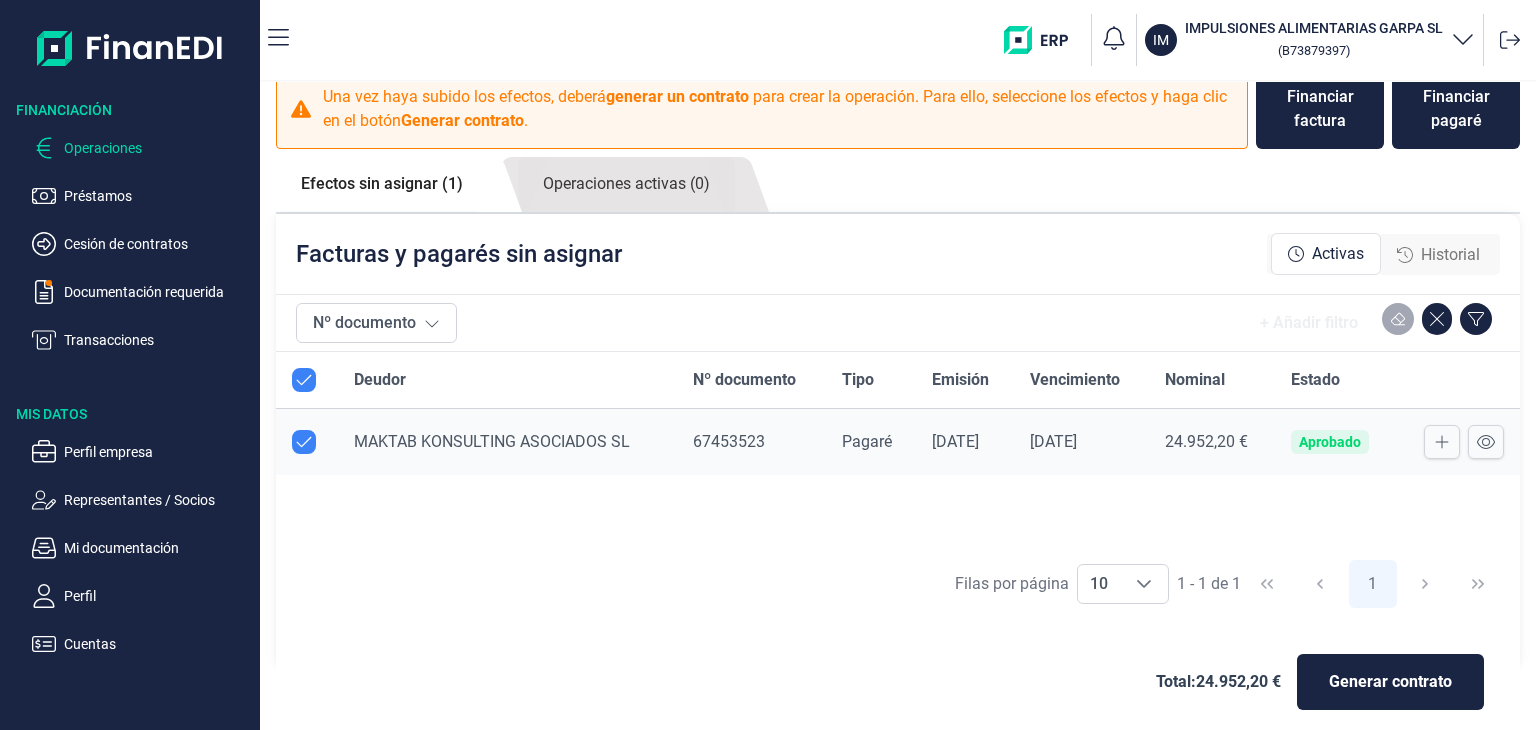 scroll, scrollTop: 44, scrollLeft: 0, axis: vertical 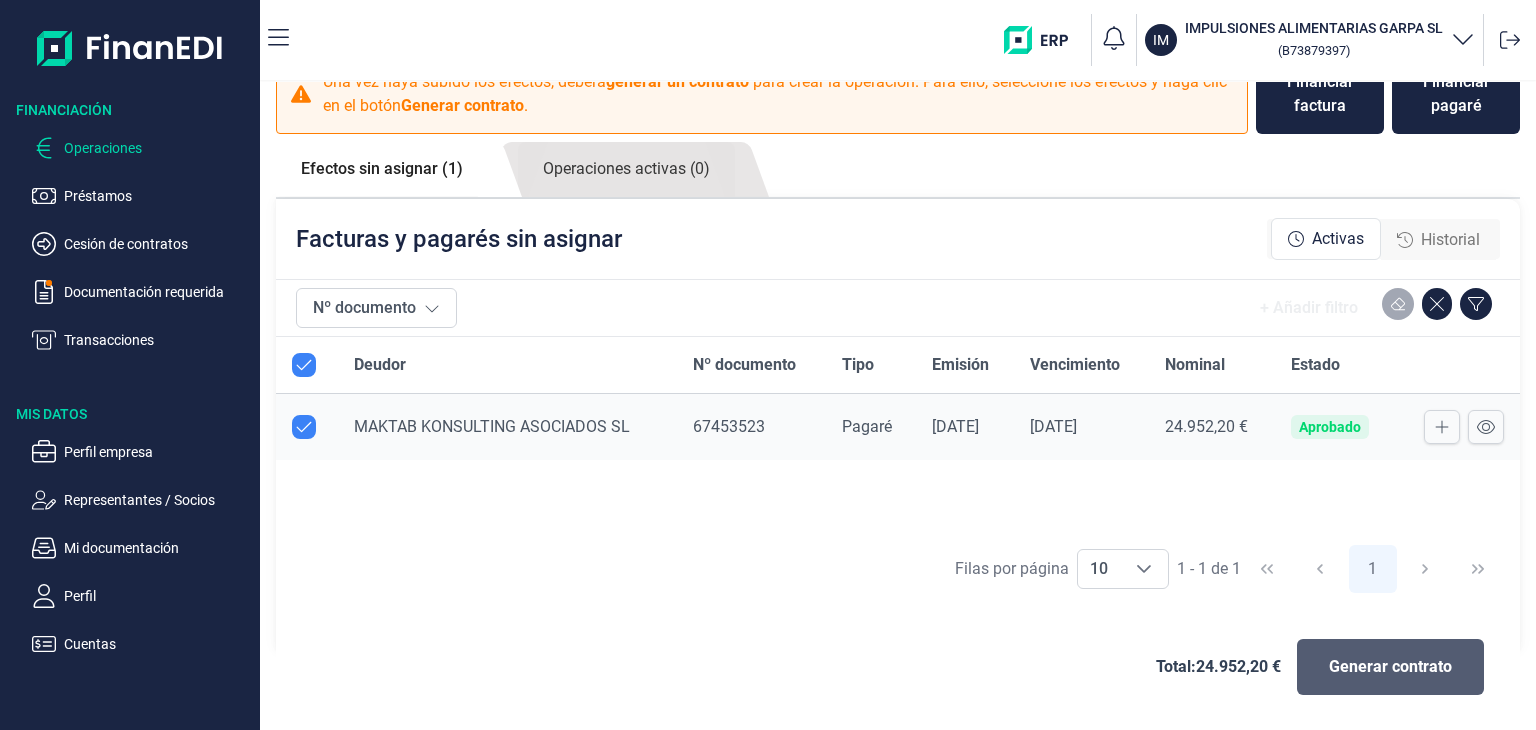 click on "Generar contrato" at bounding box center [1390, 667] 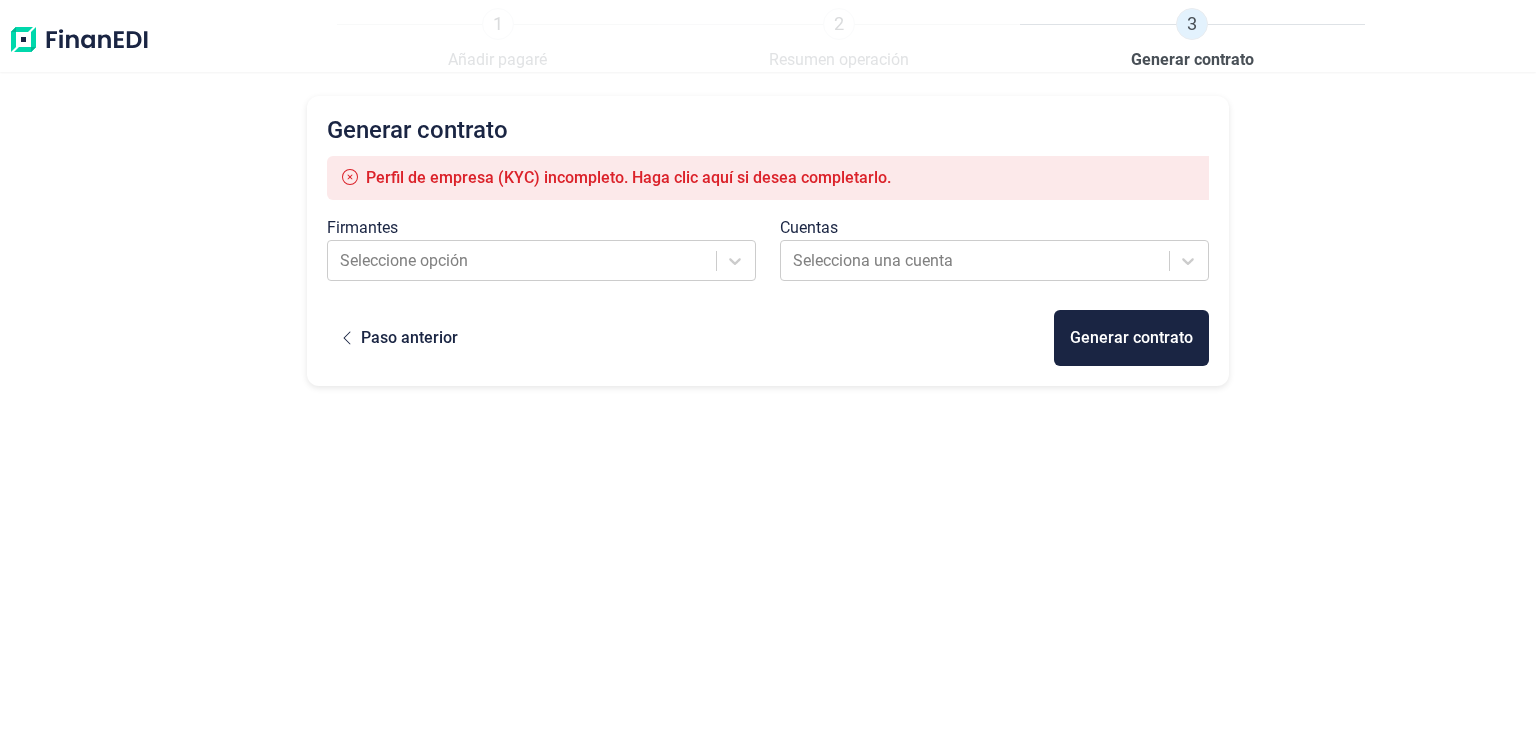 scroll, scrollTop: 0, scrollLeft: 0, axis: both 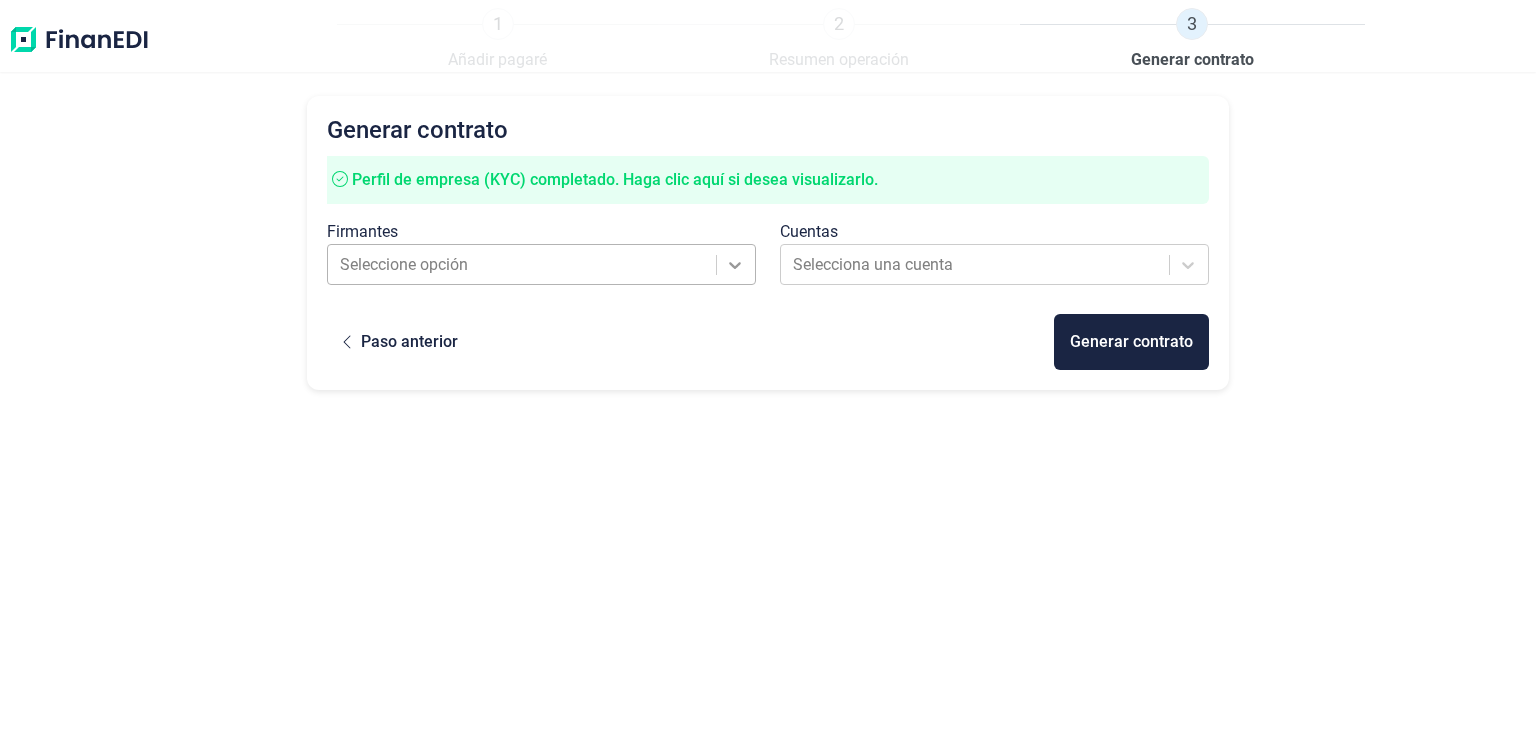 click 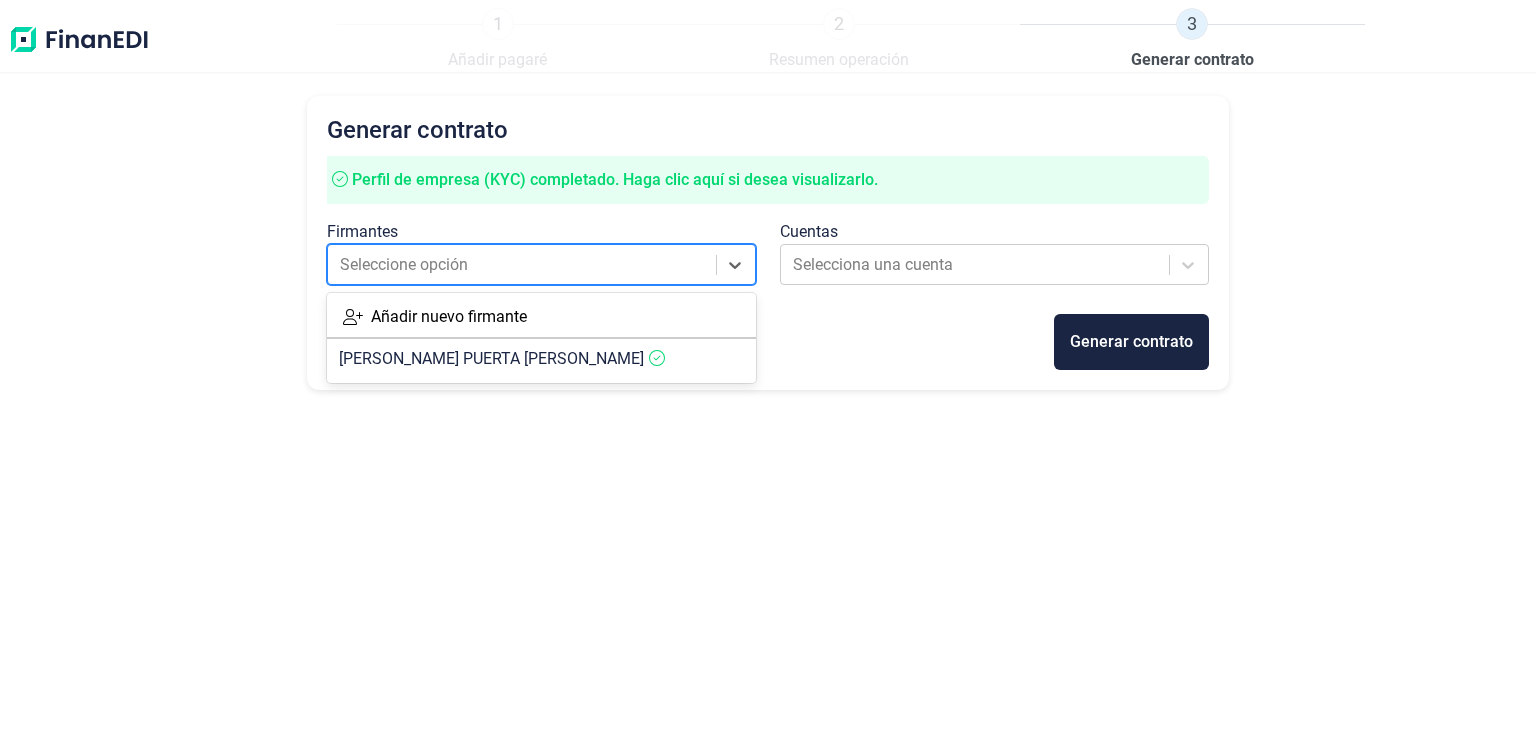 click at bounding box center [541, 338] 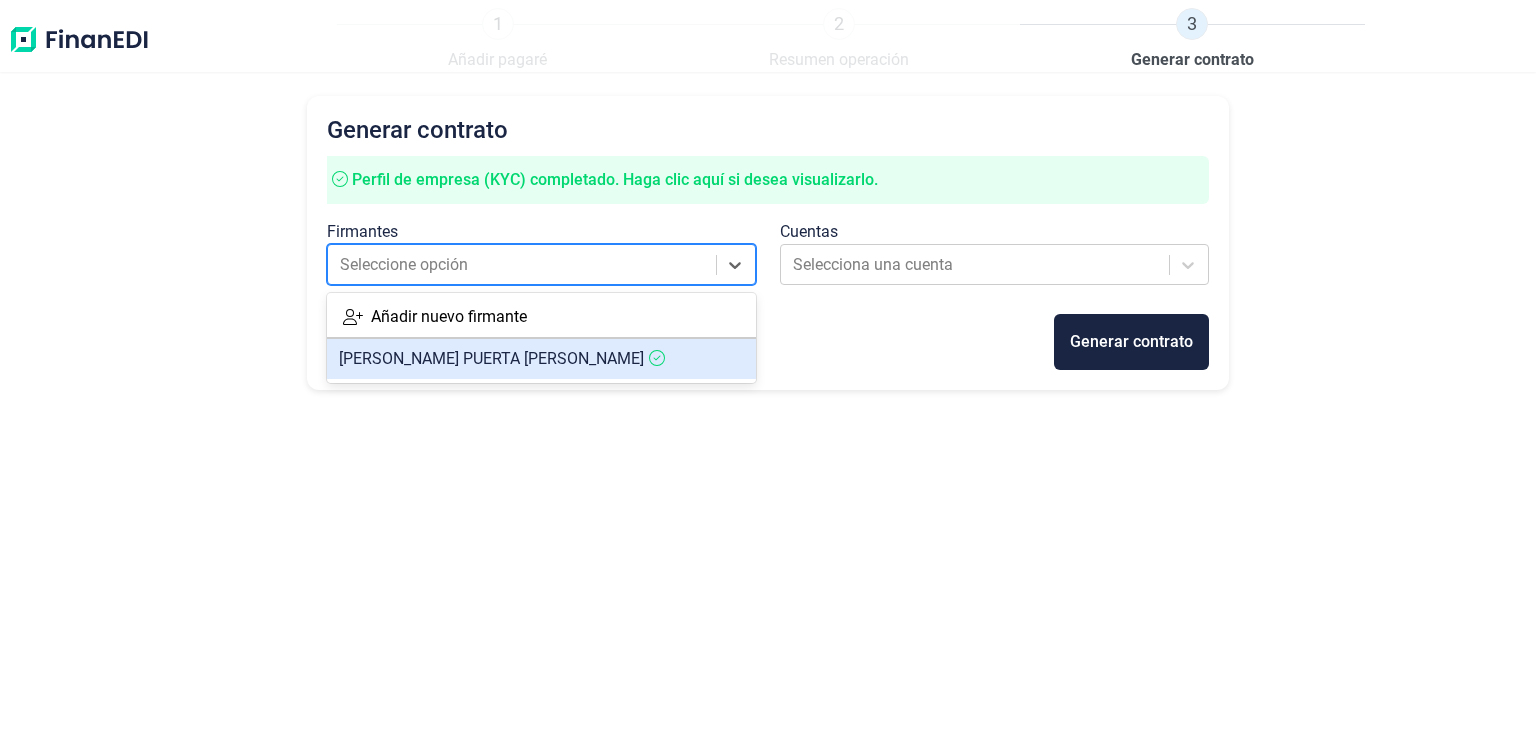 click on "LUIS   PUERTA ROBLES" at bounding box center (541, 359) 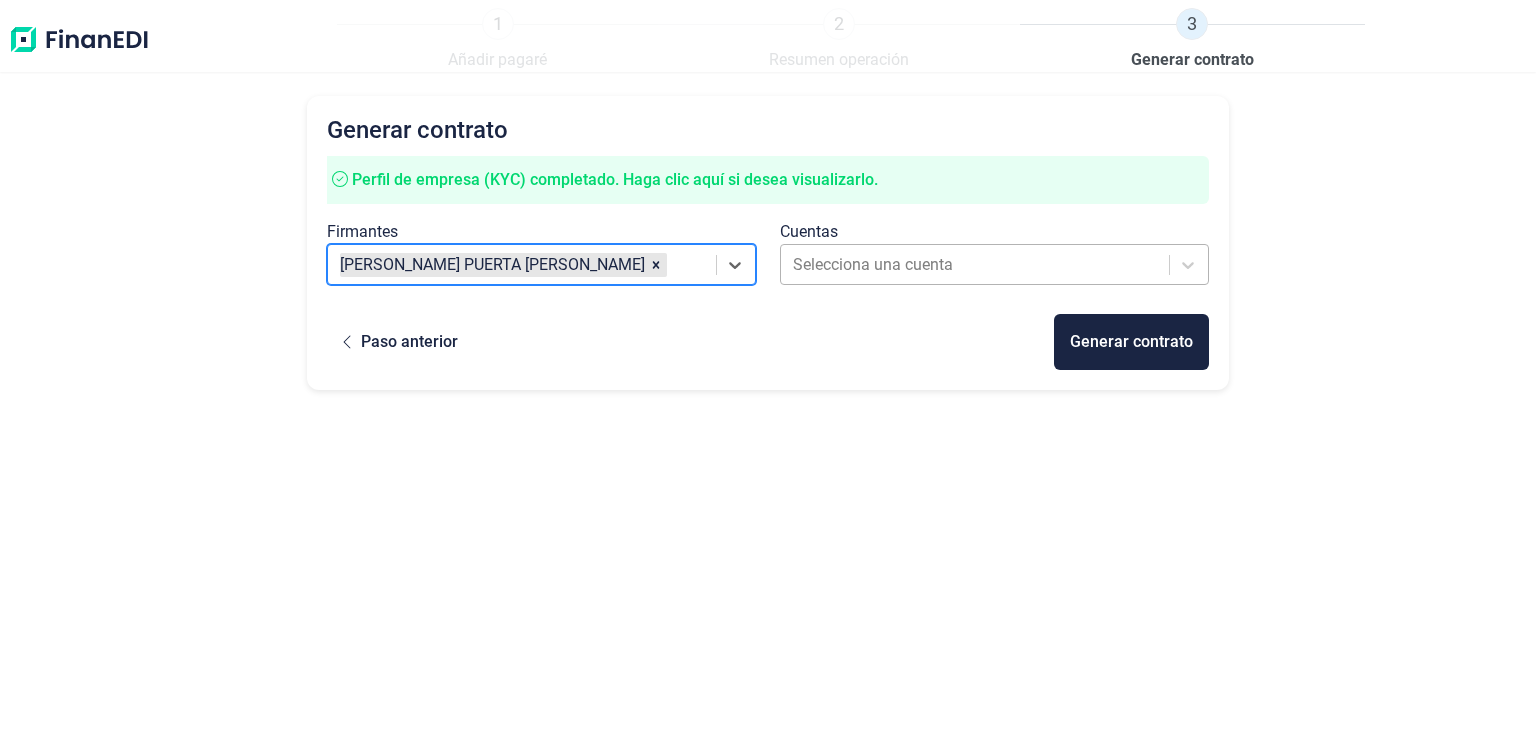 click on "Selecciona una cuenta" at bounding box center [976, 265] 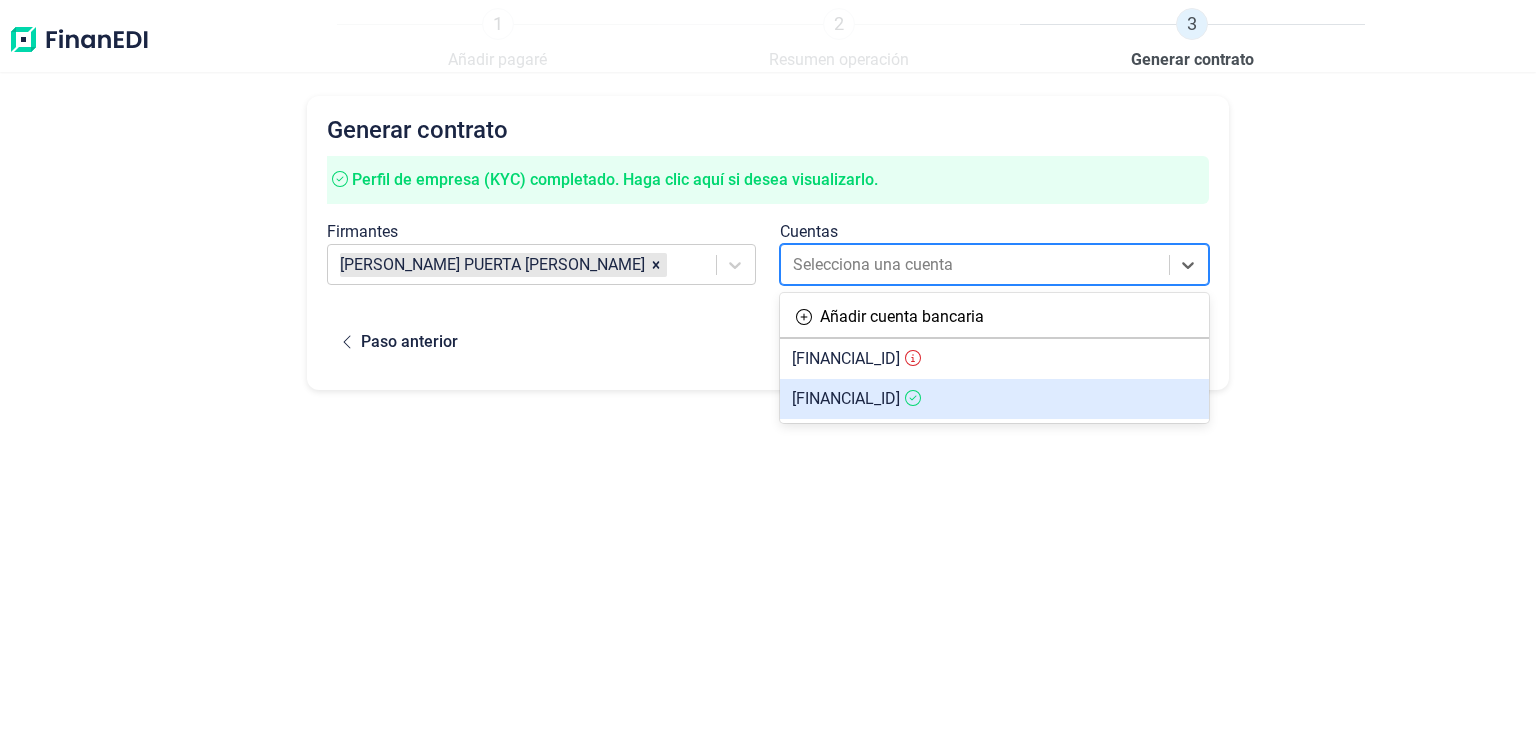 click on "ES1321003411842200134683" at bounding box center (846, 398) 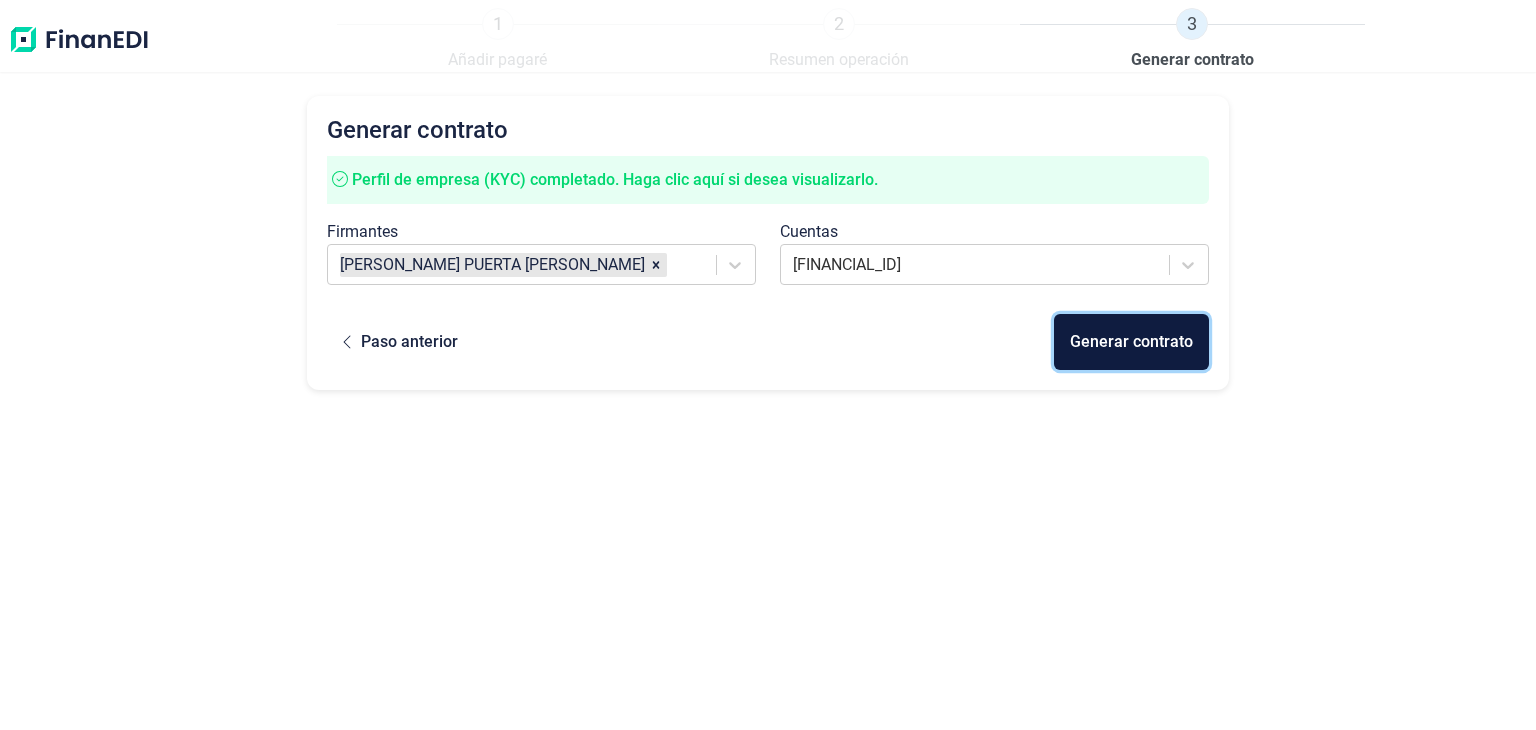 click on "Generar contrato" at bounding box center (1131, 342) 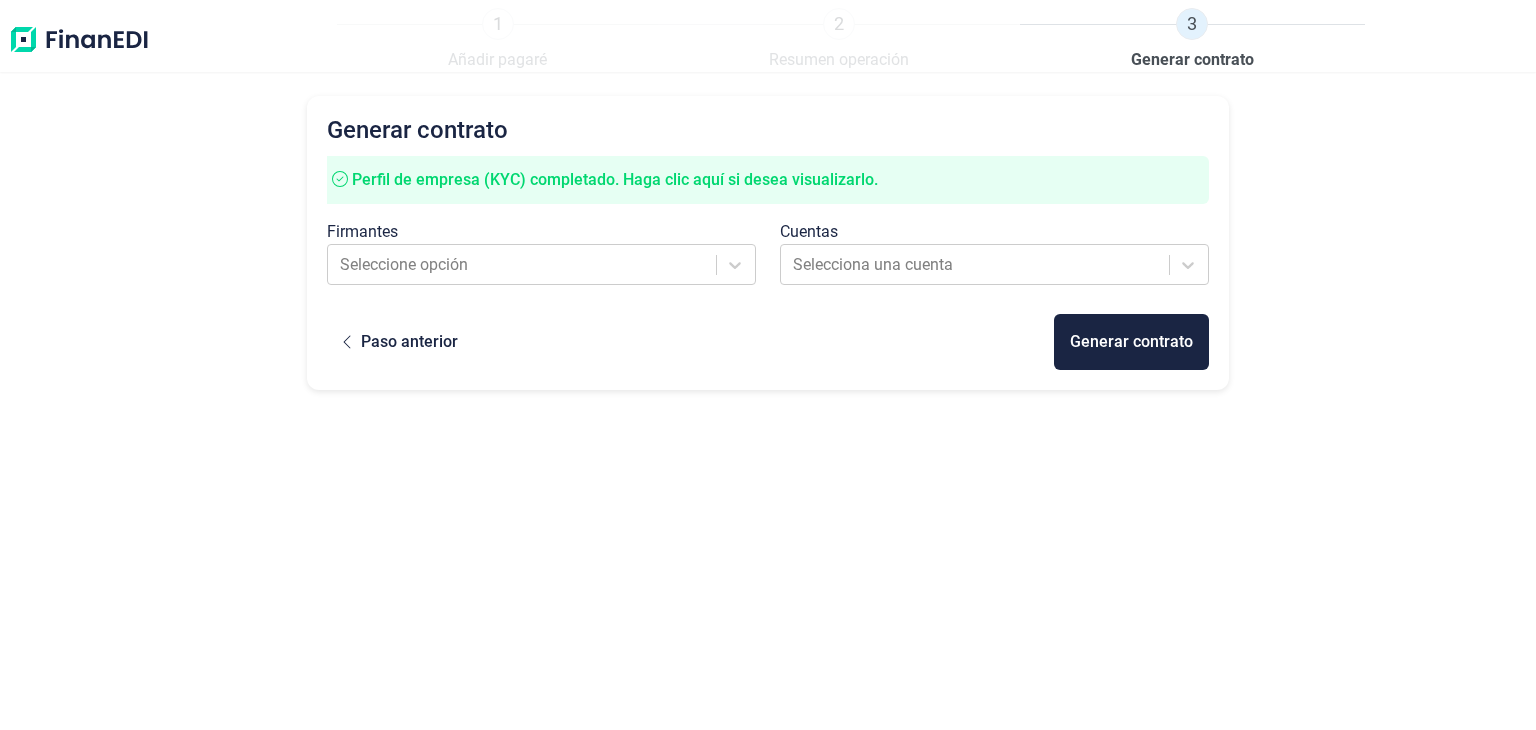 scroll, scrollTop: 0, scrollLeft: 0, axis: both 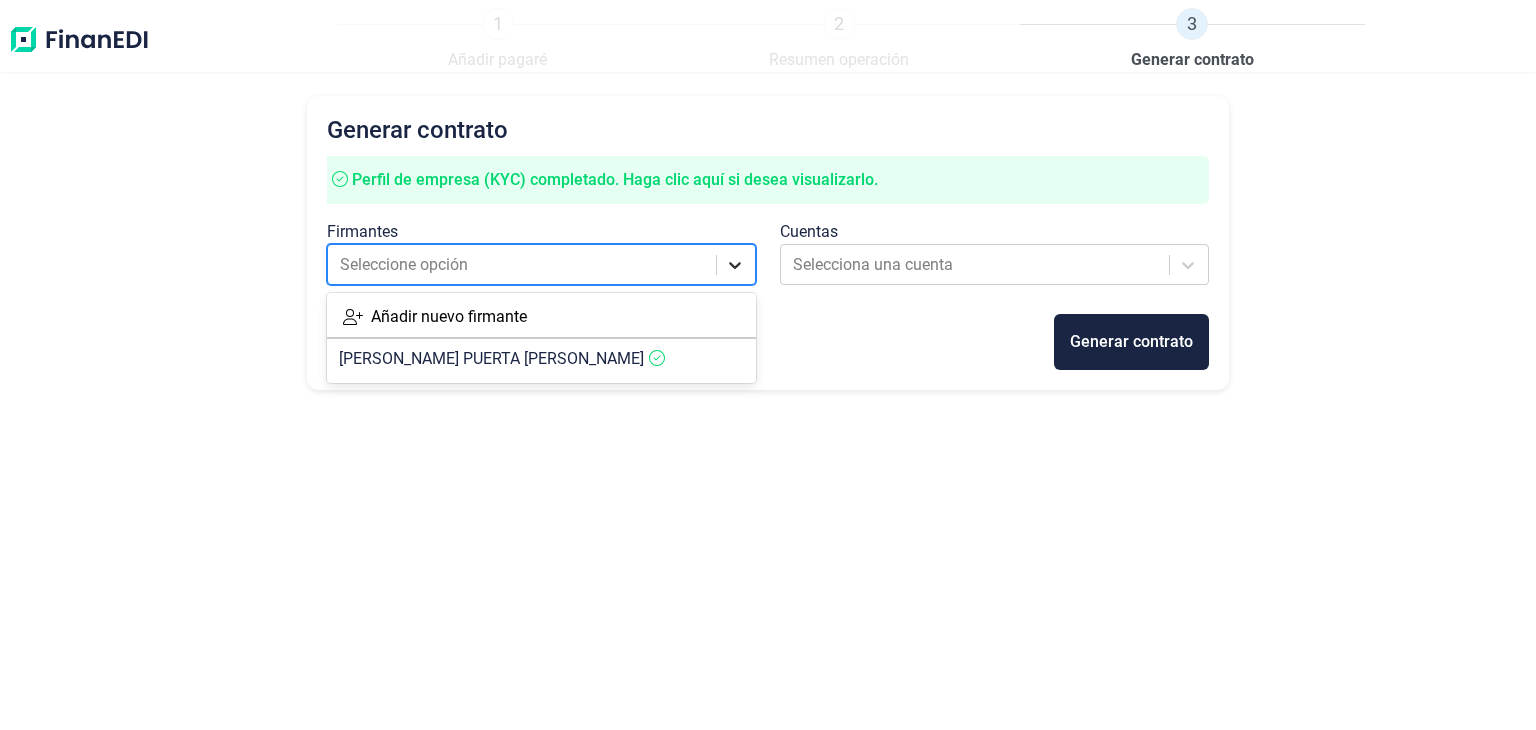 click 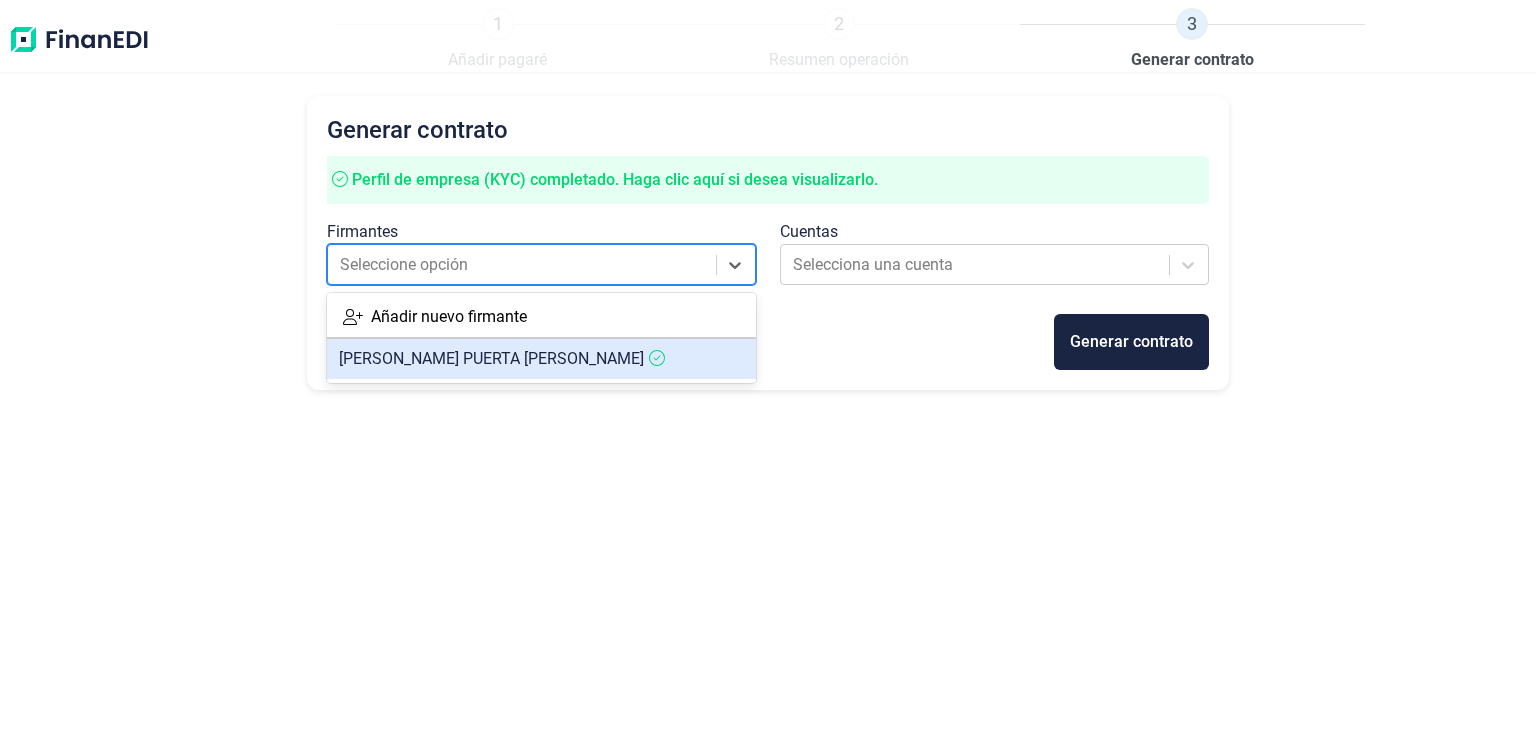 click on "[PERSON_NAME]" at bounding box center [541, 359] 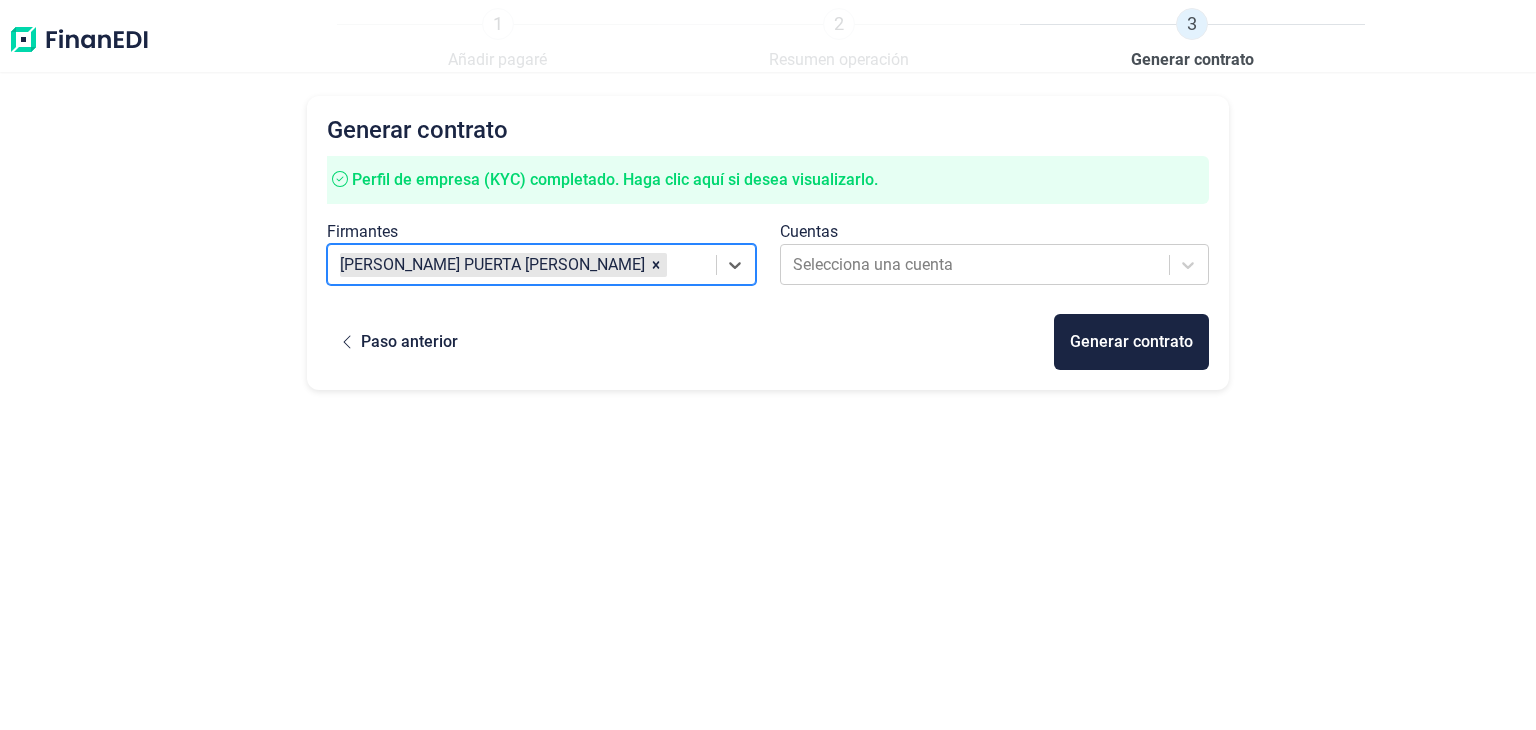 click on "Cuentas" at bounding box center (994, 232) 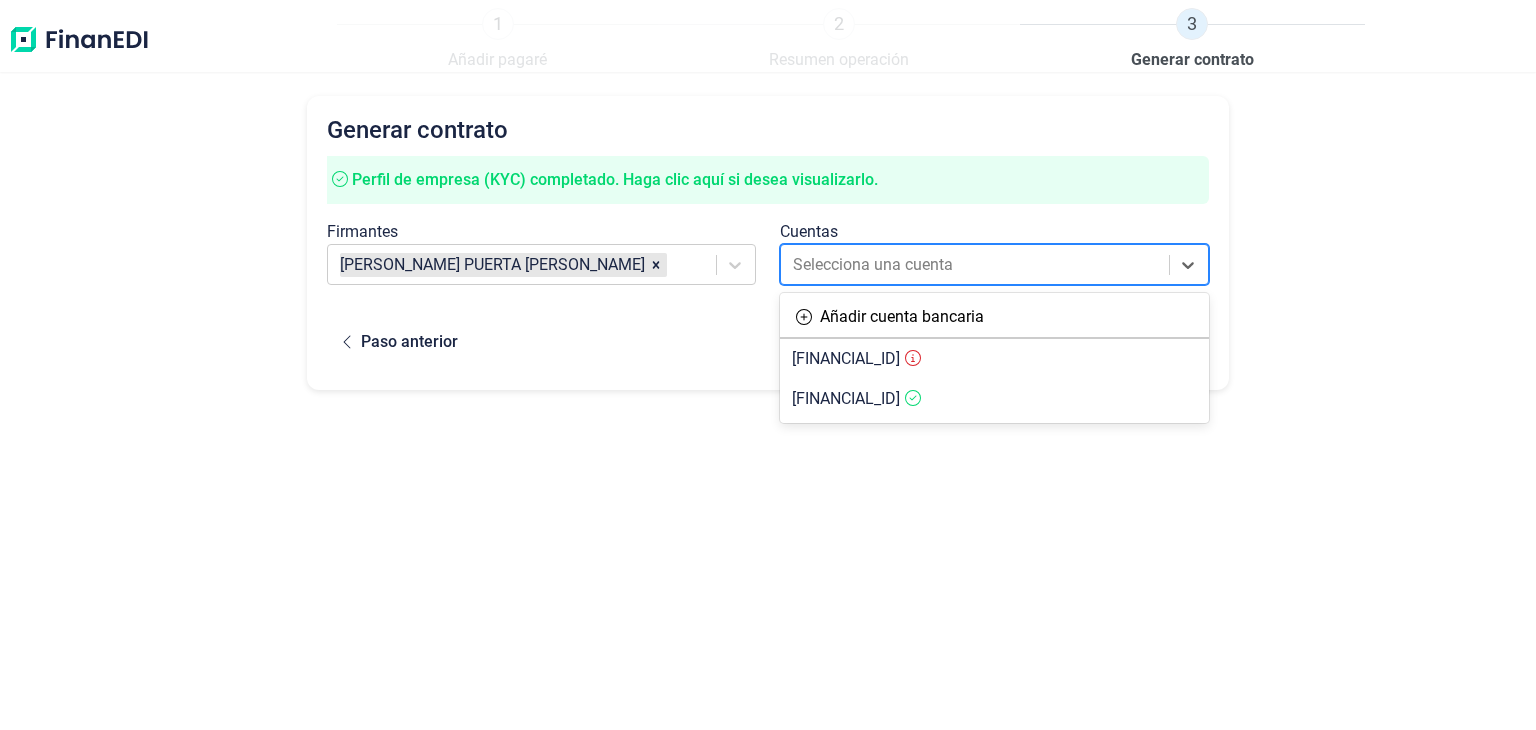 click at bounding box center (976, 265) 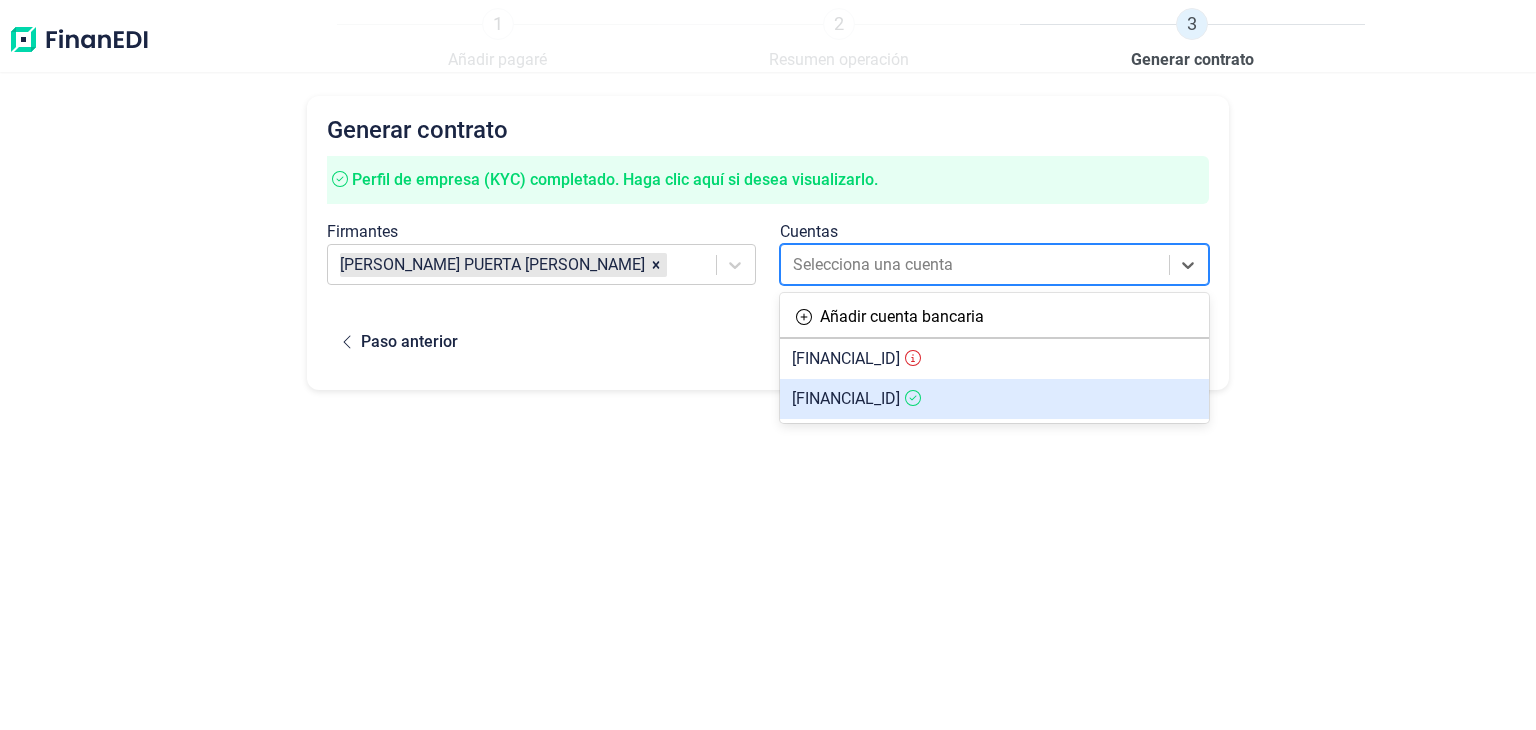 click on "[FINANCIAL_ID]" at bounding box center (846, 398) 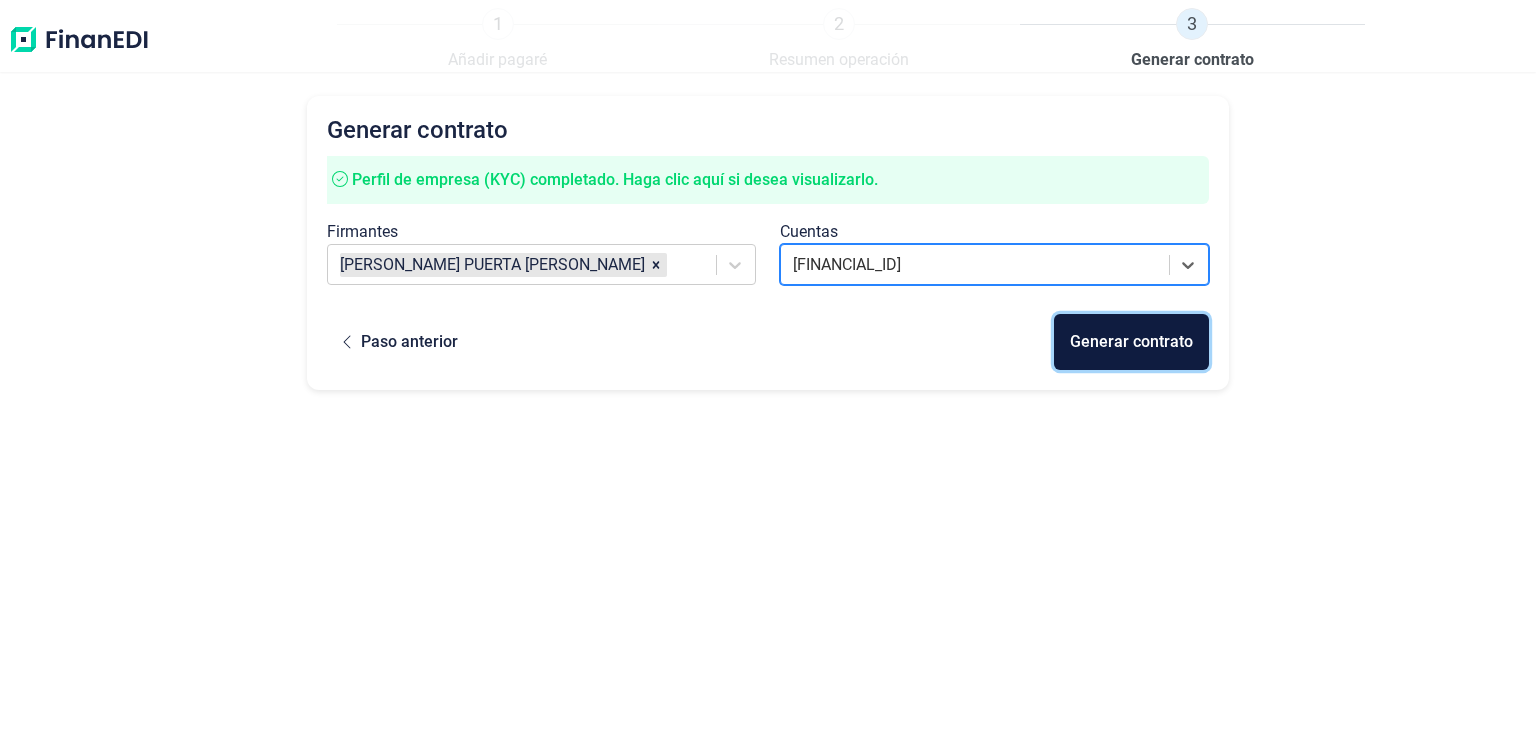 click on "Generar contrato" at bounding box center [1131, 342] 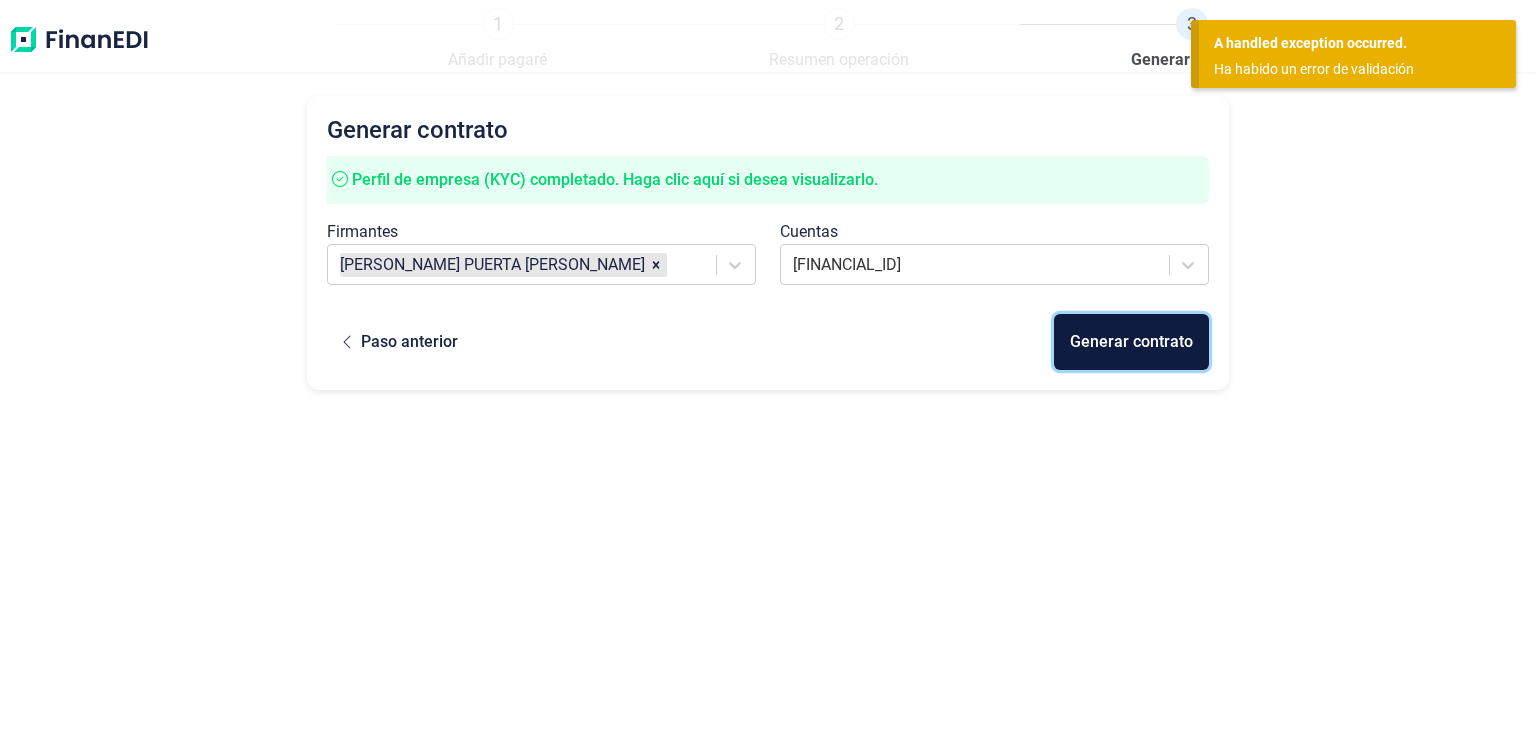 click on "Generar contrato" at bounding box center (1131, 342) 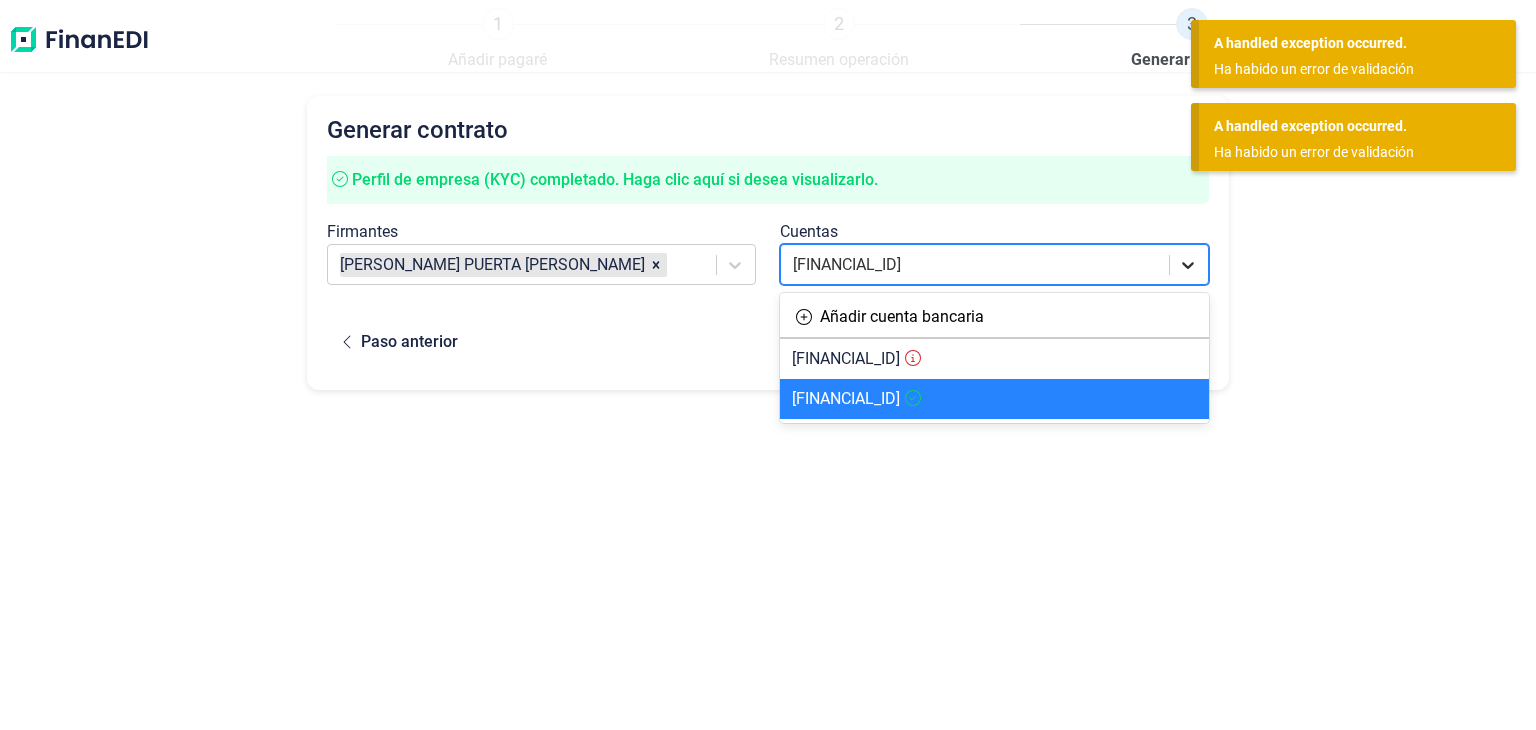 click 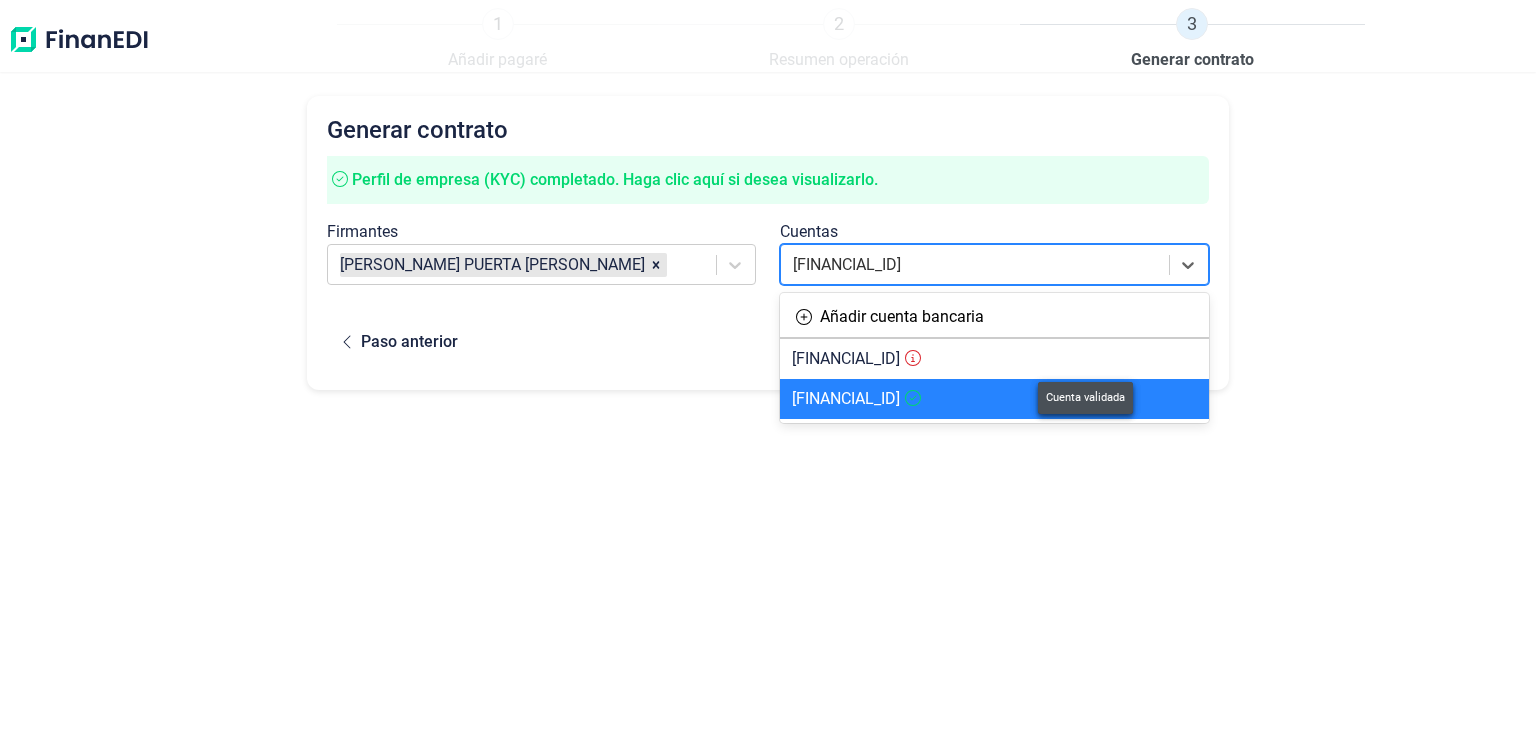 click 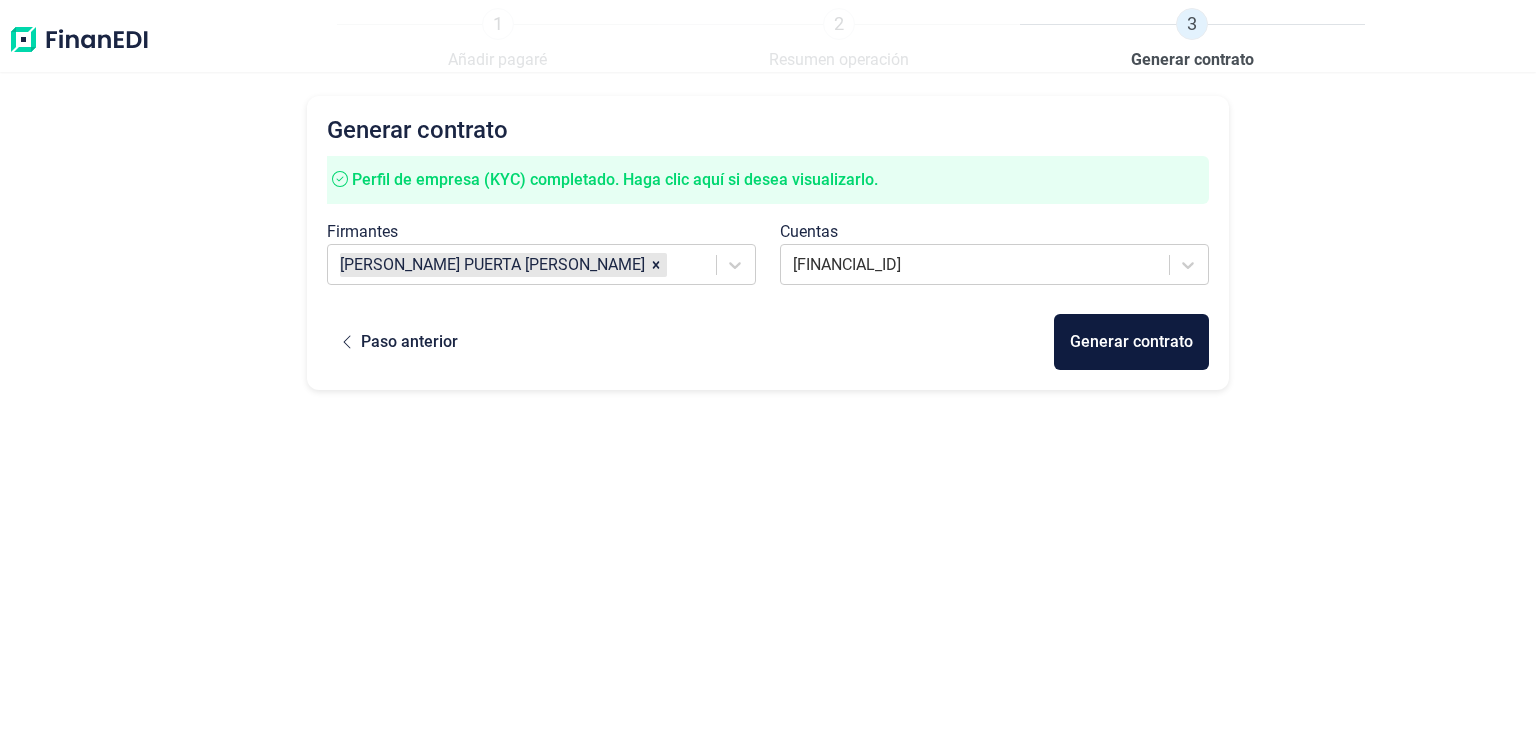 click on "Generar contrato Perfil de empresa (KYC) completado. Haga clic aquí si desea visualizarlo. Firmantes [PERSON_NAME] Cuentas [FINANCIAL_ID] Paso anterior Generar contrato" at bounding box center (768, 395) 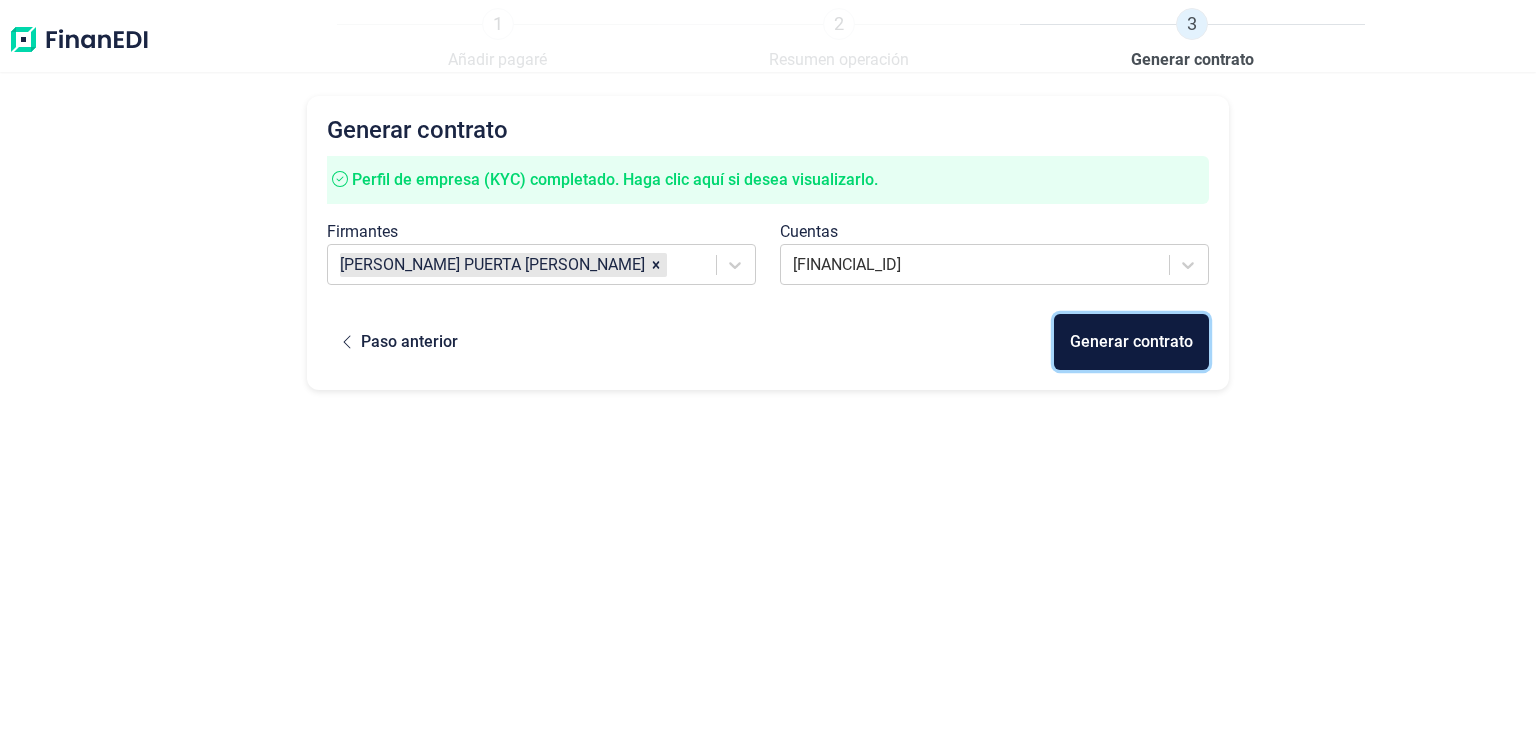 click on "Generar contrato" at bounding box center [1131, 342] 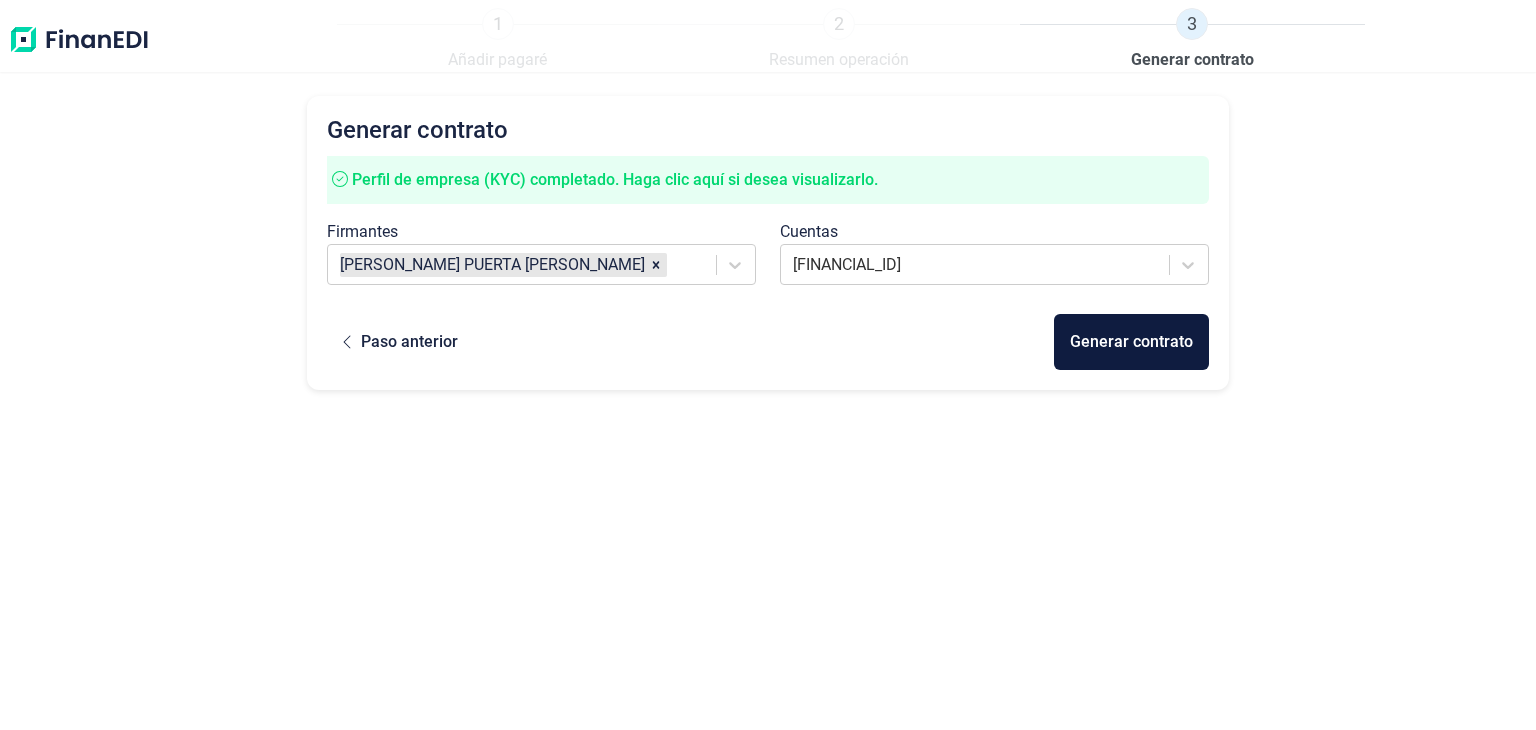 click on "Generar contrato Perfil de empresa (KYC) completado. Haga clic aquí si desea visualizarlo. Firmantes [PERSON_NAME] Cuentas [FINANCIAL_ID] Paso anterior Generar contrato" at bounding box center (768, 395) 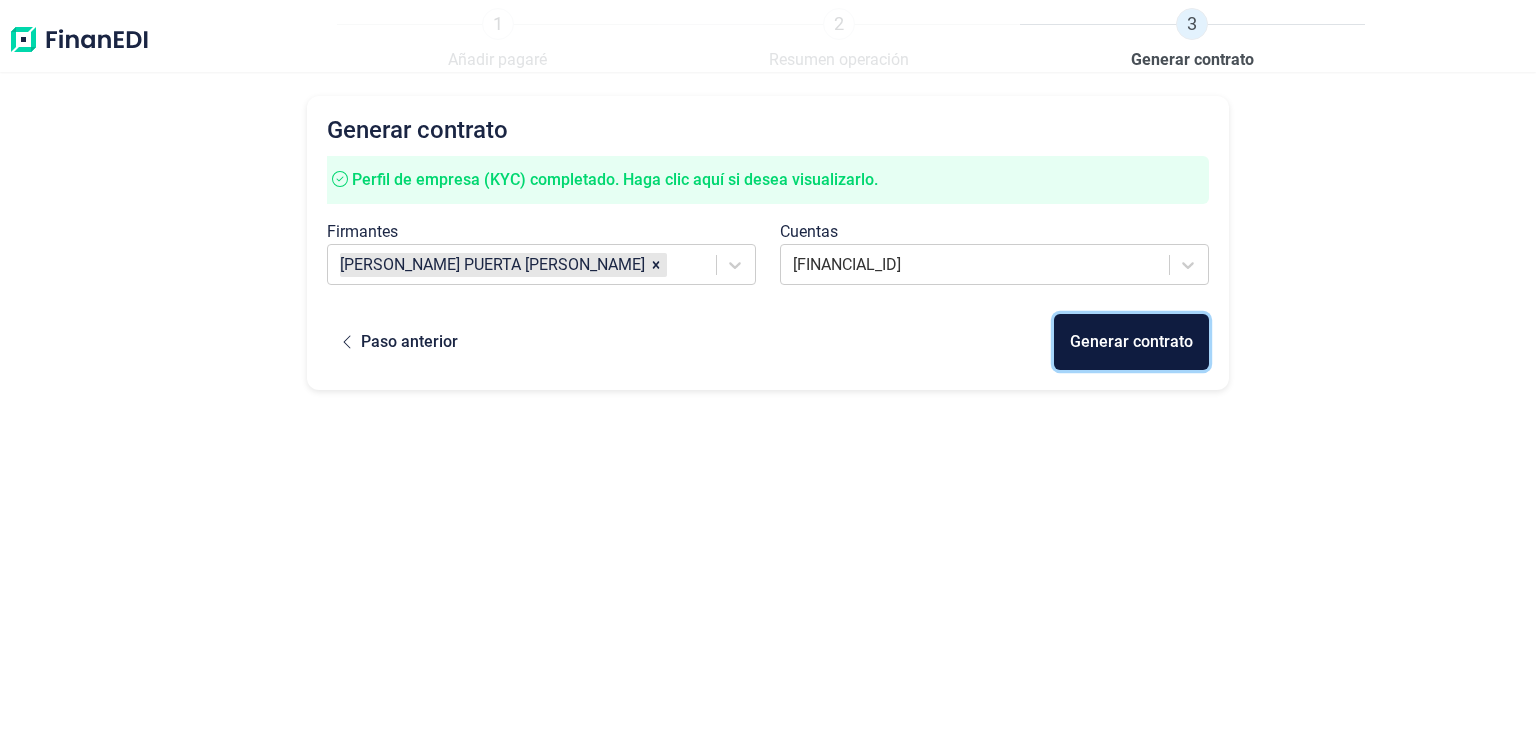 click on "Generar contrato" at bounding box center (1131, 342) 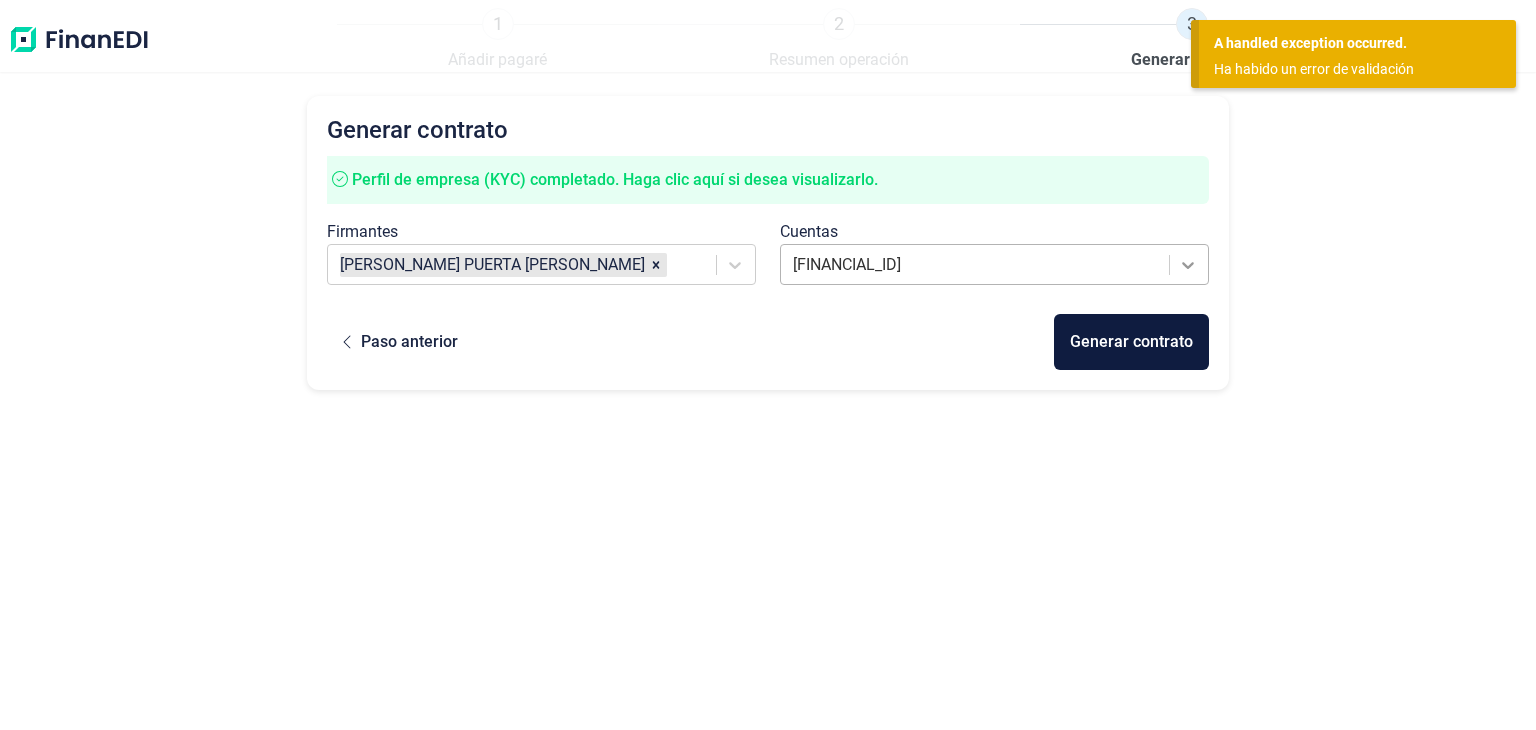 click at bounding box center (1188, 265) 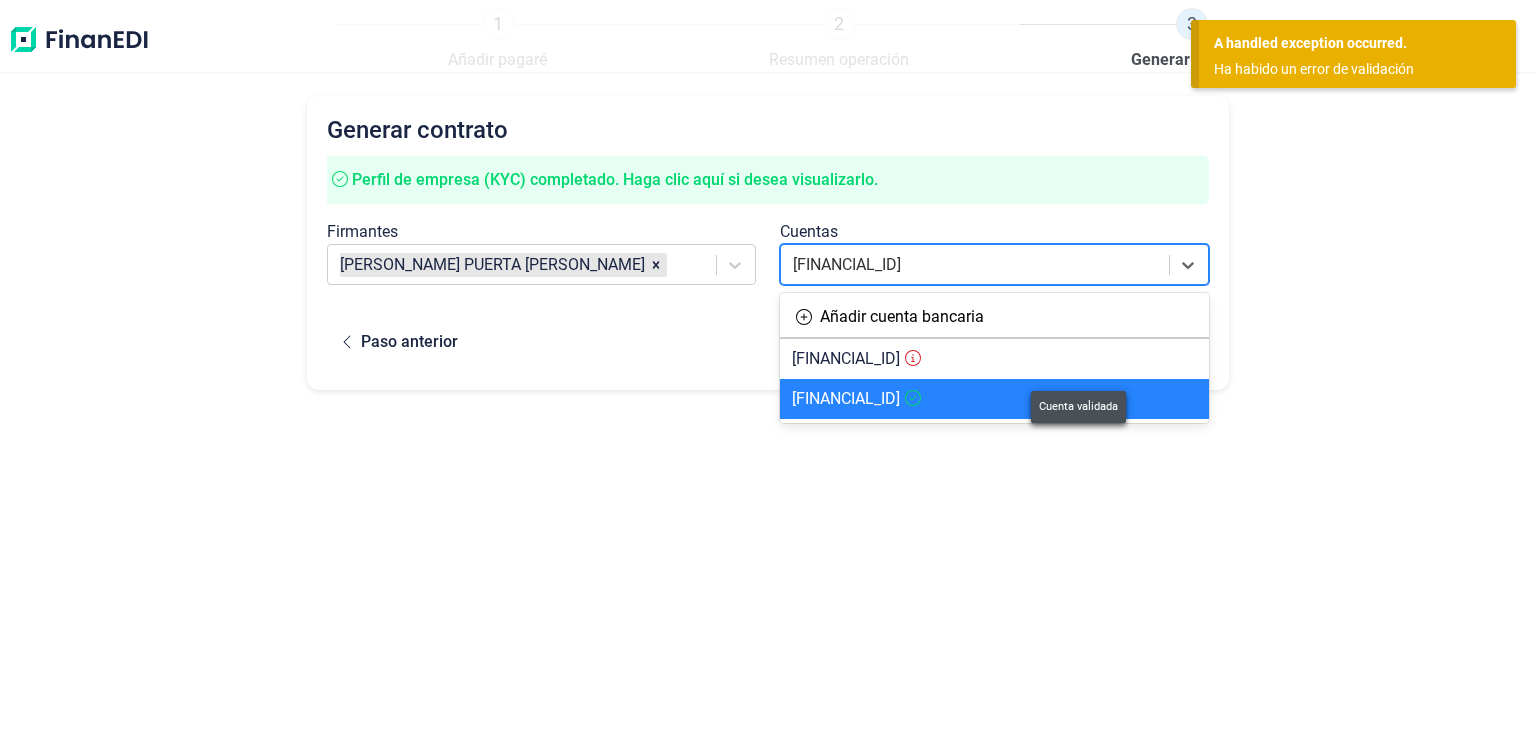 click 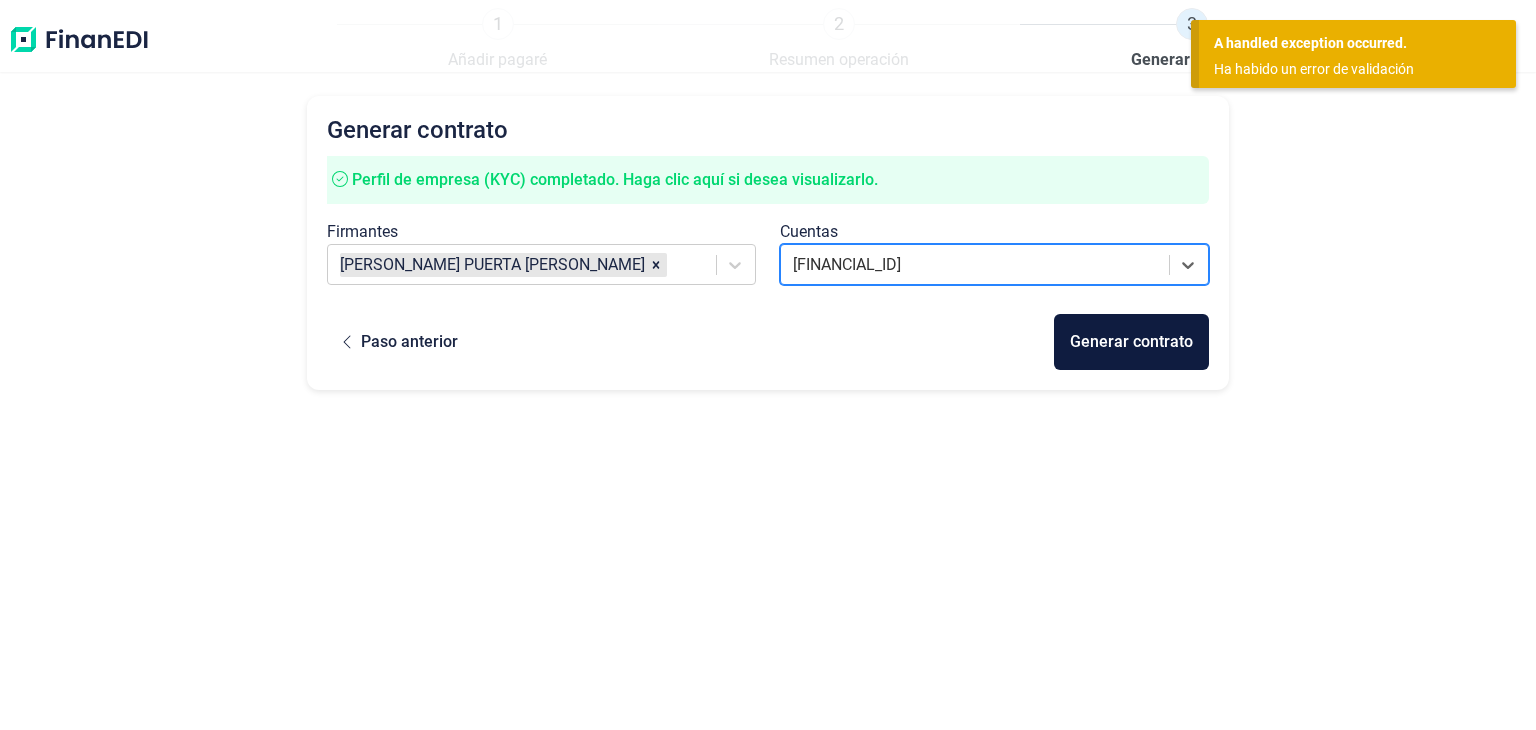 click on "Generar contrato Perfil de empresa (KYC) completado. Haga clic aquí si desea visualizarlo. Firmantes LUIS   PUERTA ROBLES Cuentas option , selected. ES1321003411842200134683 Paso anterior Generar contrato" at bounding box center (768, 395) 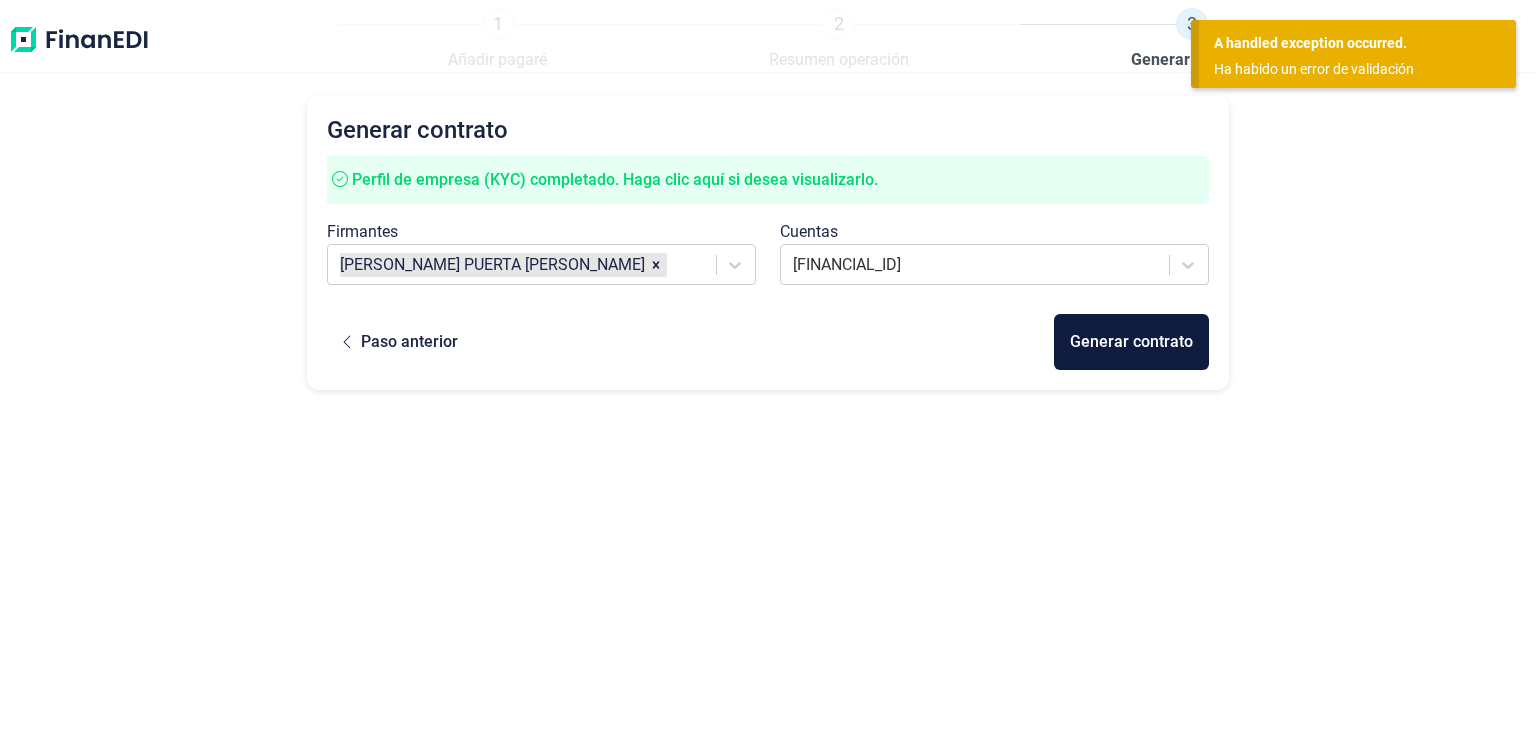 click on "Generar contrato Perfil de empresa (KYC) completado. Haga clic aquí si desea visualizarlo. Firmantes LUIS   PUERTA ROBLES Cuentas ES1321003411842200134683 Paso anterior Generar contrato" at bounding box center [768, 395] 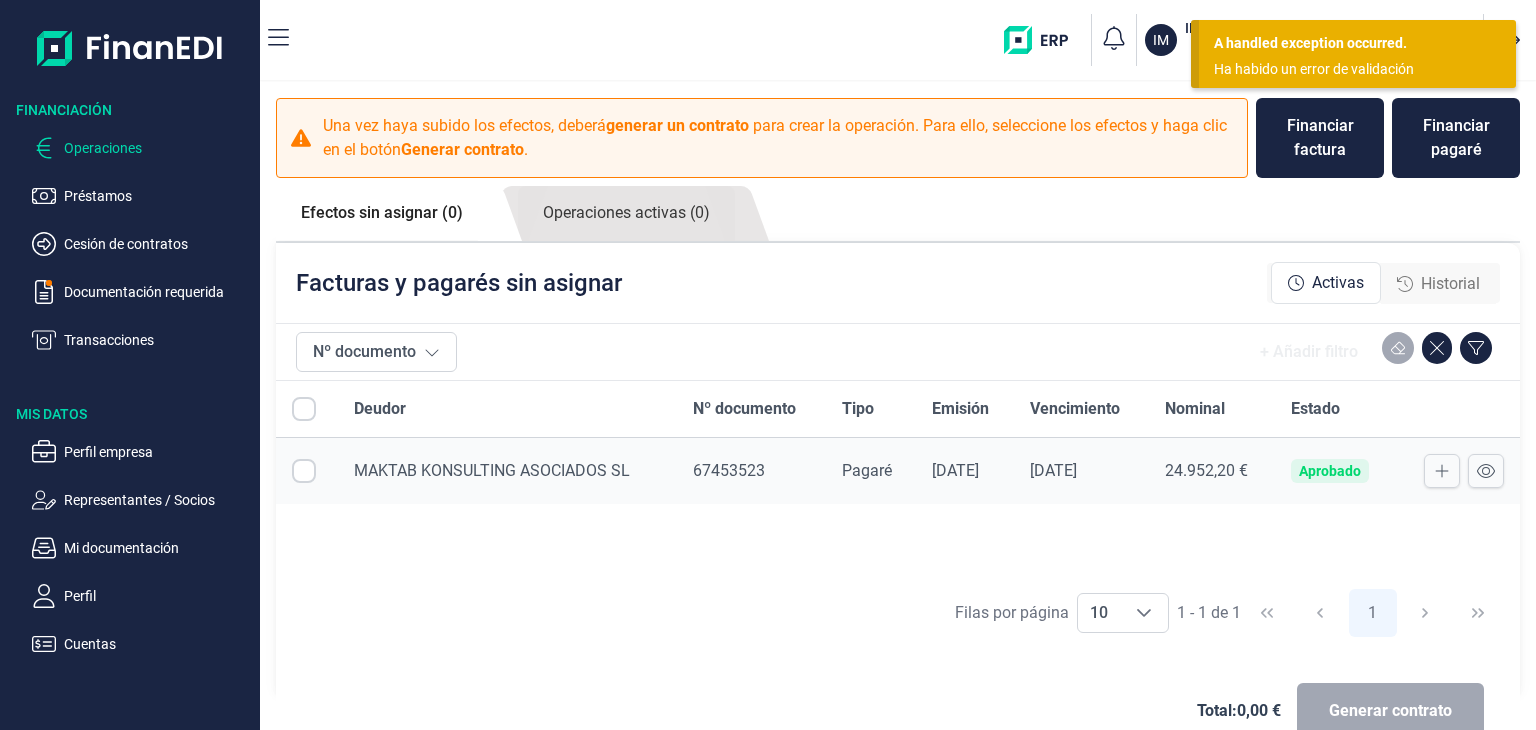 checkbox on "true" 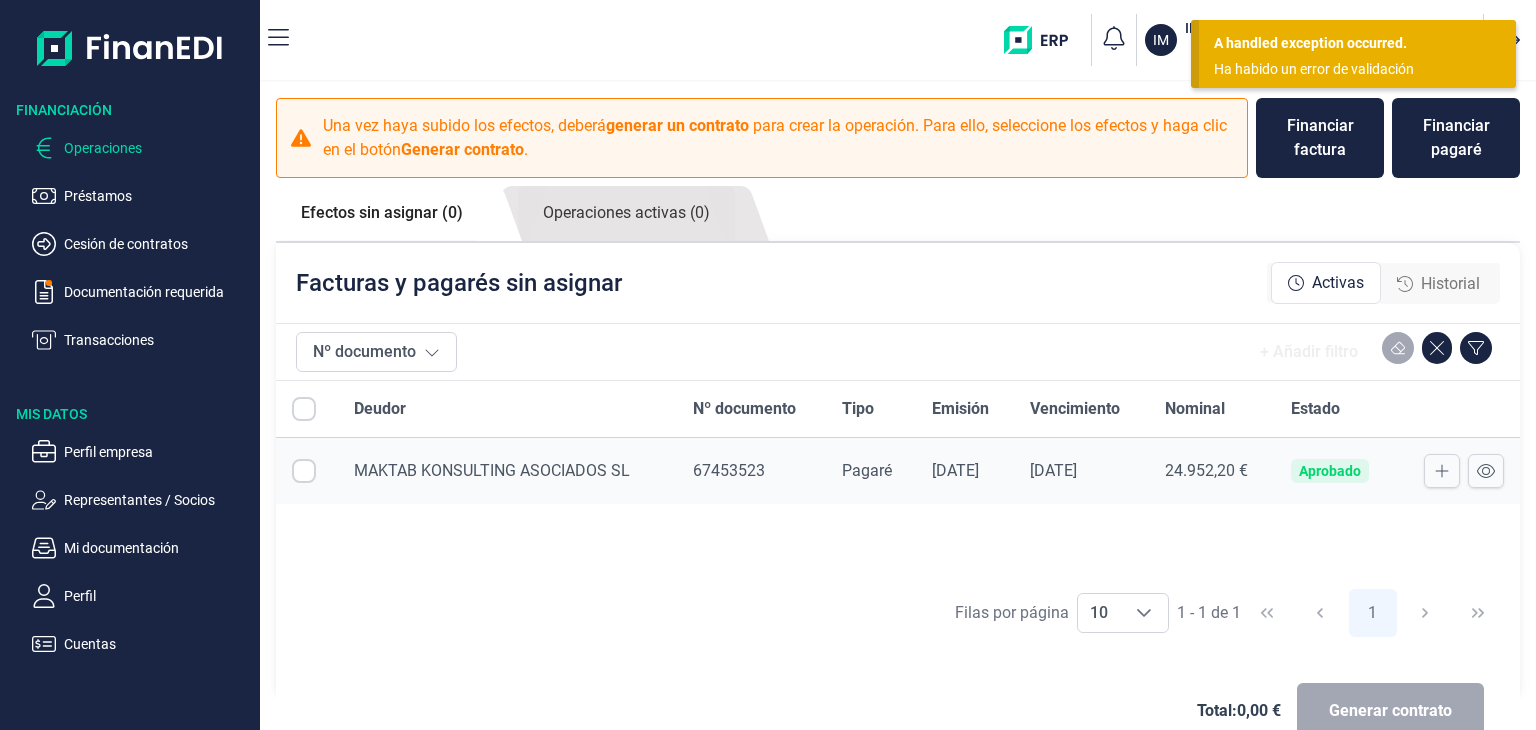 checkbox on "true" 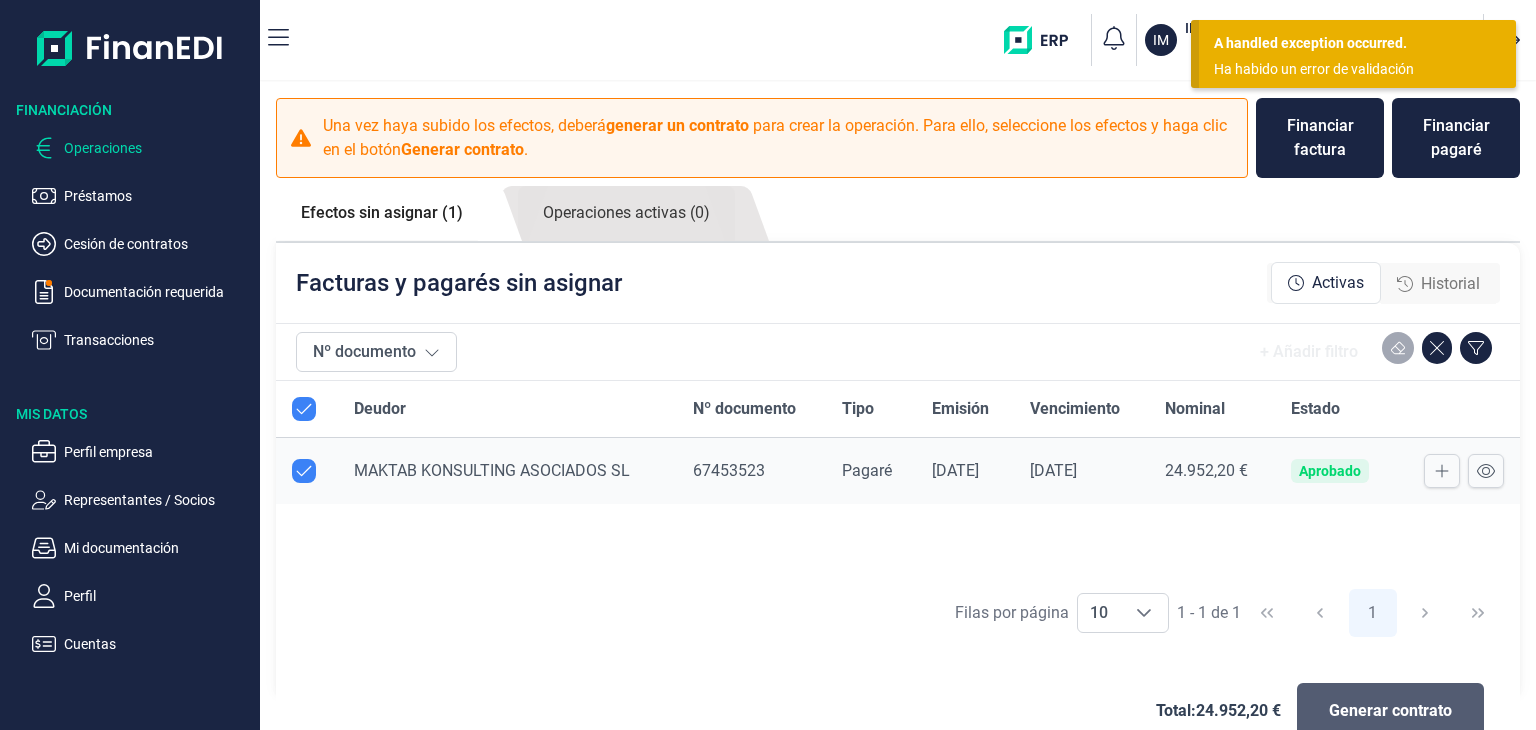 click on "Generar contrato" at bounding box center [1390, 711] 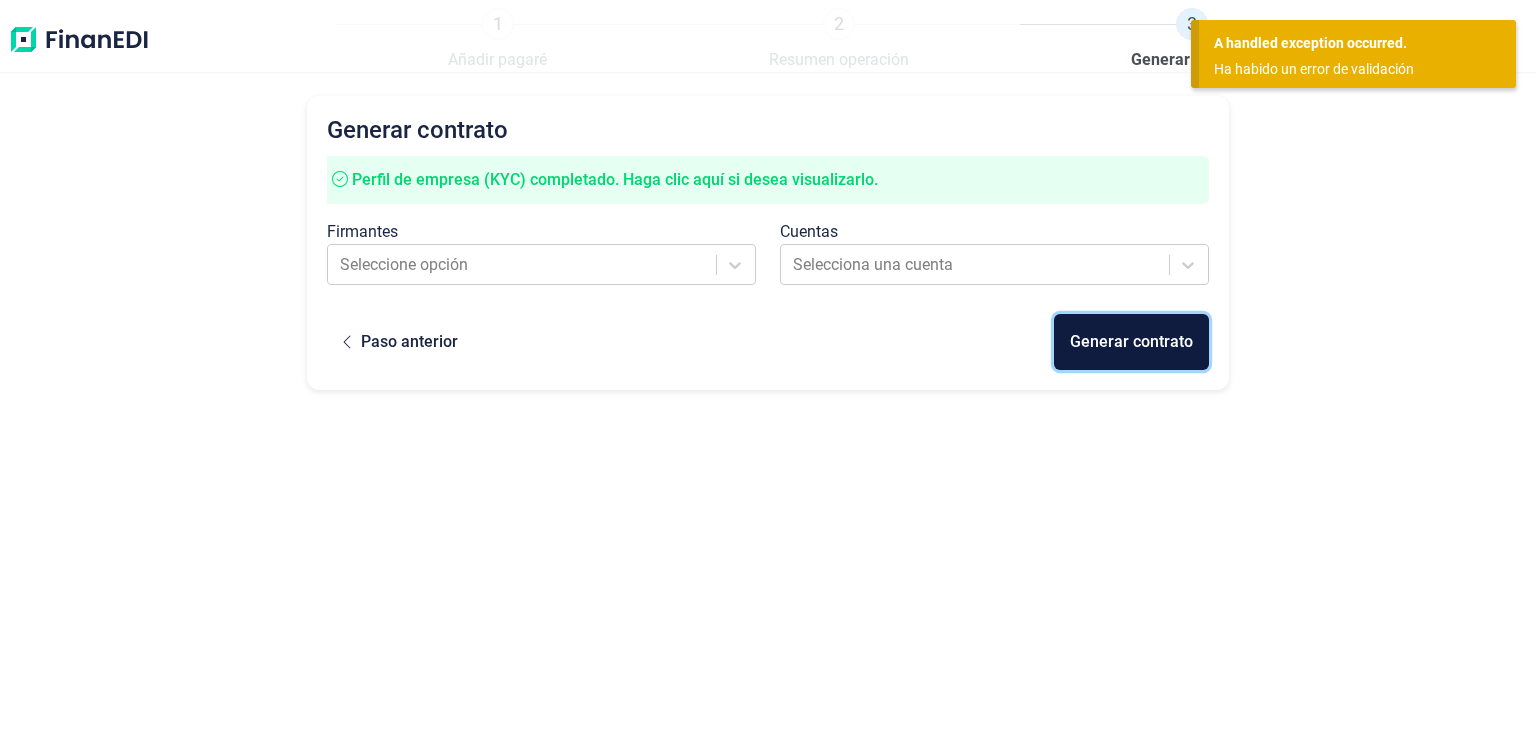 click on "Generar contrato" at bounding box center [1131, 342] 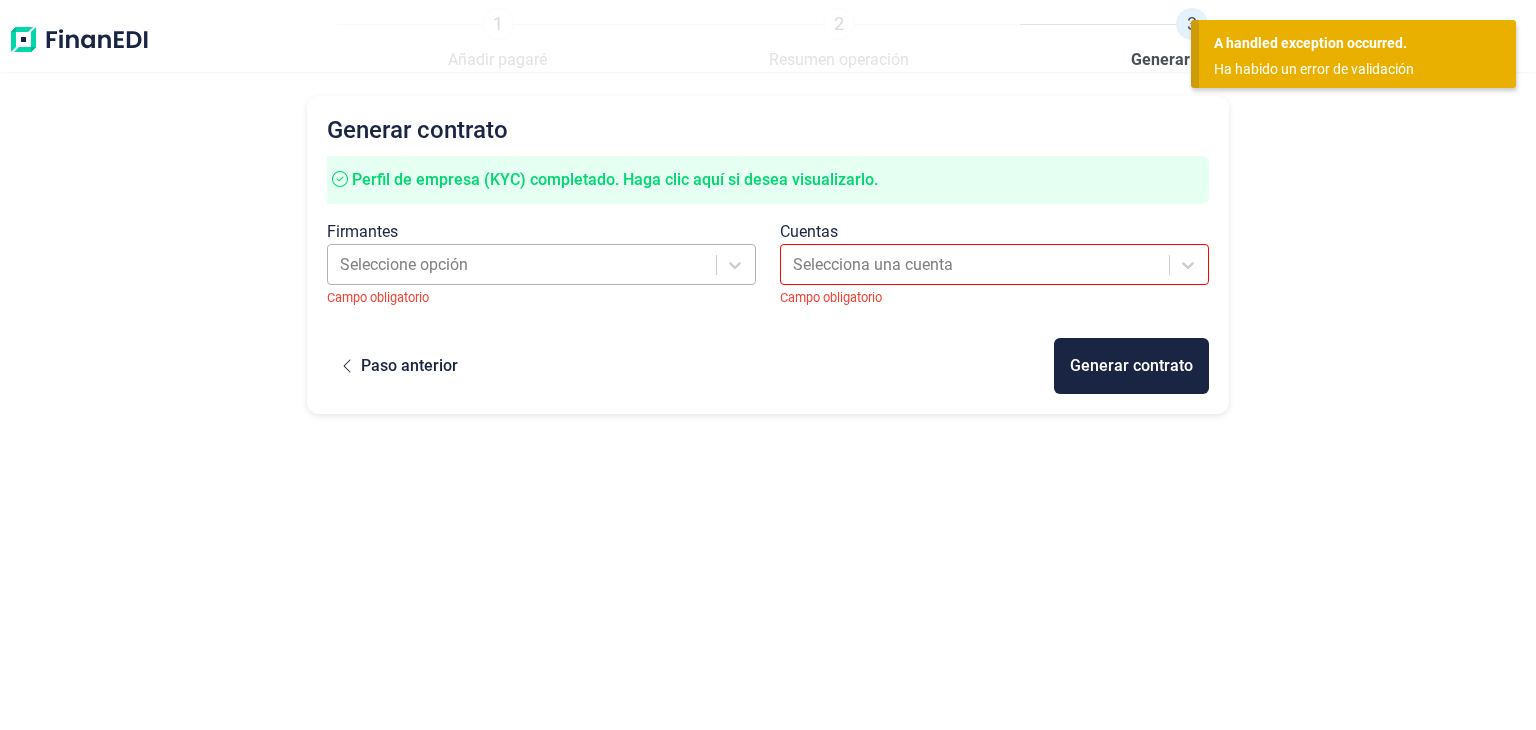 click at bounding box center [523, 265] 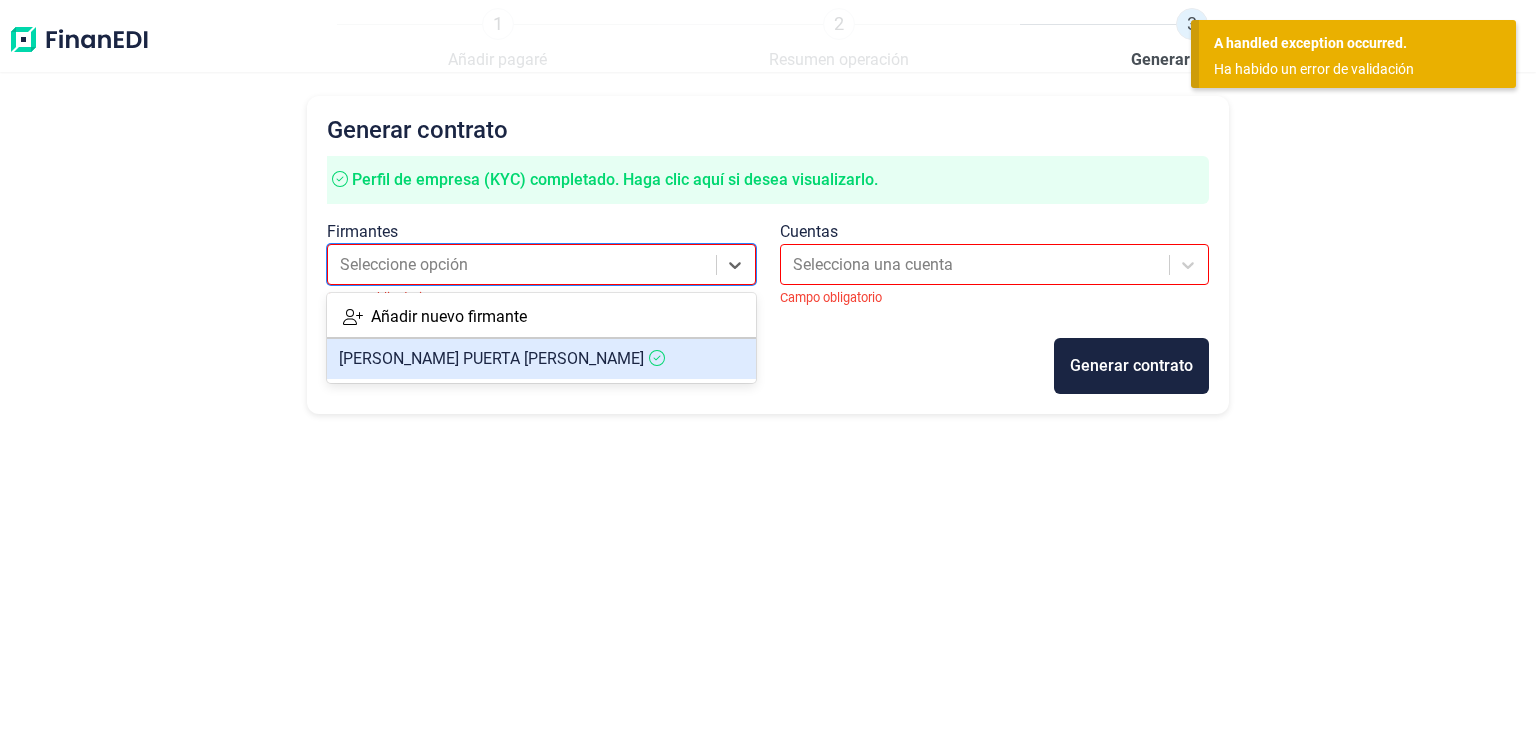 click on "[PERSON_NAME] [PERSON_NAME]" at bounding box center (541, 359) 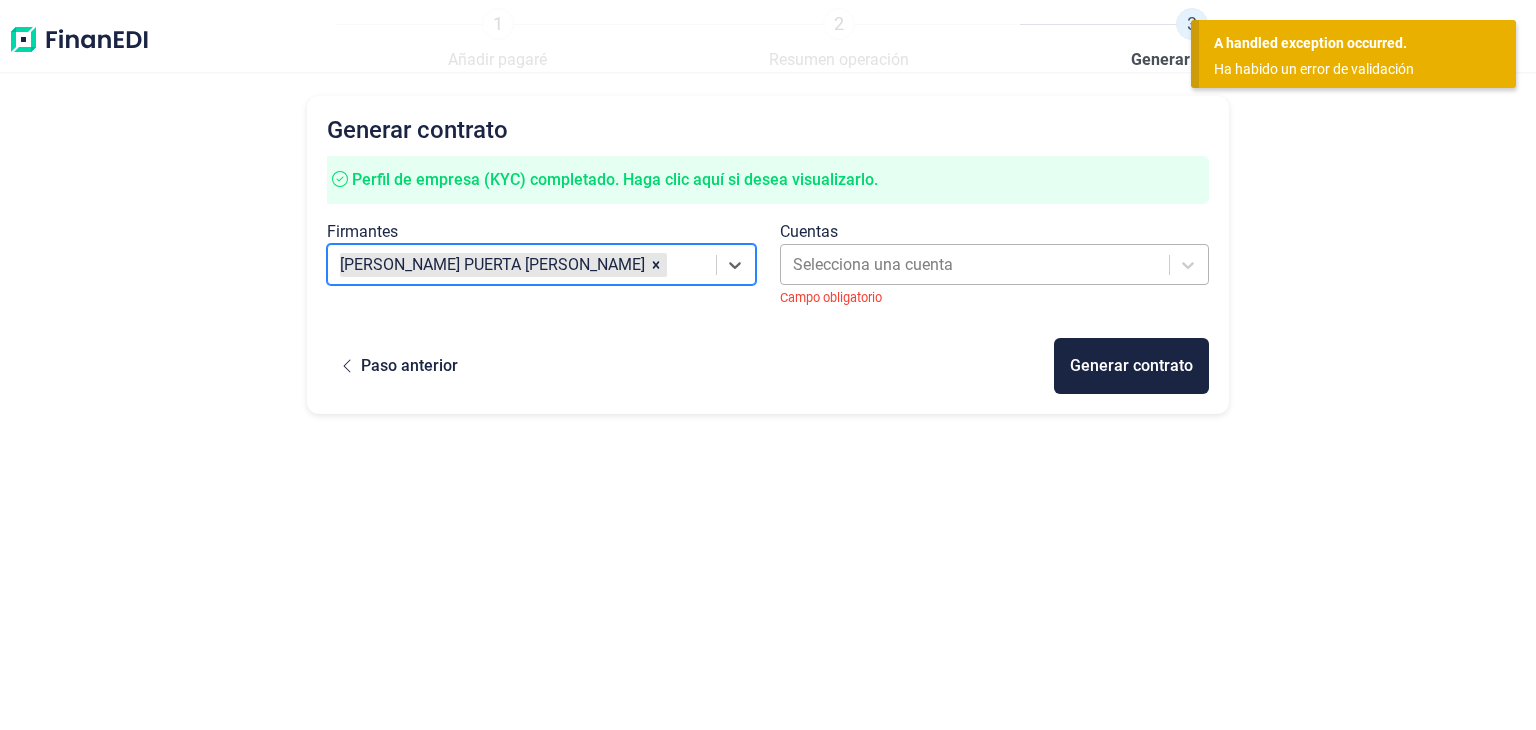 click at bounding box center [976, 265] 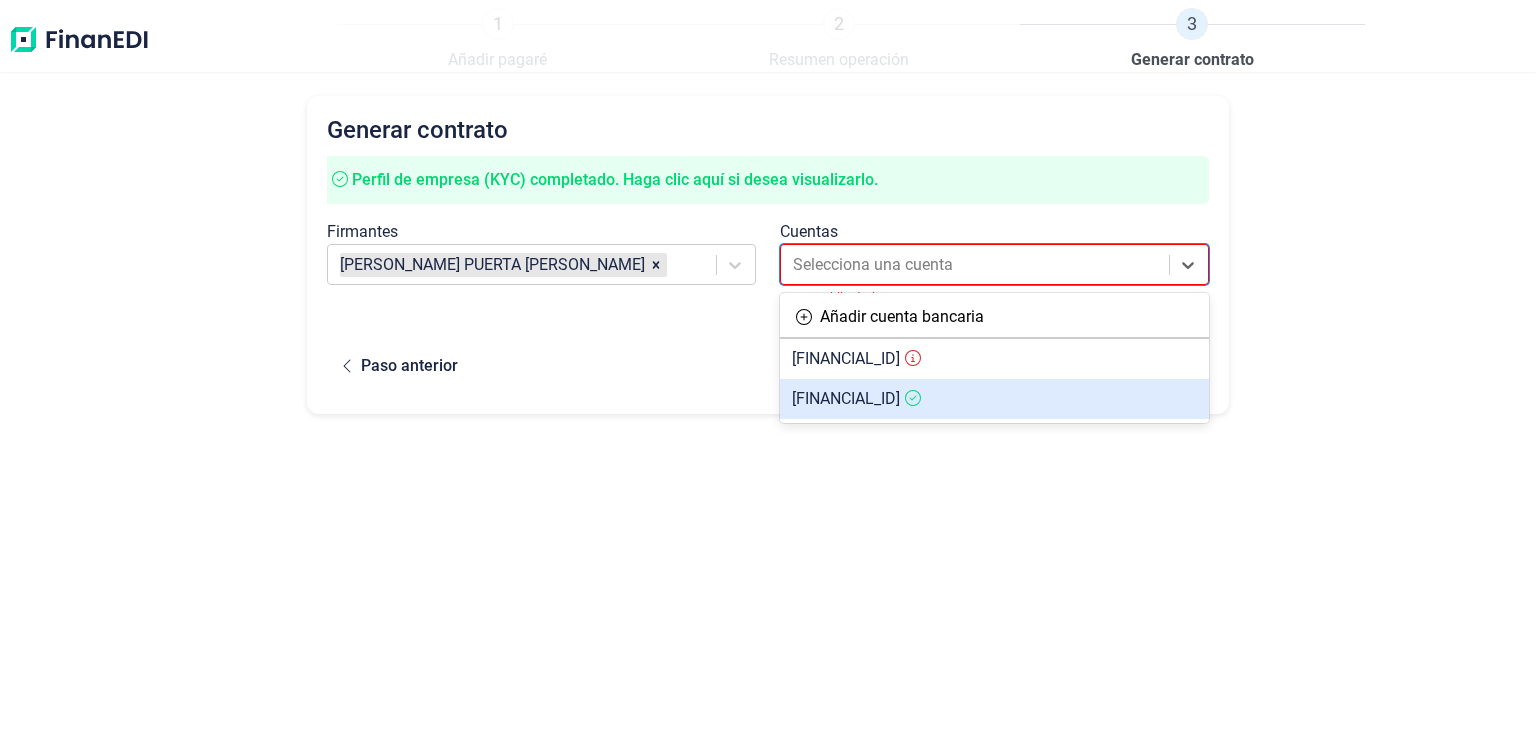 click on "[FINANCIAL_ID]" at bounding box center (846, 398) 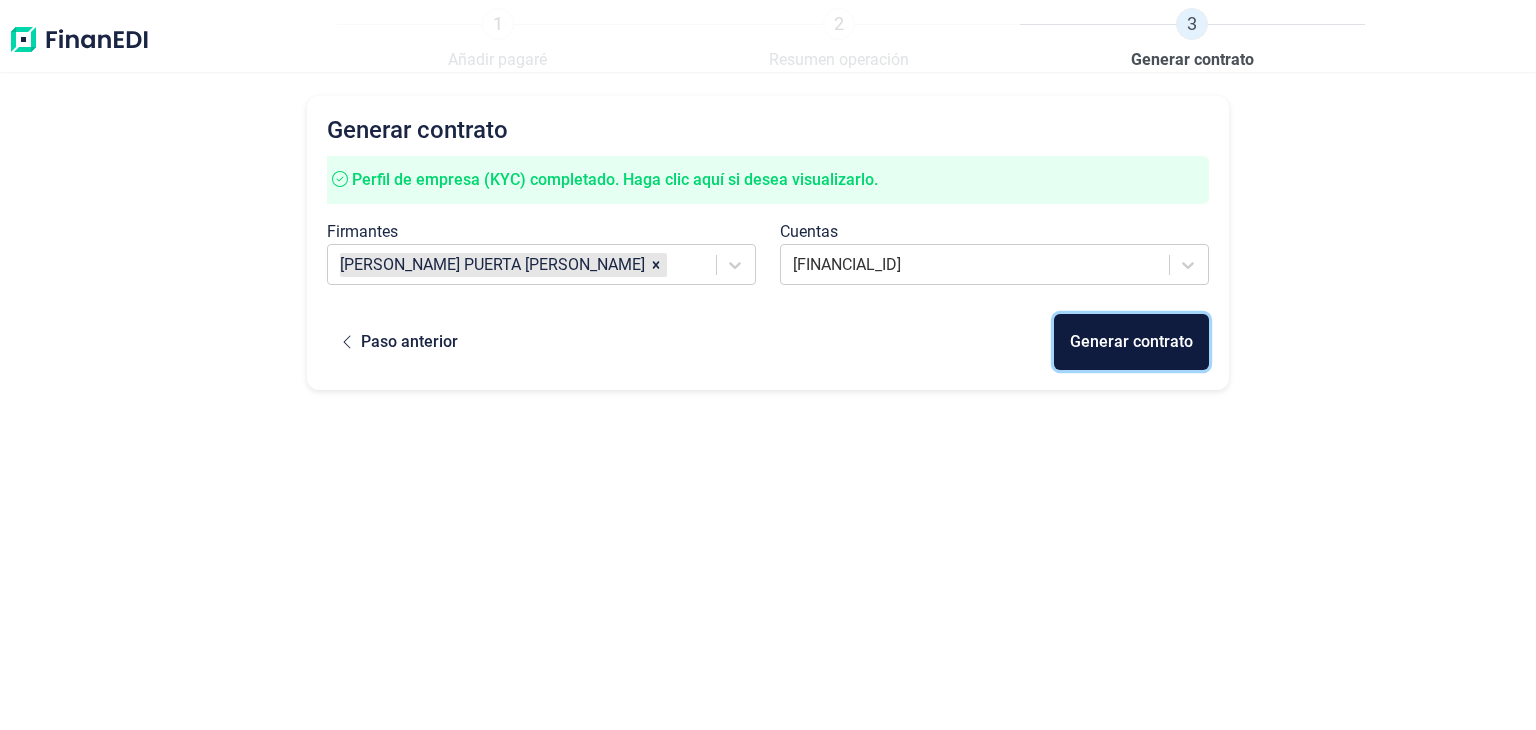 click on "Generar contrato" at bounding box center [1131, 342] 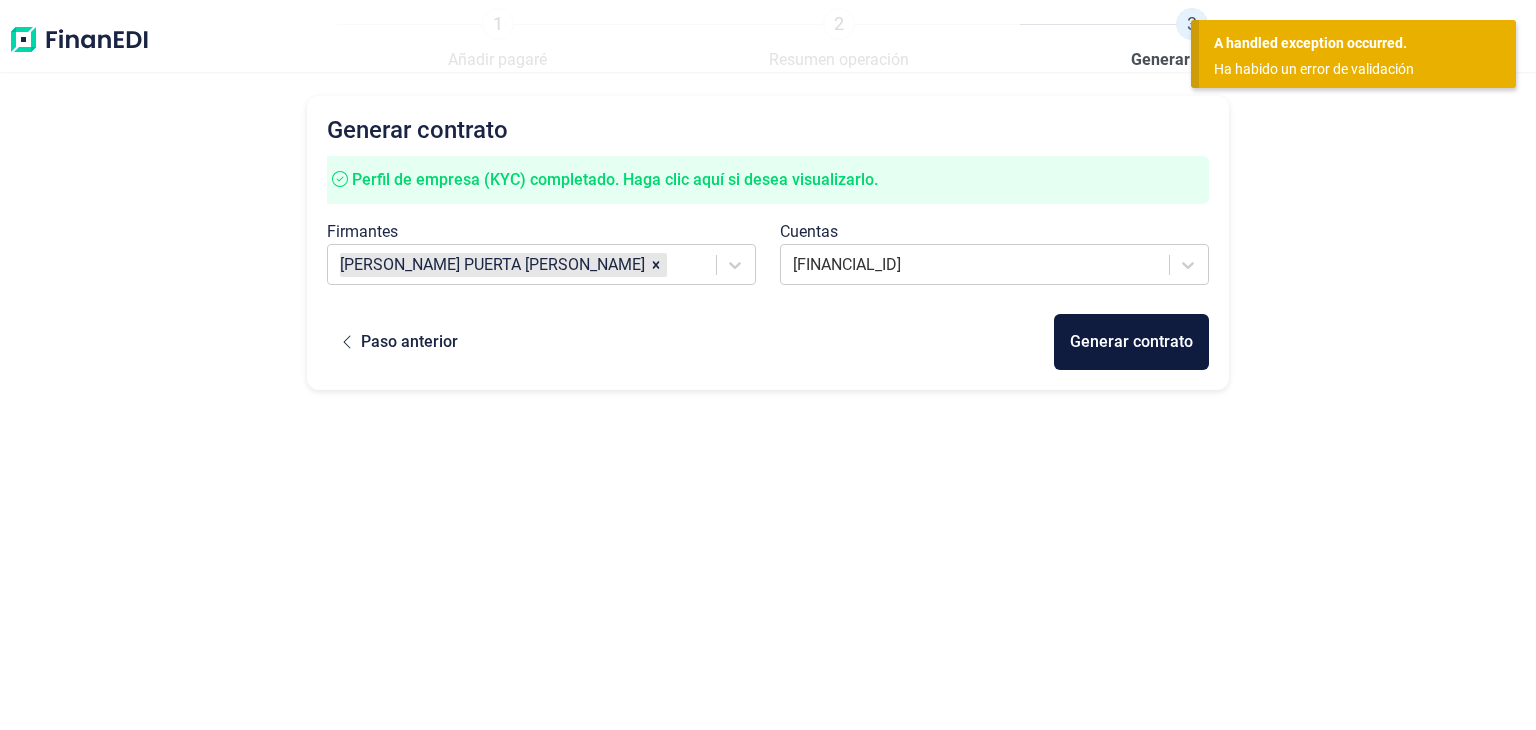 click on "Generar contrato Perfil de empresa (KYC) completado. Haga clic aquí si desea visualizarlo. Firmantes LUIS   PUERTA ROBLES Cuentas ES1321003411842200134683 Paso anterior Generar contrato" at bounding box center (768, 395) 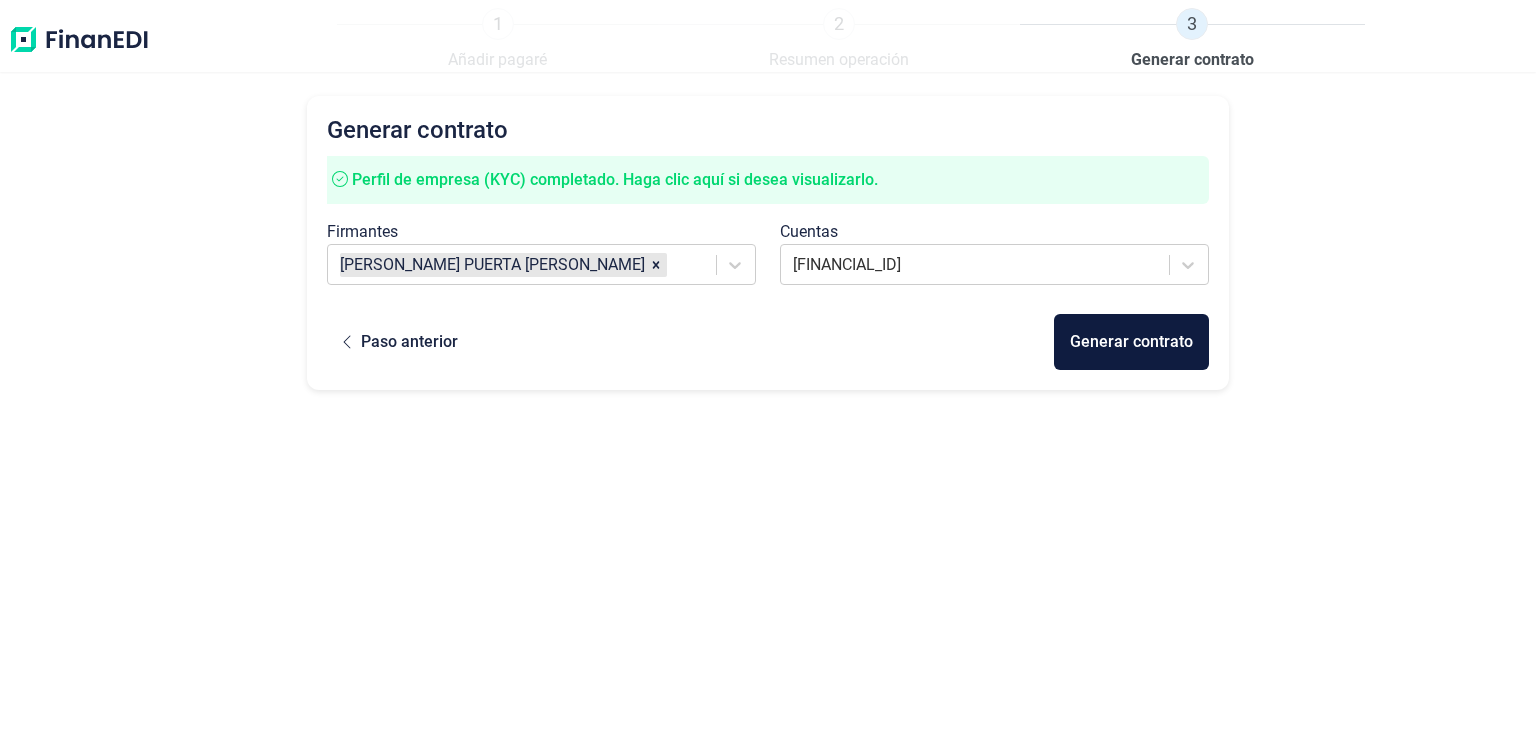 click on "Generar contrato Perfil de empresa (KYC) completado. Haga clic aquí si desea visualizarlo. Firmantes LUIS   PUERTA ROBLES Cuentas ES1321003411842200134683 Paso anterior Generar contrato" at bounding box center [768, 395] 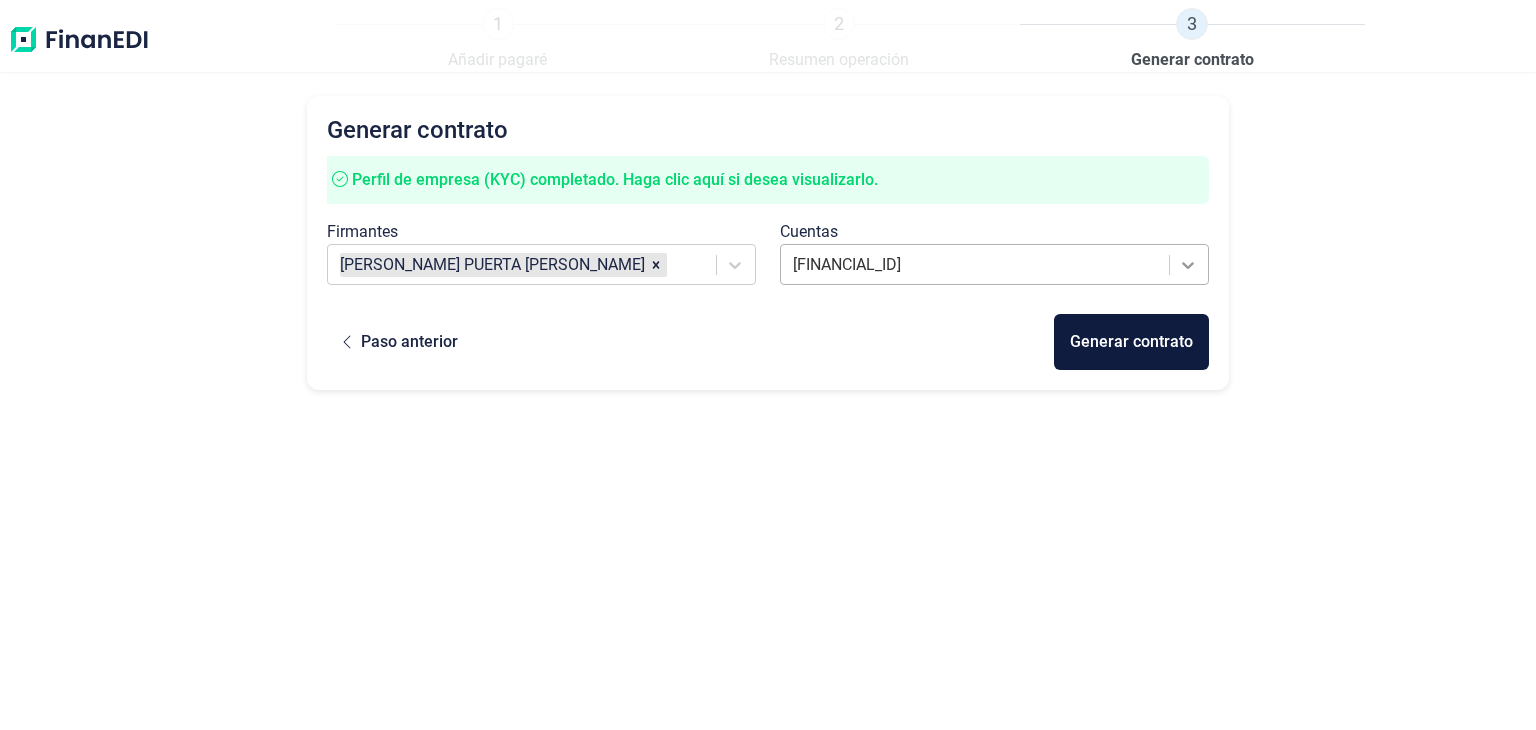 click at bounding box center [1188, 265] 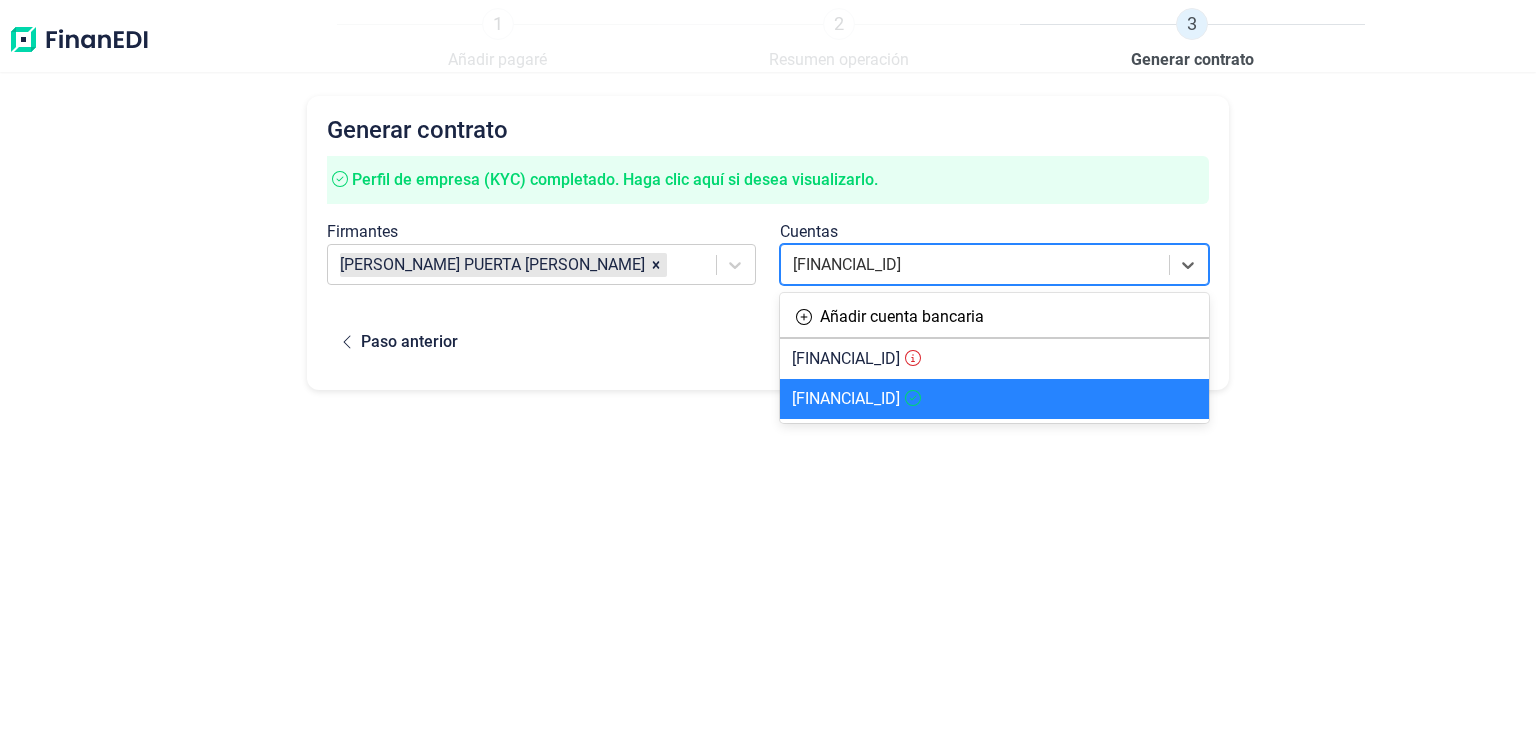 click on "[FINANCIAL_ID]" at bounding box center (994, 399) 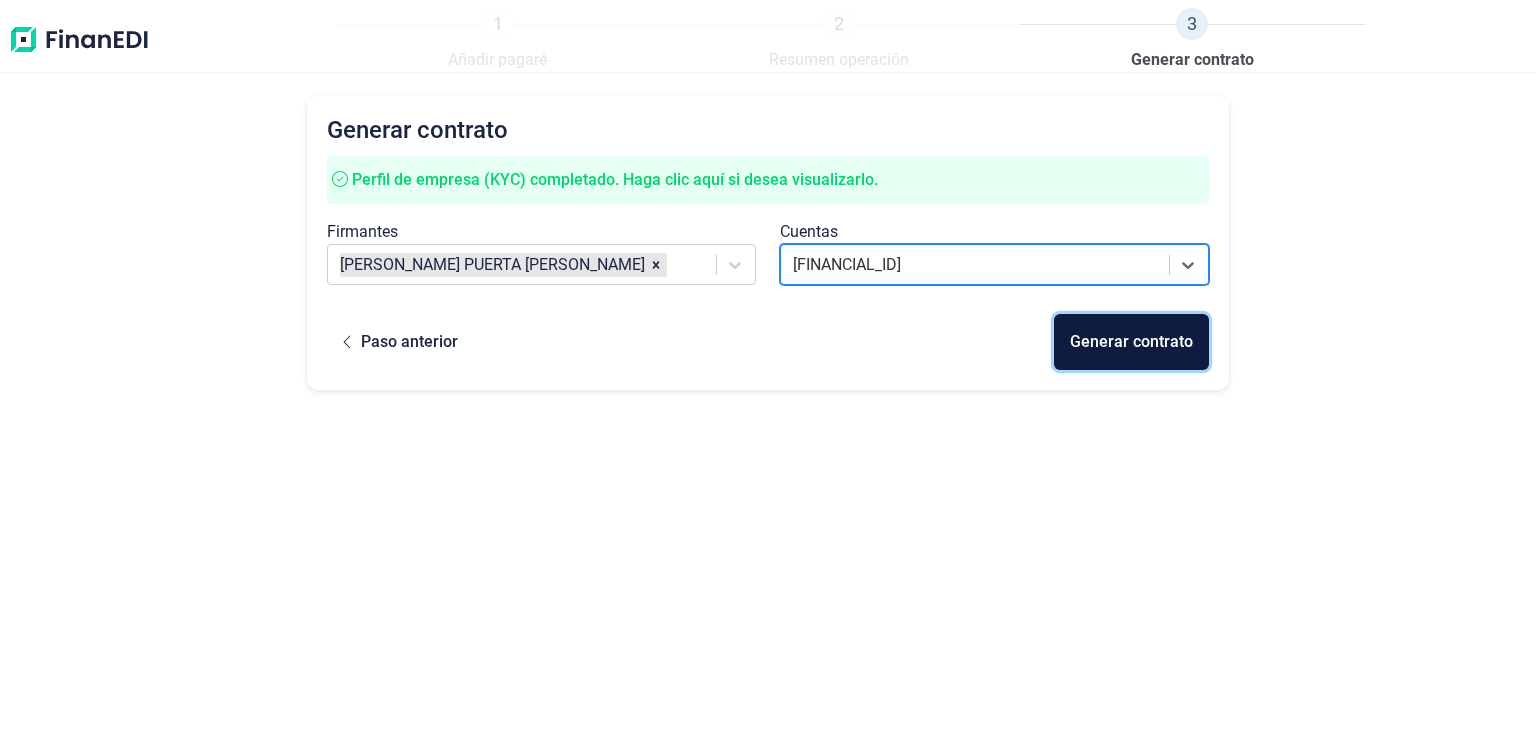 click on "Generar contrato" at bounding box center (1131, 342) 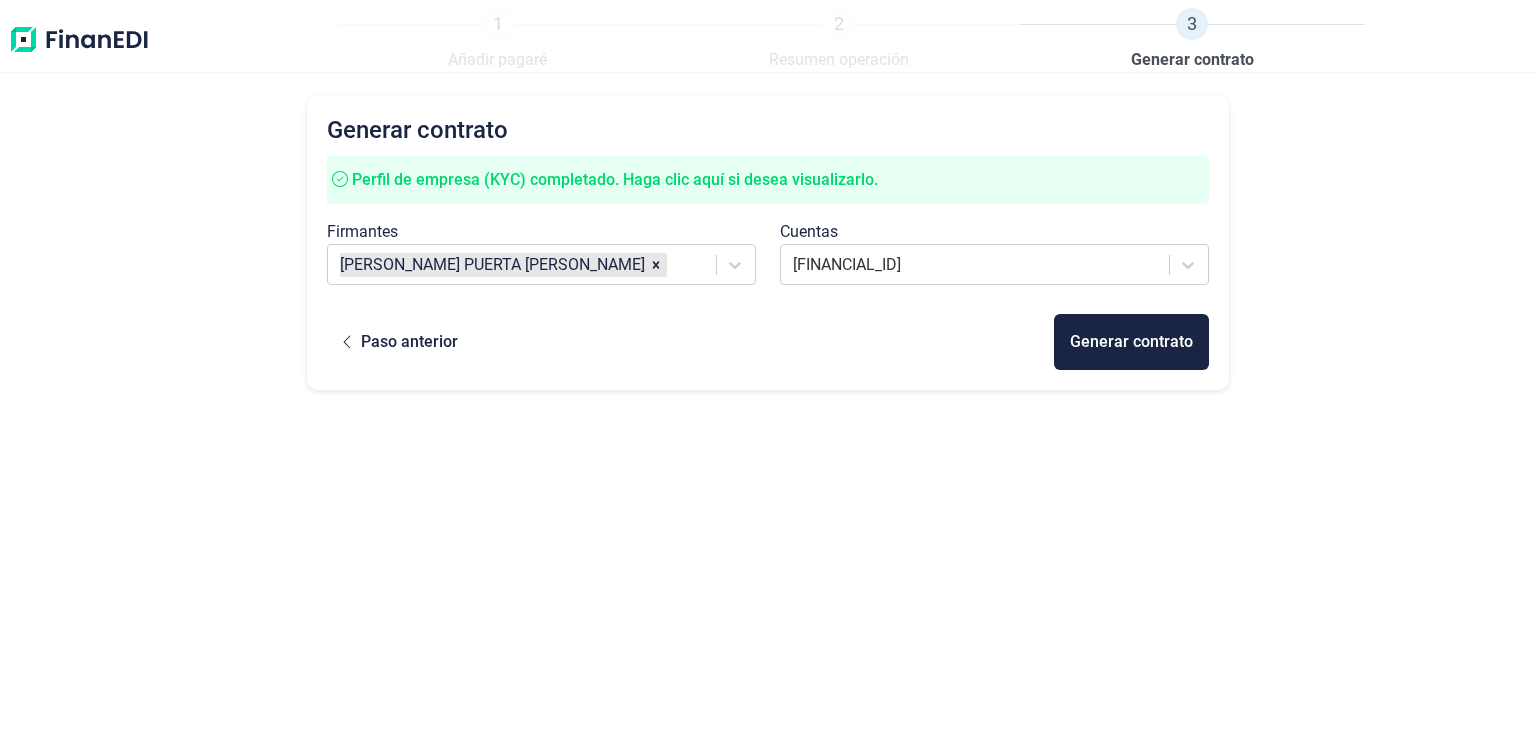 click on "Generar contrato Perfil de empresa (KYC) completado. Haga clic aquí si desea visualizarlo. Firmantes LUIS   PUERTA ROBLES Cuentas ES1321003411842200134683 Paso anterior Generar contrato" at bounding box center [768, 395] 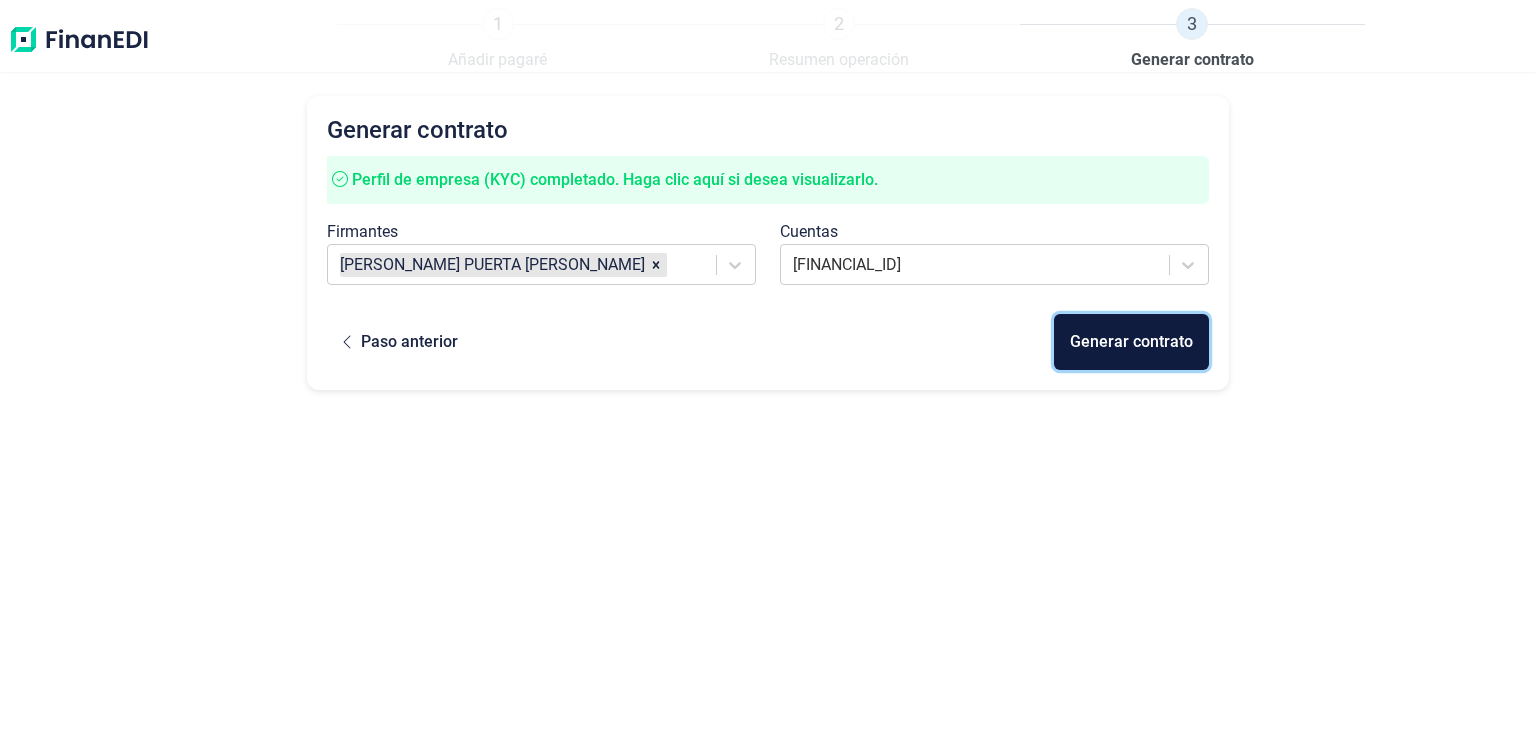 click on "Generar contrato" at bounding box center (1131, 342) 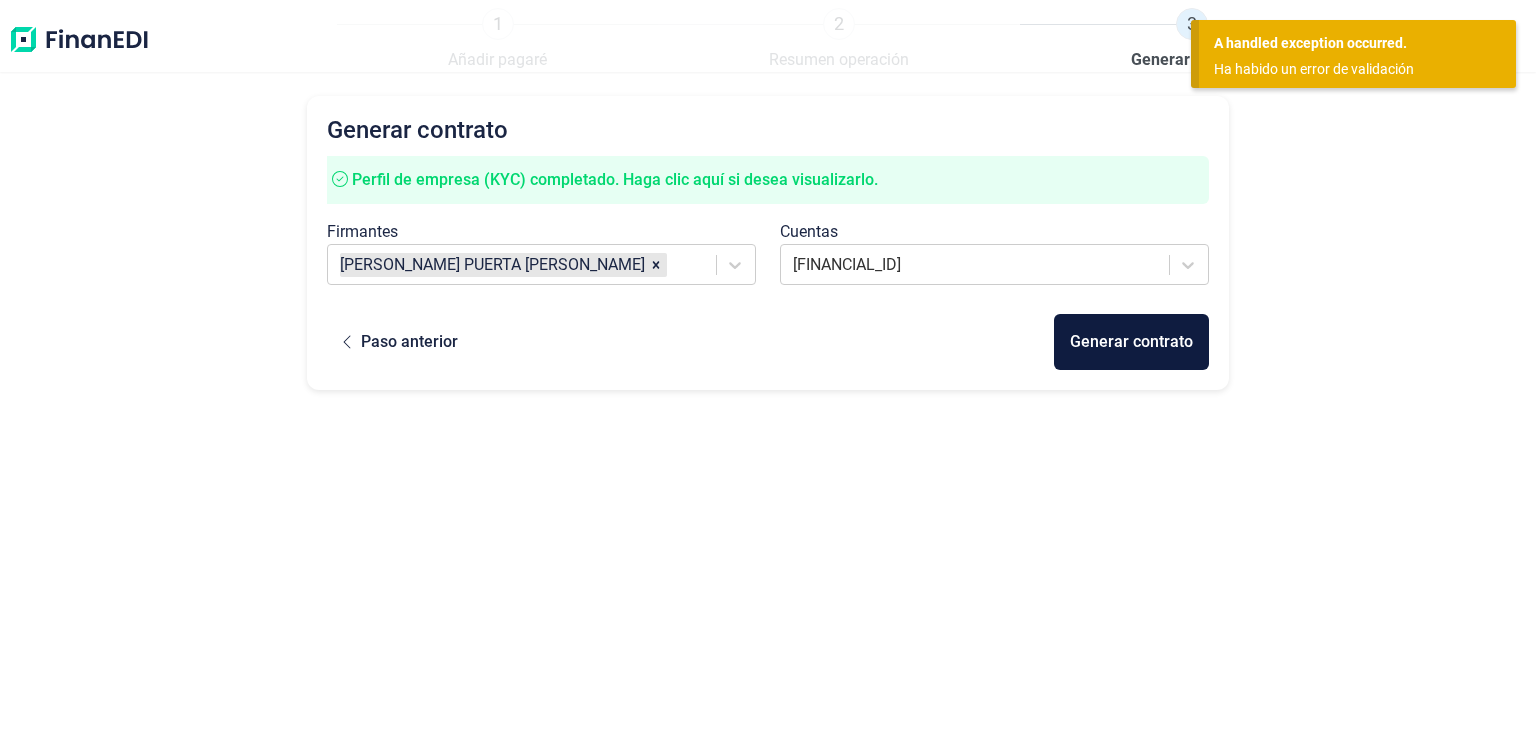 click on "Generar contrato Perfil de empresa (KYC) completado. Haga clic aquí si desea visualizarlo. Firmantes LUIS   PUERTA ROBLES Cuentas ES1321003411842200134683 Paso anterior Generar contrato" at bounding box center [768, 395] 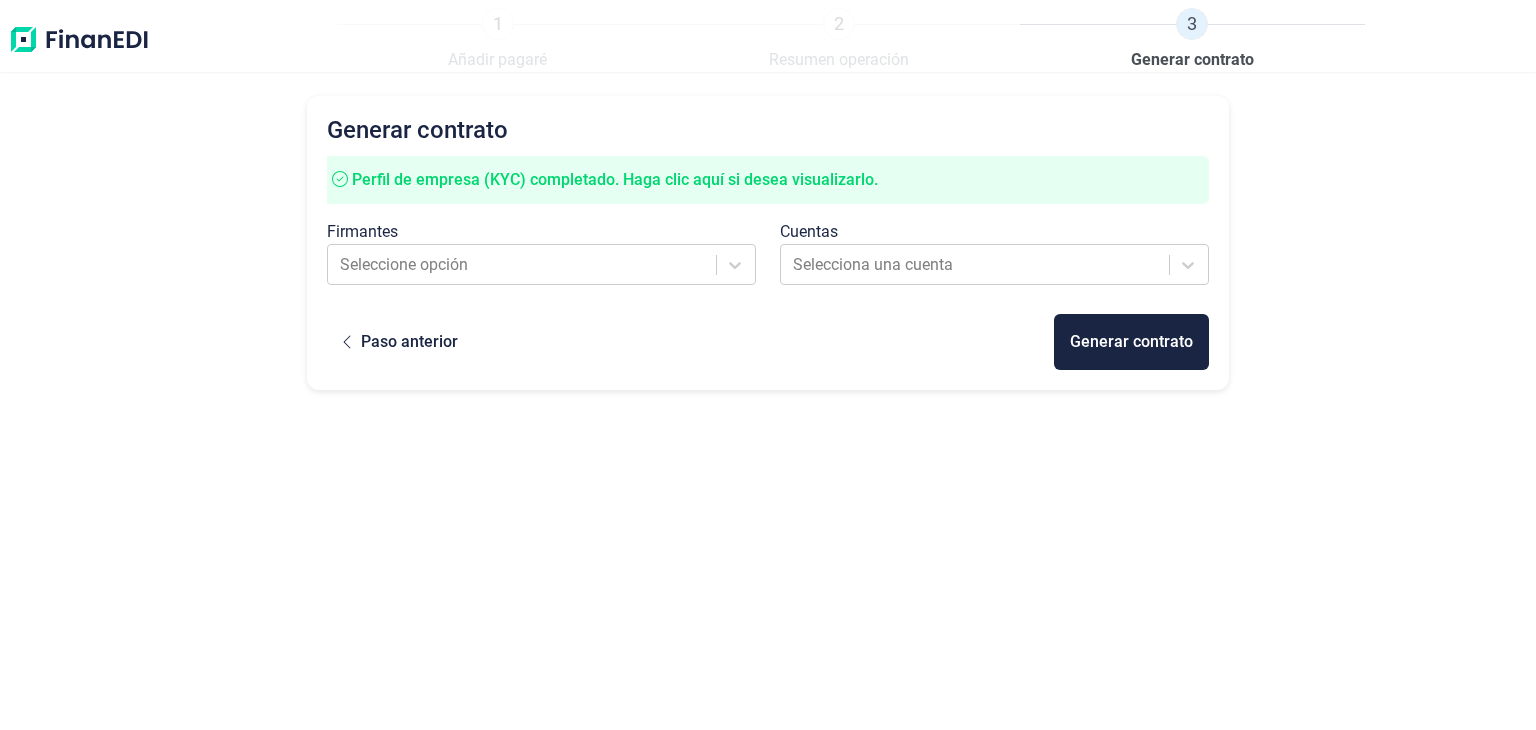 scroll, scrollTop: 0, scrollLeft: 0, axis: both 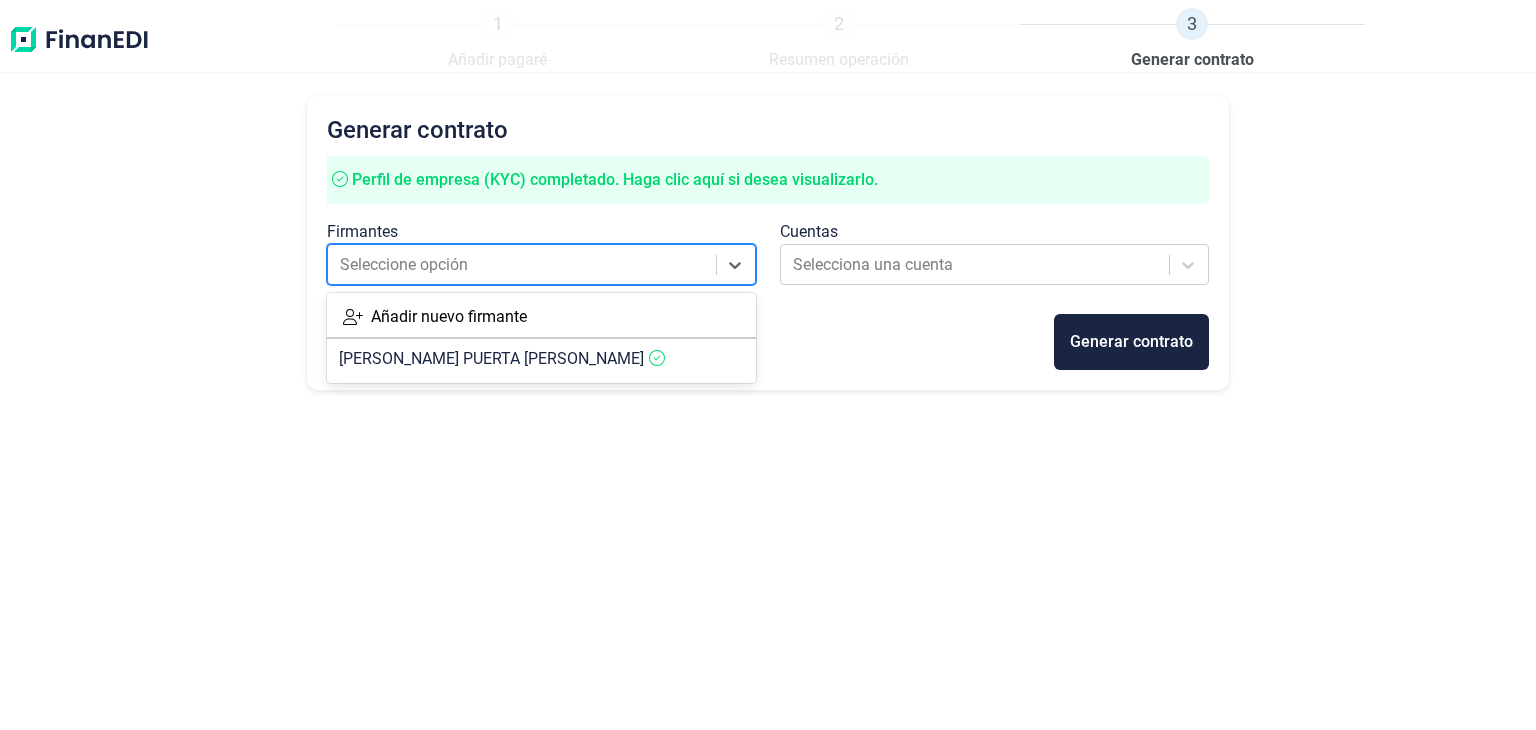 click at bounding box center (523, 265) 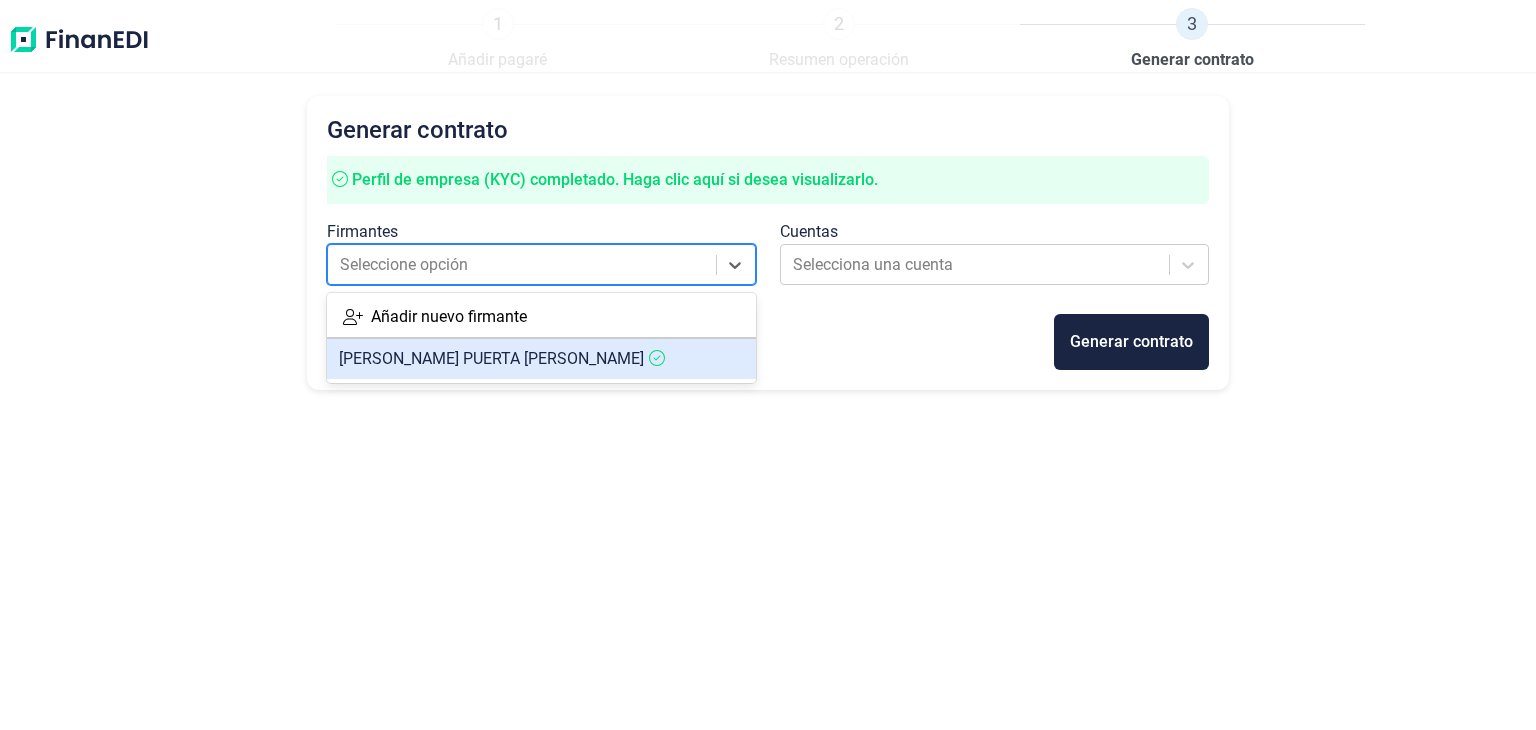 click on "[PERSON_NAME]" at bounding box center [541, 359] 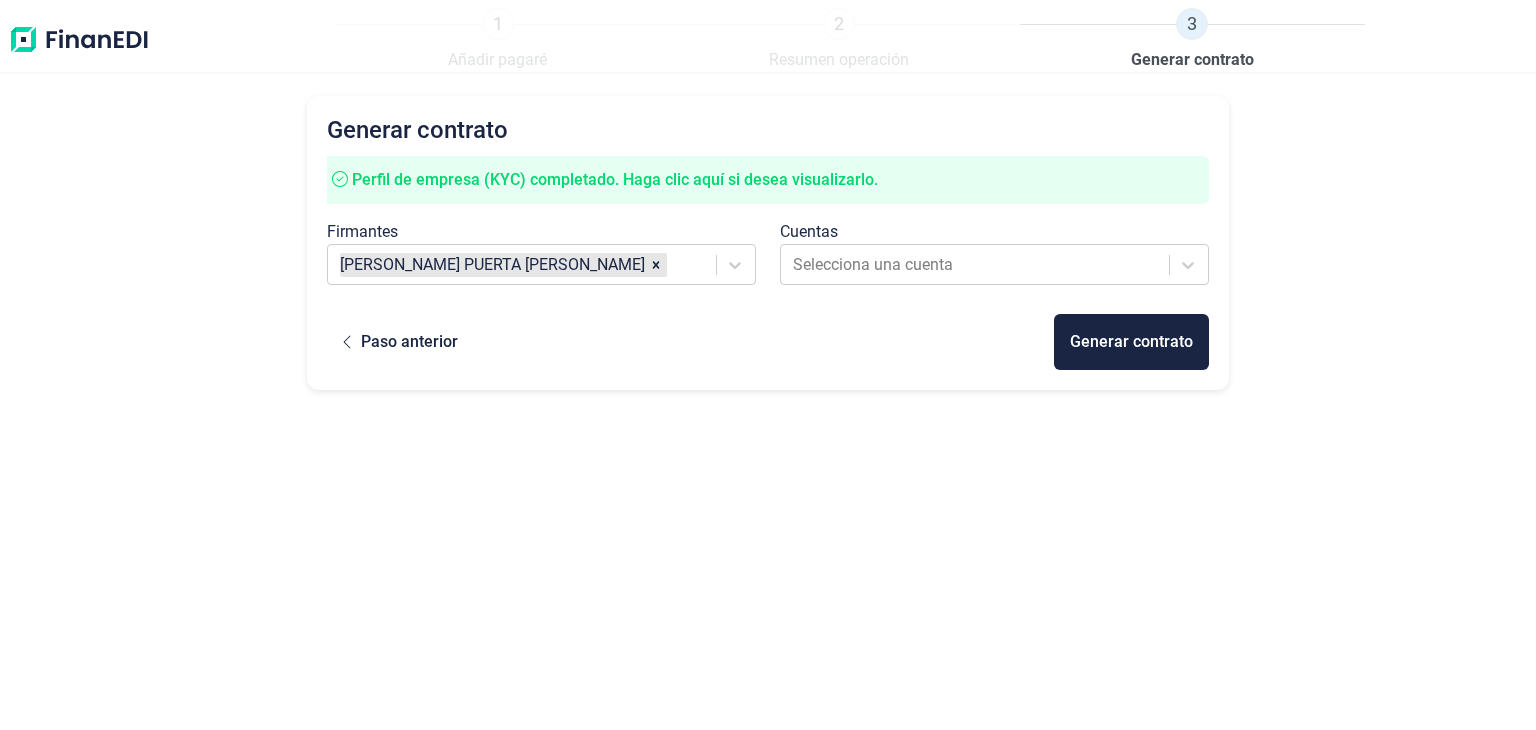 click on "Cuentas Selecciona una cuenta" at bounding box center (994, 257) 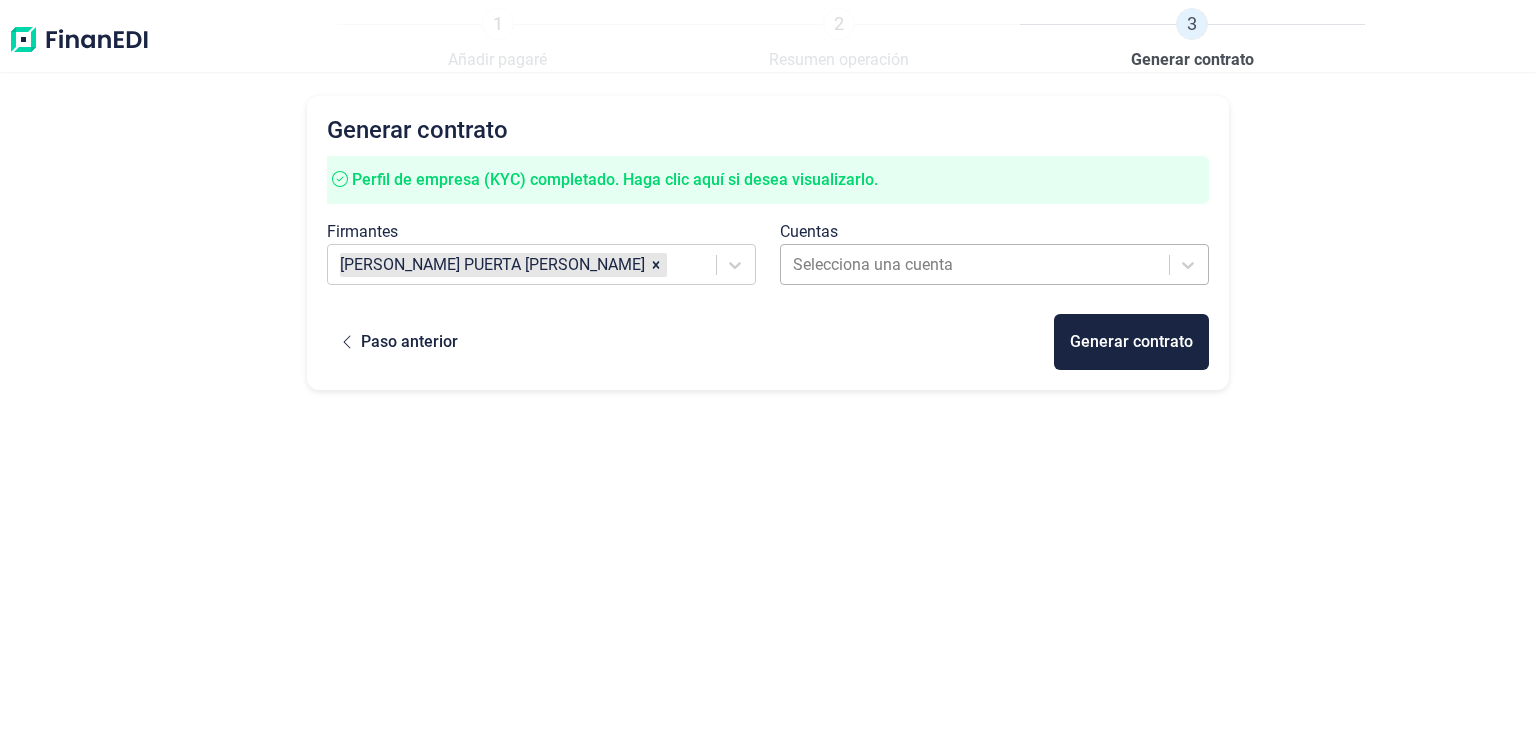 click at bounding box center (976, 265) 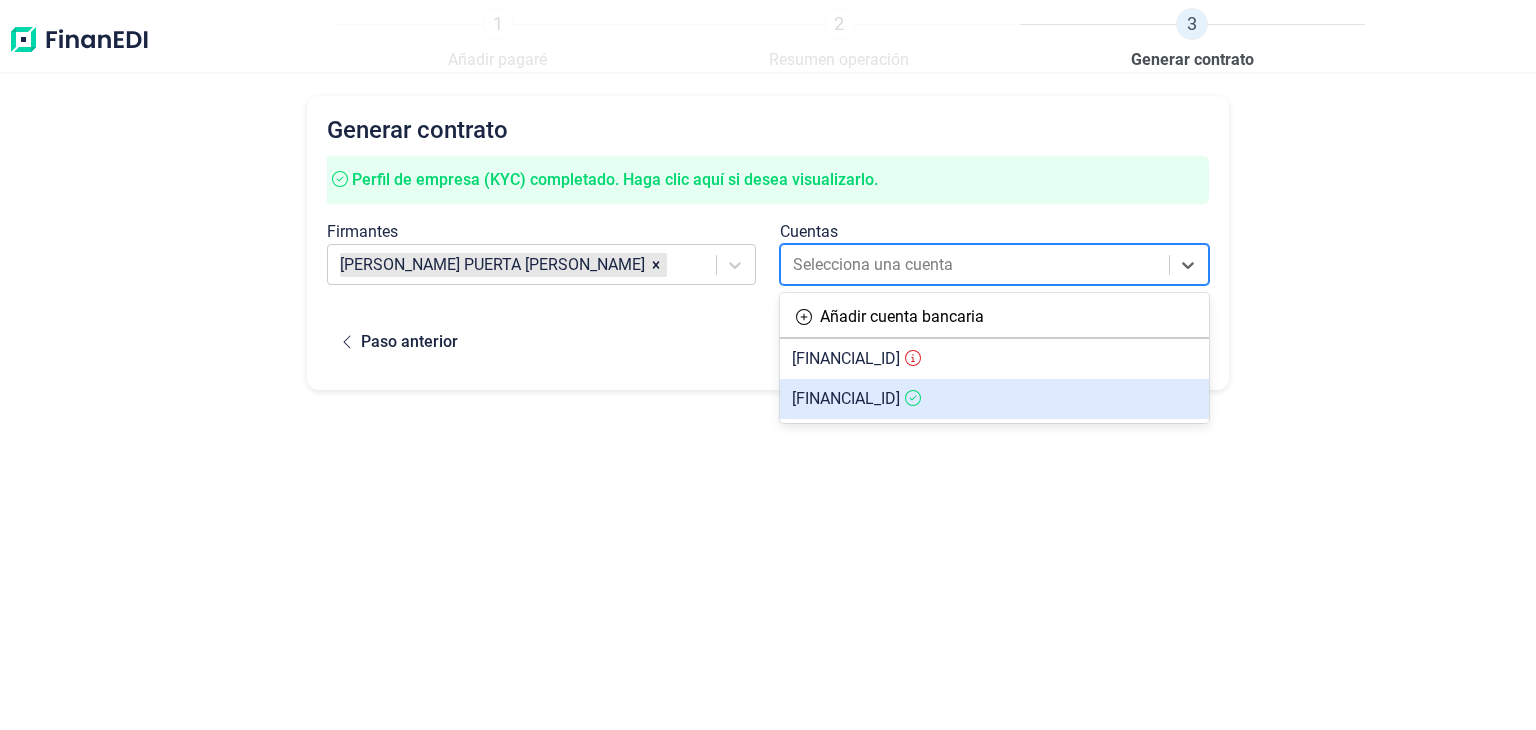 click on "[FINANCIAL_ID]" at bounding box center [846, 398] 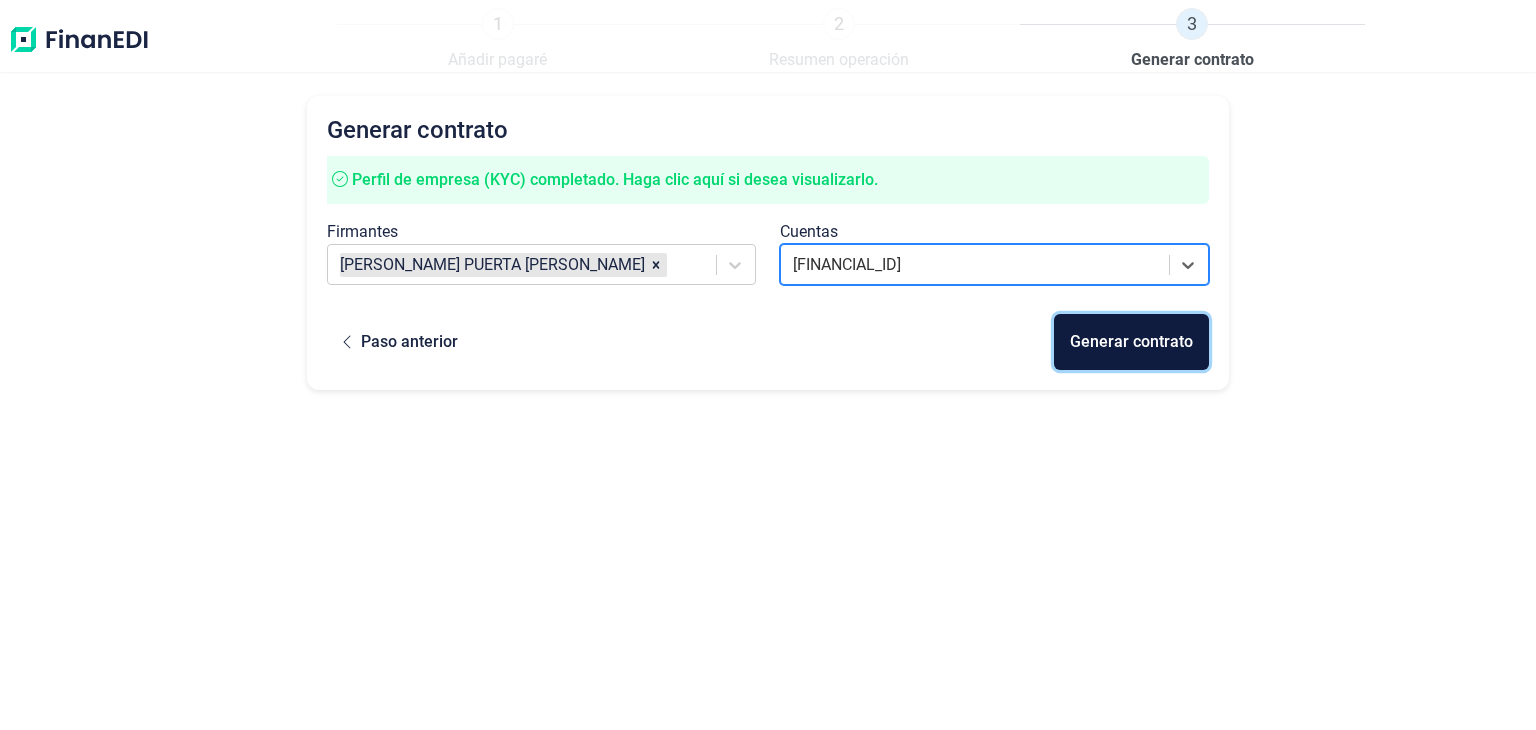 click on "Generar contrato" at bounding box center [1131, 342] 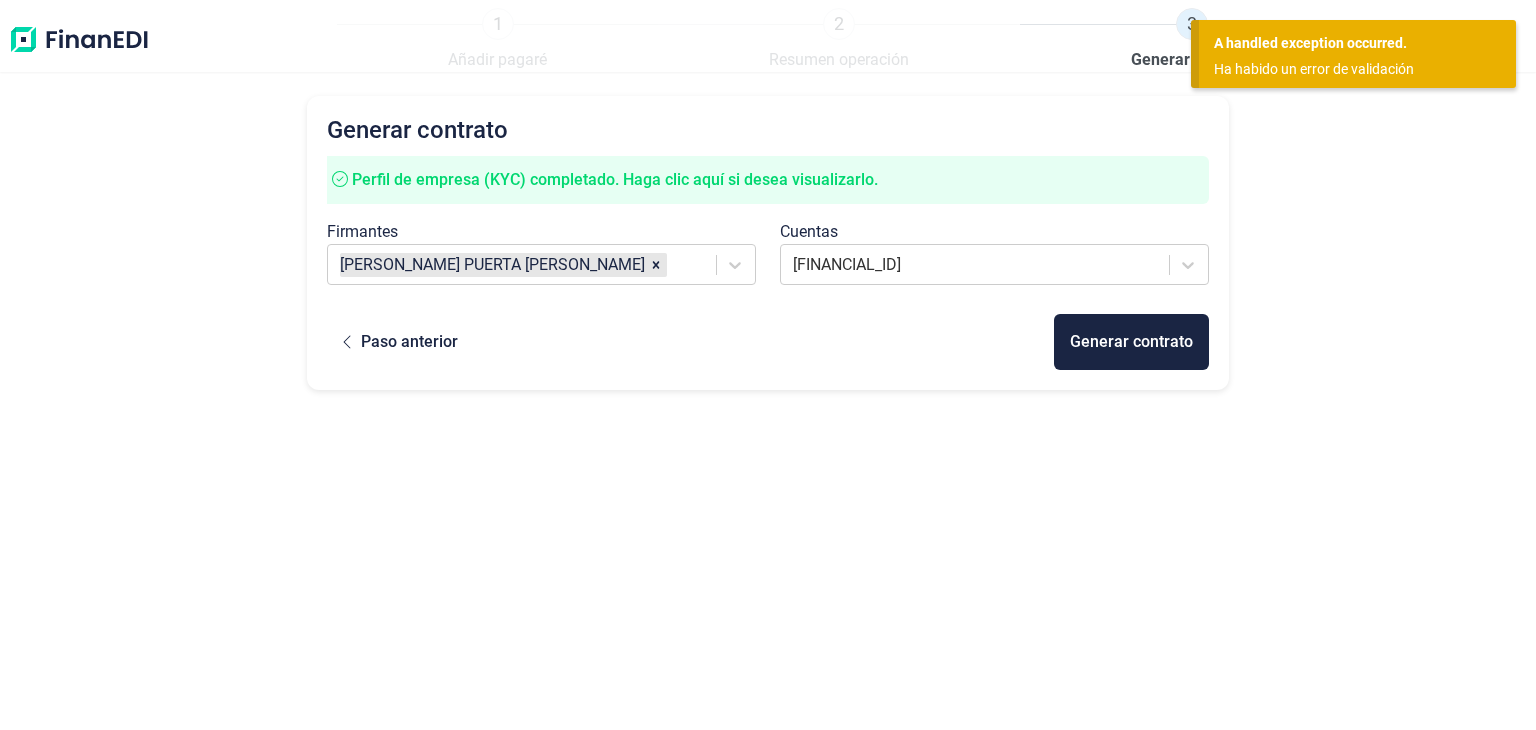 click on "Generar contrato Perfil de empresa (KYC) completado. Haga clic aquí si desea visualizarlo. Firmantes [PERSON_NAME] Cuentas [FINANCIAL_ID] Paso anterior Generar contrato" at bounding box center [768, 395] 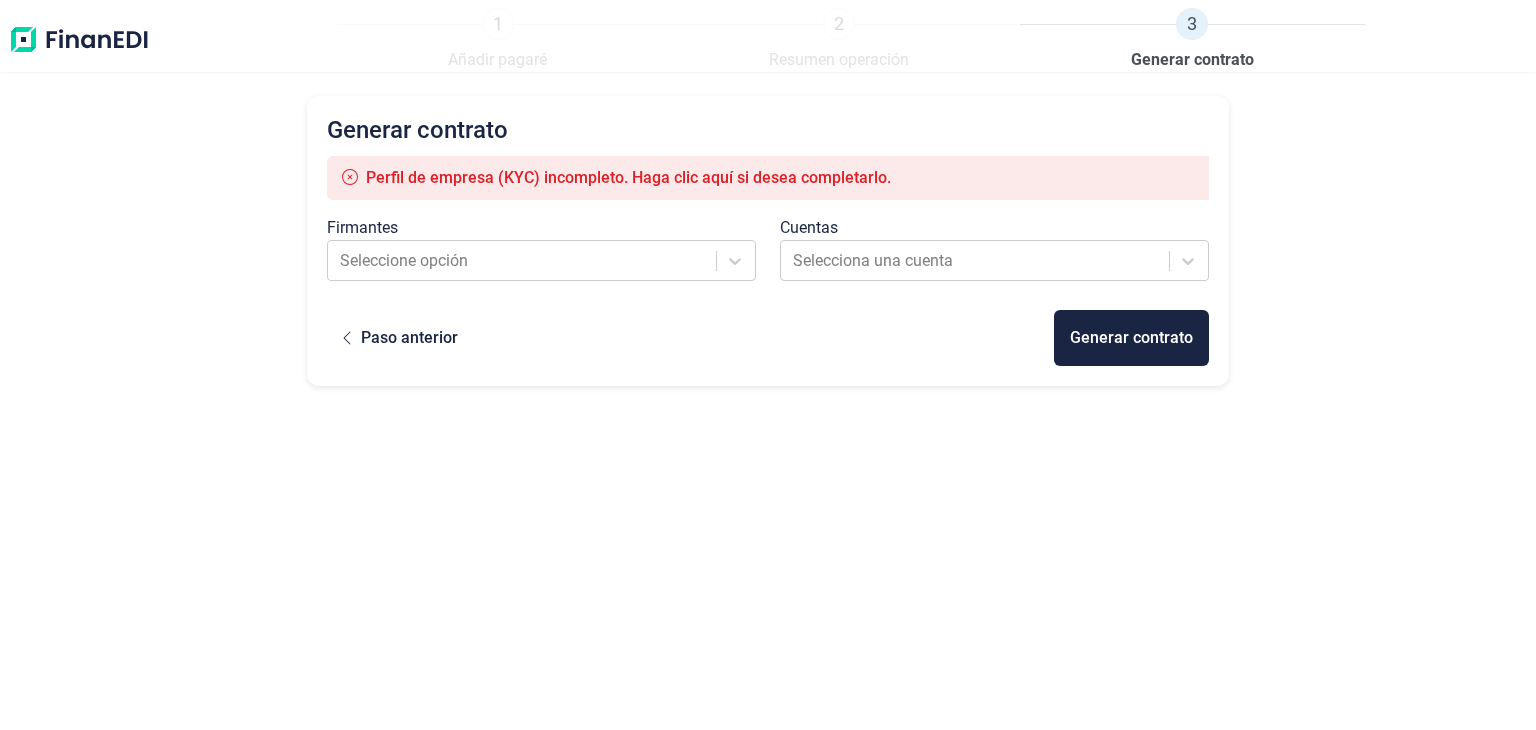 scroll, scrollTop: 0, scrollLeft: 0, axis: both 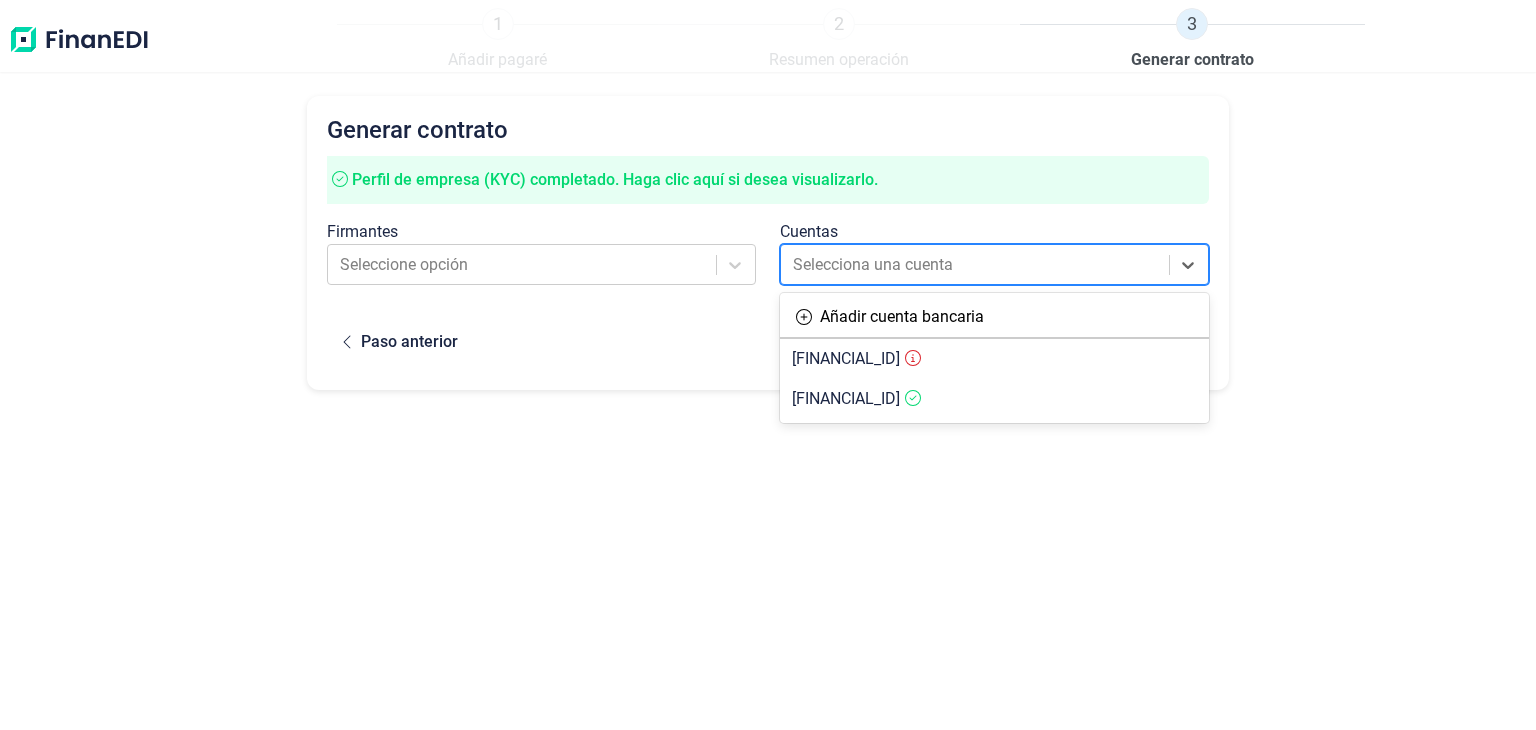 click on "Selecciona una cuenta" at bounding box center [994, 264] 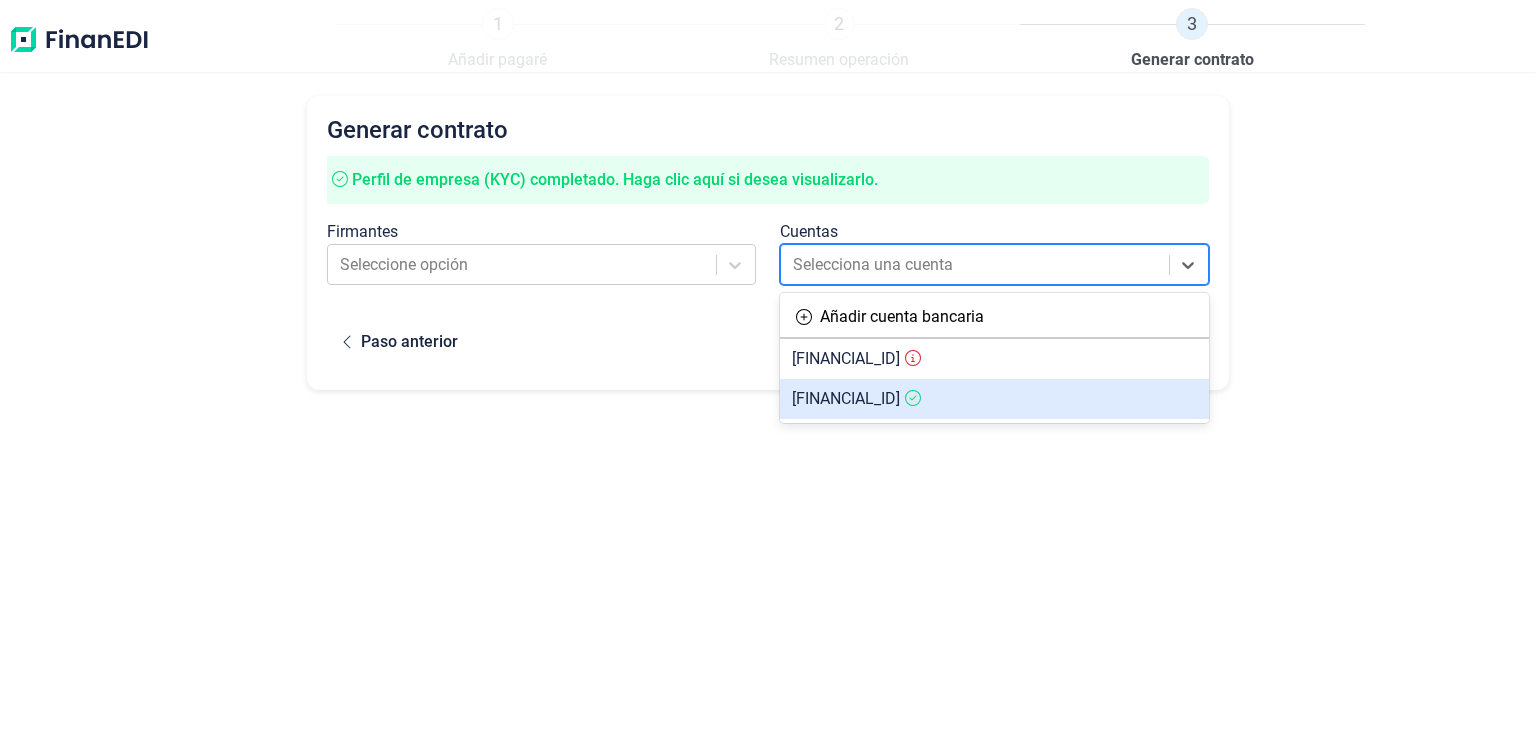 click on "[FINANCIAL_ID]" at bounding box center (994, 399) 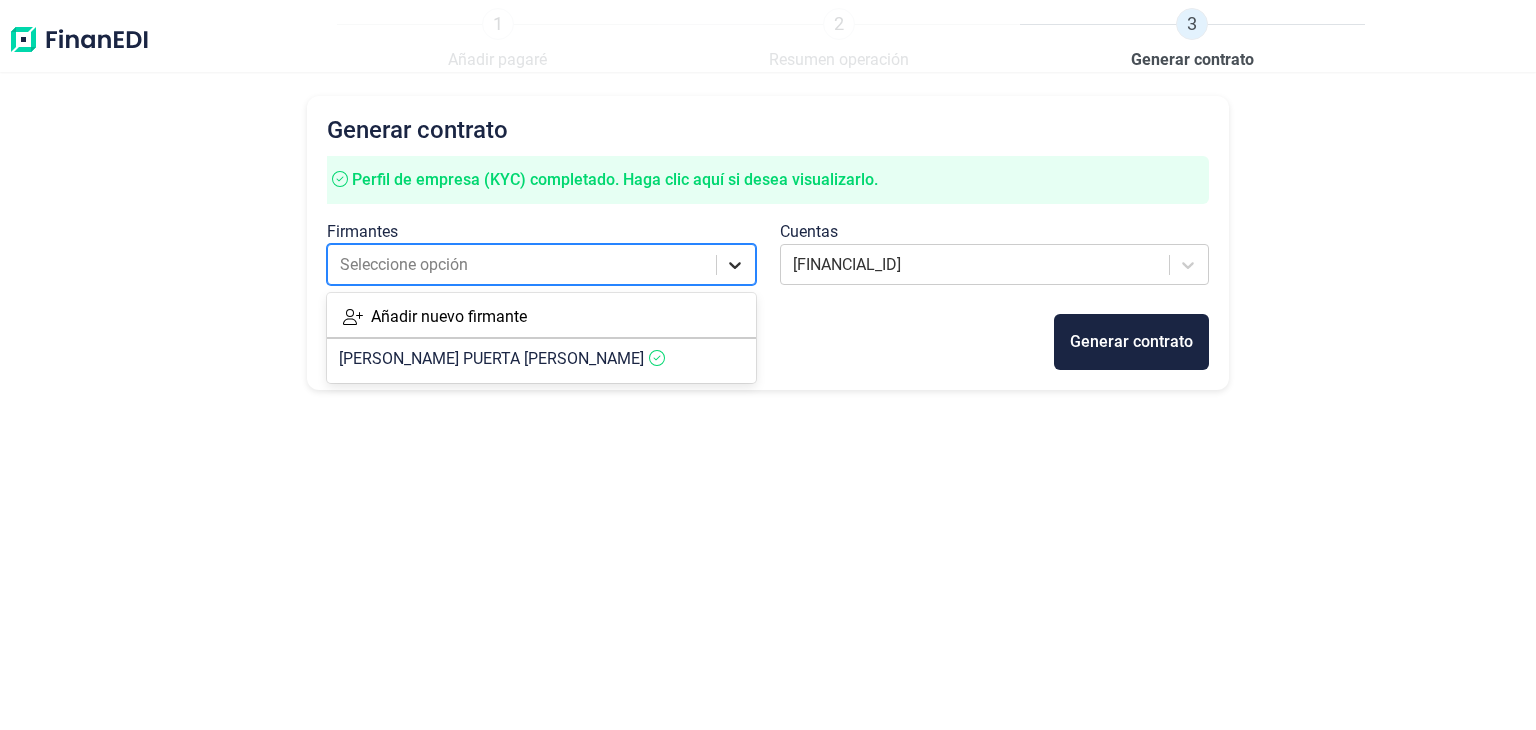 click 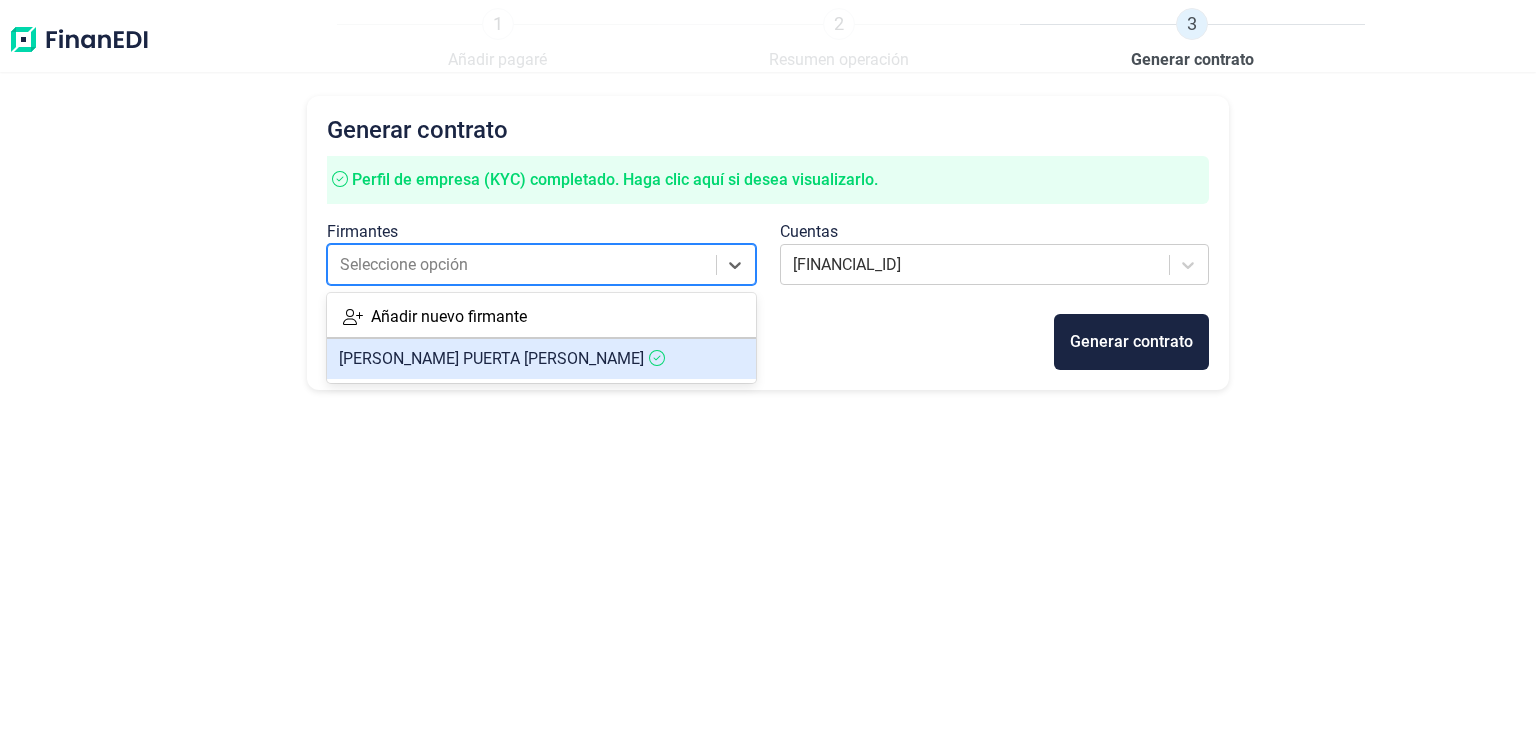 click on "[PERSON_NAME] [PERSON_NAME]" at bounding box center (541, 359) 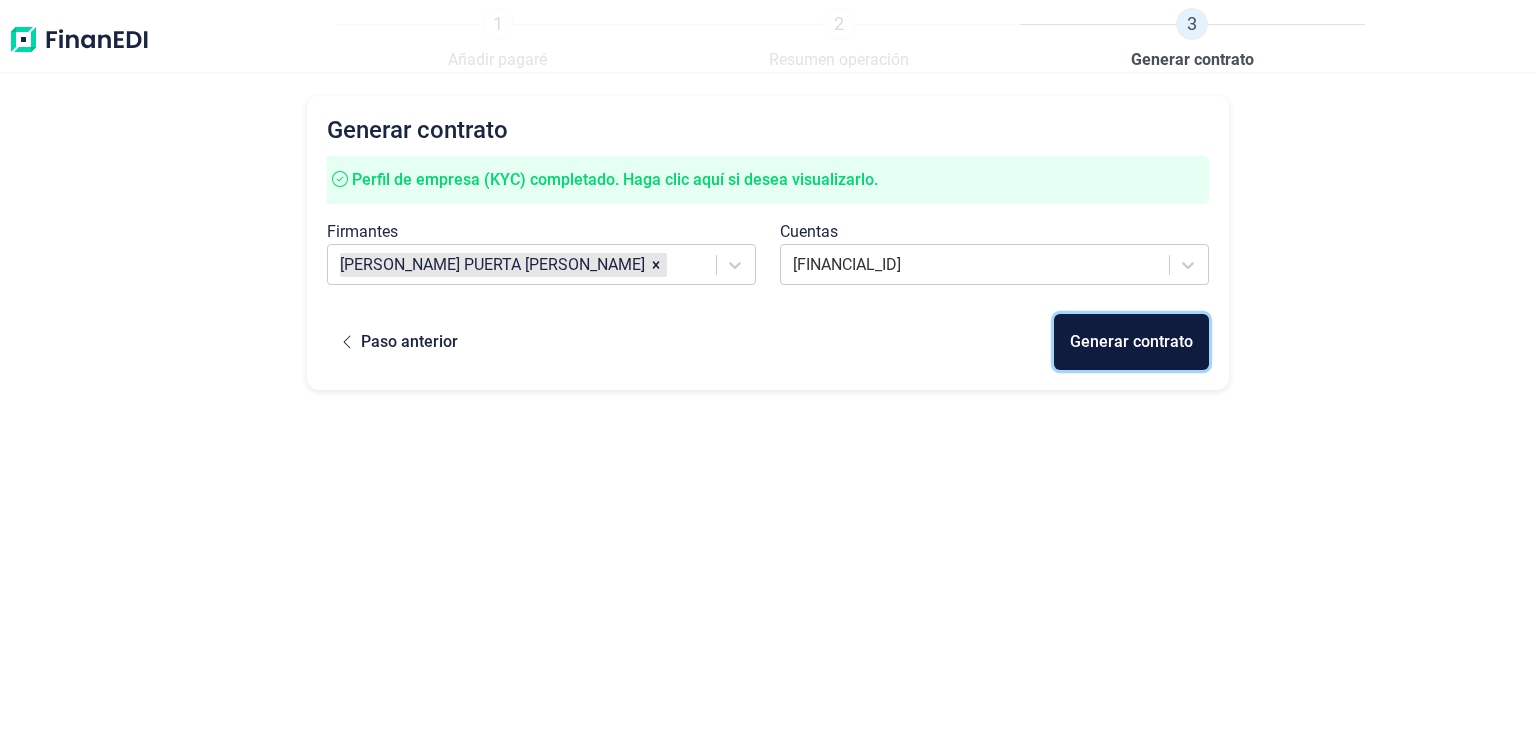 click on "Generar contrato" at bounding box center [1131, 342] 